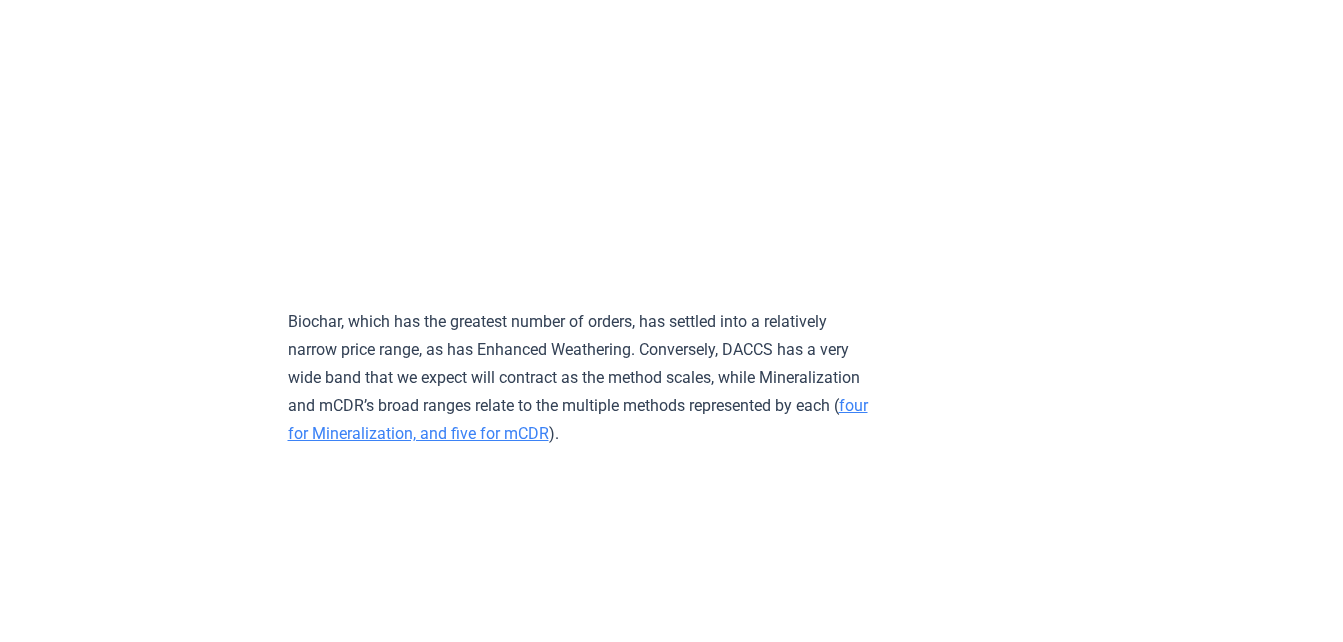 scroll, scrollTop: 9100, scrollLeft: 0, axis: vertical 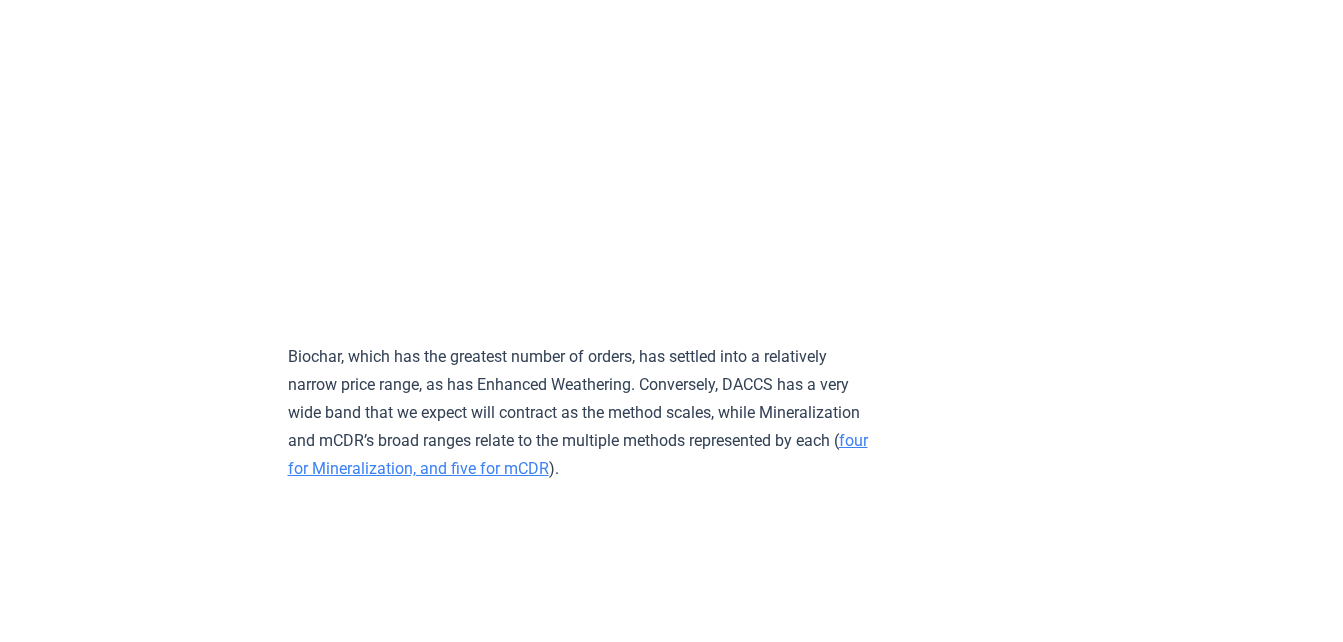 click on "February 14, 2025 Keep Calm and Remove On - CDR.fyi 2024 Year in Review Highlights Durable CDR in 2024 was predominantly a story of North American companies purchasing from European suppliers. Order volume grew strongly, but purchaser concentration was high, and purchaser growth was low. Without significant growth in purchasers, future durable CDR market growth will not be sustained, and 2050 targets will not be met. Growth:  The CDR market  grew 78%  in 2024 with the total purchased volume reaching almost  8 million tonnes . However, it is still highly concentrated, with  over 75%  of purchases coming from Microsoft, Google, and Frontier buyers​. Delivery: 318.6K  tonnes of durable CDR were delivered, a  120% increase  from 2023​. The delivery-to-booking ratio remains  low at 4.4%,  though this is unsurprising at this early stage of the industry’s development​. Investment: $836M  of equity capital was invested into durable CDR companies in 2024 , a 30% decline Warning Signs: Challenges: 16% Purchases" at bounding box center (672, 1747) 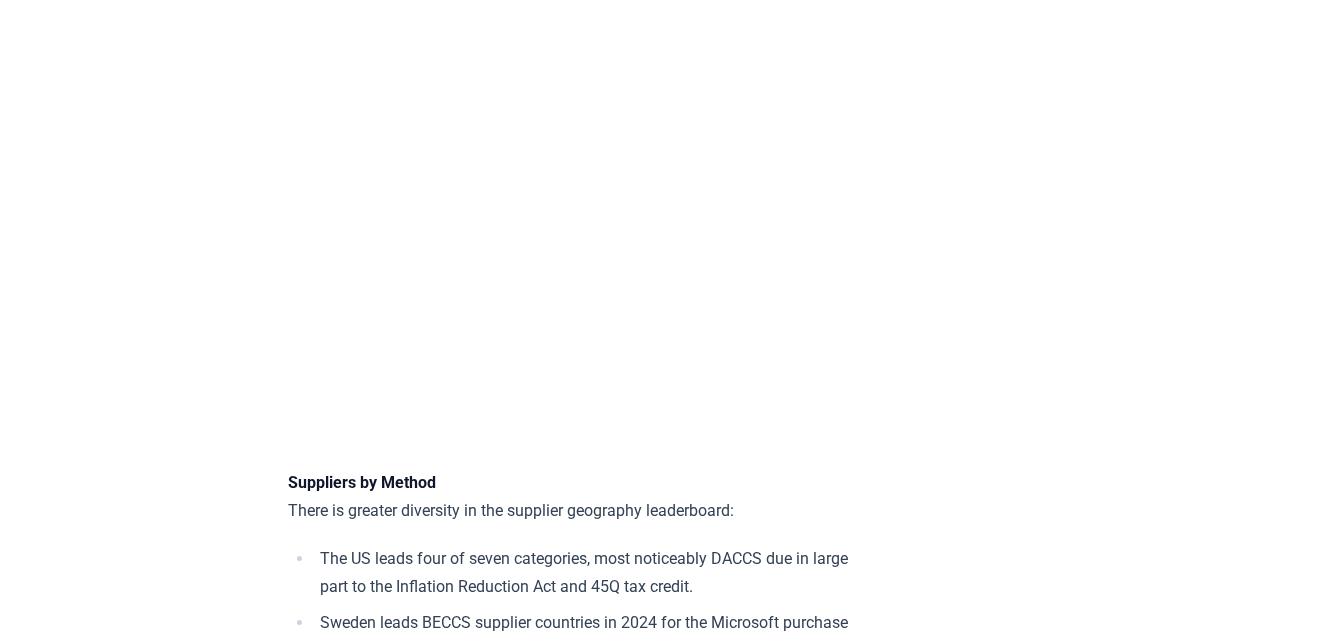 scroll, scrollTop: 15400, scrollLeft: 0, axis: vertical 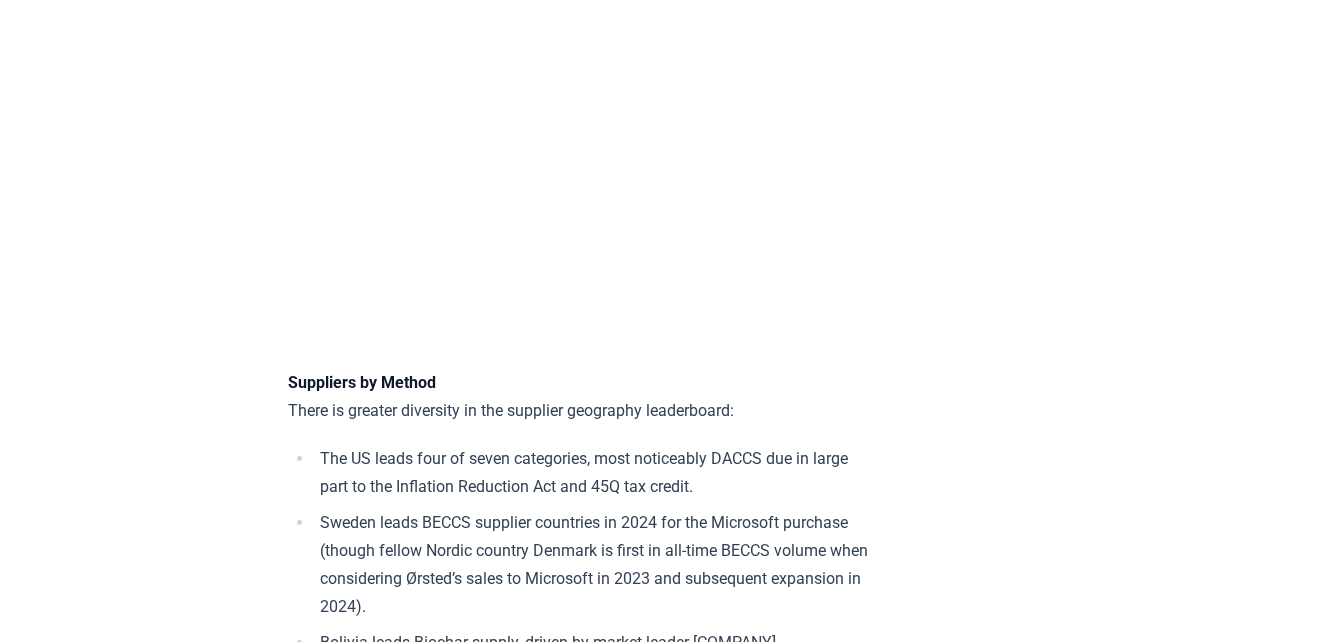 click on "February 14, 2025 Keep Calm and Remove On - CDR.fyi 2024 Year in Review Highlights Durable CDR in 2024 was predominantly a story of North American companies purchasing from European suppliers. Order volume grew strongly, but purchaser concentration was high, and purchaser growth was low. Without significant growth in purchasers, future durable CDR market growth will not be sustained, and 2050 targets will not be met. Growth:  The CDR market  grew 78%  in 2024 with the total purchased volume reaching almost  8 million tonnes . However, it is still highly concentrated, with  over 75%  of purchases coming from Microsoft, Google, and Frontier buyers​. Delivery: 318.6K  tonnes of durable CDR were delivered, a  120% increase  from 2023​. The delivery-to-booking ratio remains  low at 4.4%,  though this is unsurprising at this early stage of the industry’s development​. Investment: $836M  of equity capital was invested into durable CDR companies in 2024 , a 30% decline Warning Signs: Challenges: 16% Purchases" at bounding box center (672, -4553) 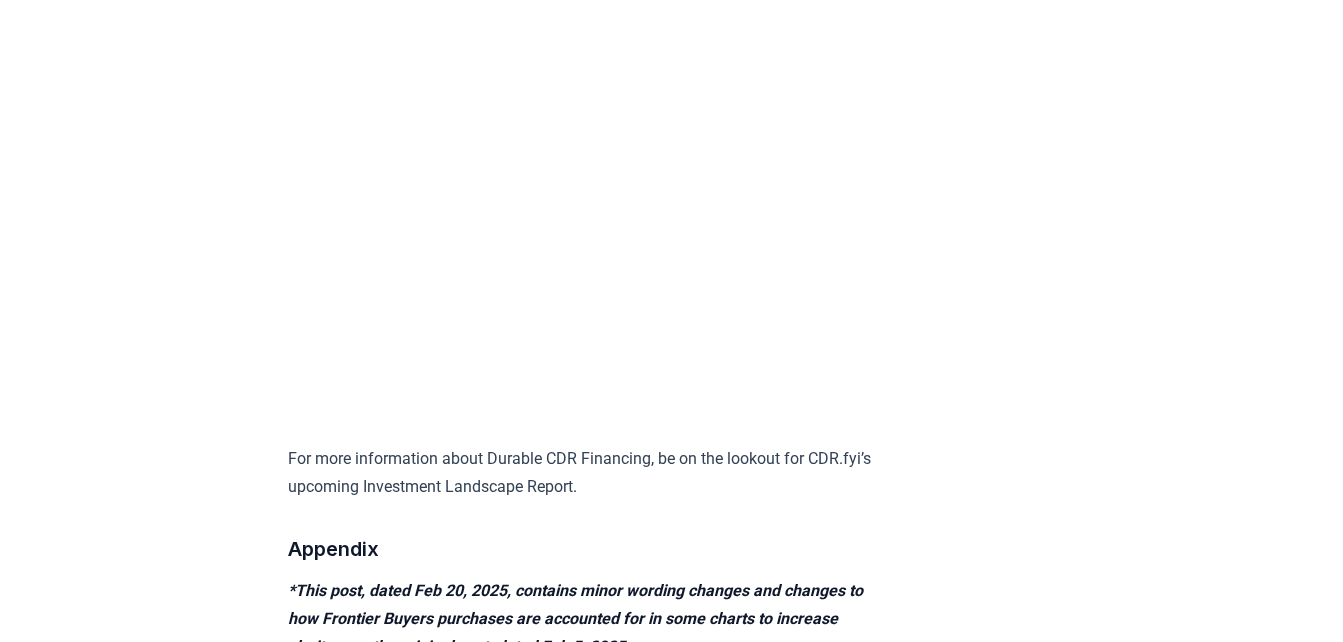 scroll, scrollTop: 19600, scrollLeft: 0, axis: vertical 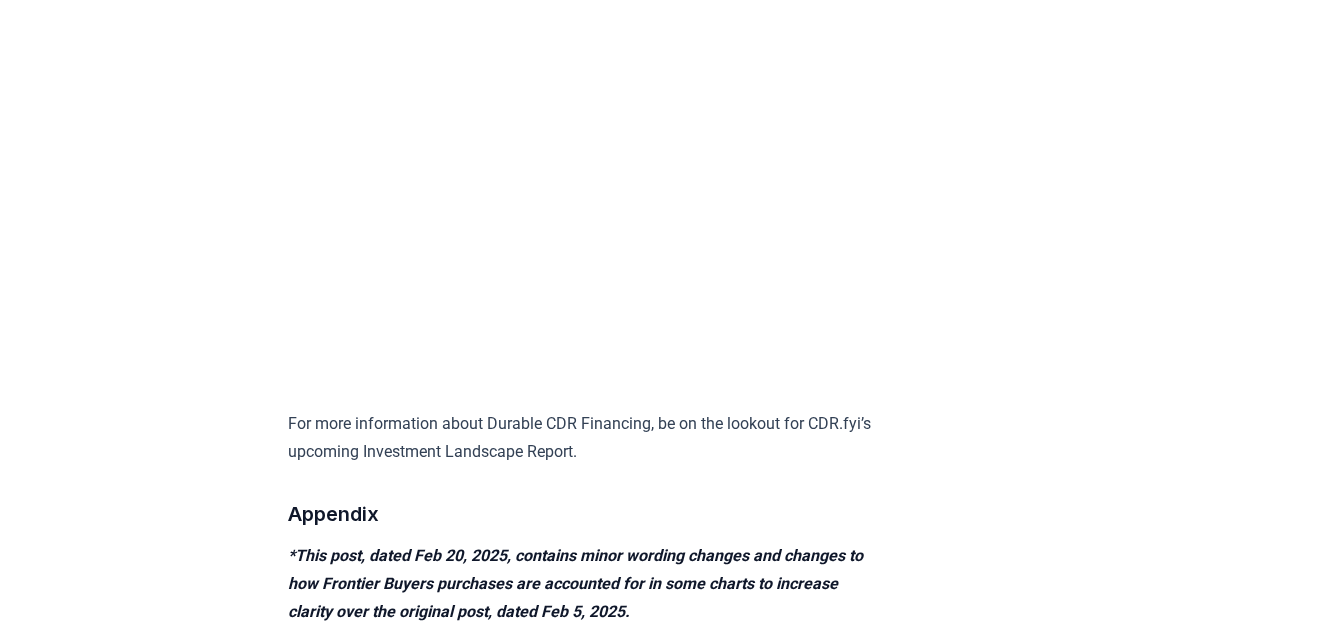 click on "February 14, 2025 Keep Calm and Remove On - CDR.fyi 2024 Year in Review Highlights Durable CDR in 2024 was predominantly a story of North American companies purchasing from European suppliers. Order volume grew strongly, but purchaser concentration was high, and purchaser growth was low. Without significant growth in purchasers, future durable CDR market growth will not be sustained, and 2050 targets will not be met. Growth:  The CDR market  grew 78%  in 2024 with the total purchased volume reaching almost  8 million tonnes . However, it is still highly concentrated, with  over 75%  of purchases coming from Microsoft, Google, and Frontier buyers​. Delivery: 318.6K  tonnes of durable CDR were delivered, a  120% increase  from 2023​. The delivery-to-booking ratio remains  low at 4.4%,  though this is unsurprising at this early stage of the industry’s development​. Investment: $836M  of equity capital was invested into durable CDR companies in 2024 , a 30% decline Warning Signs: Challenges: 16% Purchases" at bounding box center (672, -8753) 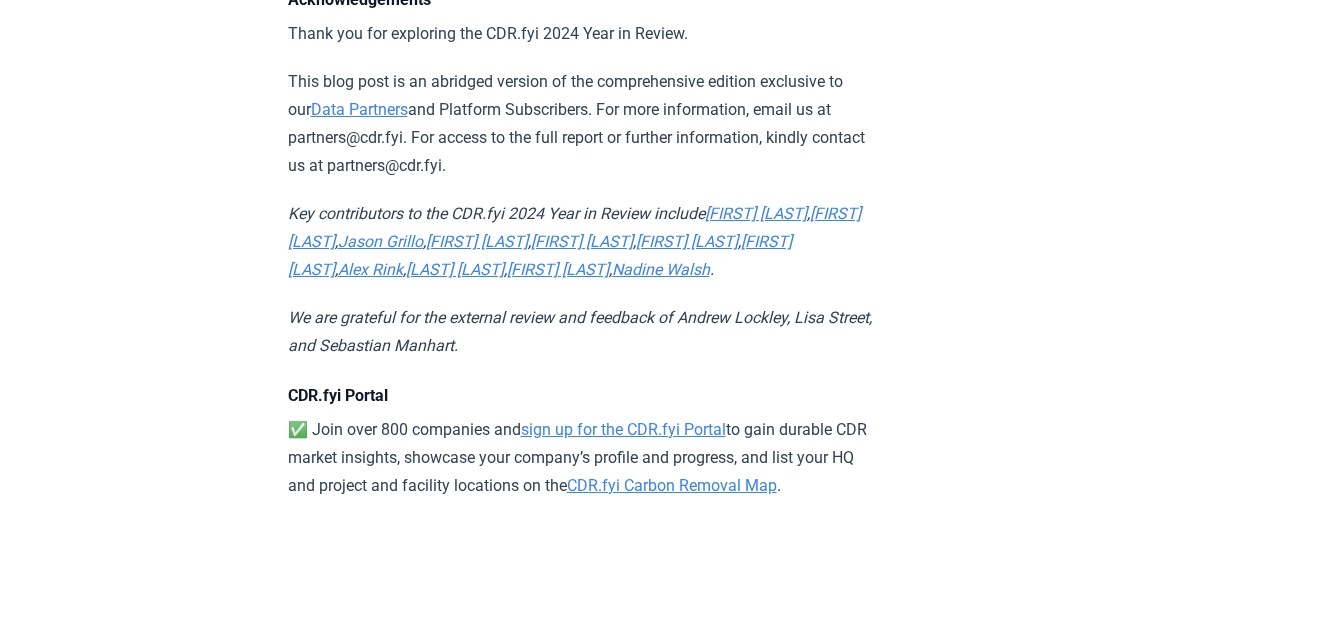 scroll, scrollTop: 21100, scrollLeft: 0, axis: vertical 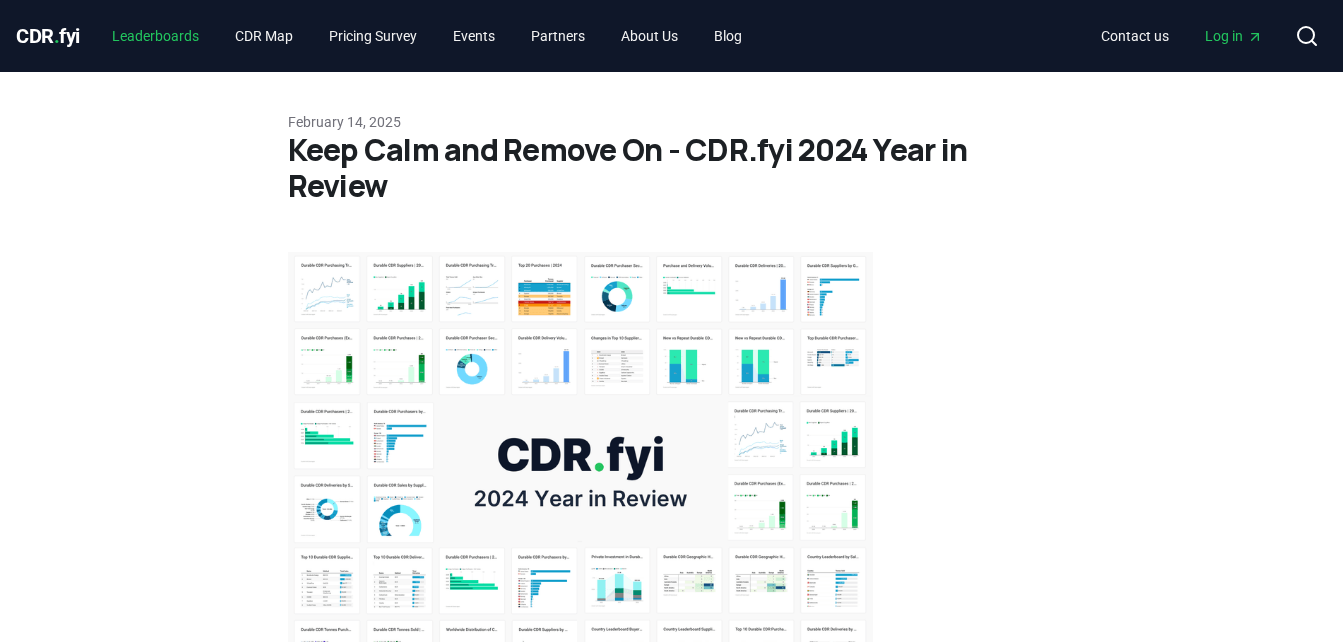 click on "Leaderboards" at bounding box center (155, 36) 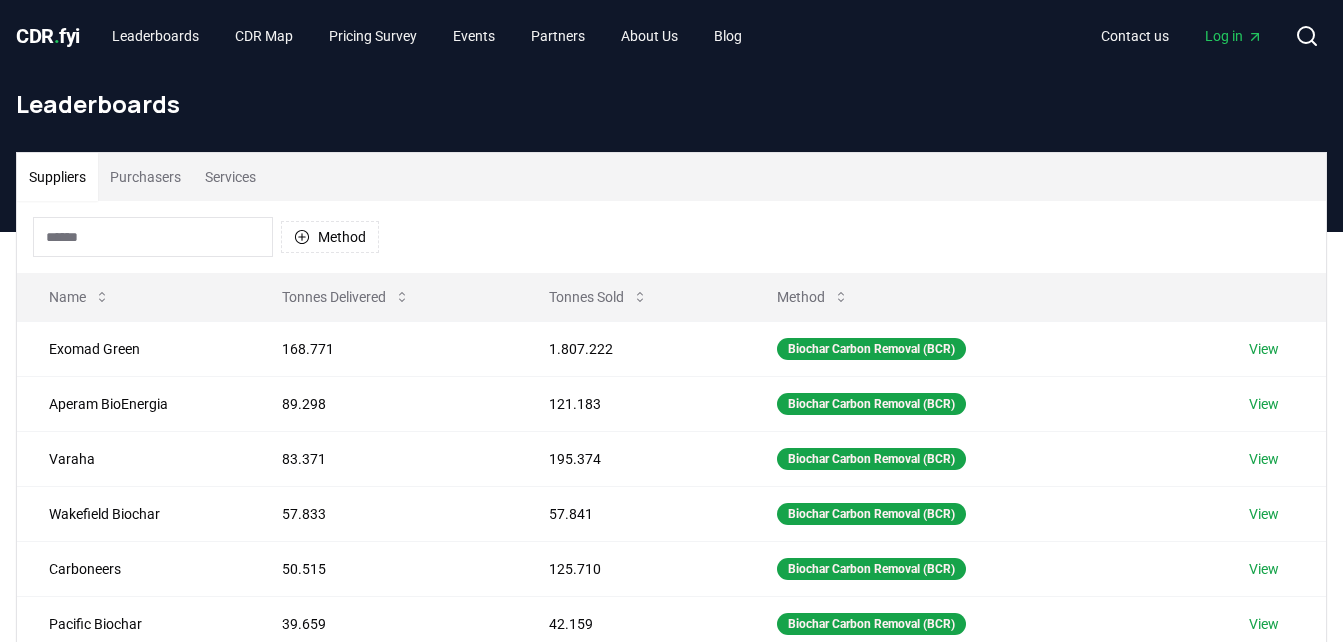 click on "Method" at bounding box center (671, 237) 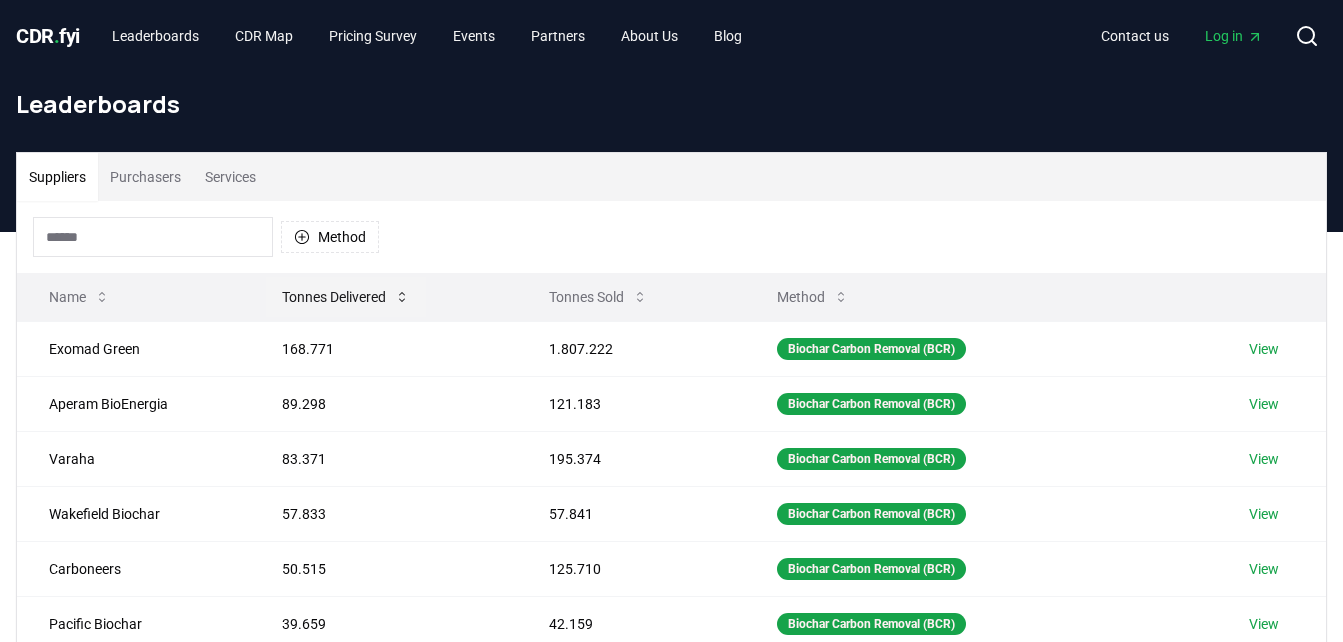 click on "Tonnes Delivered" at bounding box center (346, 297) 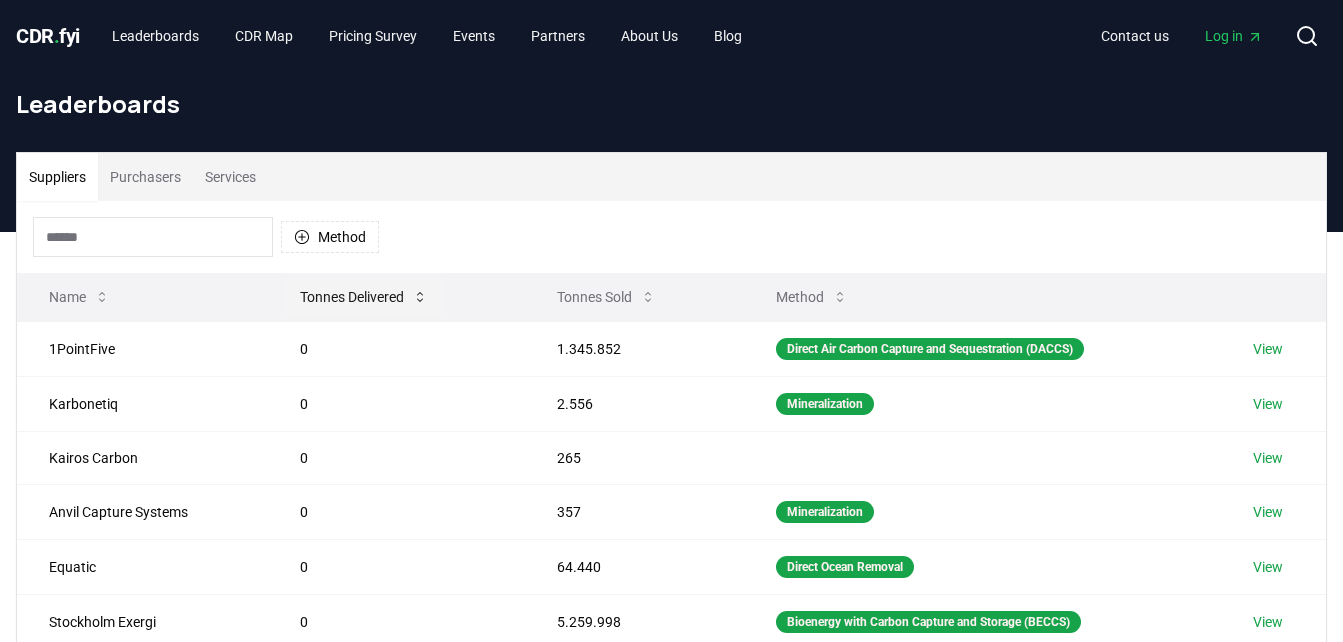 click on "Tonnes Delivered" at bounding box center (364, 297) 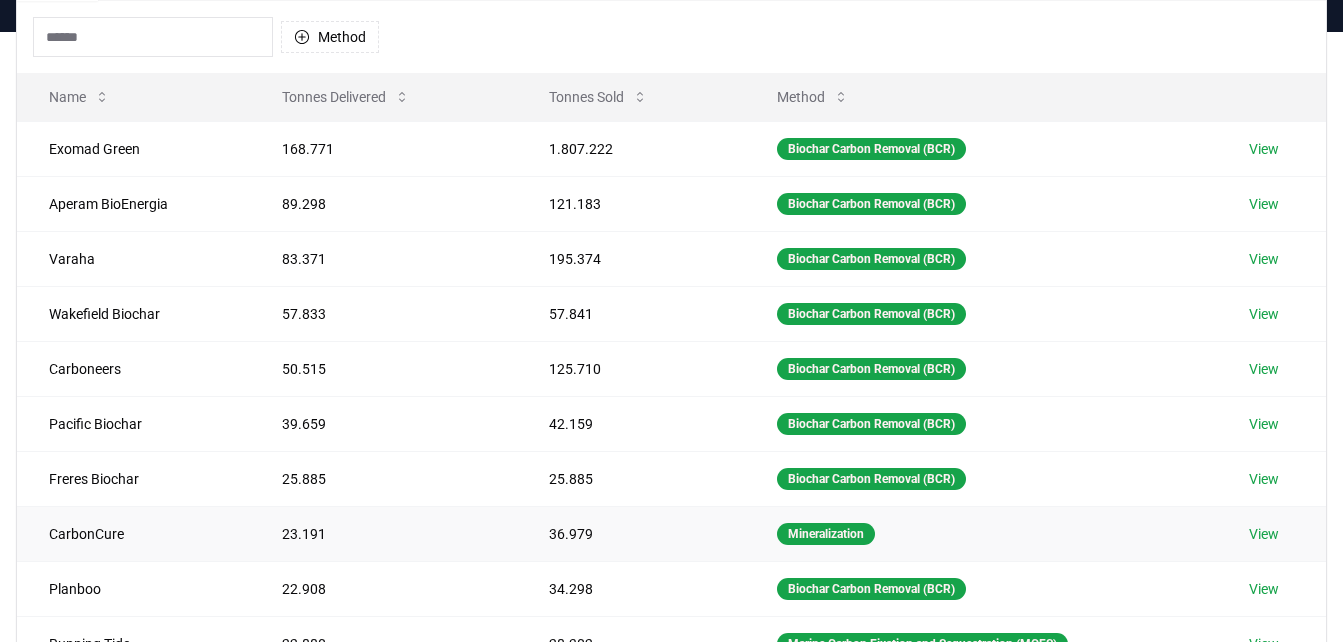 scroll, scrollTop: 400, scrollLeft: 0, axis: vertical 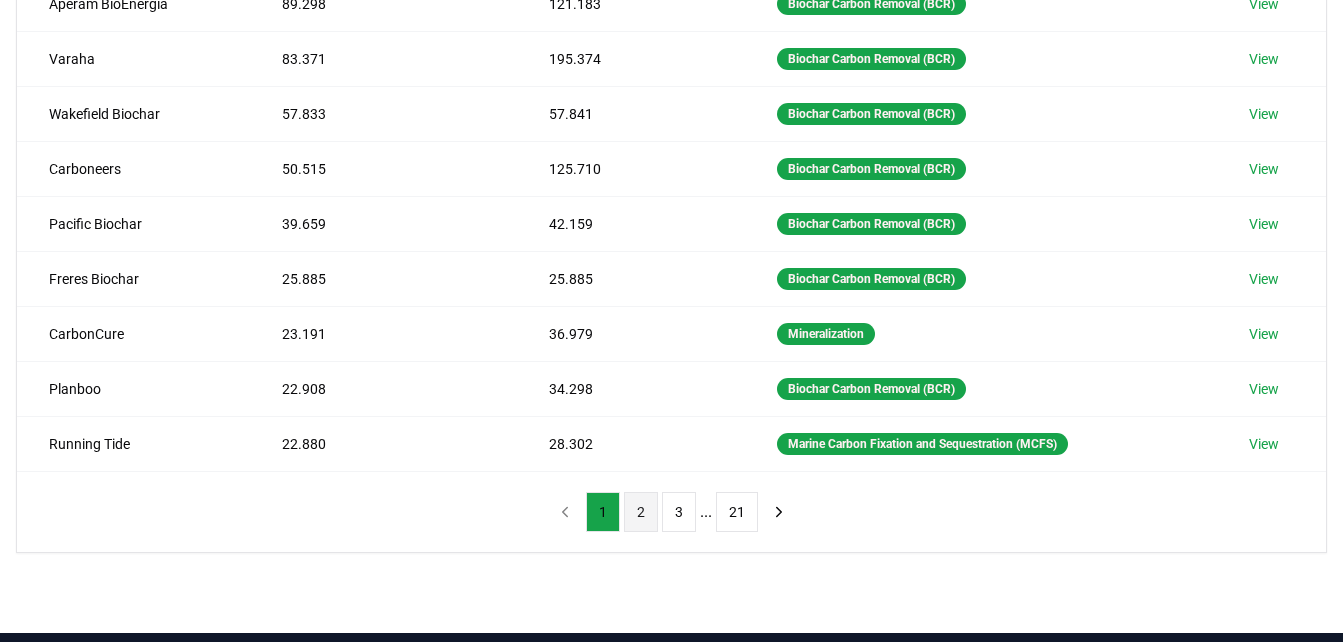 click on "2" at bounding box center (641, 512) 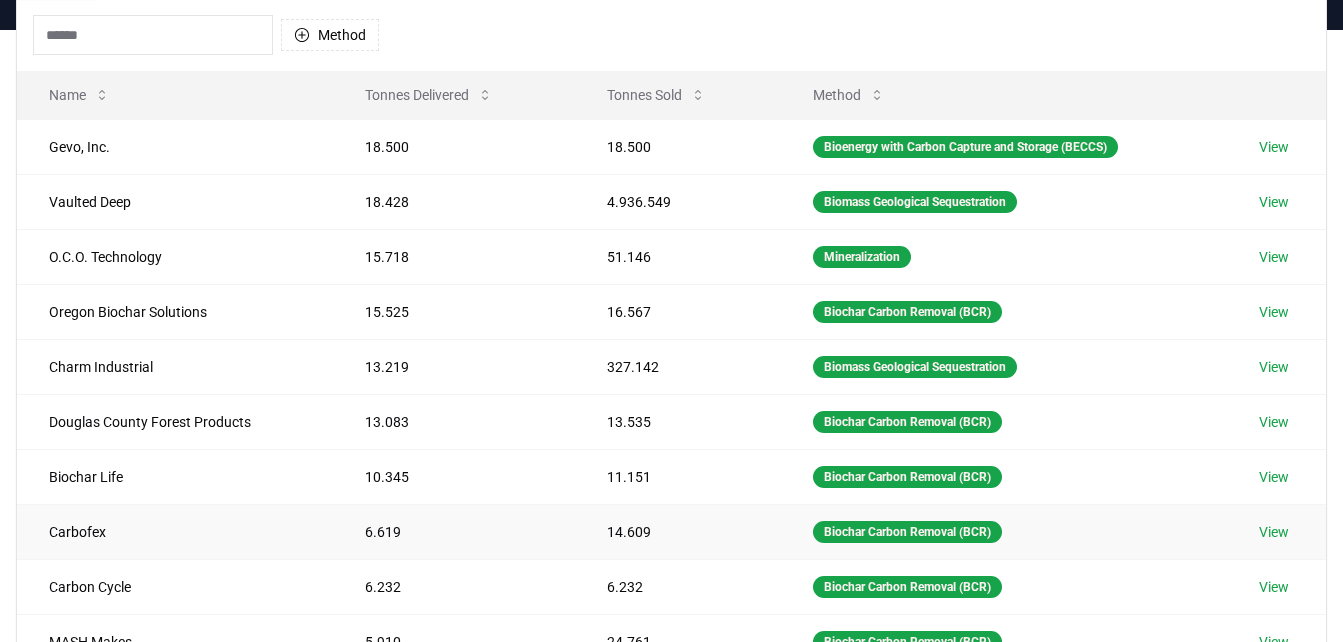 scroll, scrollTop: 200, scrollLeft: 0, axis: vertical 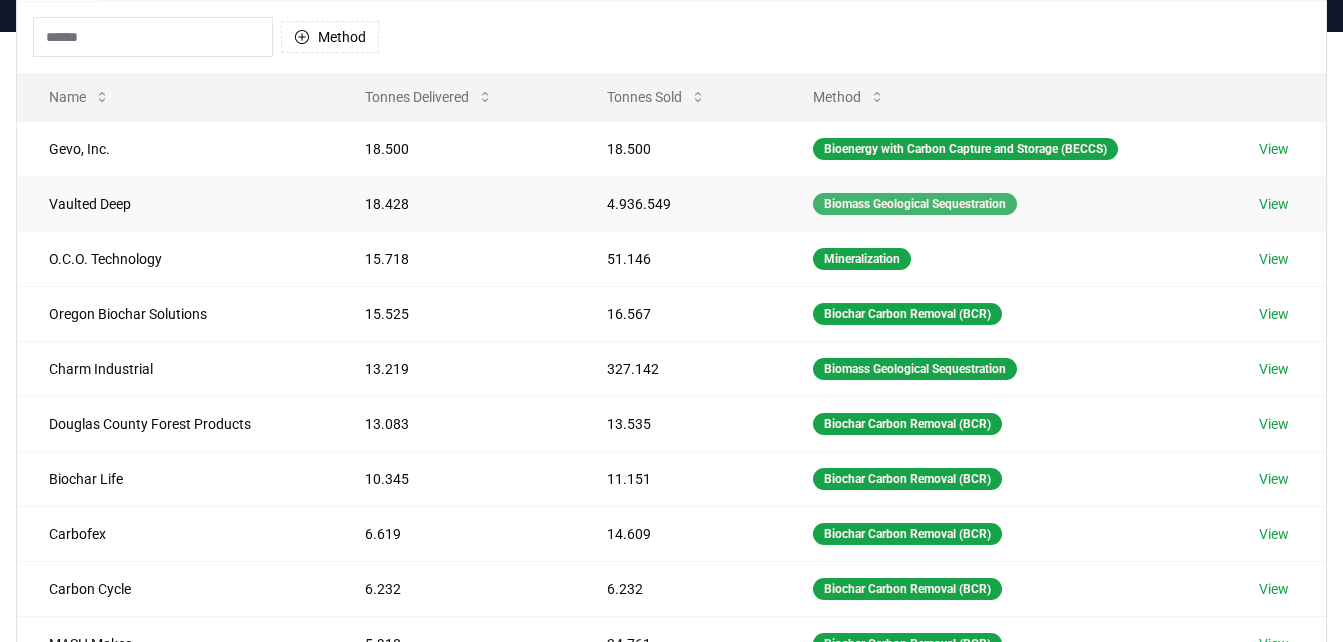 click on "Biomass Geological Sequestration" at bounding box center (915, 204) 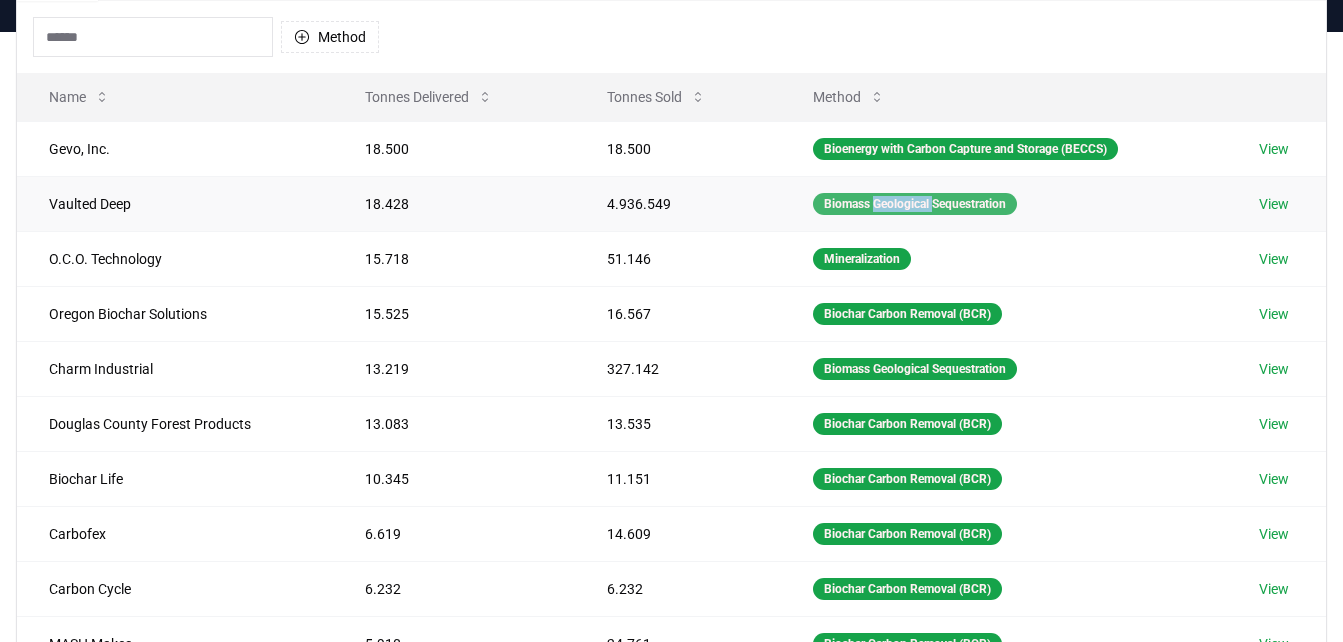 click on "Biomass Geological Sequestration" at bounding box center (915, 204) 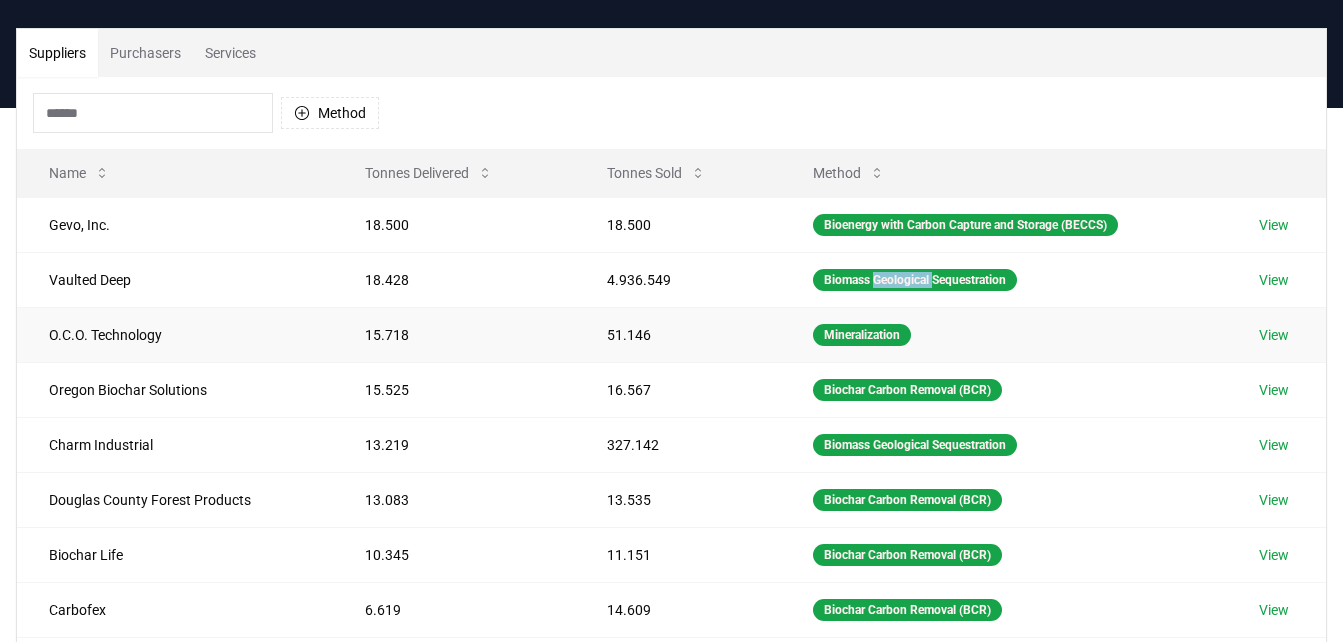 scroll, scrollTop: 0, scrollLeft: 0, axis: both 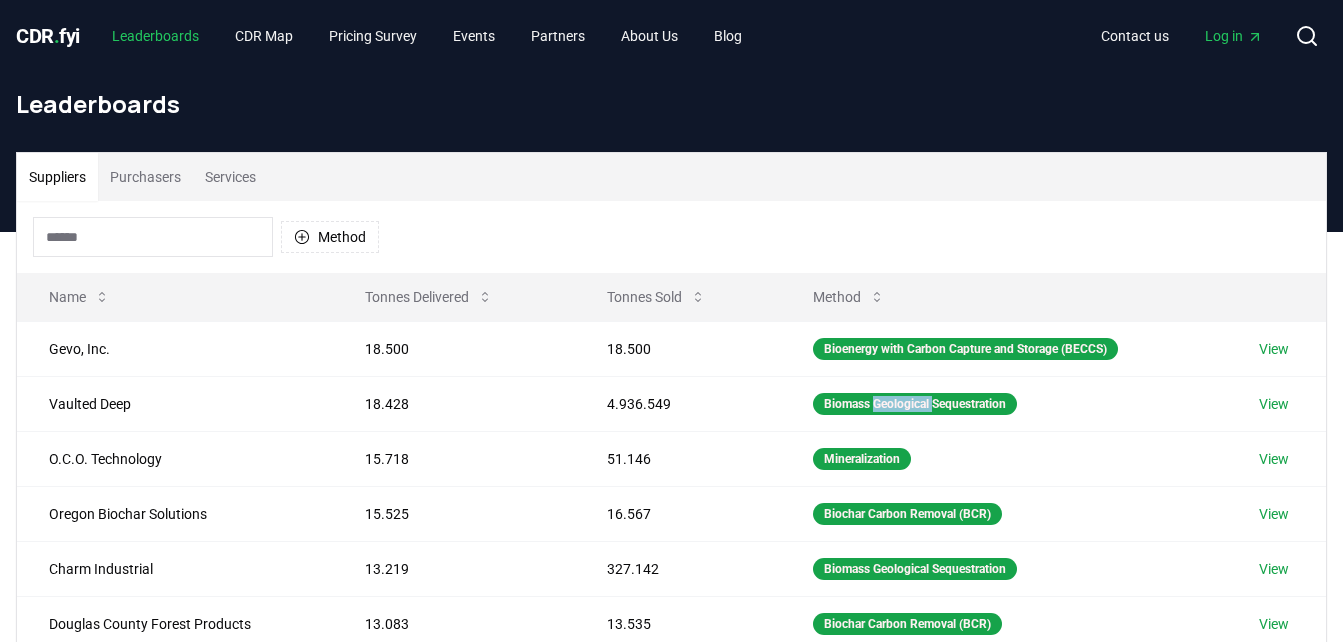 click on "Leaderboards" at bounding box center [155, 36] 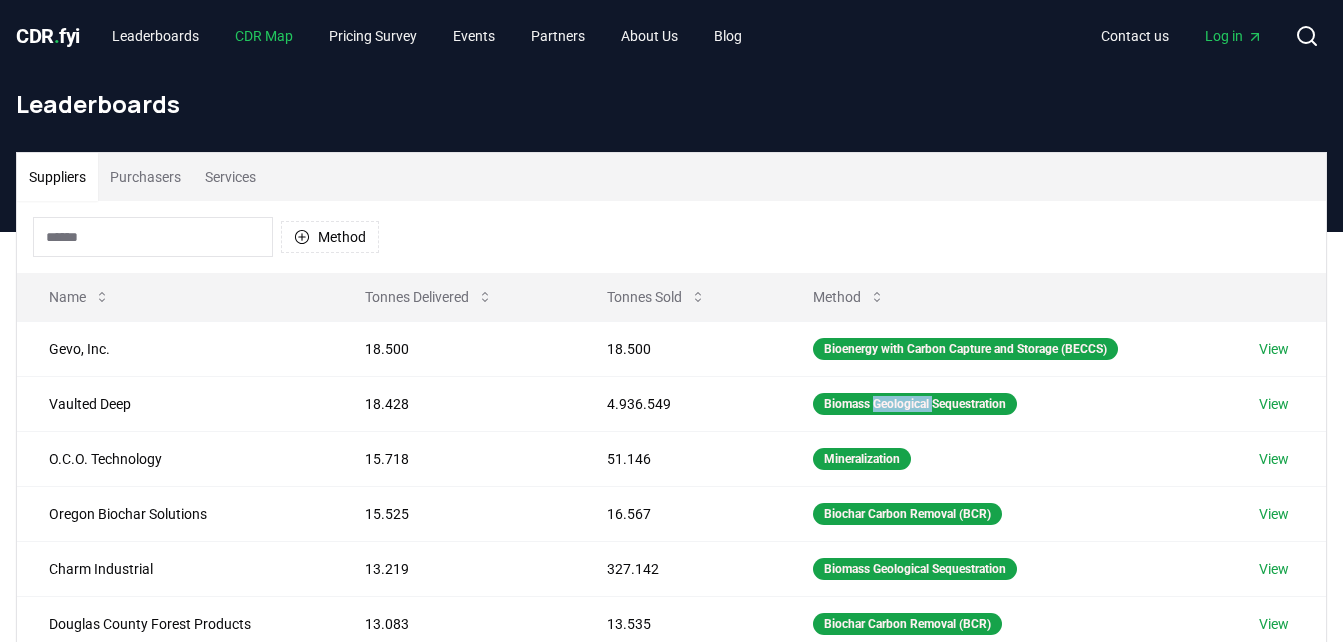 click on "CDR Map" at bounding box center [264, 36] 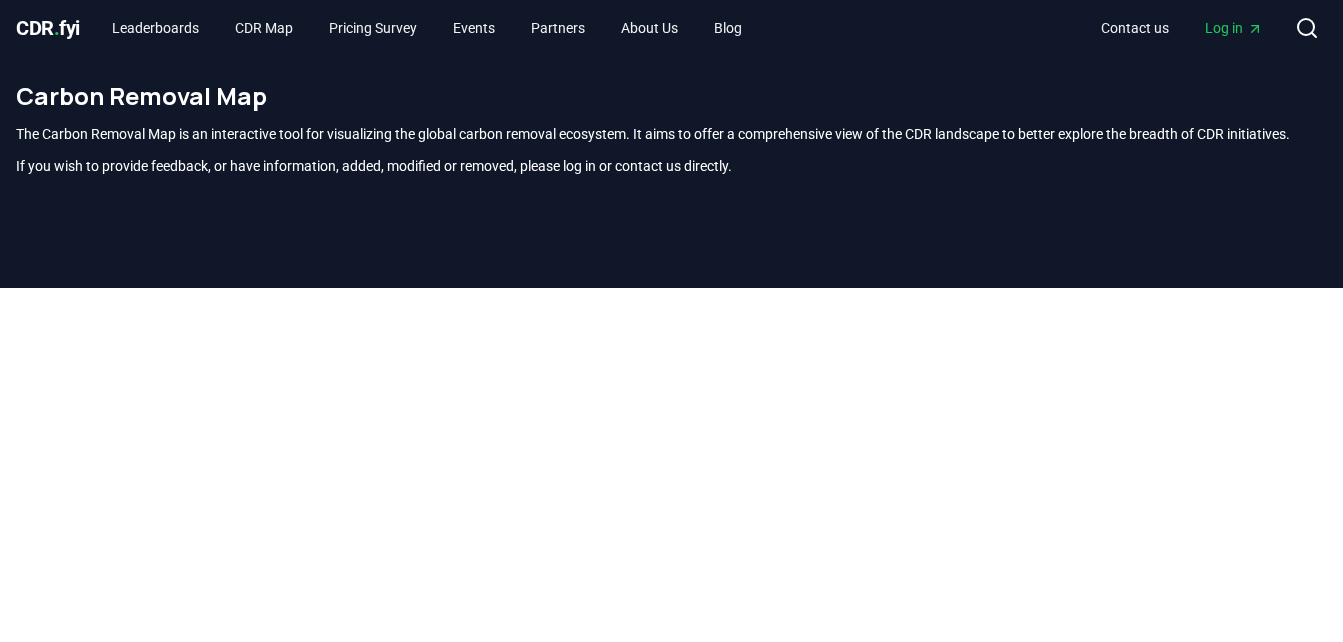 scroll, scrollTop: 0, scrollLeft: 0, axis: both 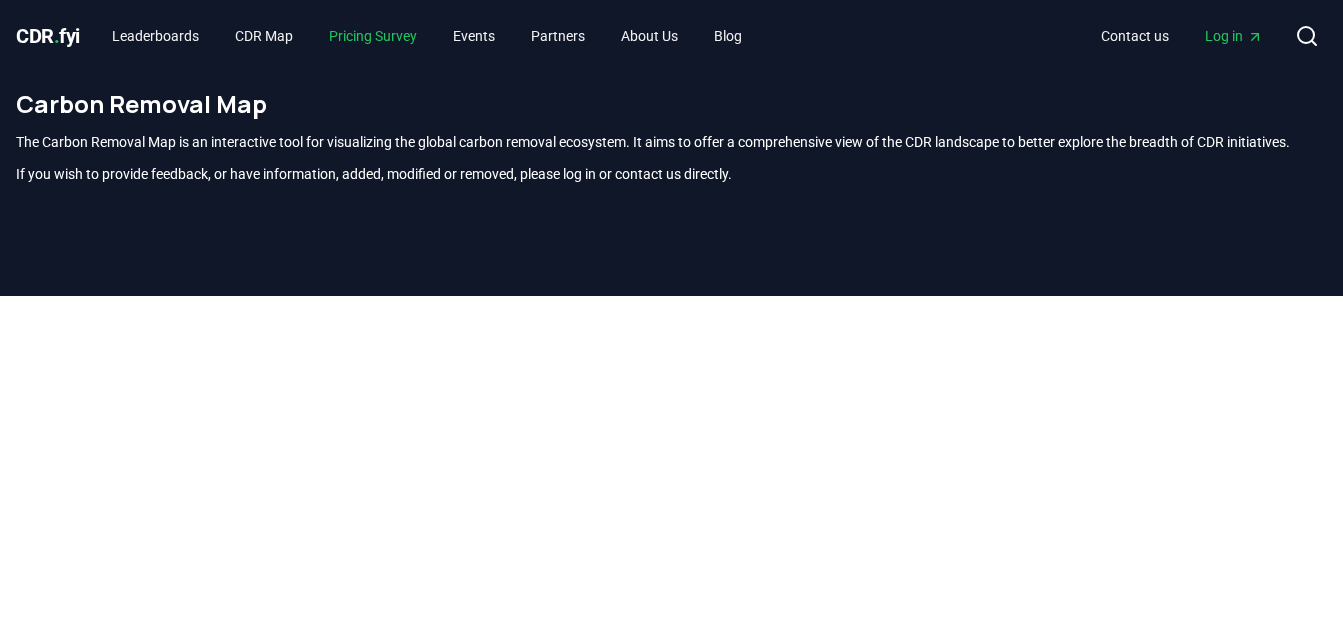 click on "Pricing Survey" at bounding box center (373, 36) 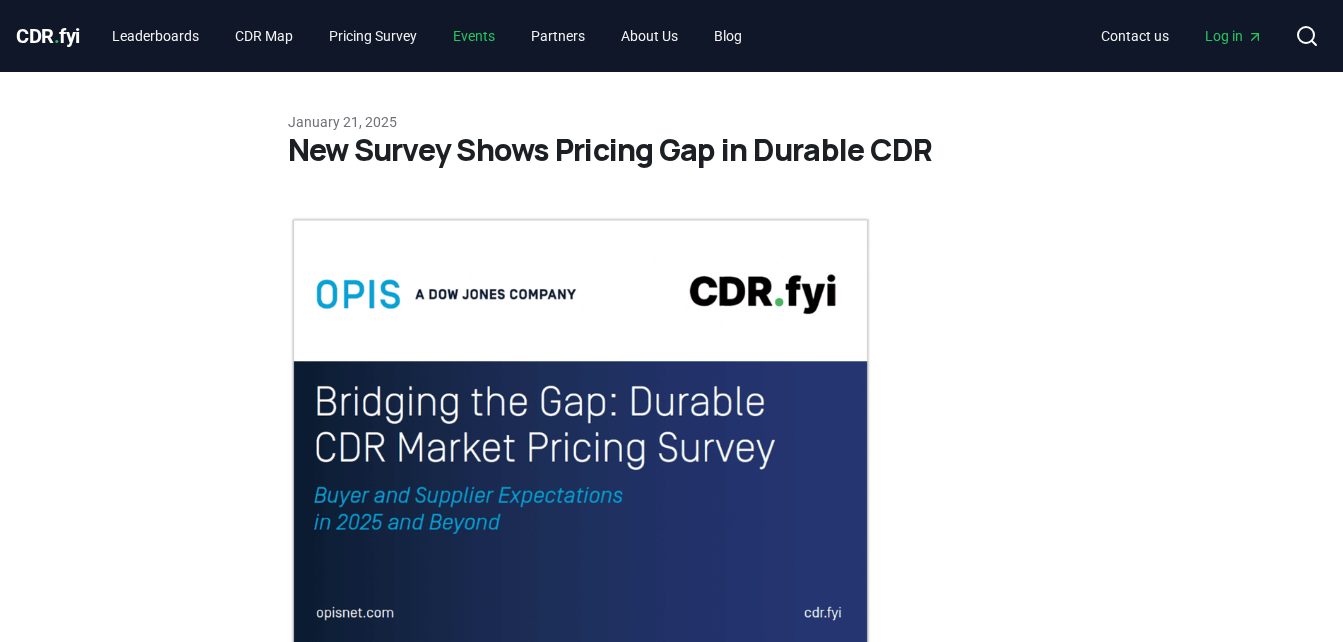 click on "Events" at bounding box center [474, 36] 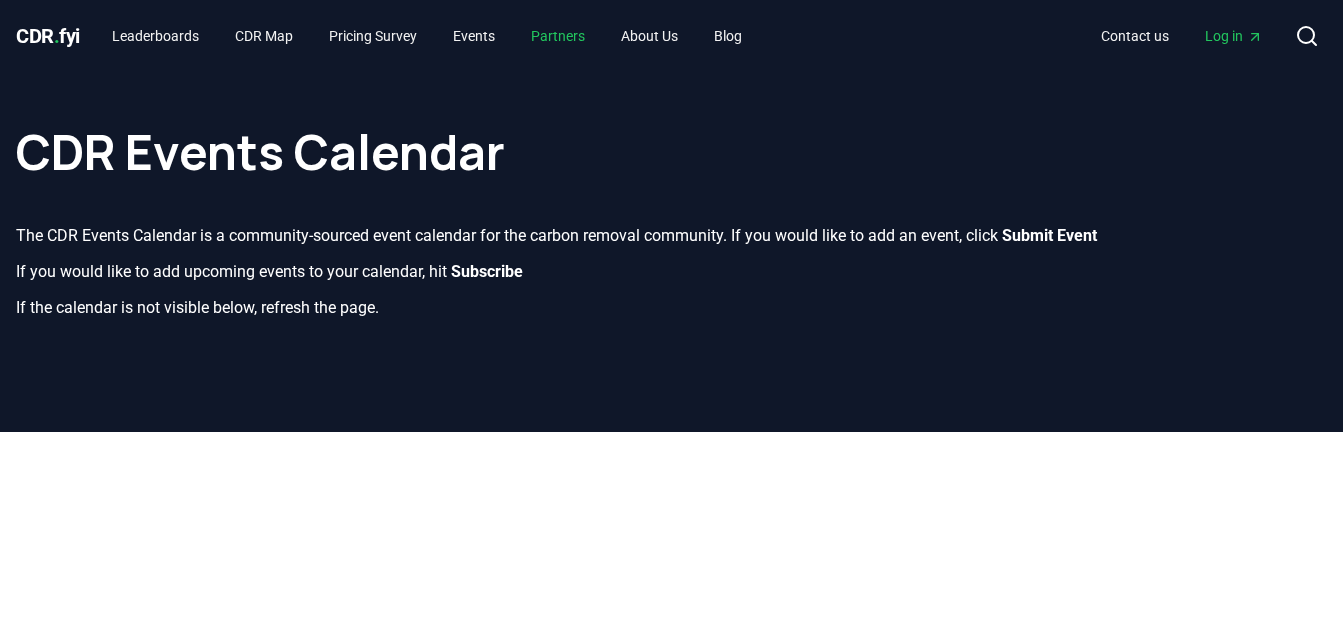 click on "Partners" at bounding box center (558, 36) 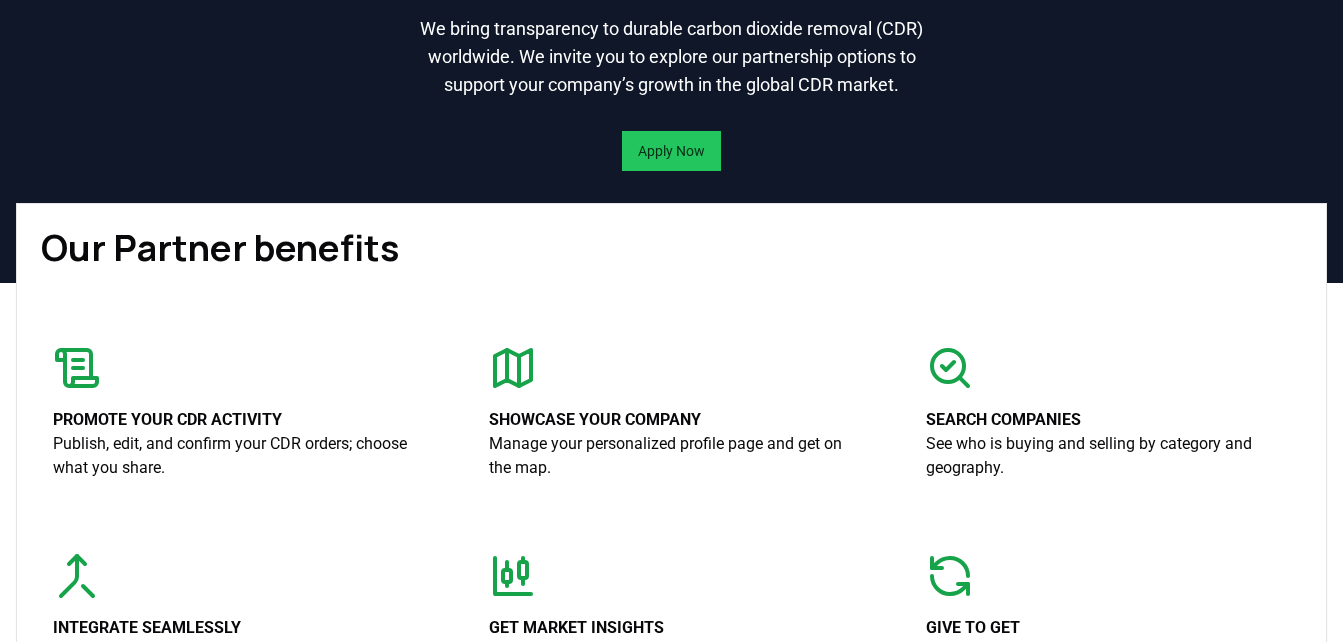 scroll, scrollTop: 0, scrollLeft: 0, axis: both 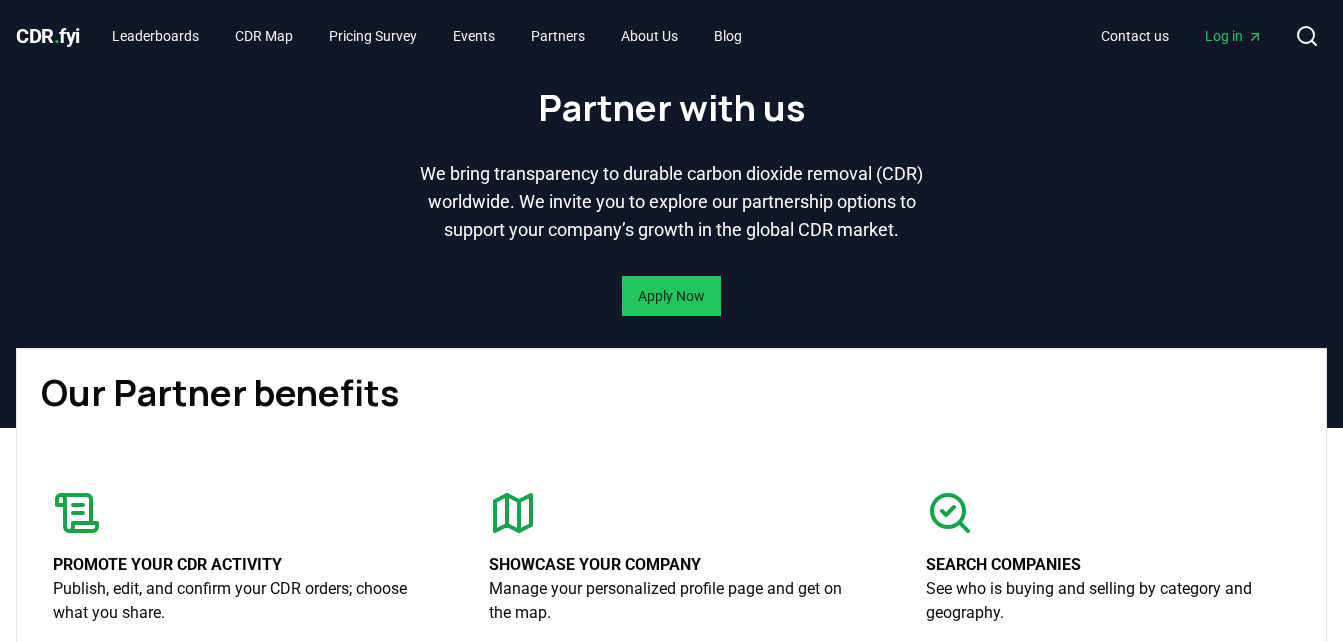 click on "CDR . fyi" at bounding box center (48, 36) 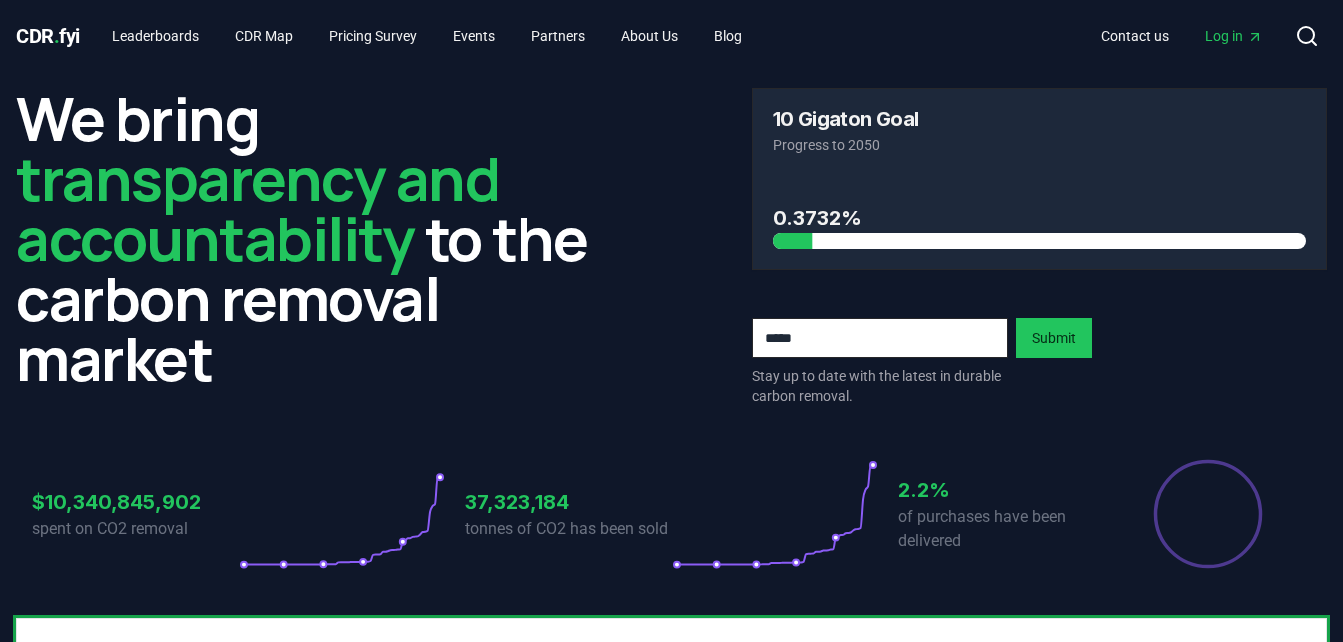 click at bounding box center [880, 338] 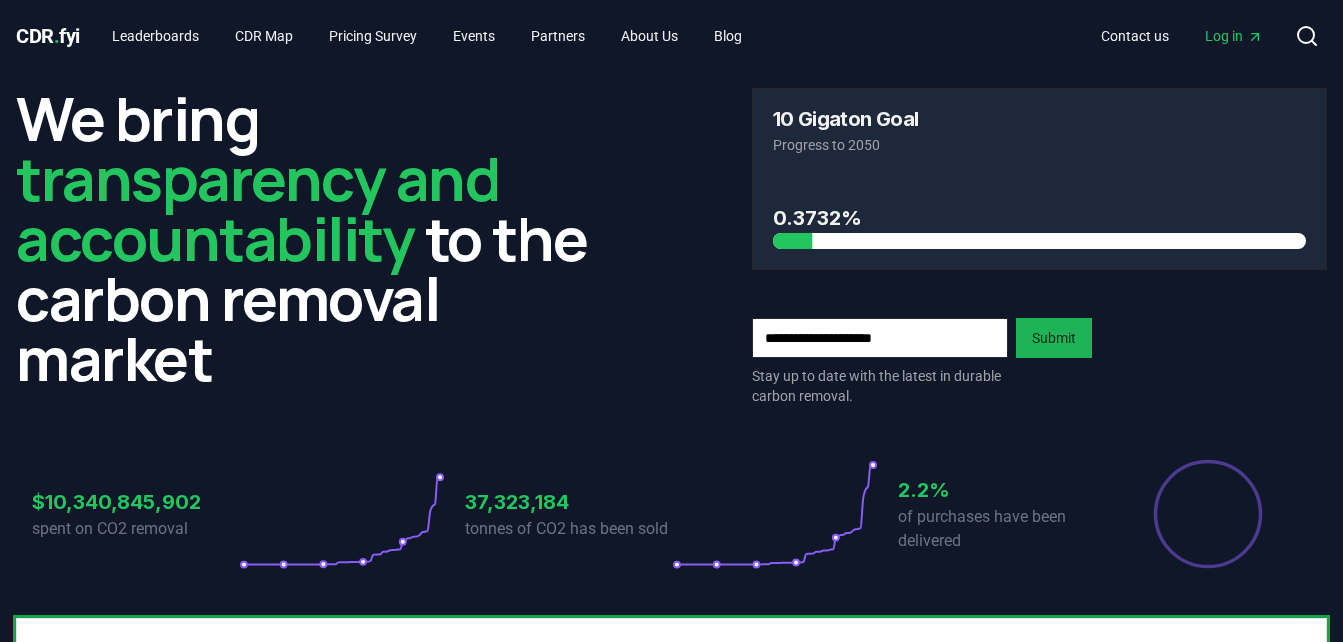 click on "Submit" at bounding box center [1054, 338] 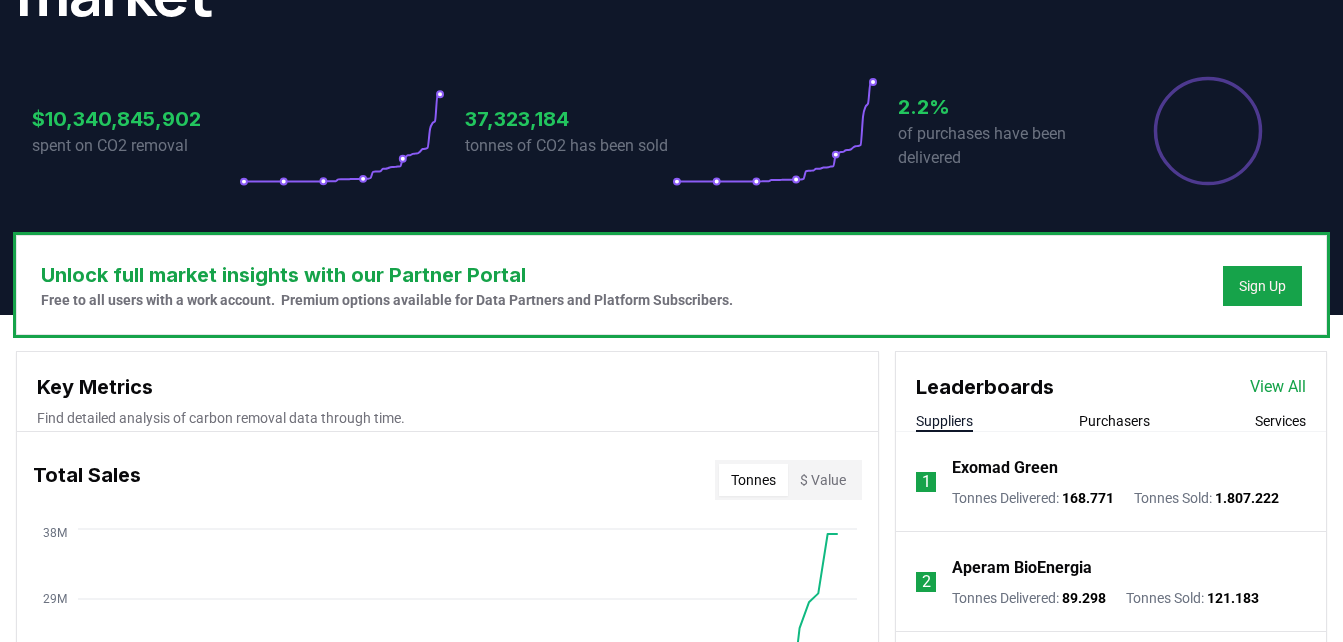 scroll, scrollTop: 400, scrollLeft: 0, axis: vertical 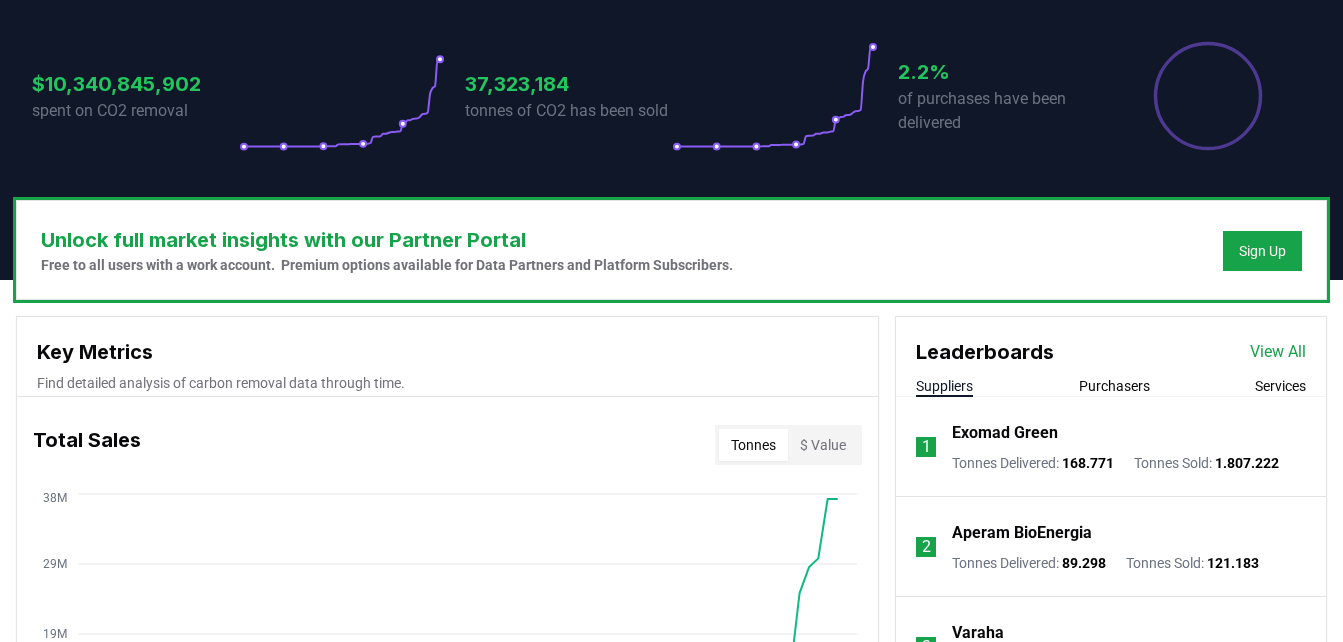click on "Exomad Green" at bounding box center [1005, 433] 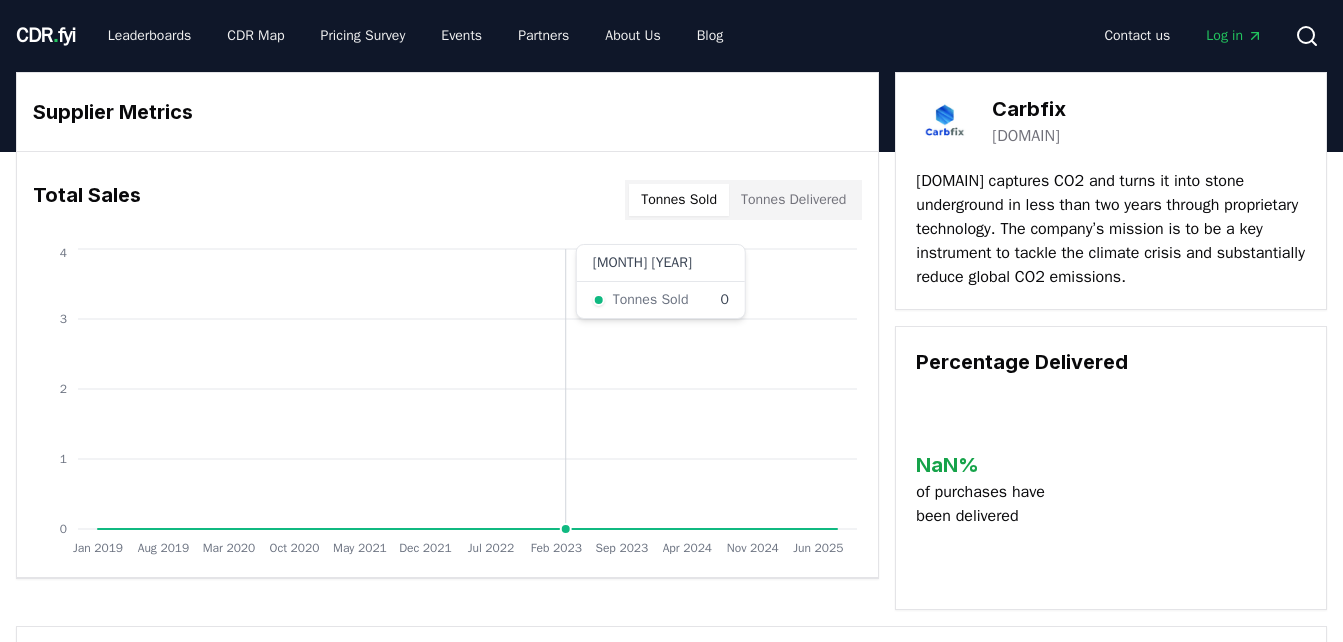 scroll, scrollTop: 0, scrollLeft: 0, axis: both 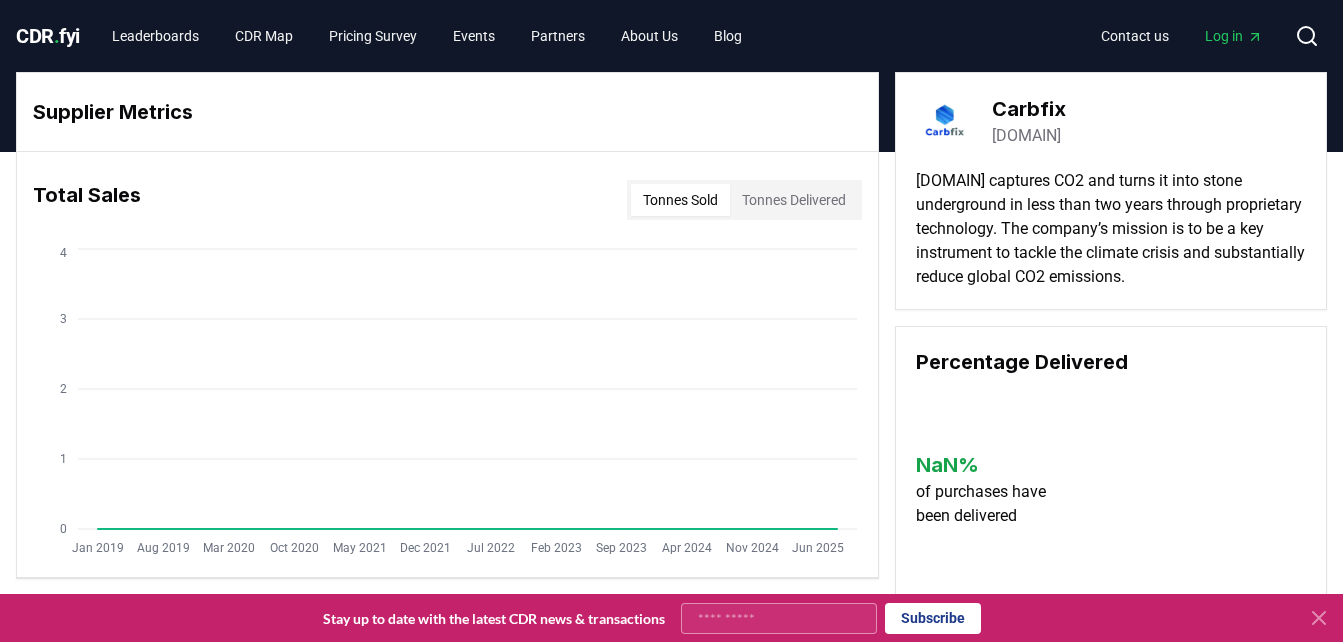 click on "Tonnes Delivered" at bounding box center [794, 200] 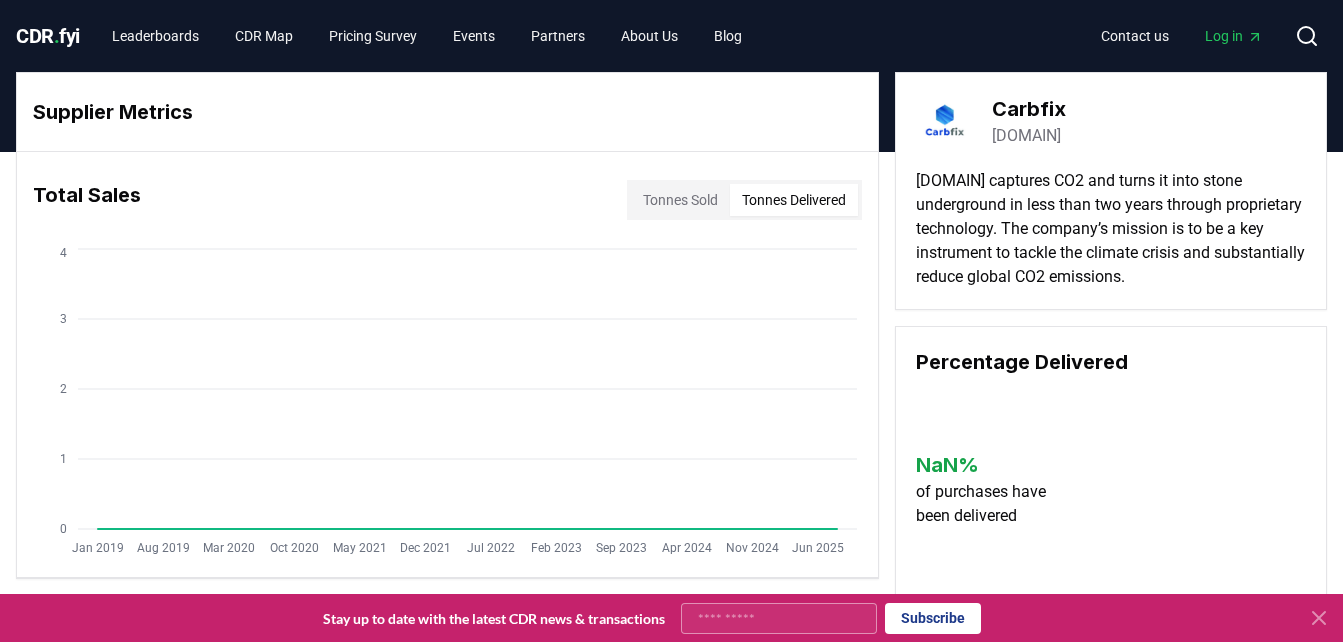 click on "Tonnes Delivered" at bounding box center (794, 200) 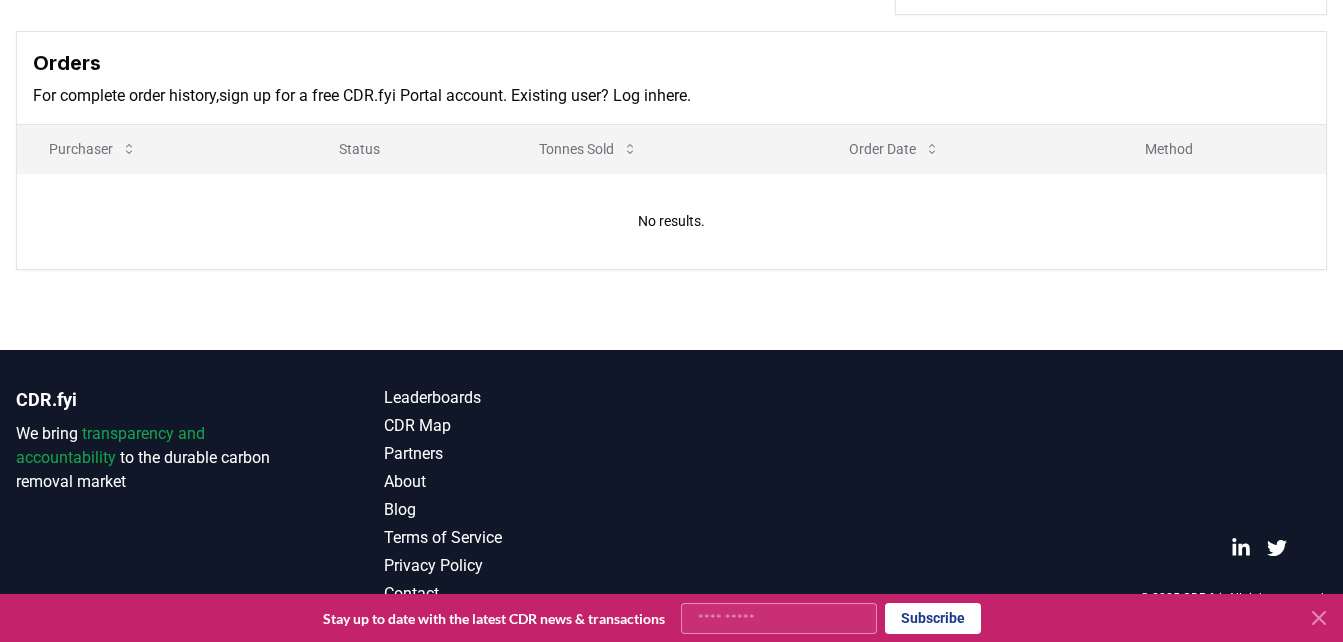 scroll, scrollTop: 395, scrollLeft: 0, axis: vertical 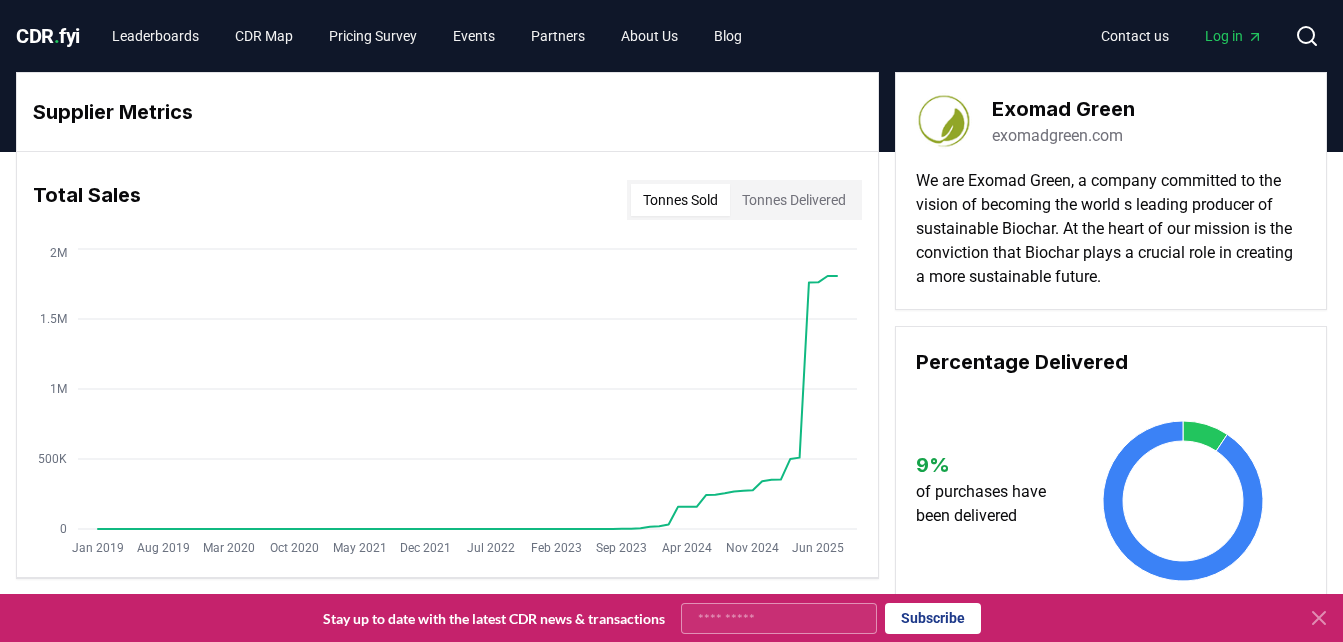 click on "CDR . fyi" at bounding box center [48, 36] 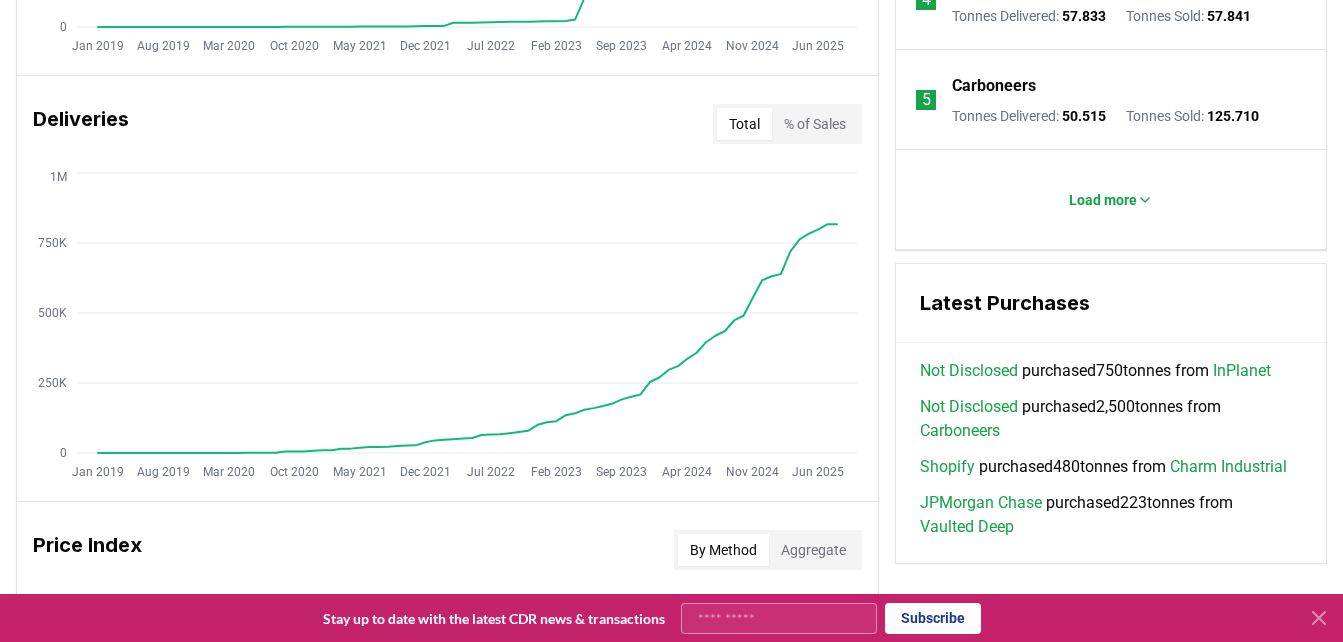 scroll, scrollTop: 1200, scrollLeft: 0, axis: vertical 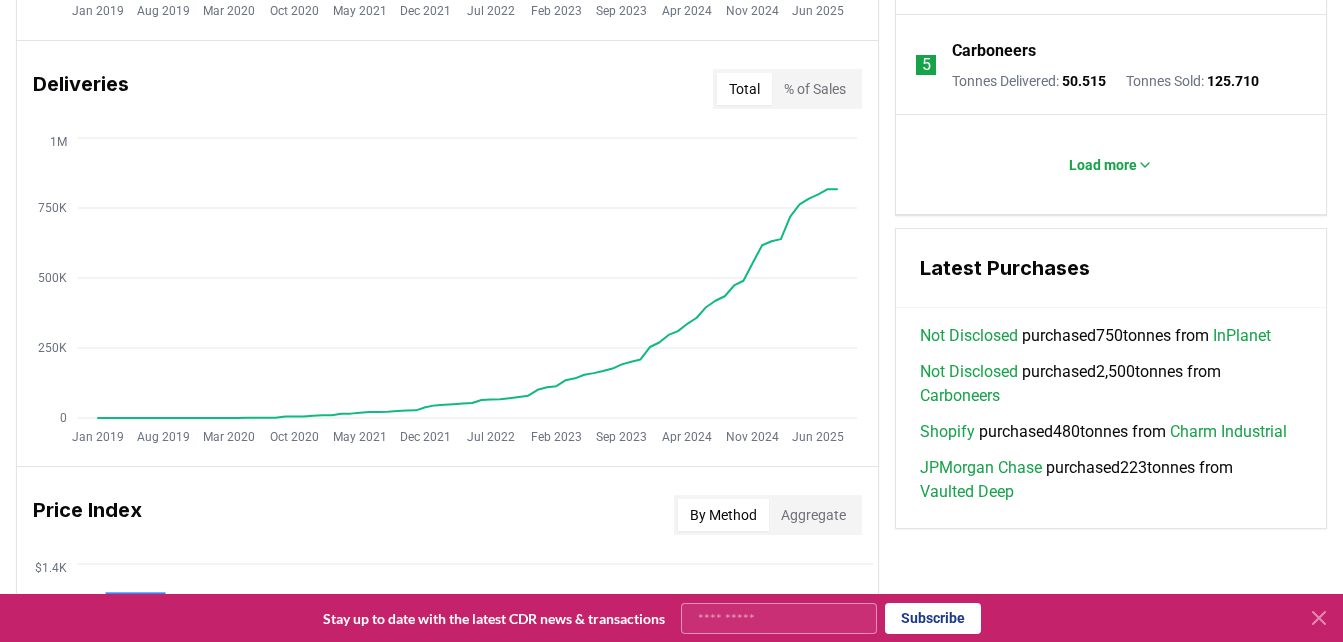 click on "InPlanet" at bounding box center [1242, 336] 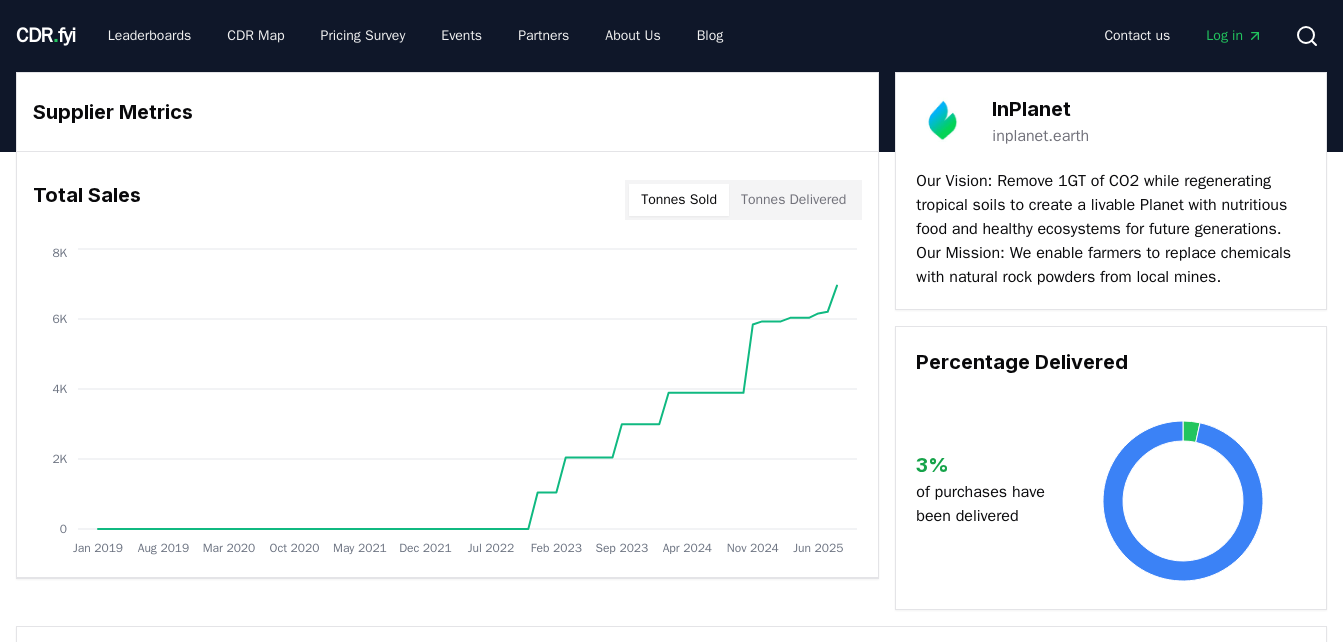 scroll, scrollTop: 0, scrollLeft: 0, axis: both 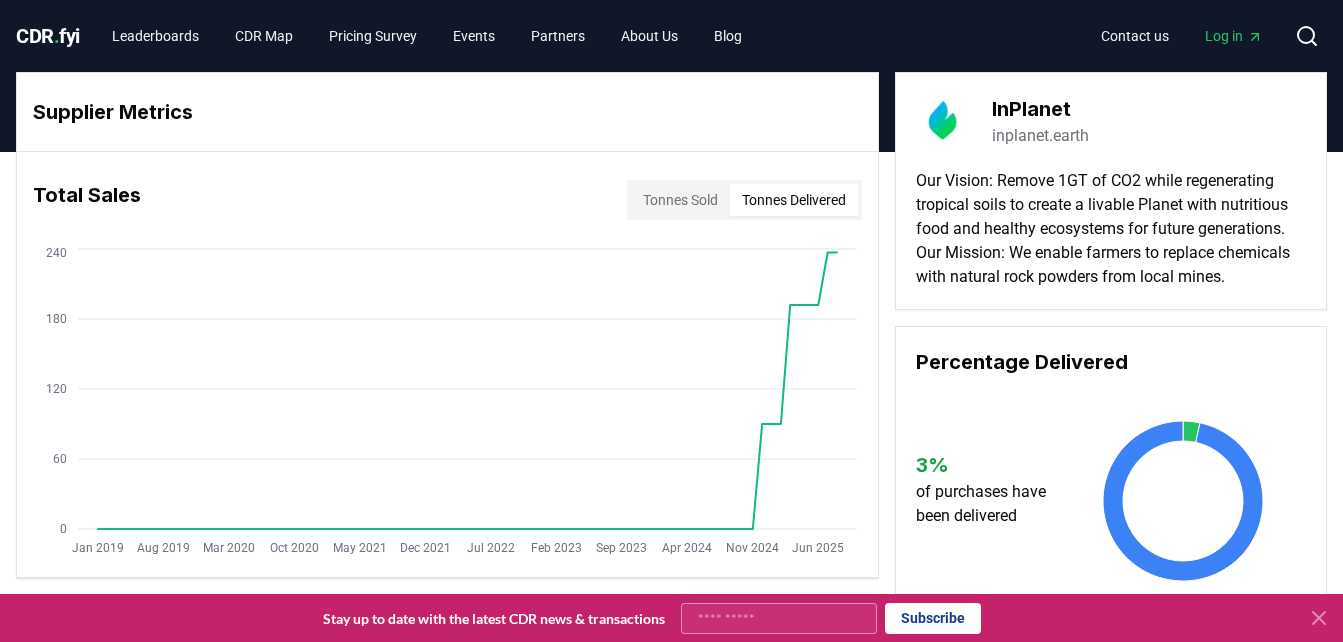 click on "Tonnes Delivered" at bounding box center (794, 200) 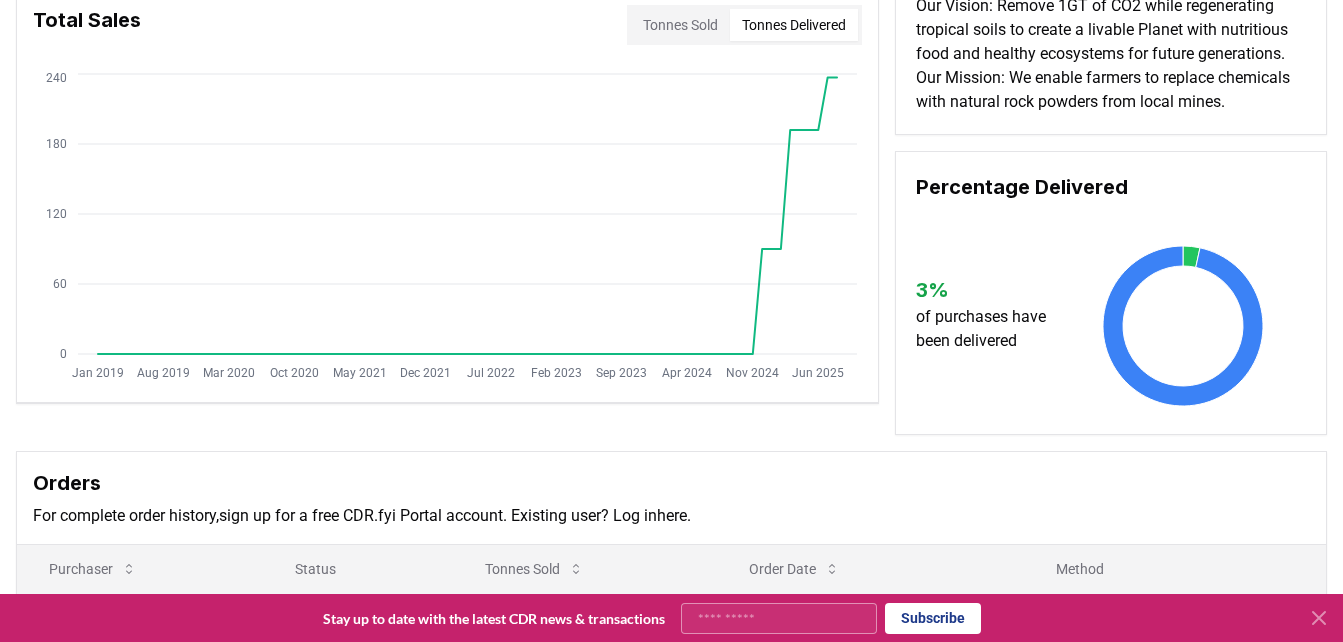 scroll, scrollTop: 0, scrollLeft: 0, axis: both 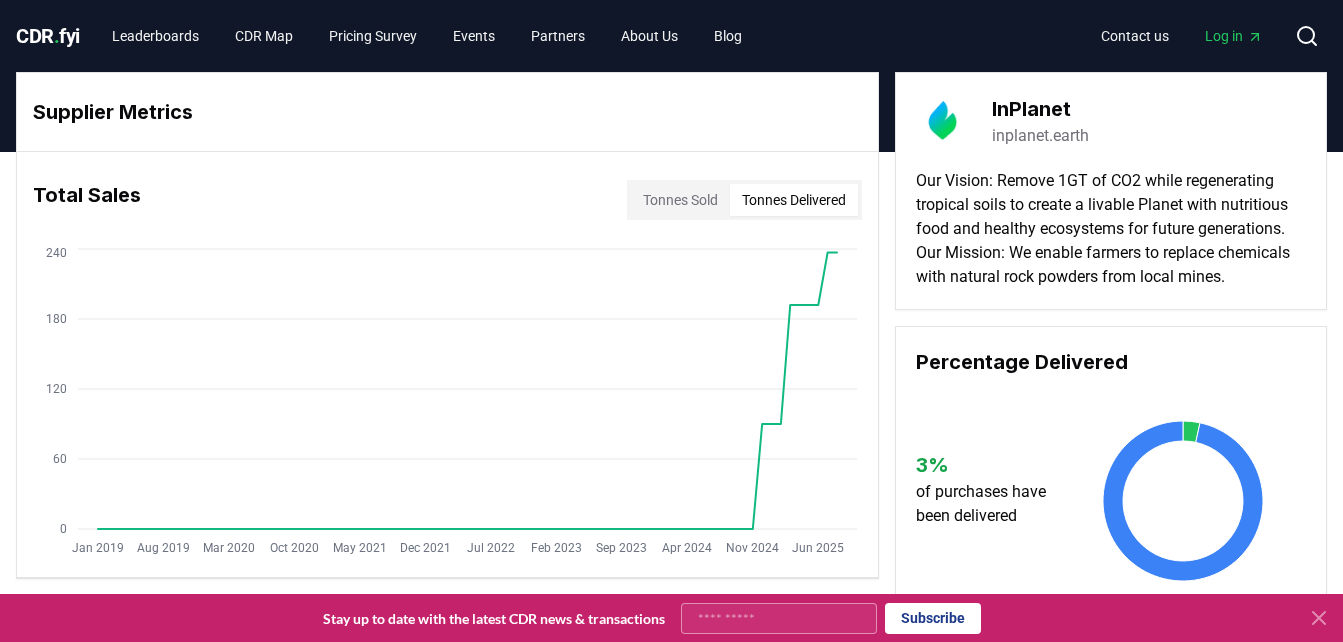 click on "CDR . fyi" at bounding box center (48, 36) 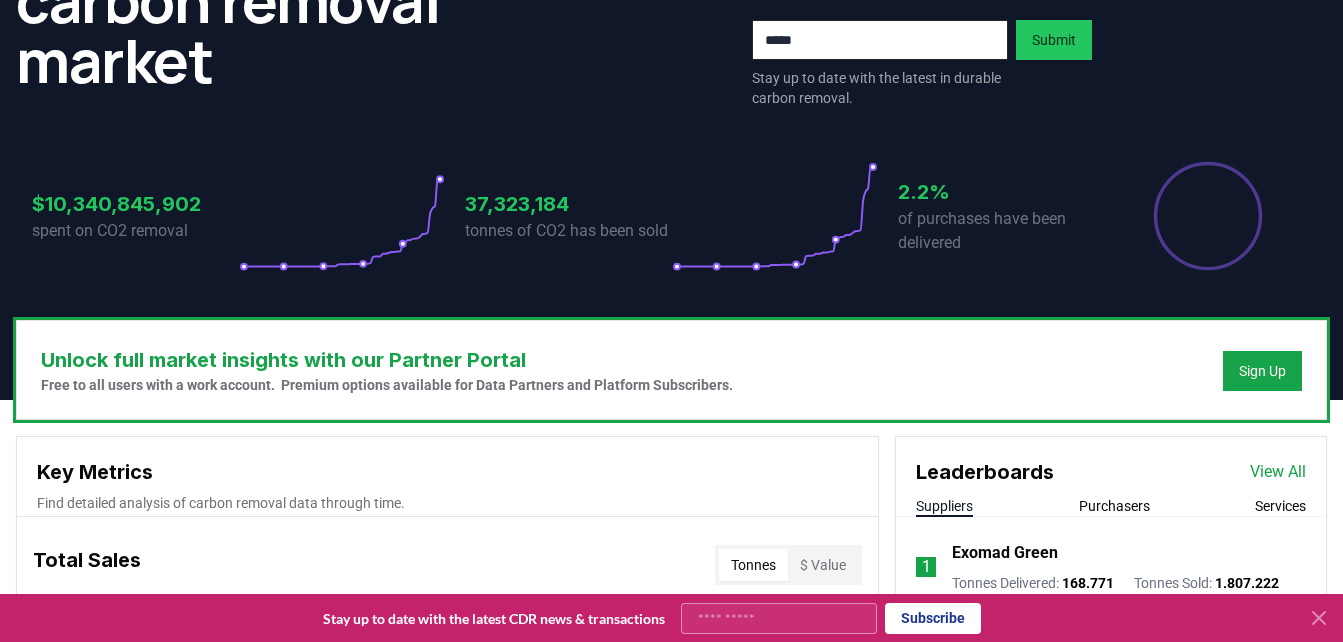 scroll, scrollTop: 600, scrollLeft: 0, axis: vertical 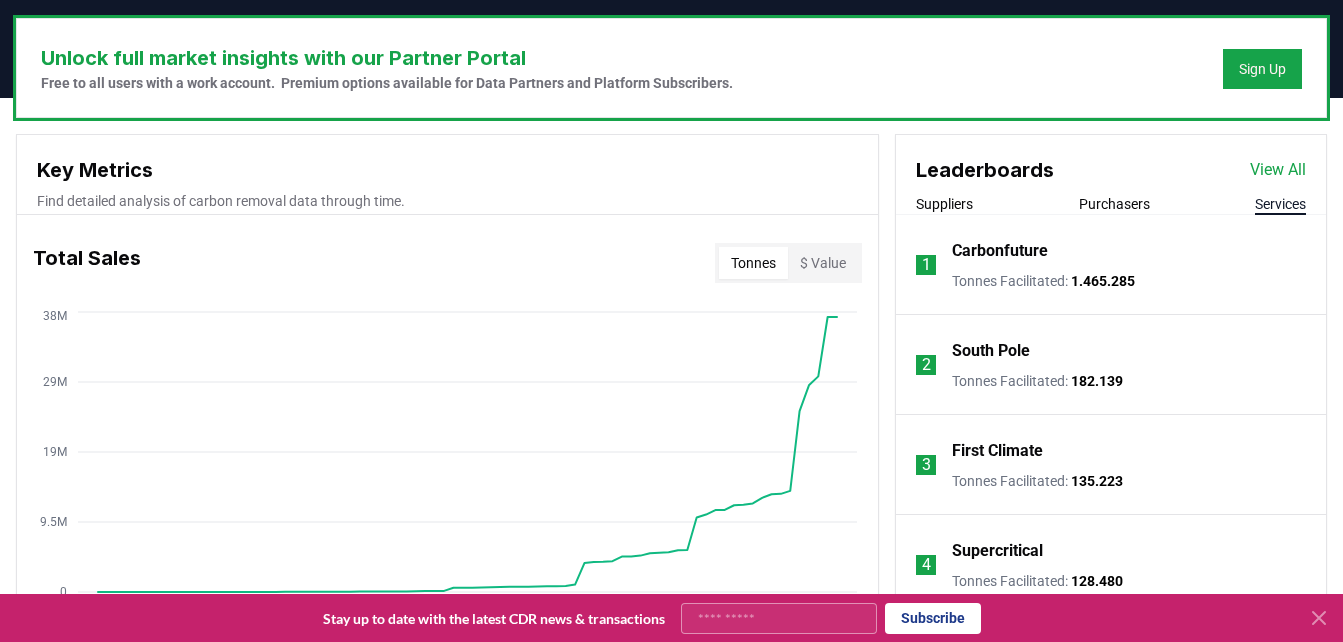 click on "Services" at bounding box center [1280, 204] 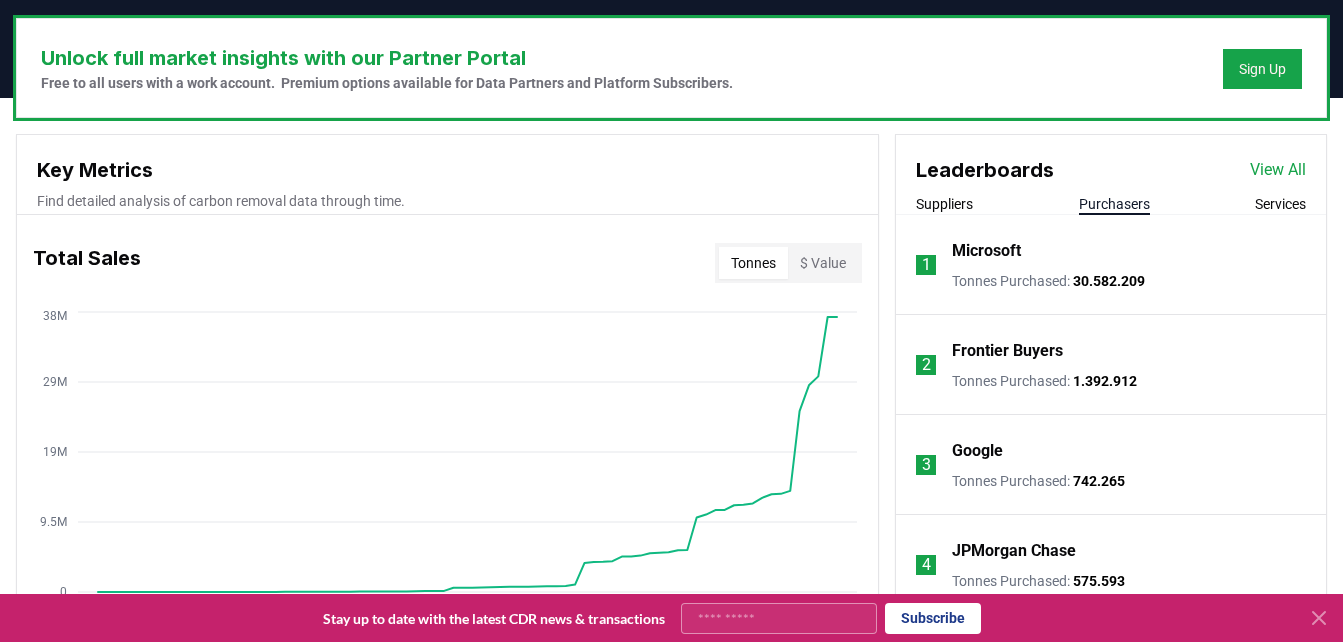 click on "Purchasers" at bounding box center [1114, 204] 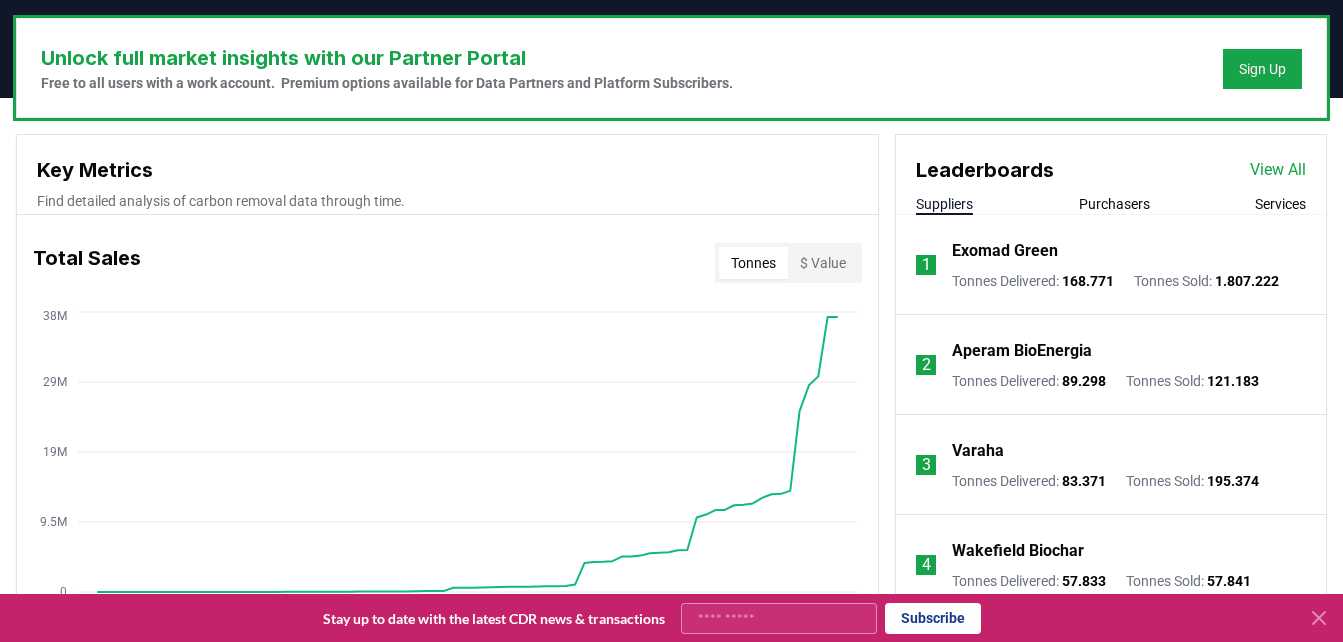 click on "Suppliers" at bounding box center (944, 204) 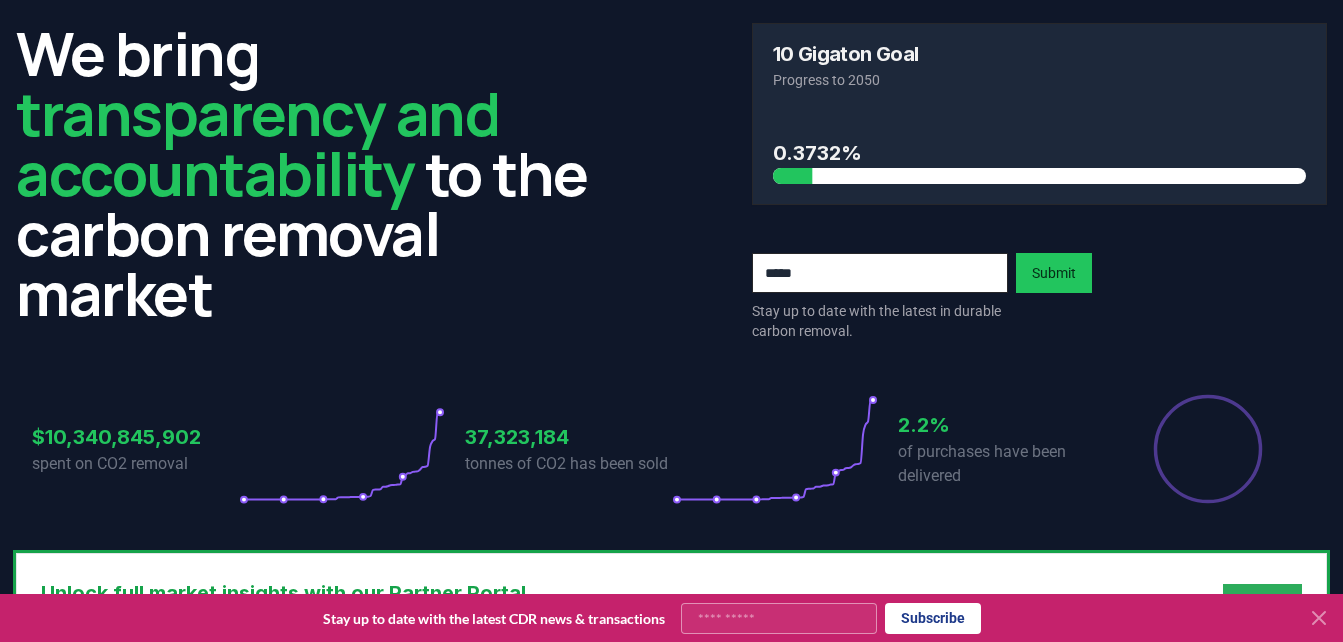 scroll, scrollTop: 100, scrollLeft: 0, axis: vertical 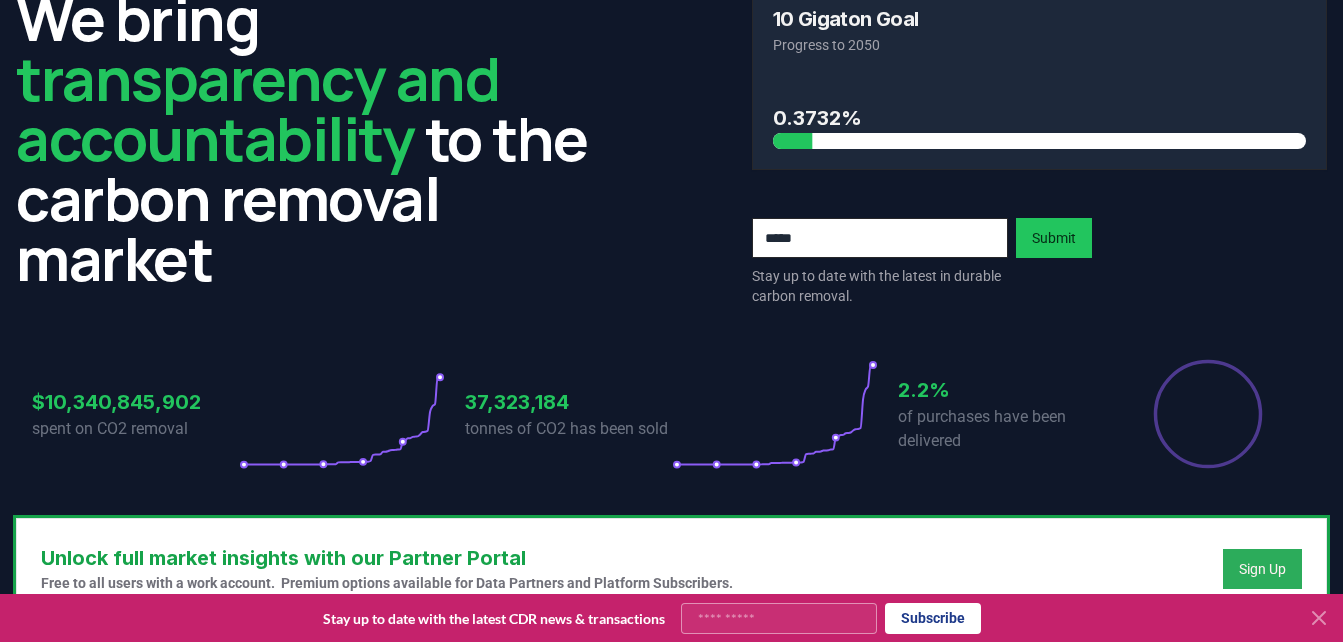 click on "Sign Up" at bounding box center [1262, 569] 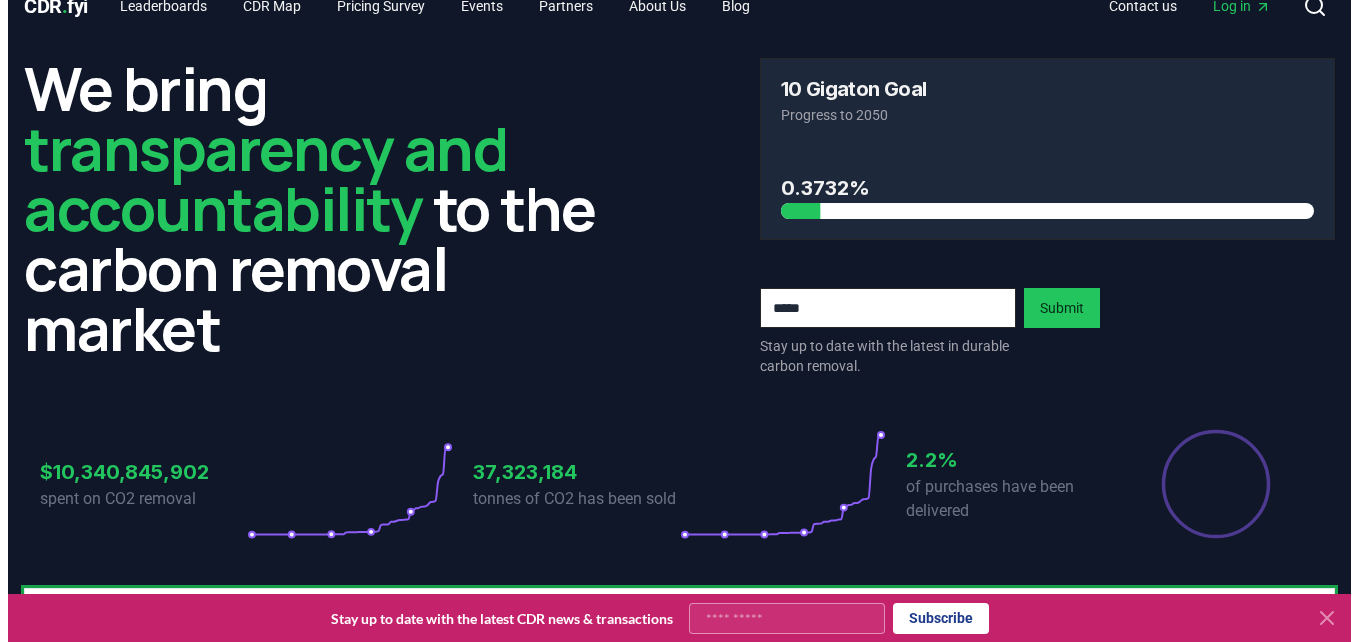 scroll, scrollTop: 0, scrollLeft: 0, axis: both 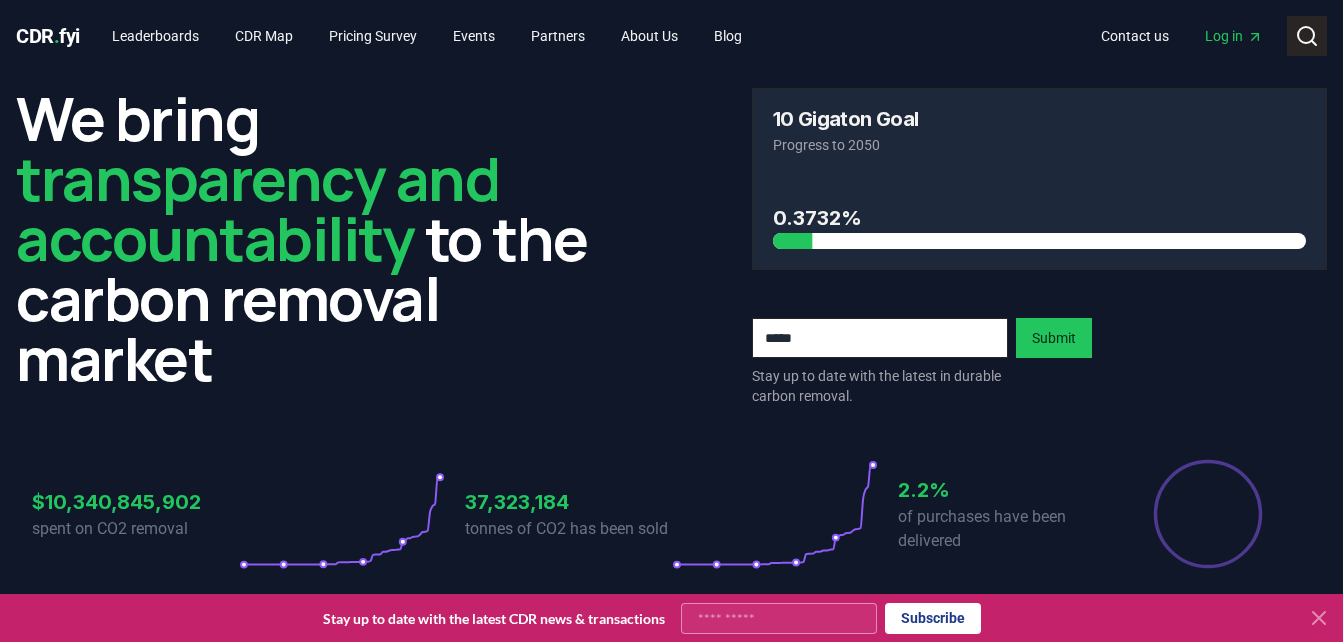 click 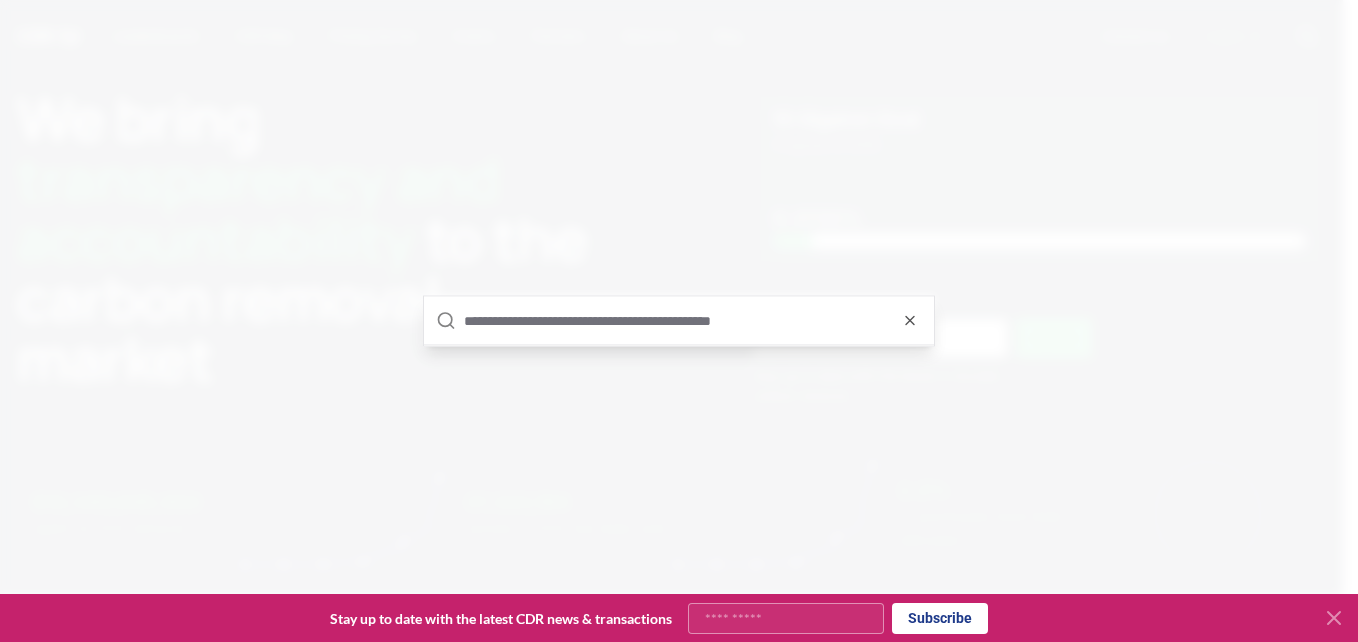 click at bounding box center (693, 321) 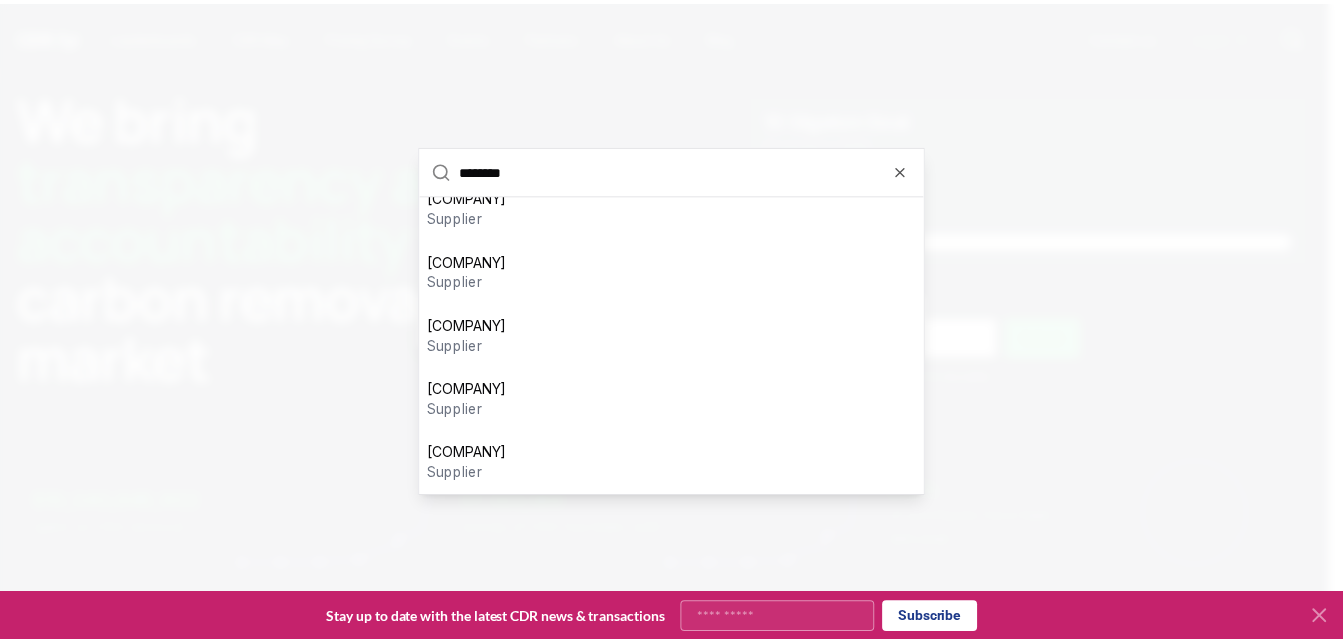scroll, scrollTop: 0, scrollLeft: 0, axis: both 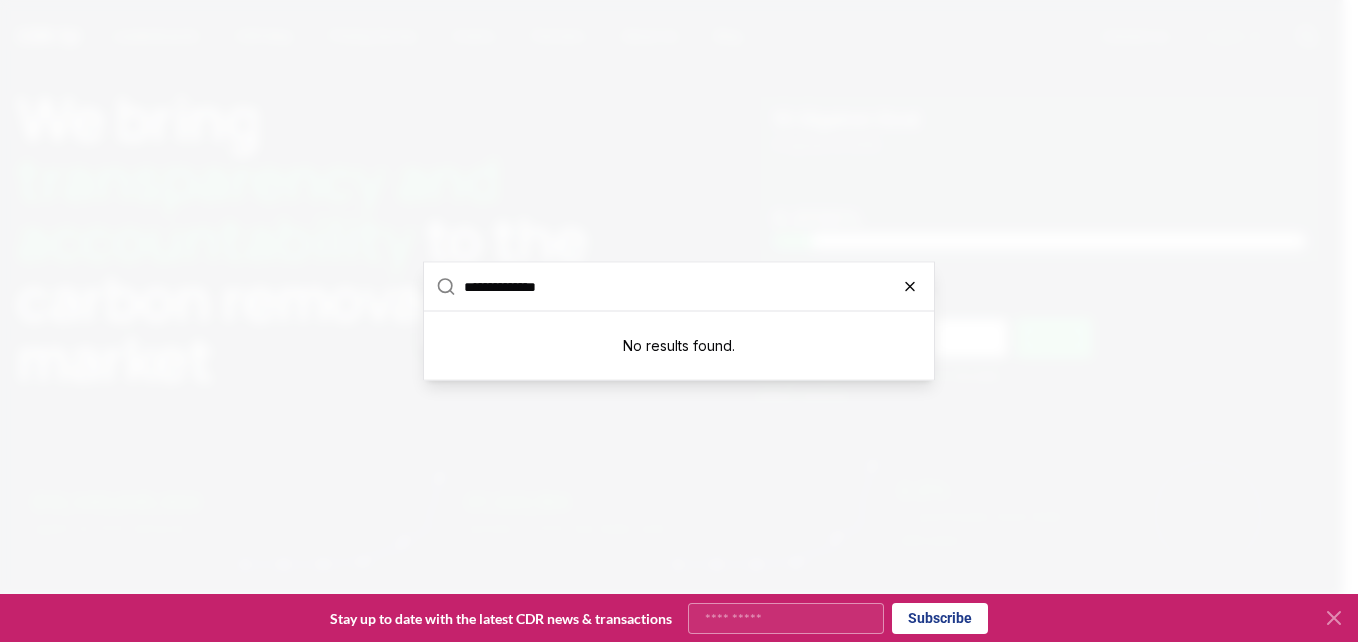 type on "**********" 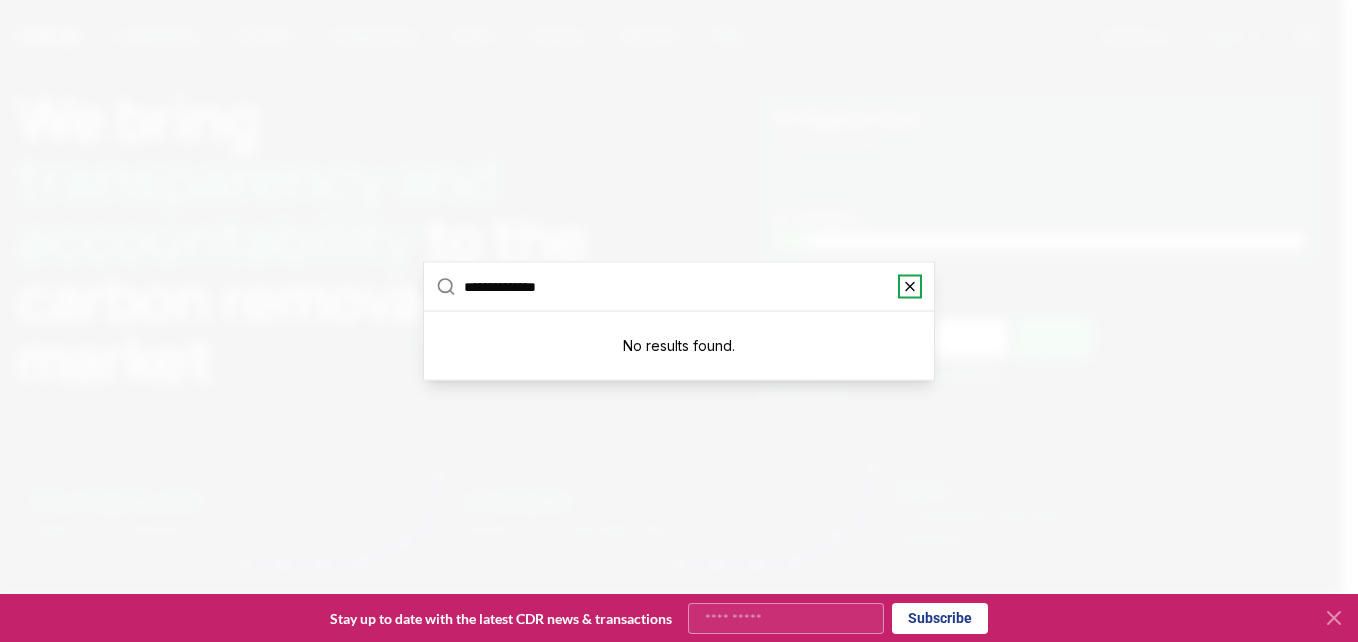 click 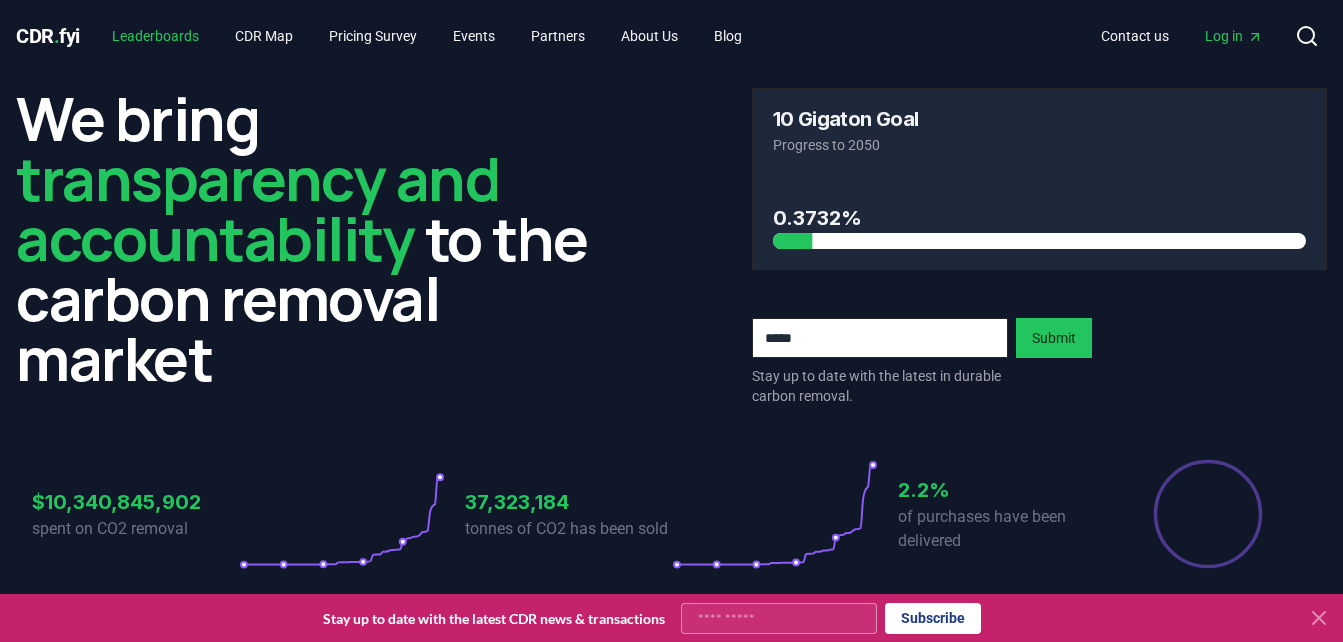 click on "Leaderboards" at bounding box center [155, 36] 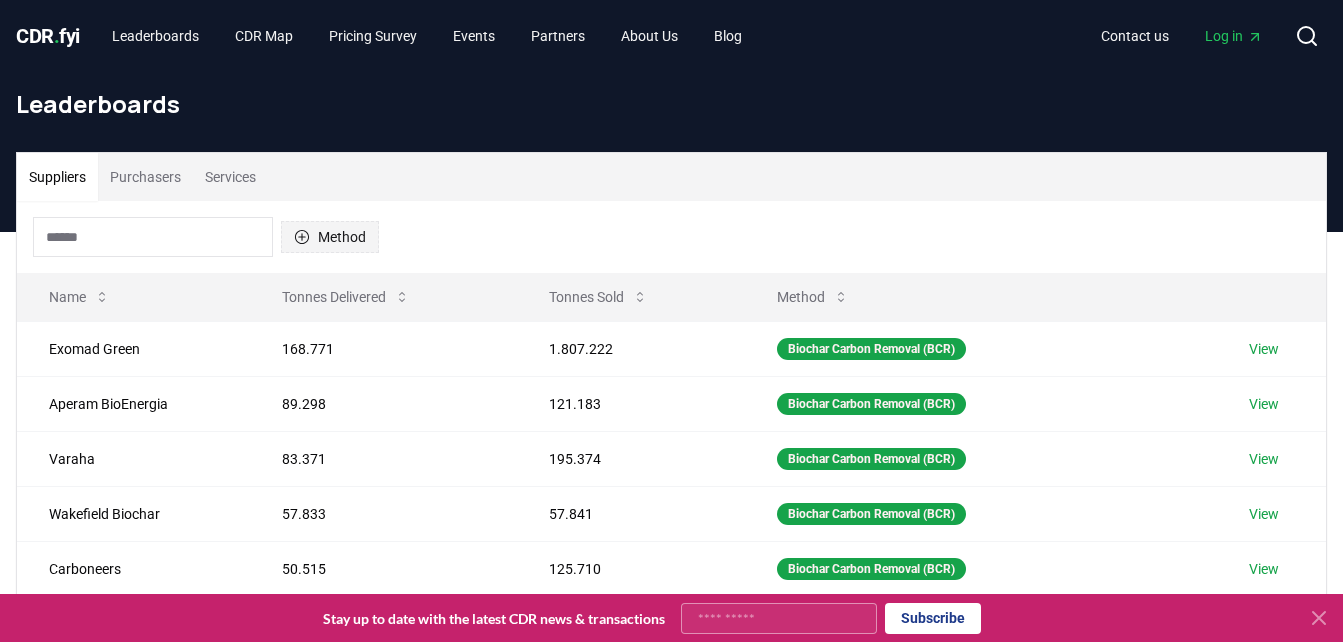 click on "Method" at bounding box center [330, 237] 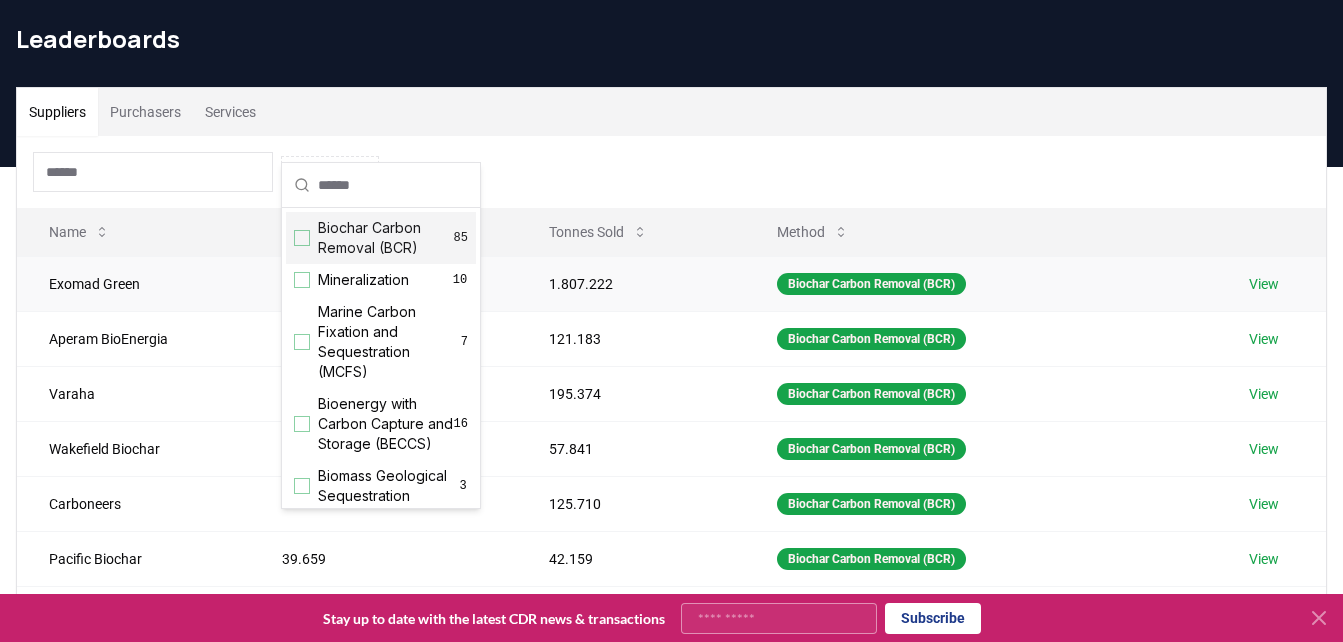 scroll, scrollTop: 100, scrollLeft: 0, axis: vertical 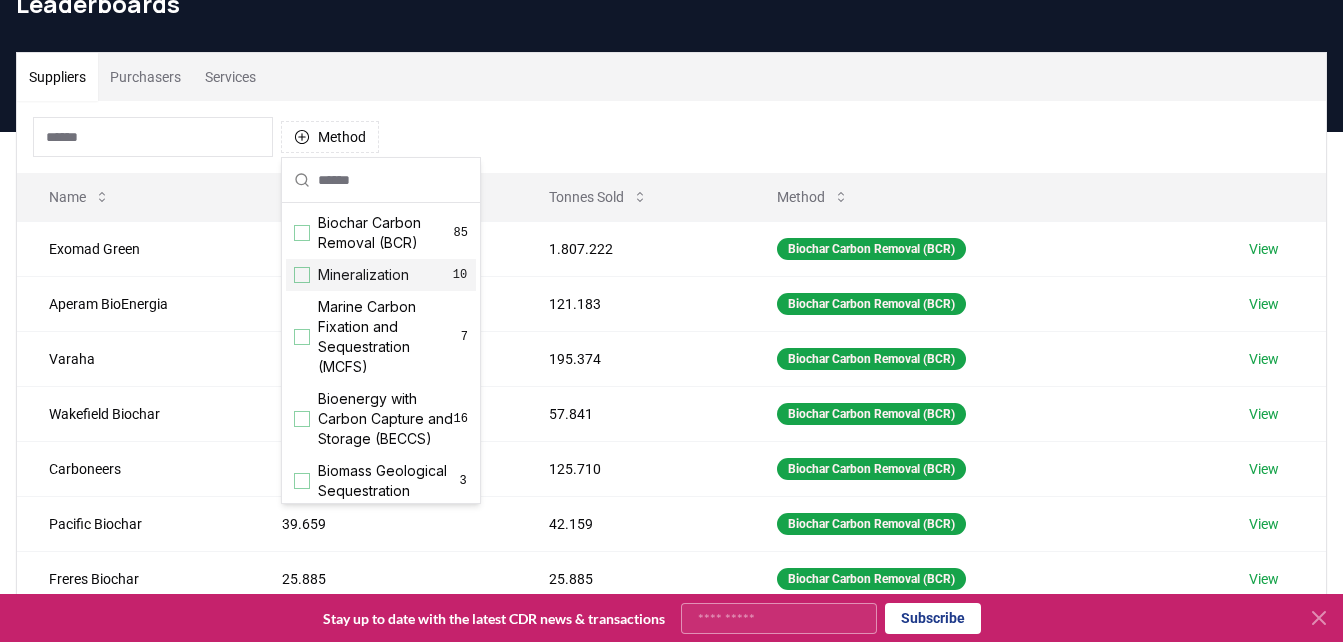click on "Mineralization" at bounding box center (363, 275) 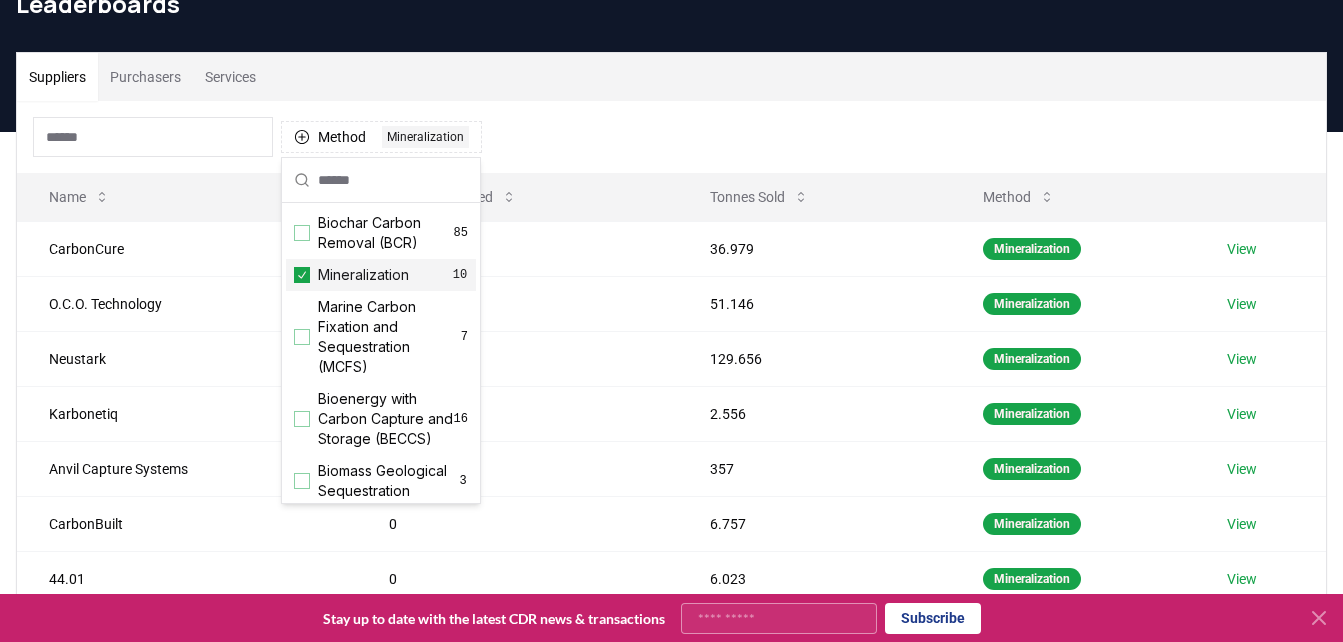 click on "Method 1 Mineralization" at bounding box center [671, 137] 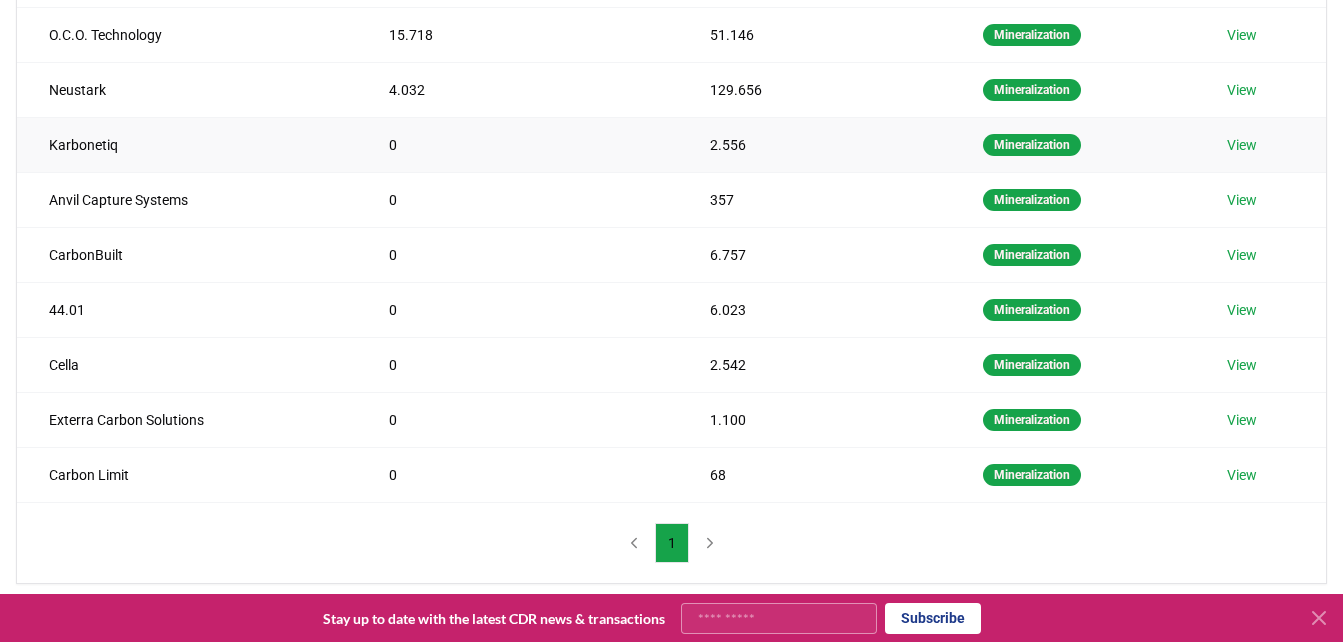 scroll, scrollTop: 400, scrollLeft: 0, axis: vertical 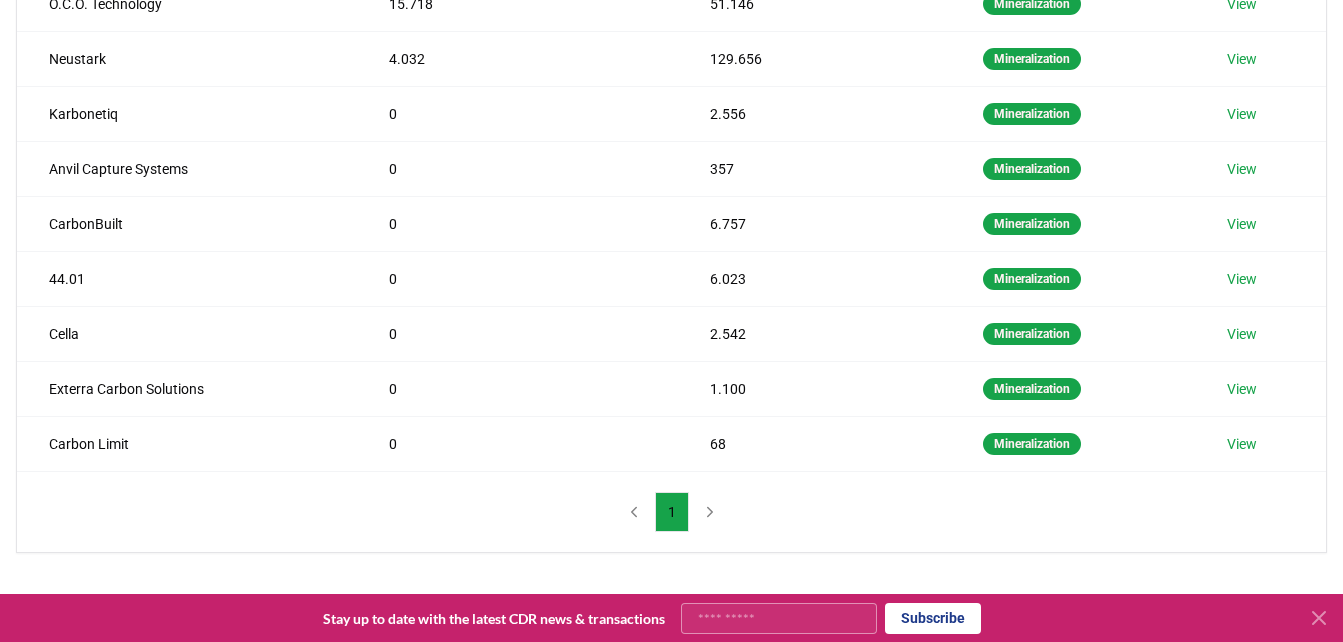 click on "1" at bounding box center (672, 512) 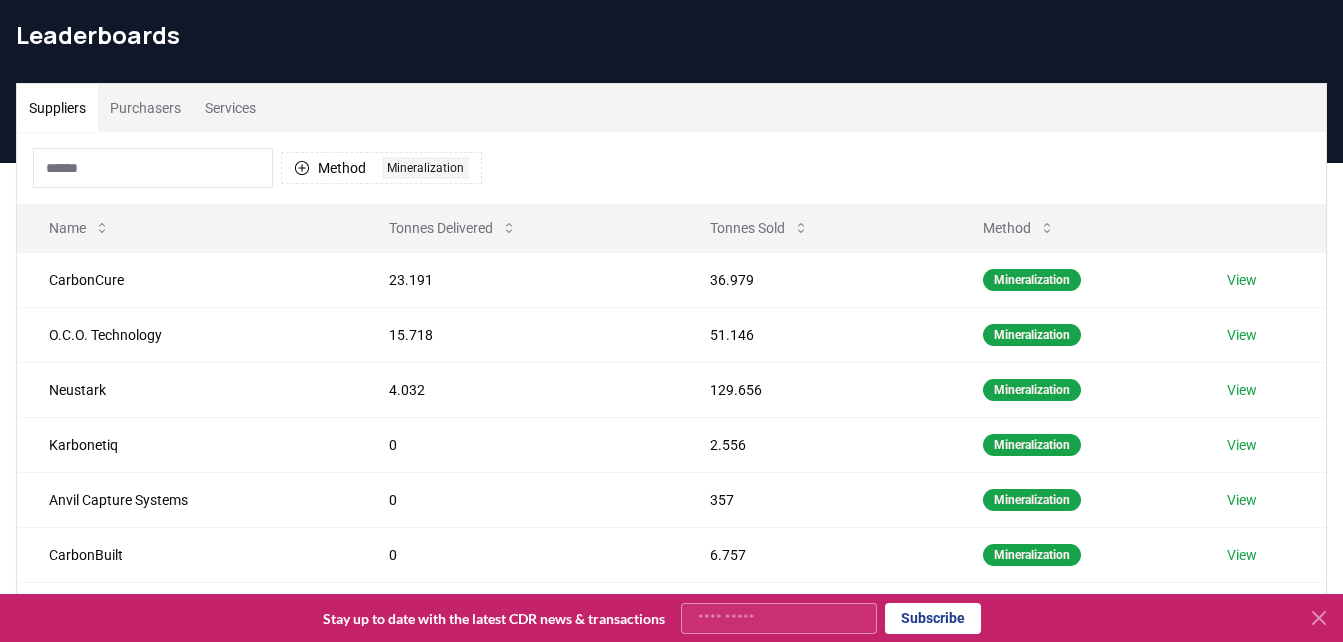 scroll, scrollTop: 100, scrollLeft: 0, axis: vertical 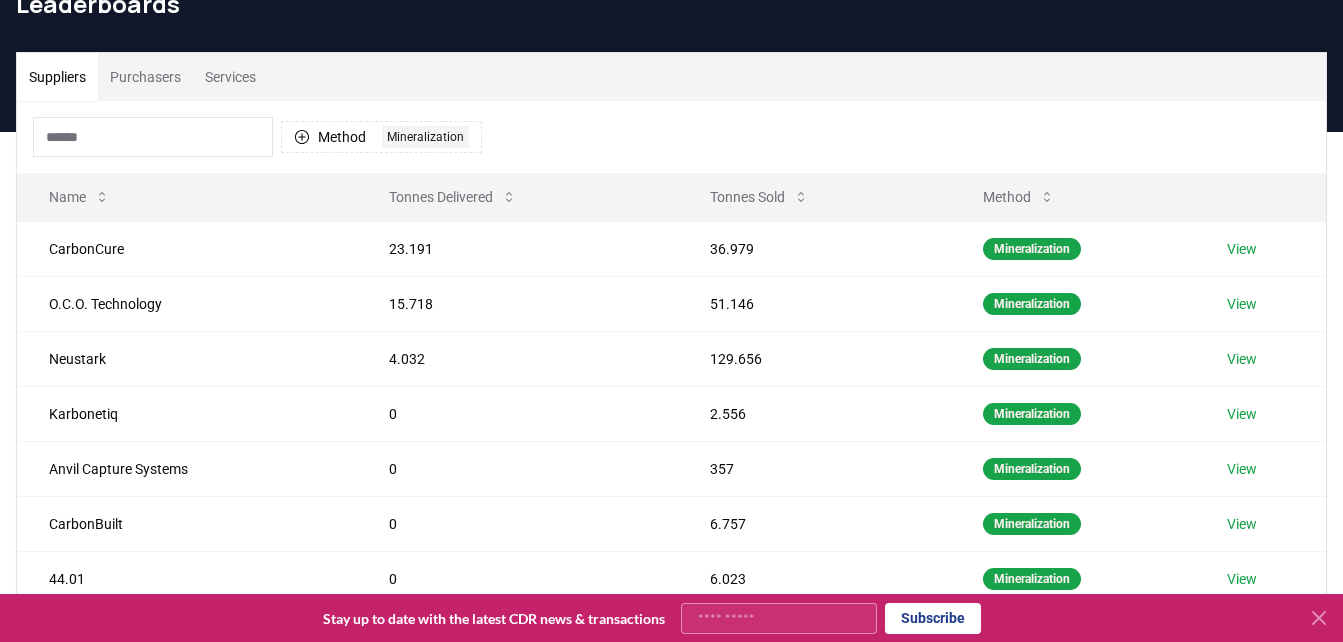 click on "Purchasers" at bounding box center (145, 77) 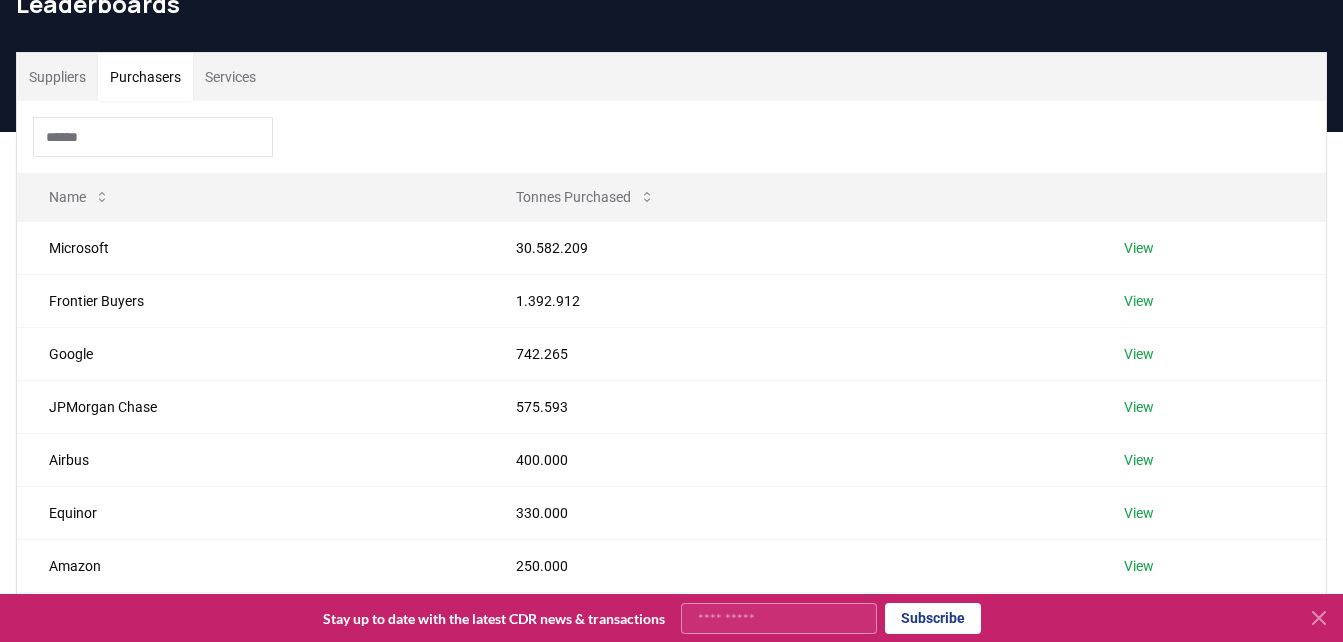 click on "Services" at bounding box center (230, 77) 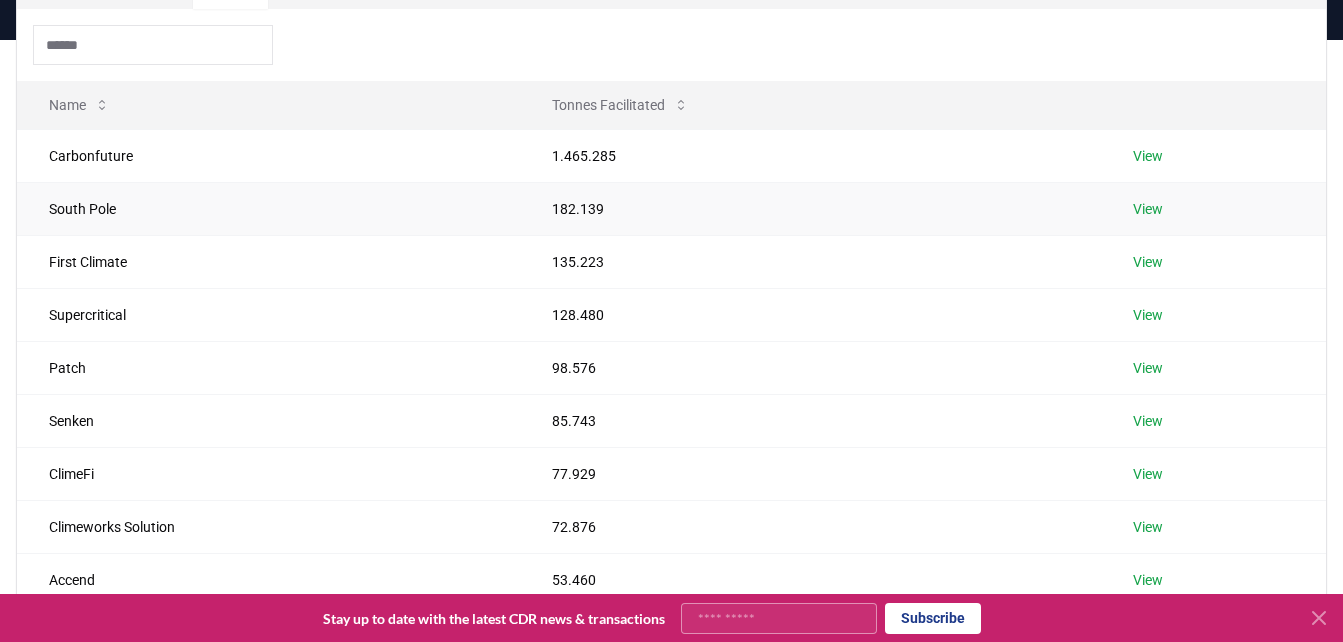 scroll, scrollTop: 100, scrollLeft: 0, axis: vertical 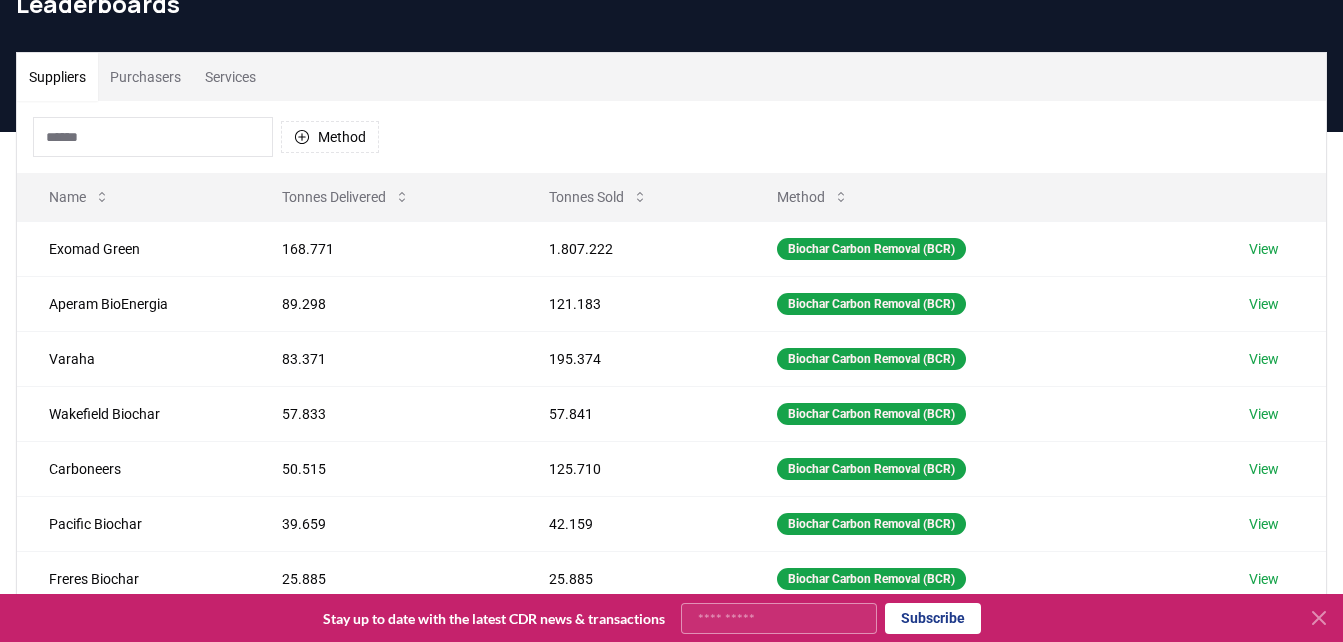 click on "Suppliers" at bounding box center (57, 77) 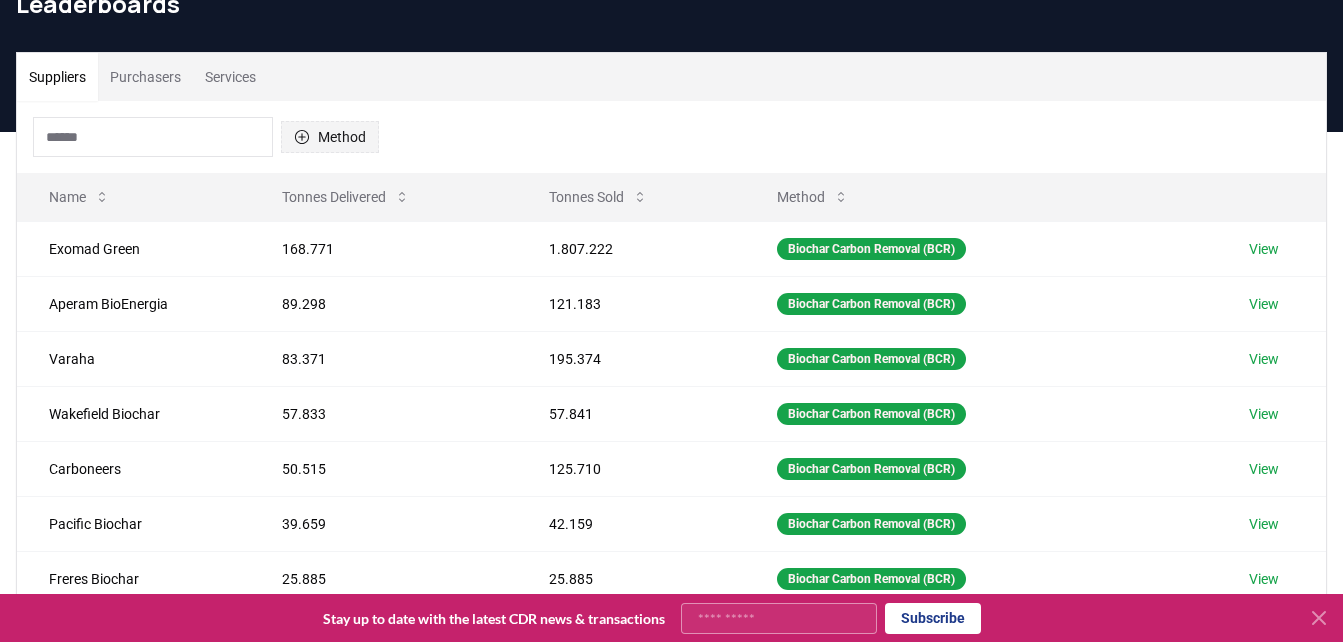 click on "Method" at bounding box center (330, 137) 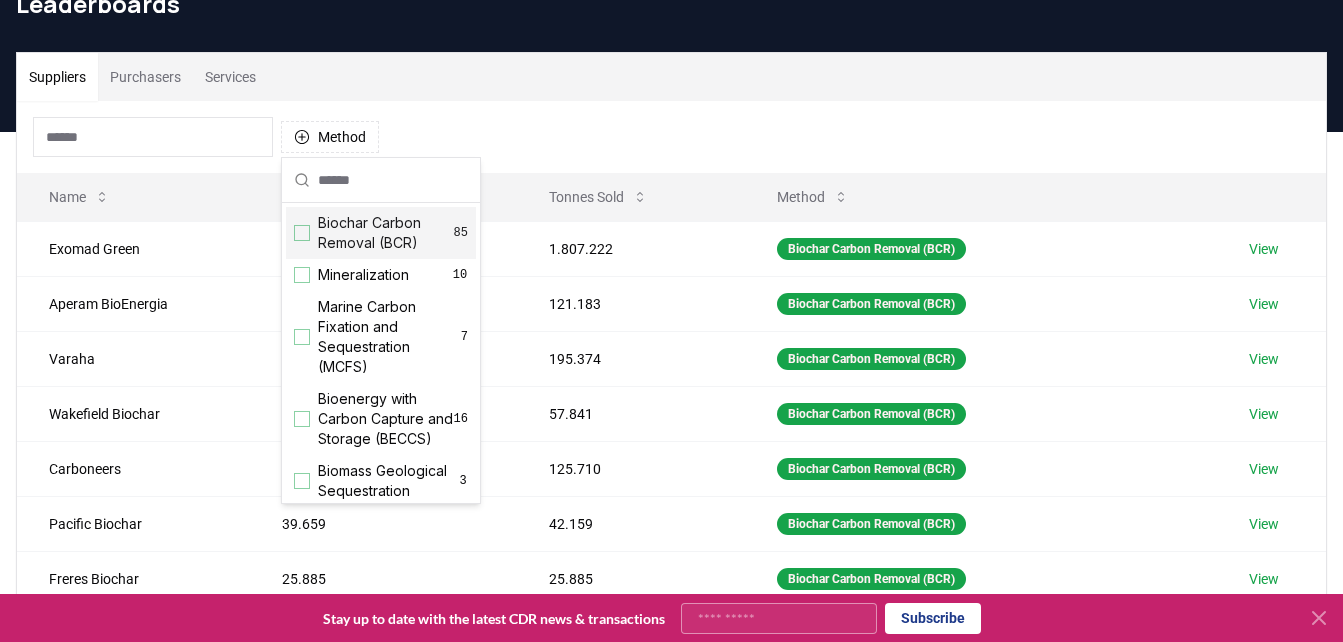 click on "Biochar Carbon Removal (BCR)" at bounding box center (386, 233) 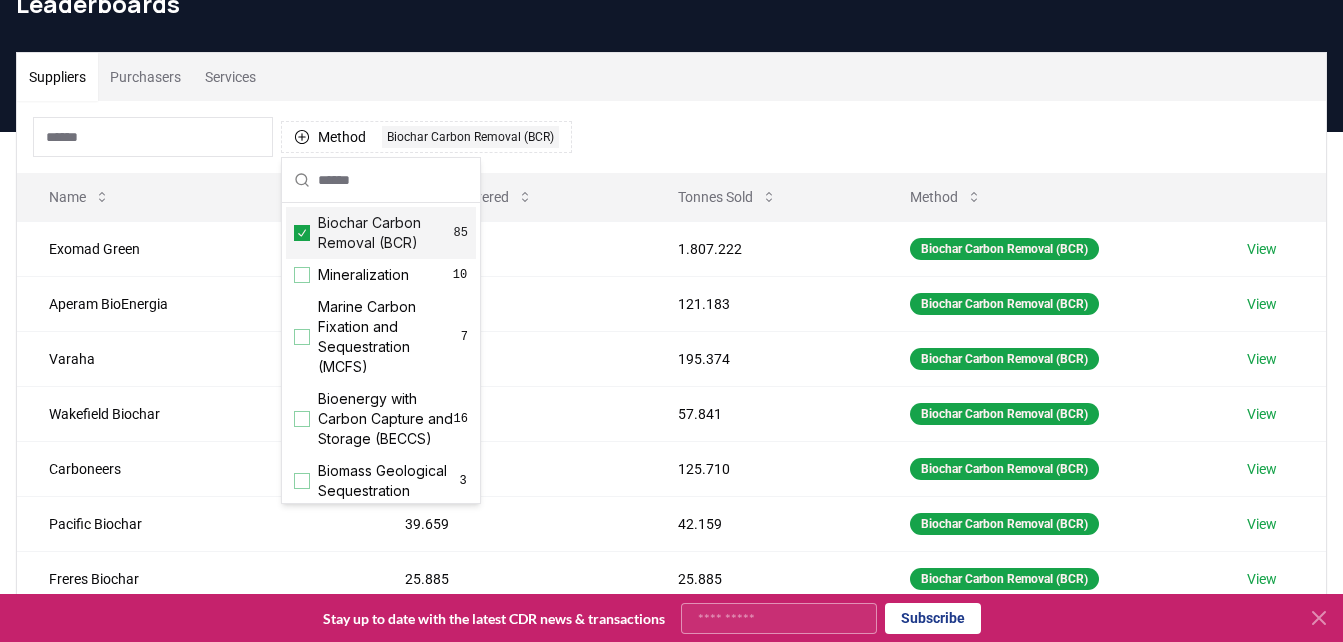 click on "Method 1 Biochar Carbon Removal (BCR)" at bounding box center (671, 137) 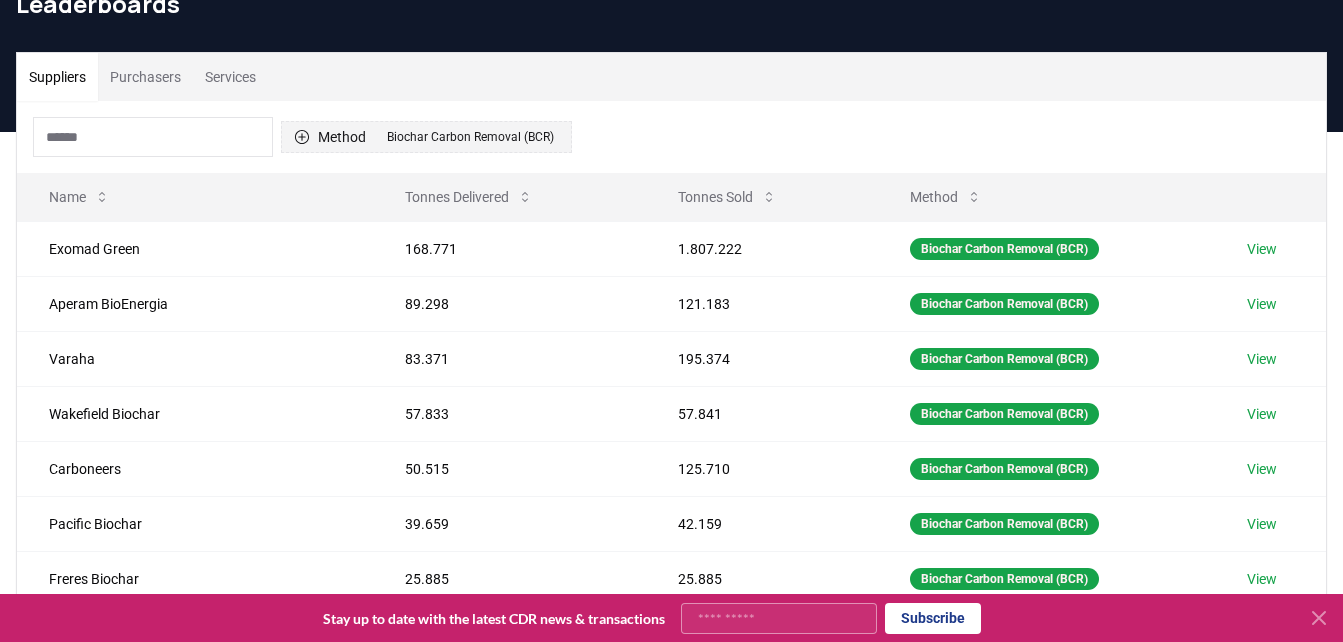 click on "Biochar Carbon Removal (BCR)" at bounding box center [470, 137] 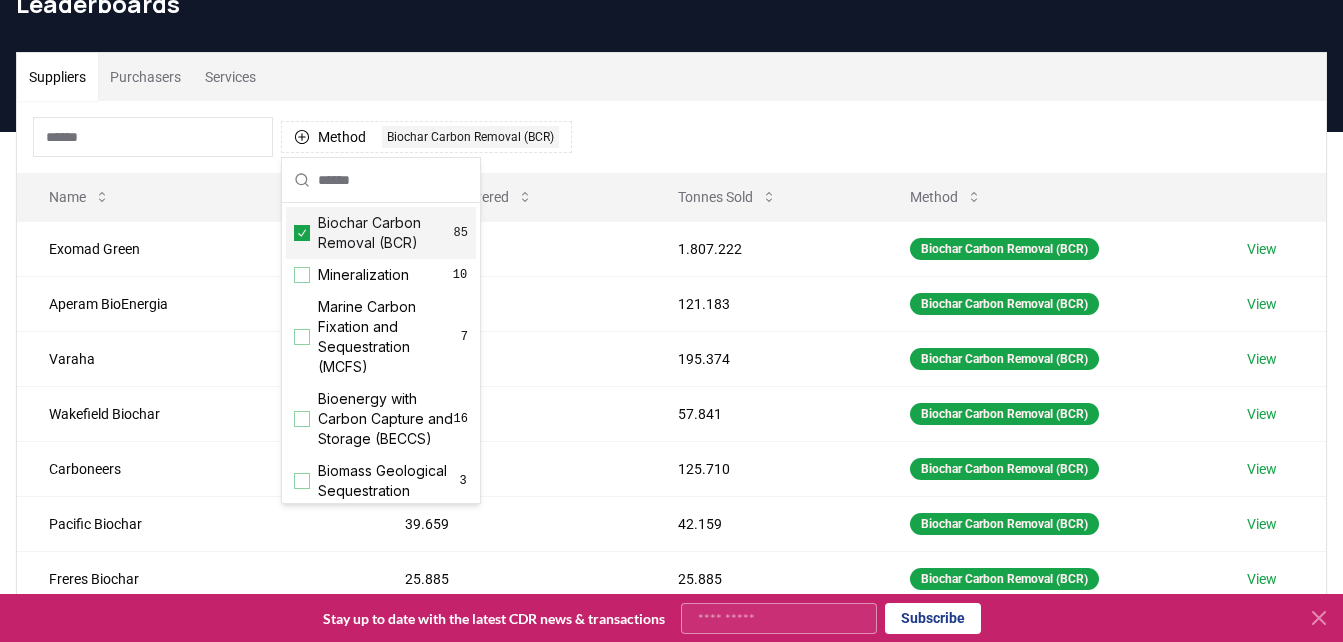 click 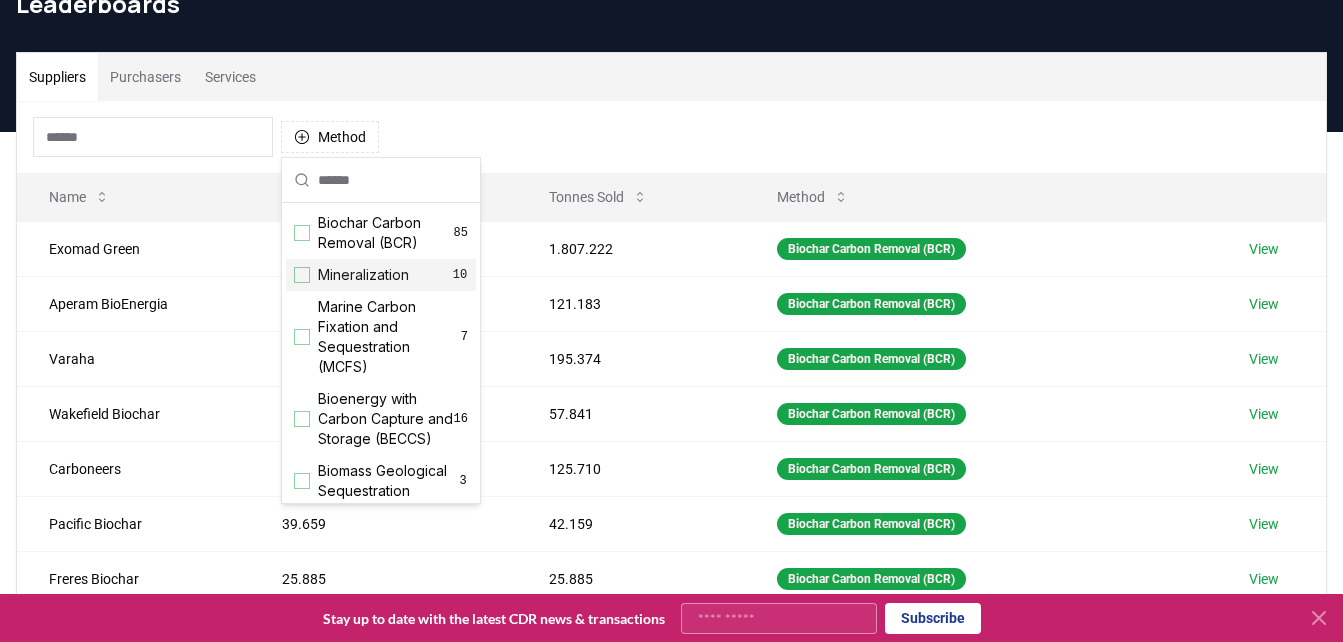 click at bounding box center [302, 275] 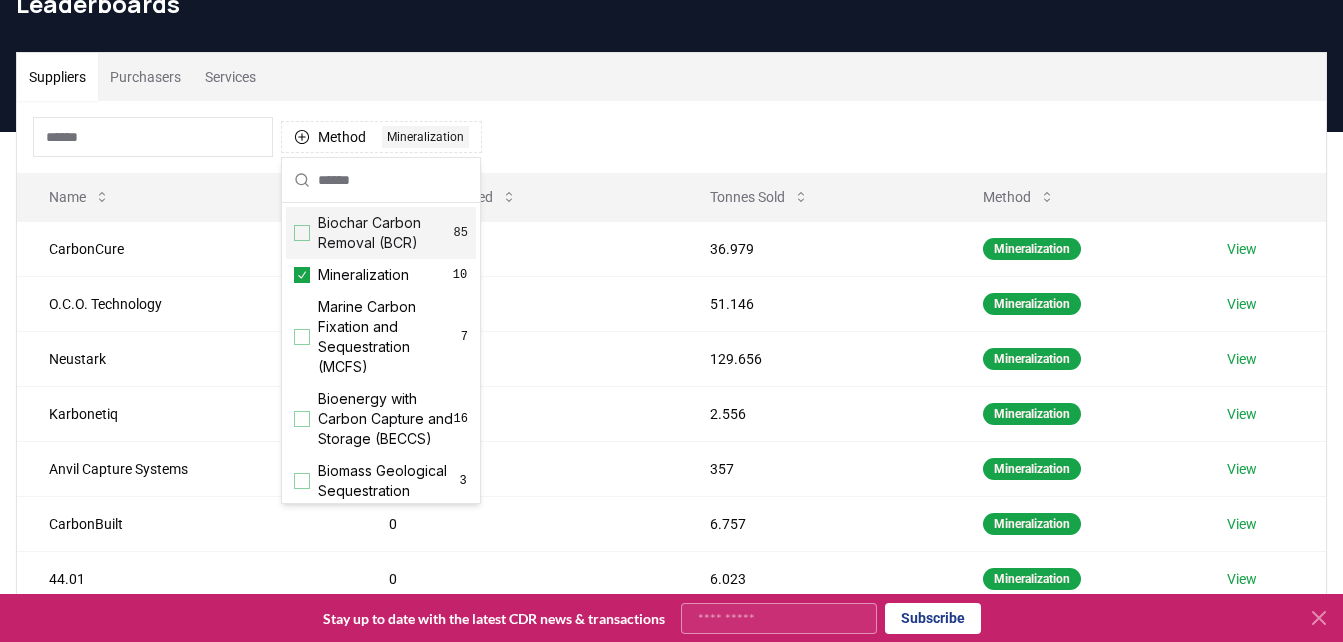 click on "Method 1 Mineralization" at bounding box center [671, 137] 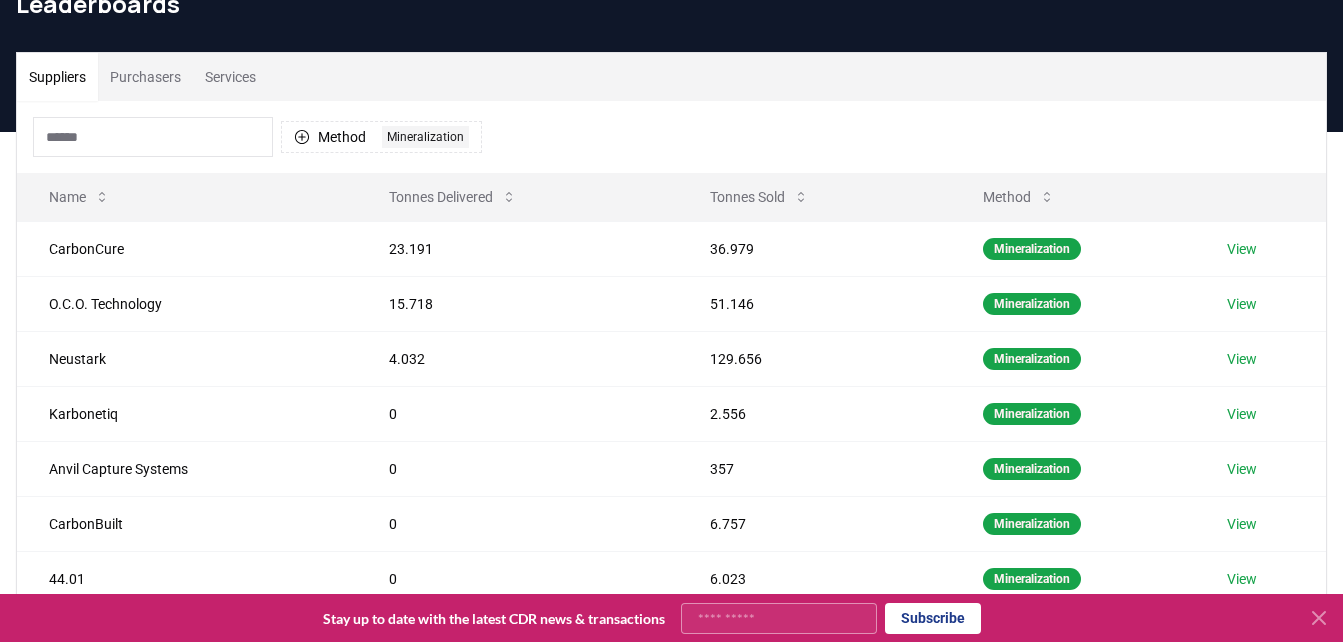 click 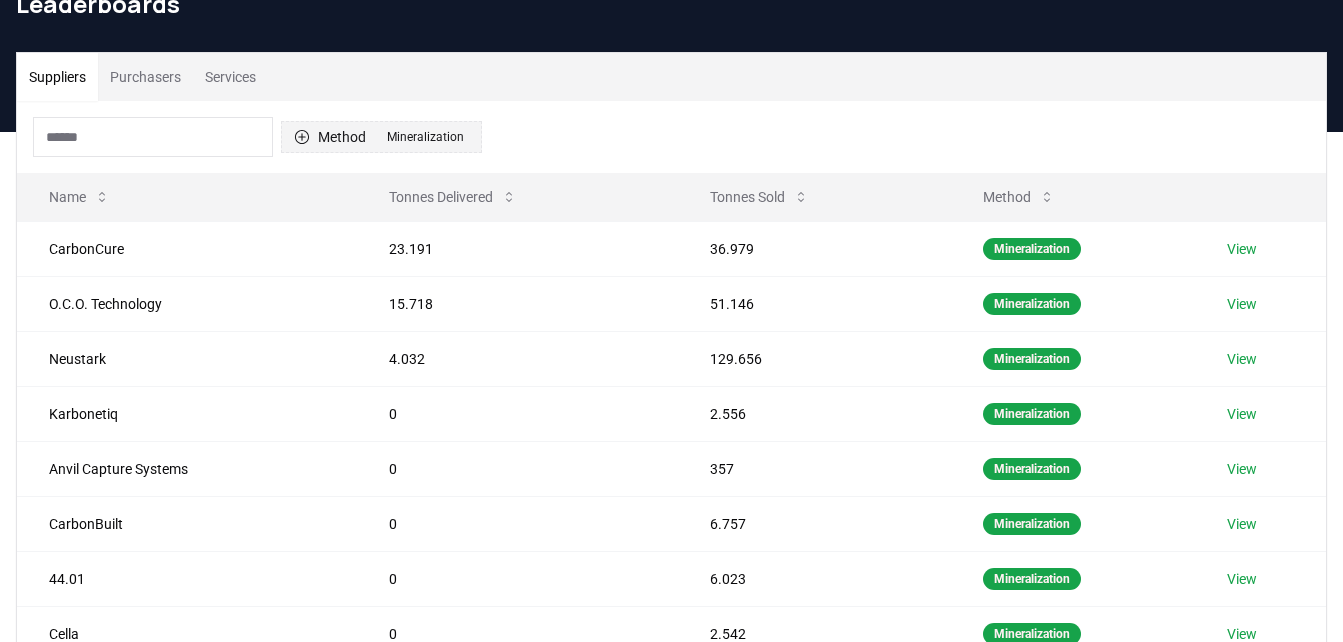 click on "Method 1 Mineralization" at bounding box center [381, 137] 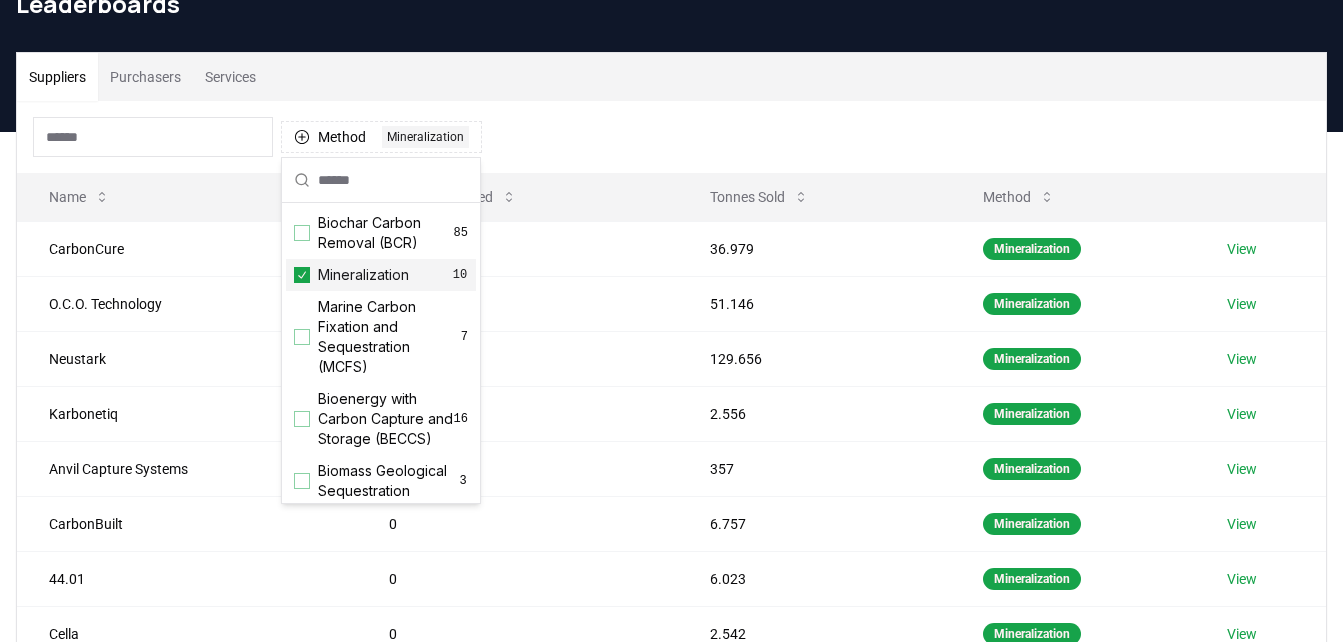 click 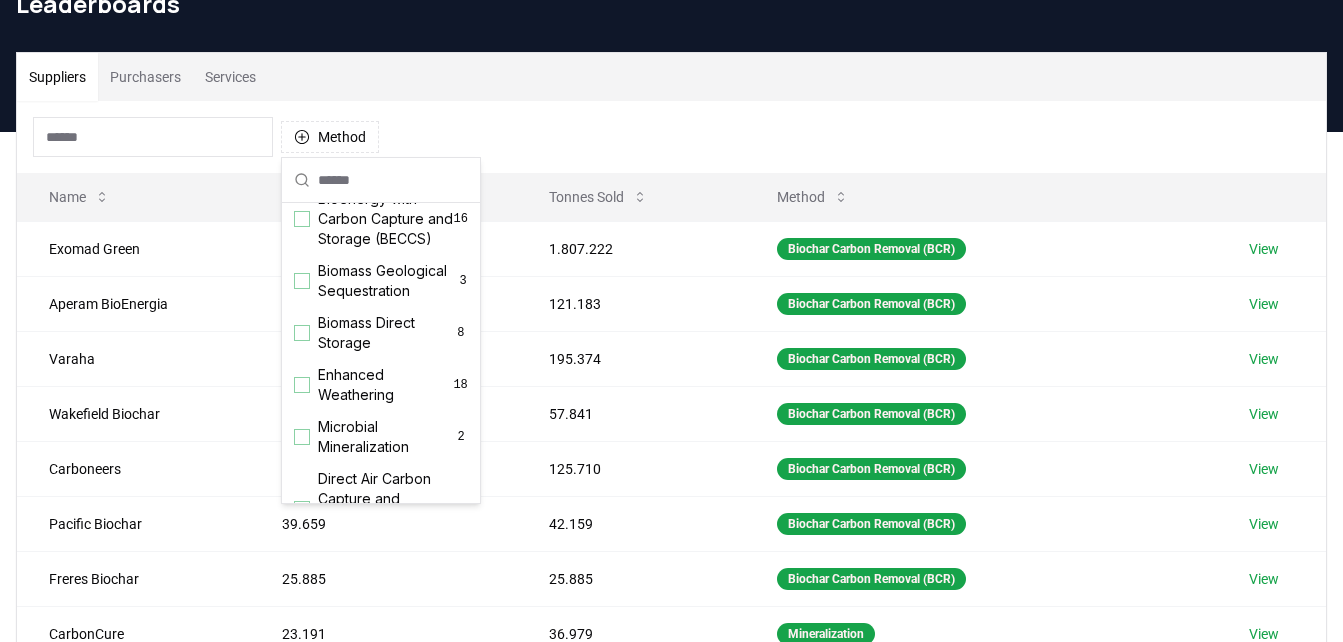scroll, scrollTop: 300, scrollLeft: 0, axis: vertical 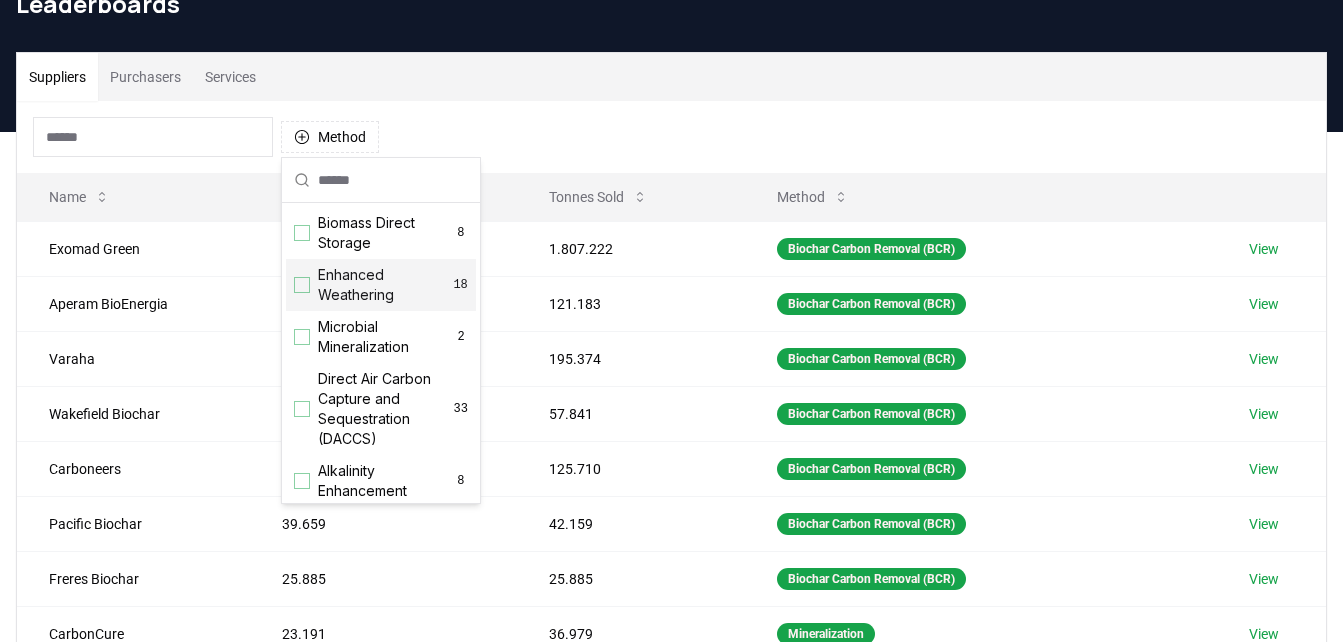 click at bounding box center [302, 285] 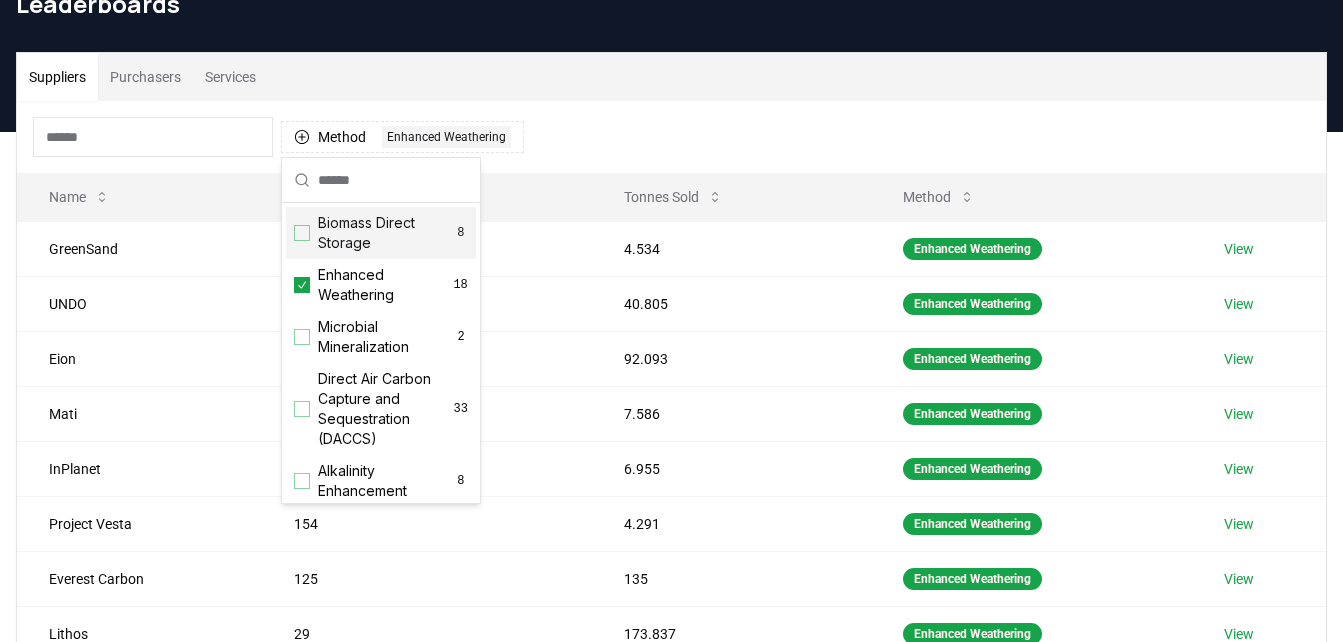 click on "Method 1 Enhanced Weathering" at bounding box center [671, 137] 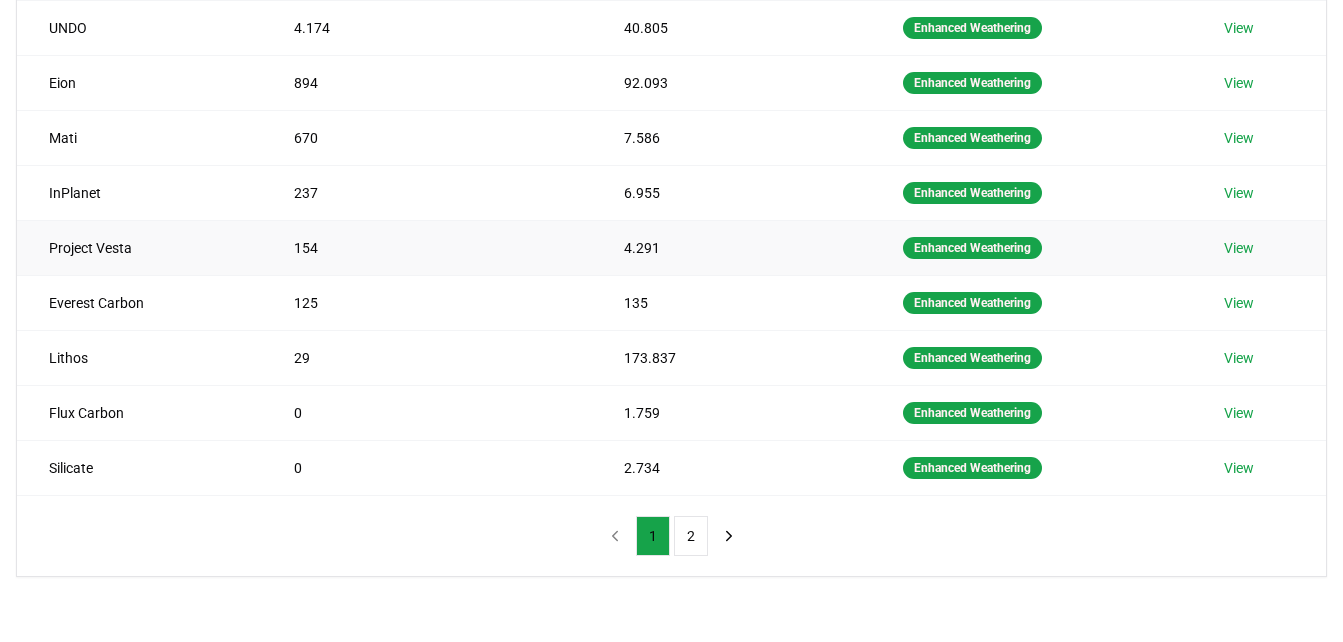 scroll, scrollTop: 200, scrollLeft: 0, axis: vertical 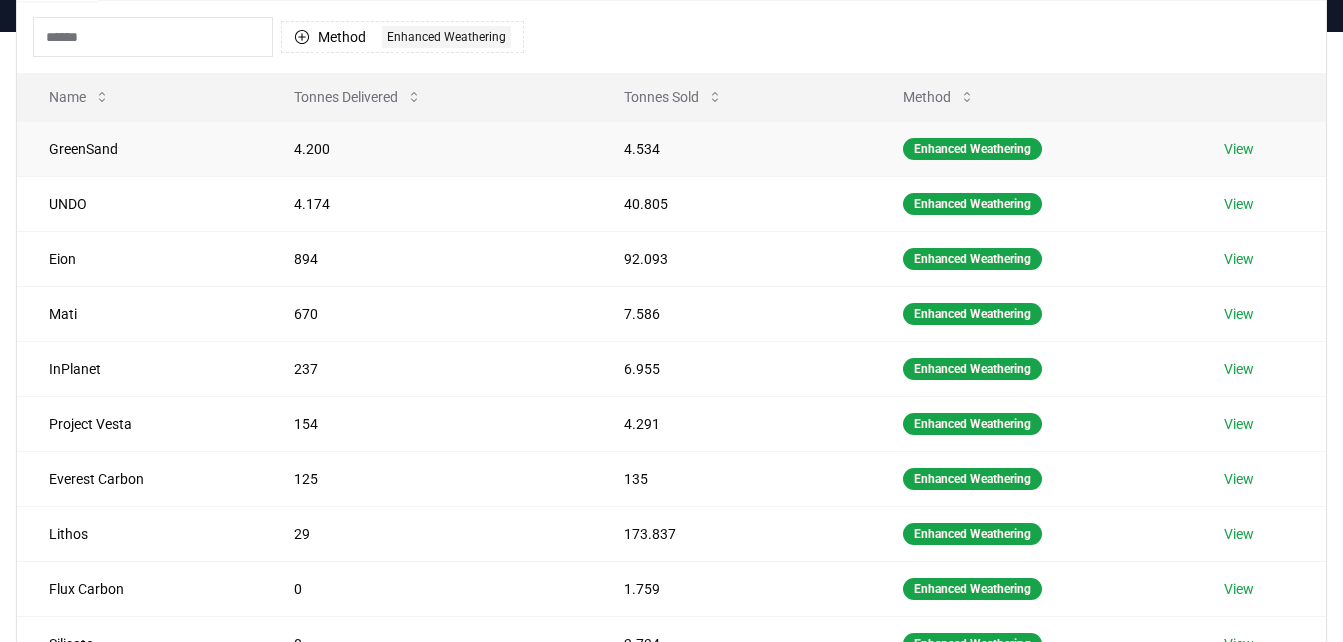 click on "View" at bounding box center (1239, 149) 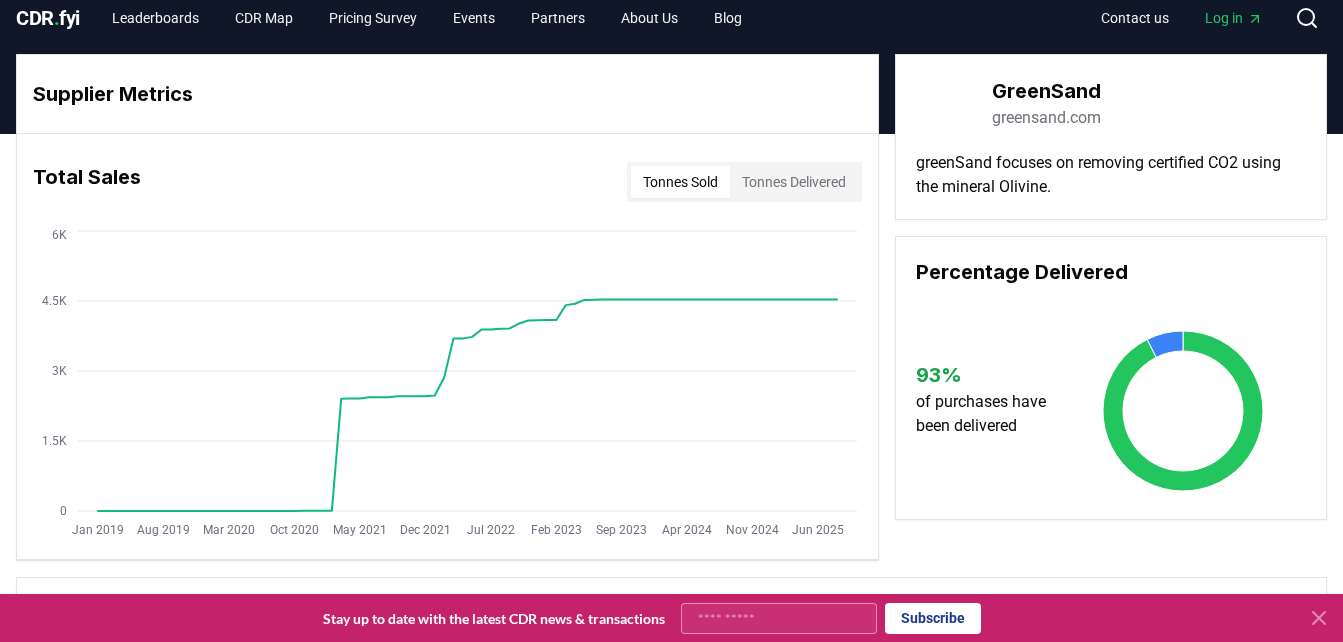 scroll, scrollTop: 0, scrollLeft: 0, axis: both 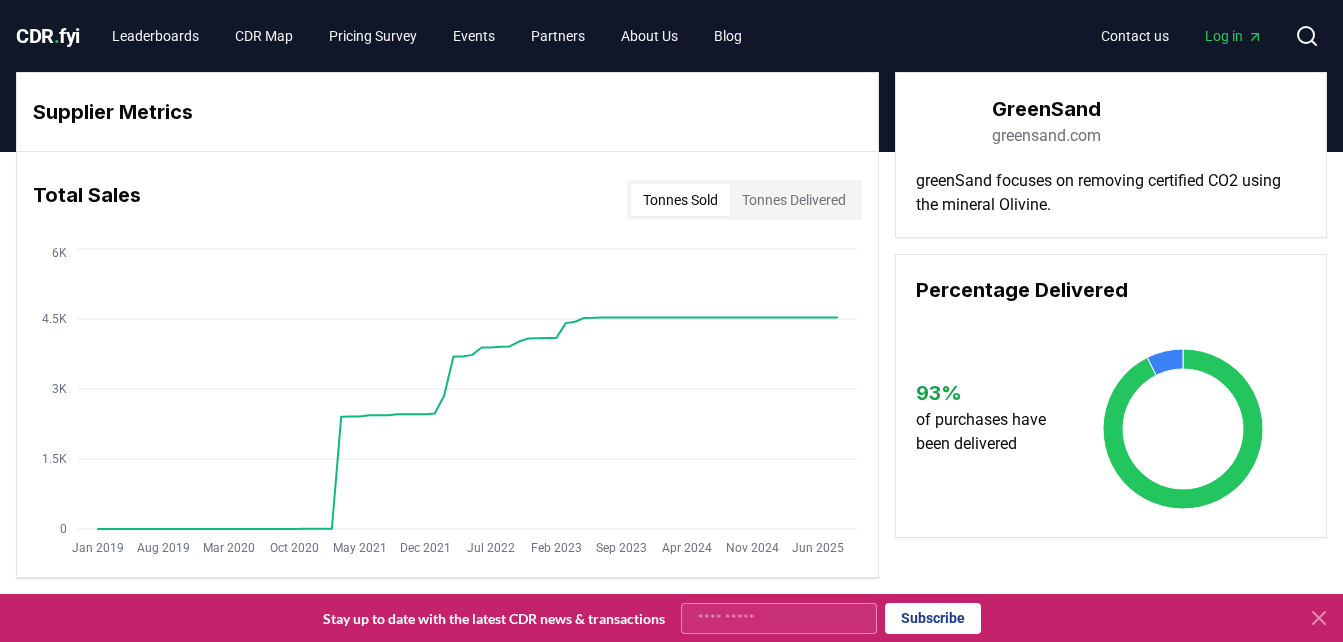 click on "Tonnes Delivered" at bounding box center [794, 200] 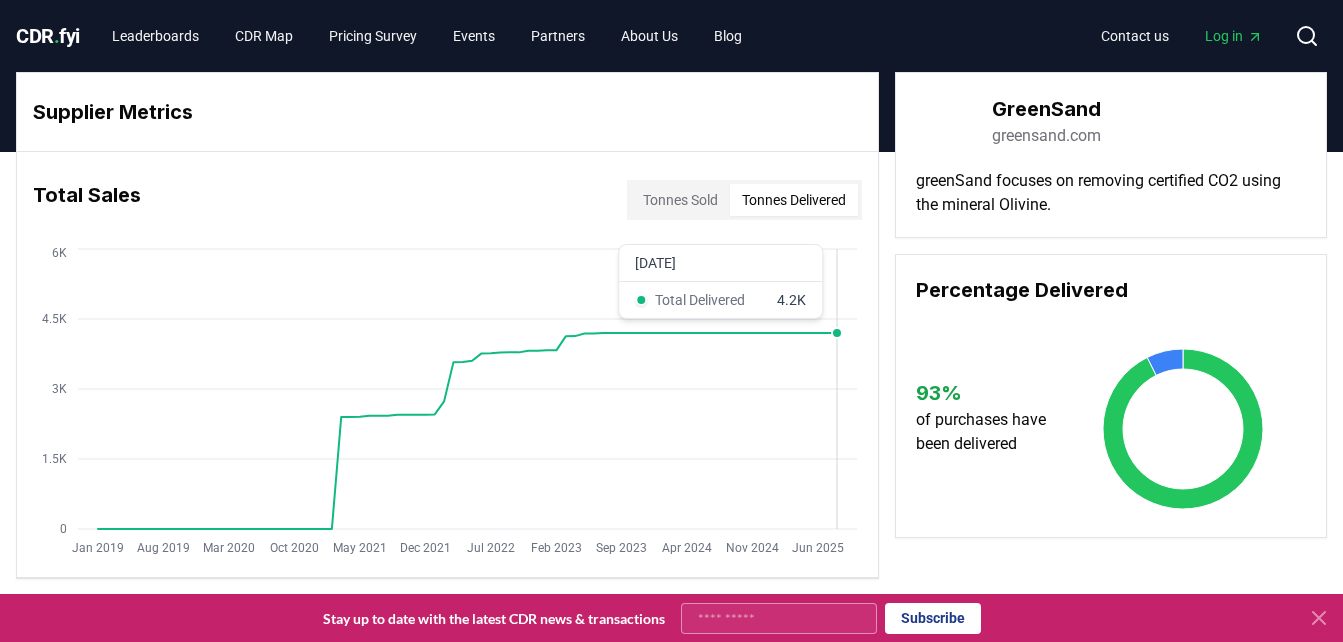 click on "Jan 2019 Aug 2019 Mar 2020 Oct 2020 May 2021 Dec 2021 Jul 2022 Feb 2023 Sep 2023 Apr 2024 Nov 2024 Jun 2025 0 1.5K 3K 4.5K 6K" 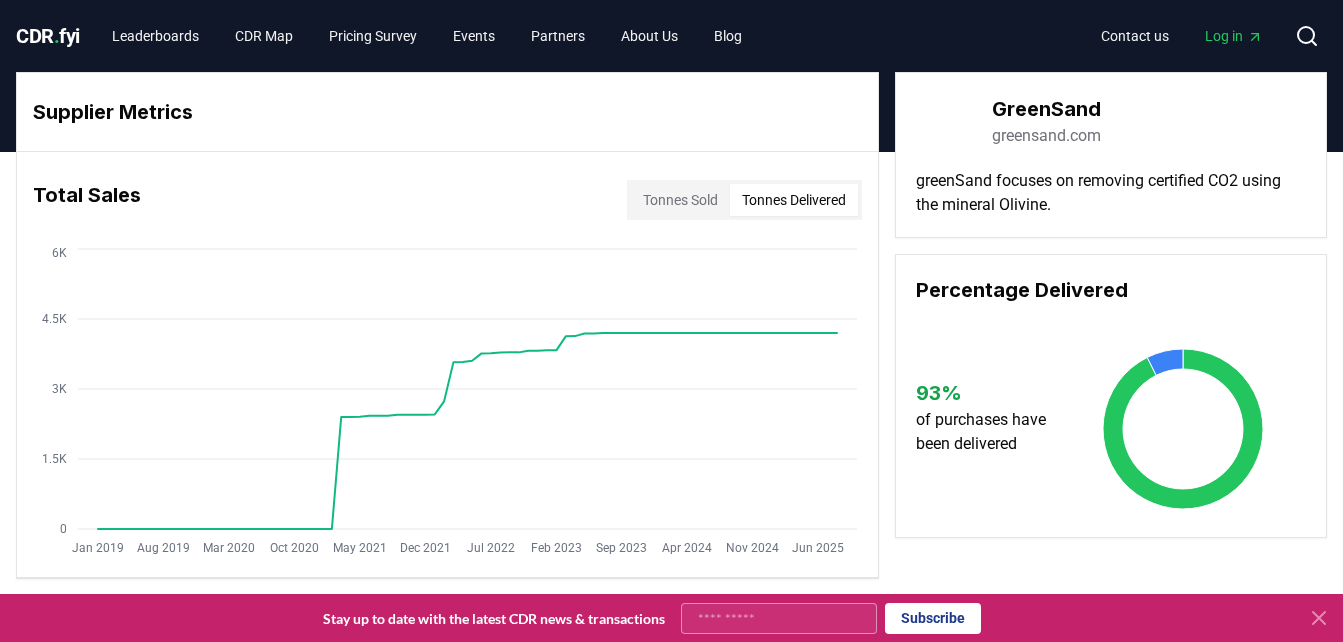click at bounding box center (1319, 618) 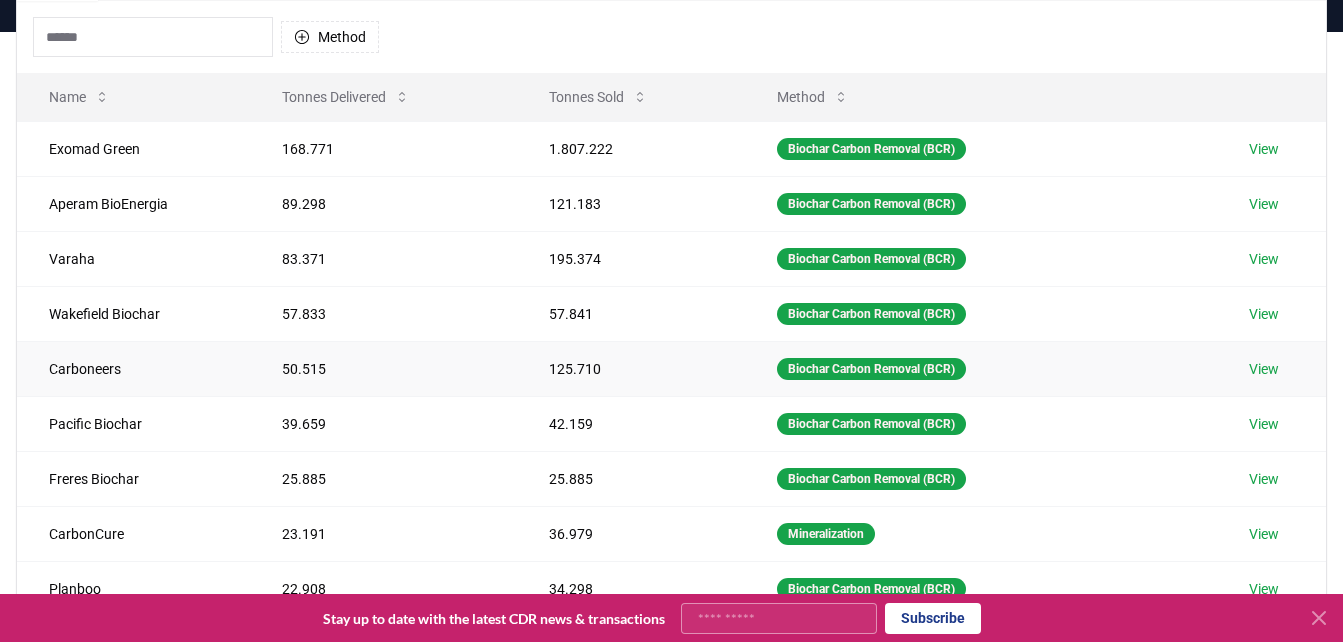 scroll, scrollTop: 0, scrollLeft: 0, axis: both 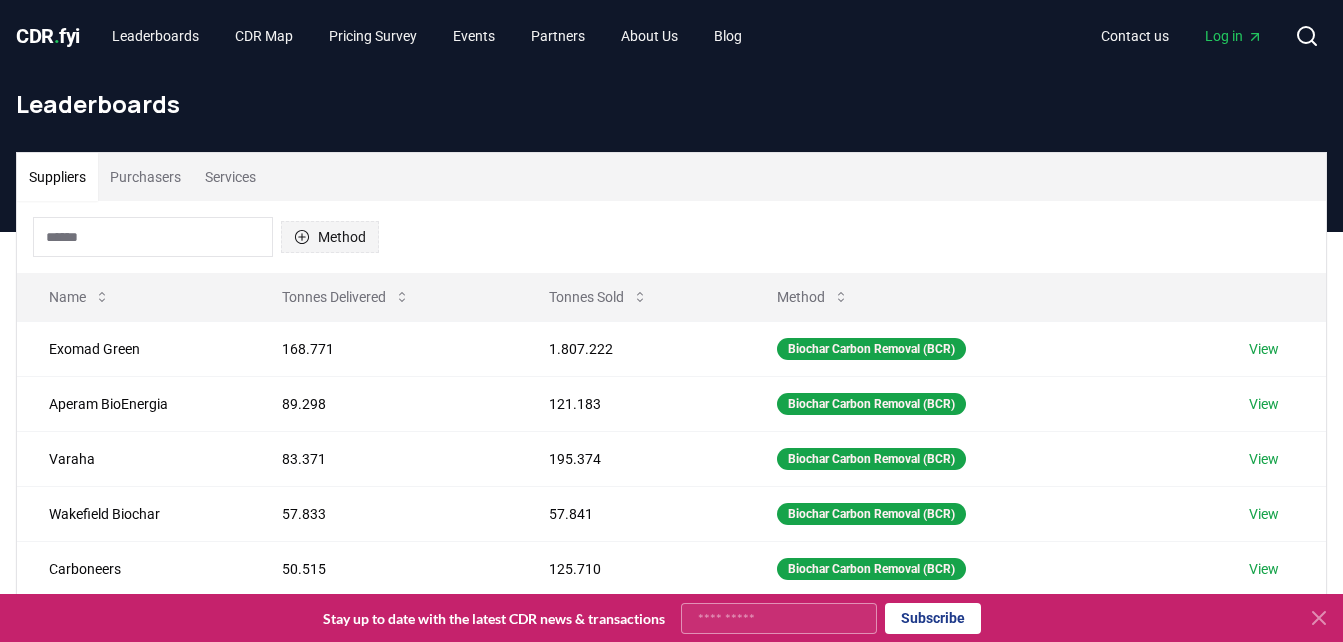 click on "Method" at bounding box center (330, 237) 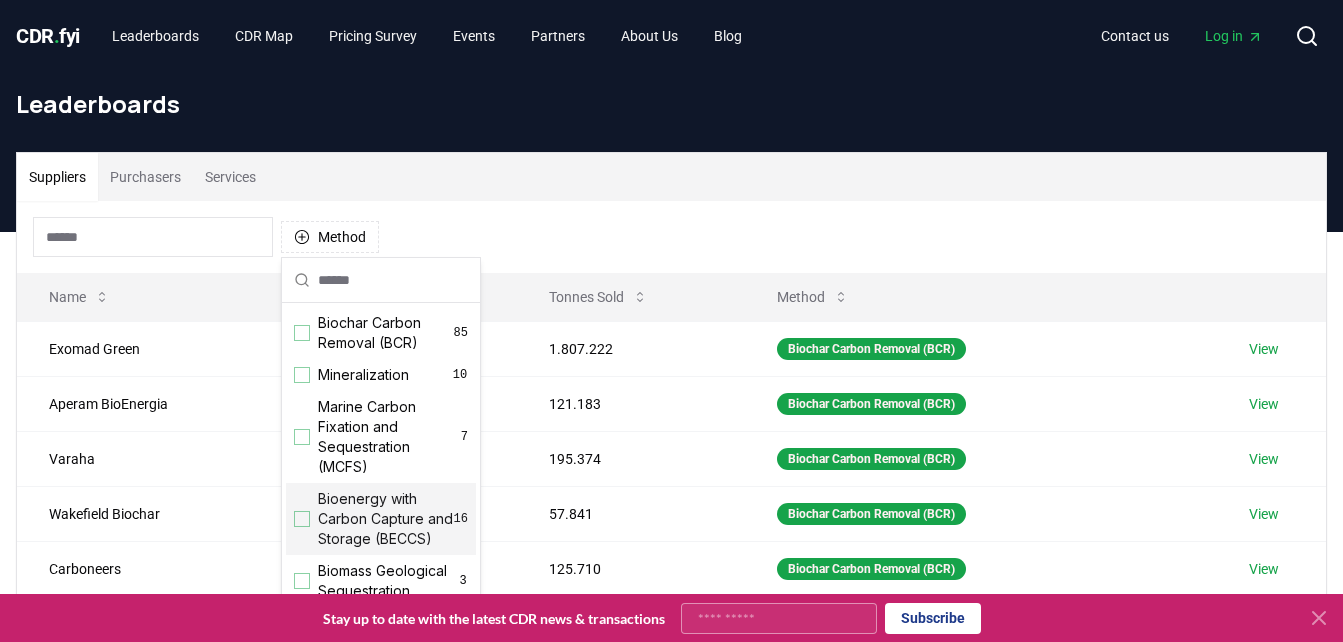 click at bounding box center (302, 519) 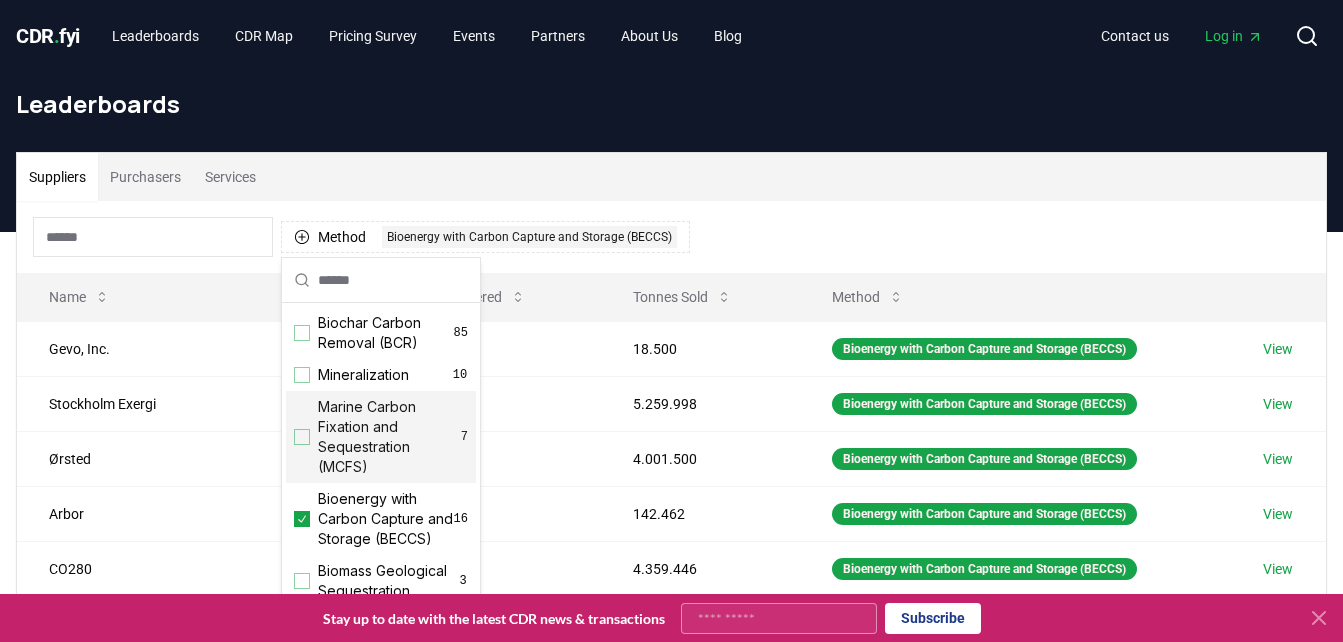 click on "Method 1 Bioenergy with Carbon Capture and Storage (BECCS)" at bounding box center [671, 237] 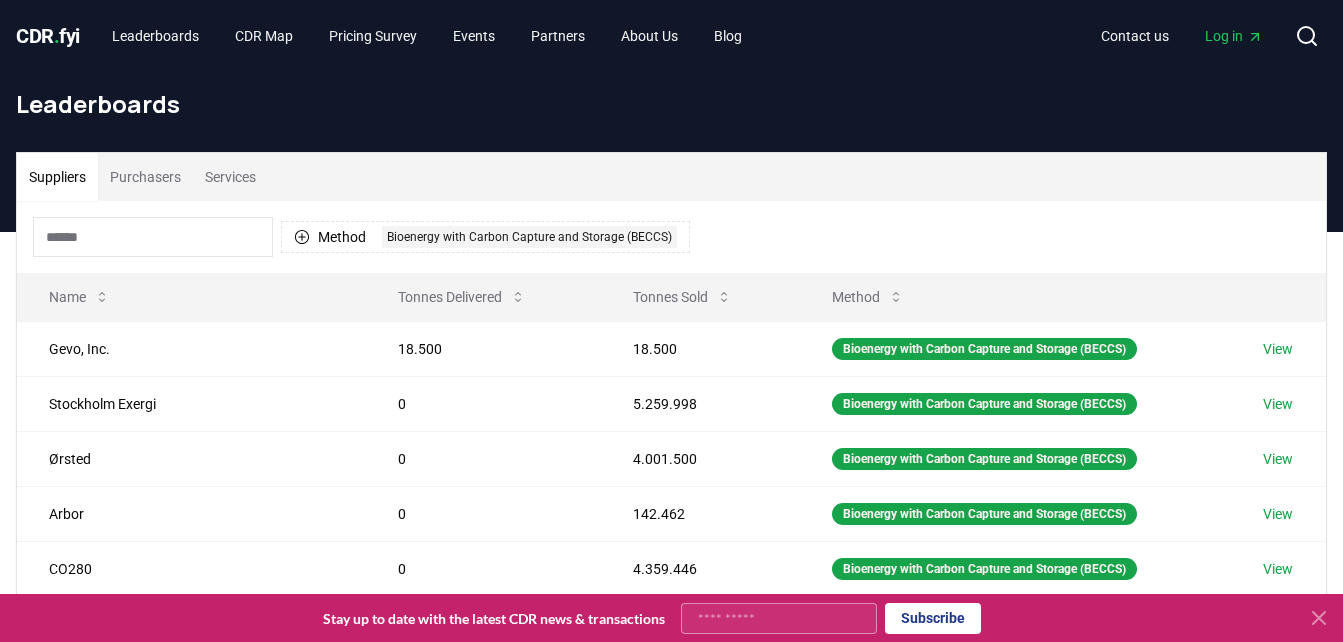 click on "Purchasers" at bounding box center [145, 177] 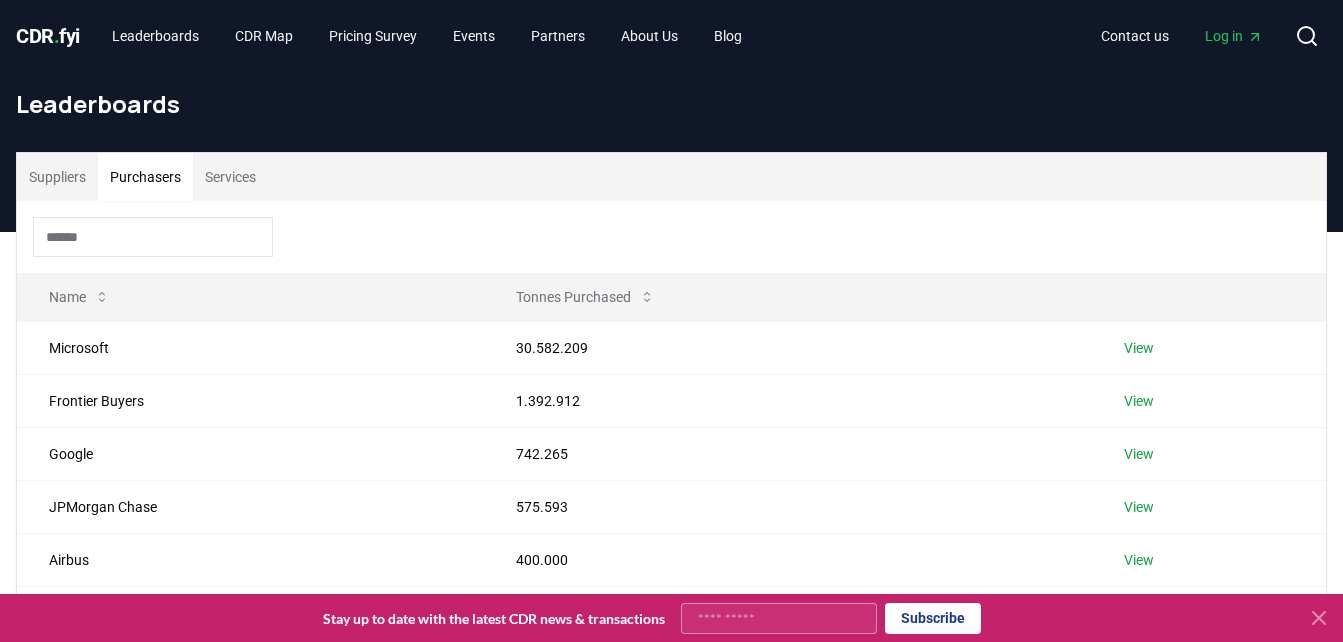 click on "Purchasers" at bounding box center (145, 177) 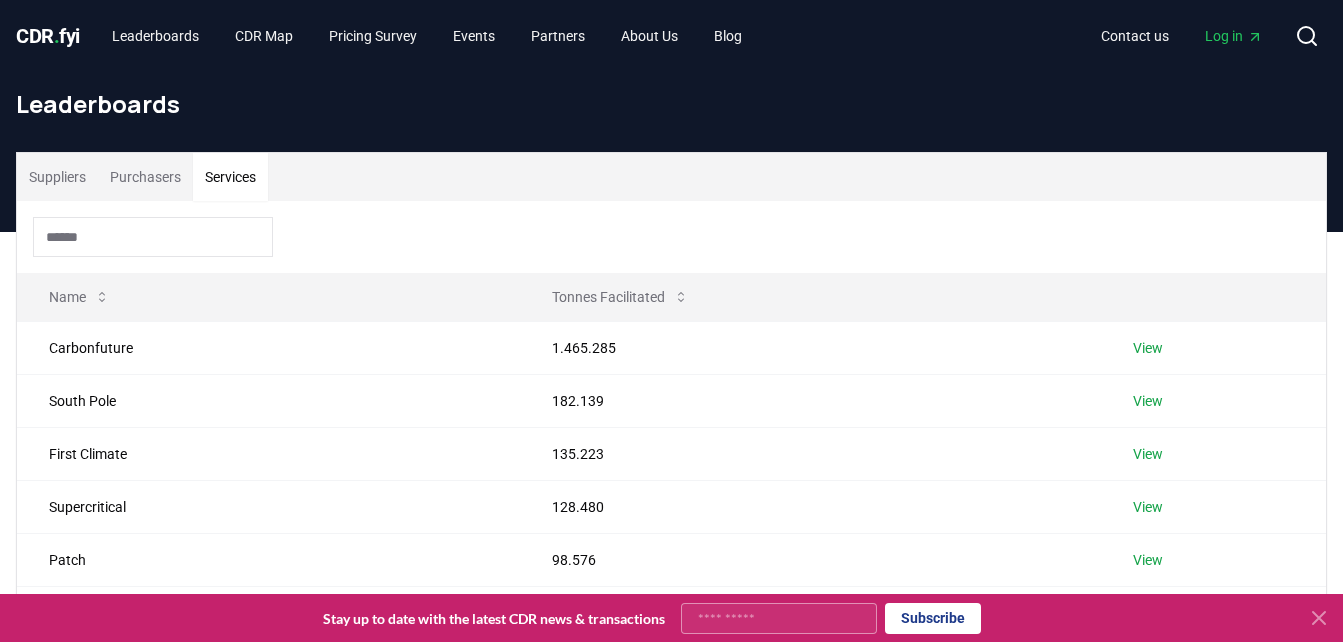 click on "Services" at bounding box center [230, 177] 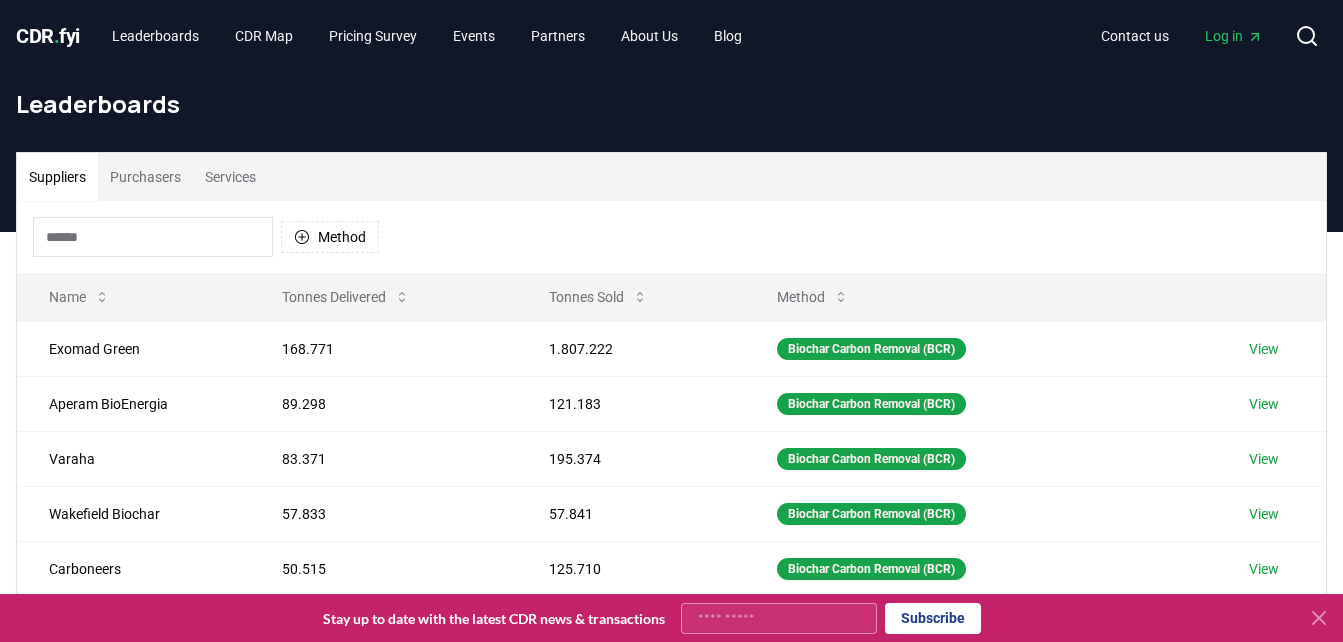 click on "Suppliers" at bounding box center [57, 177] 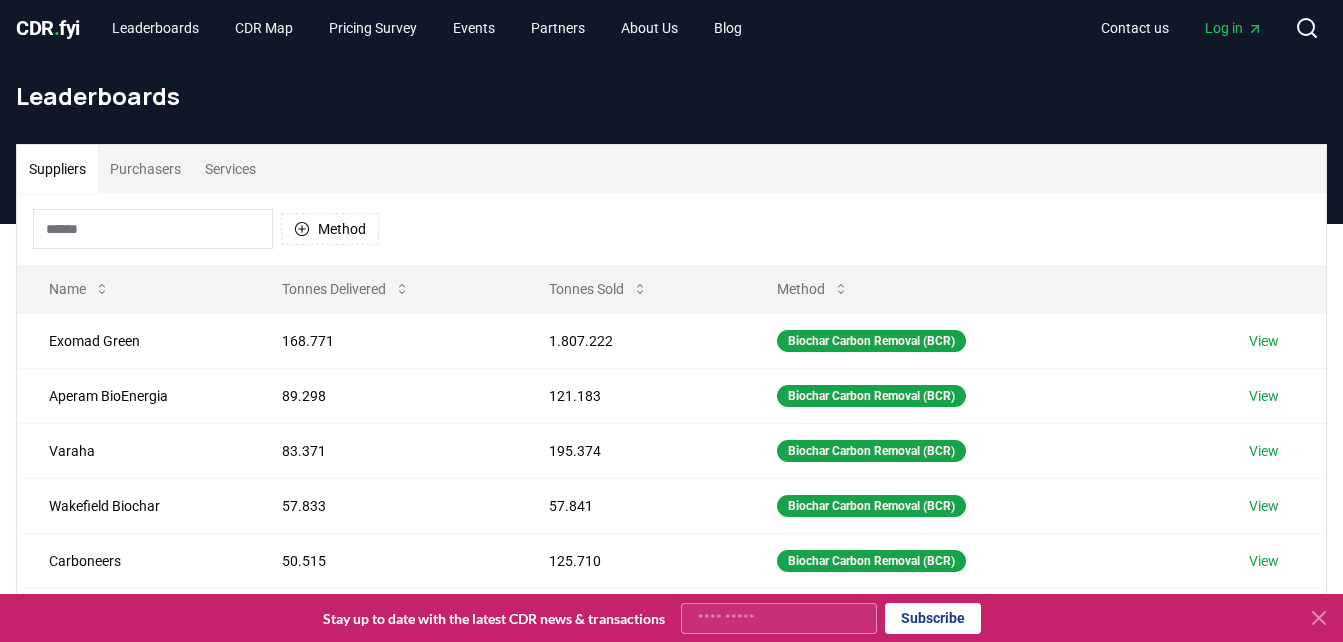 scroll, scrollTop: 0, scrollLeft: 0, axis: both 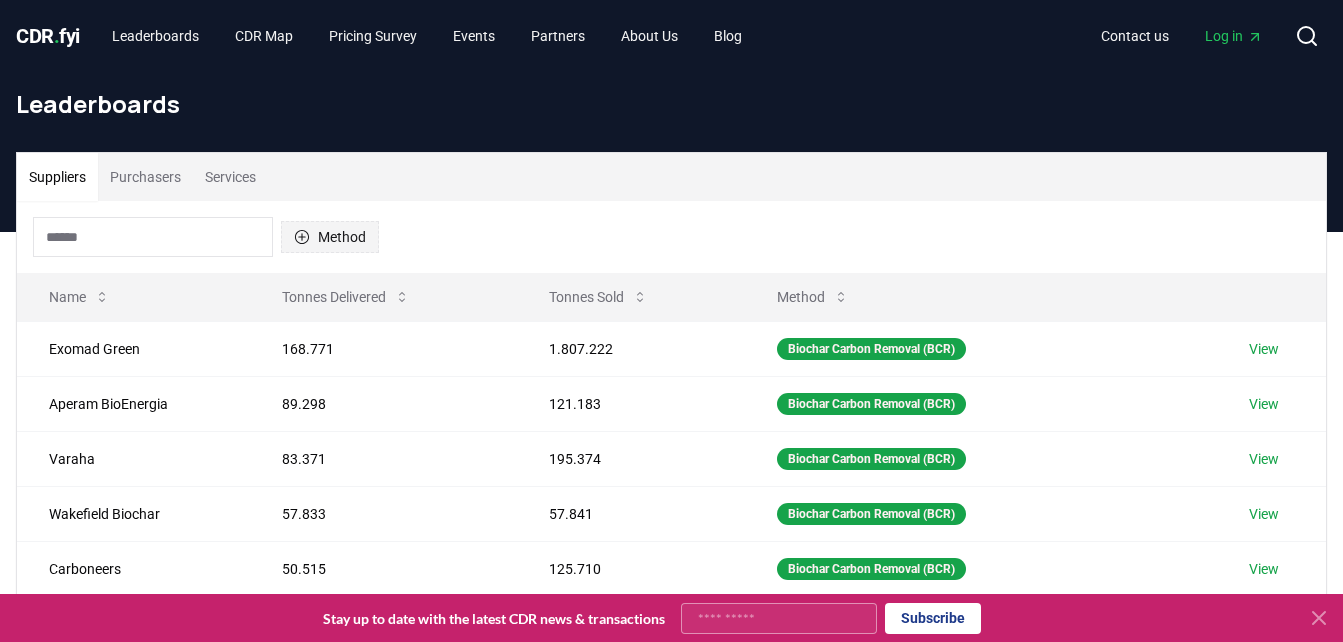 click on "Method" at bounding box center [330, 237] 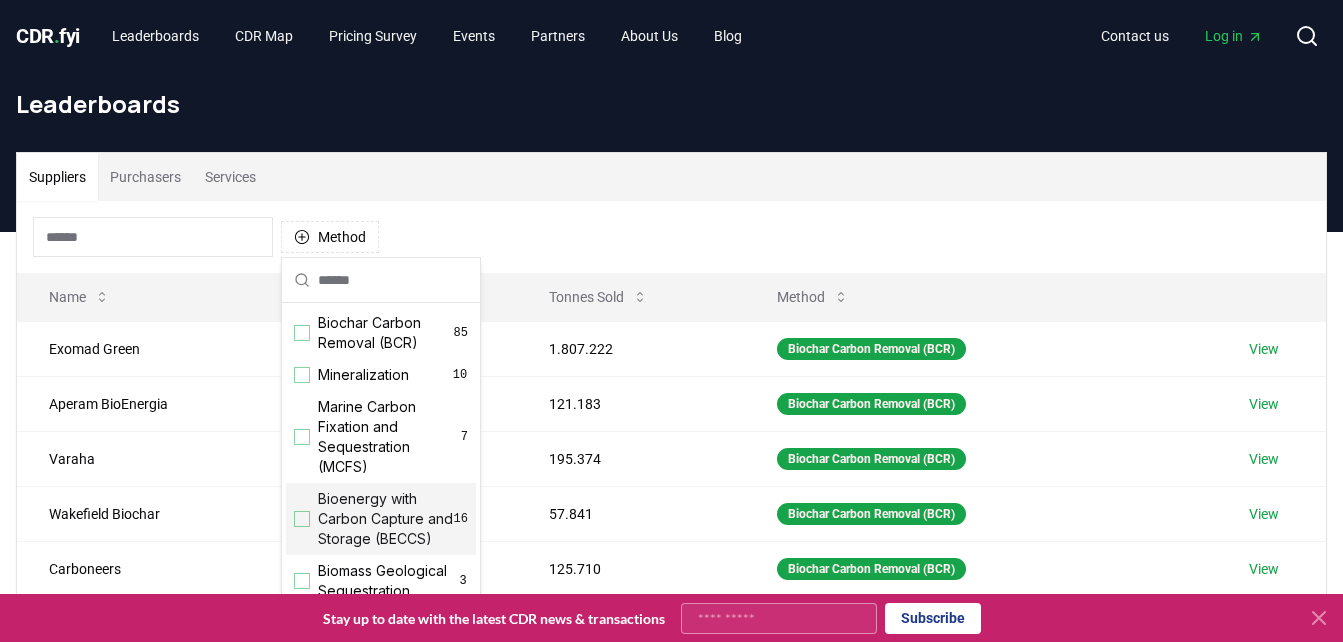 click on "Bioenergy with Carbon Capture and Storage (BECCS)" at bounding box center [386, 519] 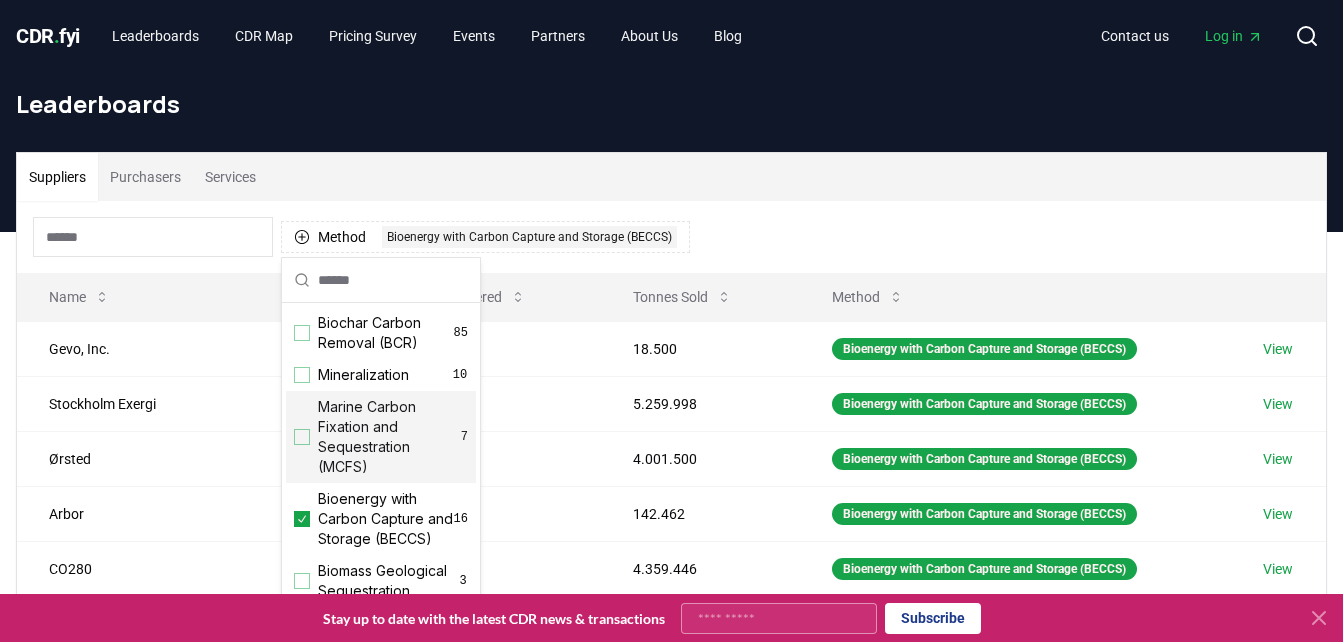 click on "Method 1 Bioenergy with Carbon Capture and Storage (BECCS)" at bounding box center (671, 237) 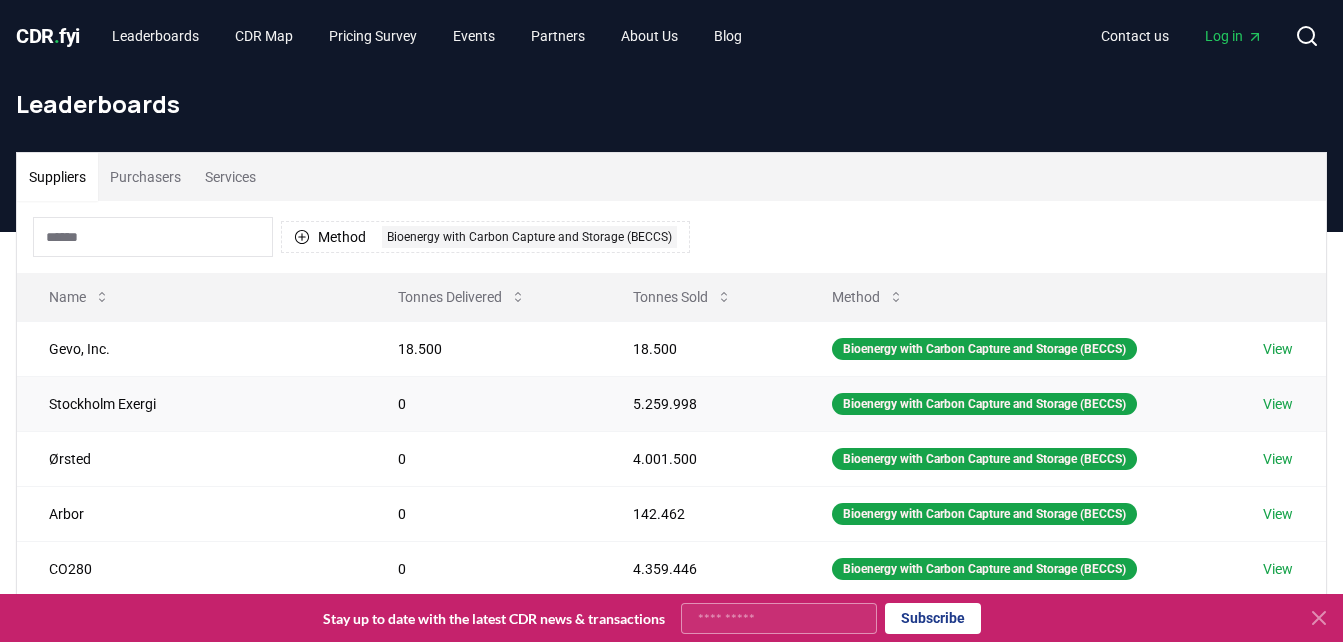 scroll, scrollTop: 100, scrollLeft: 0, axis: vertical 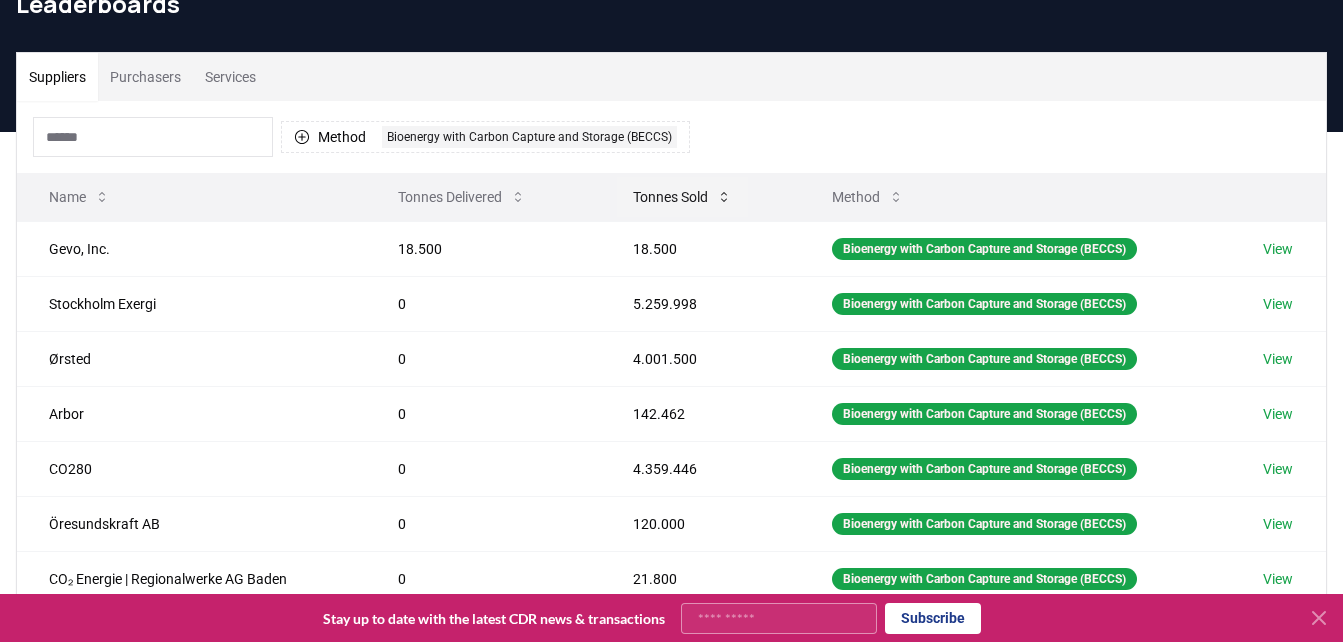 click on "Tonnes Sold" at bounding box center (682, 197) 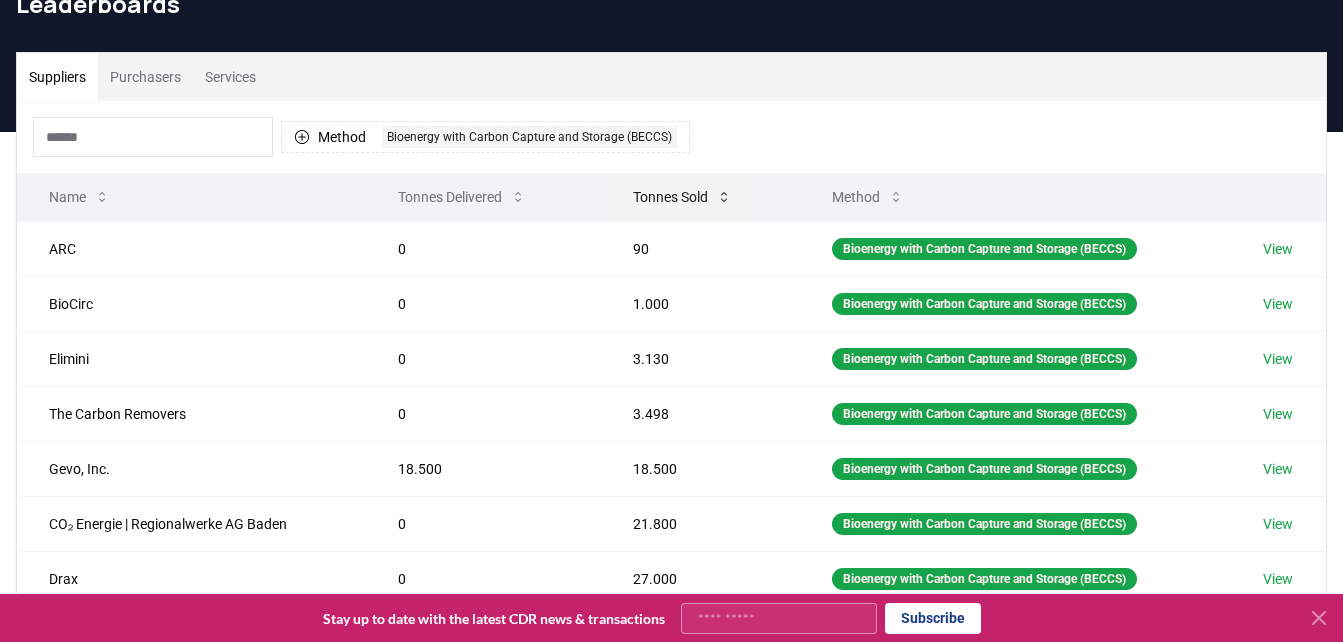 click on "Tonnes Sold" at bounding box center [682, 197] 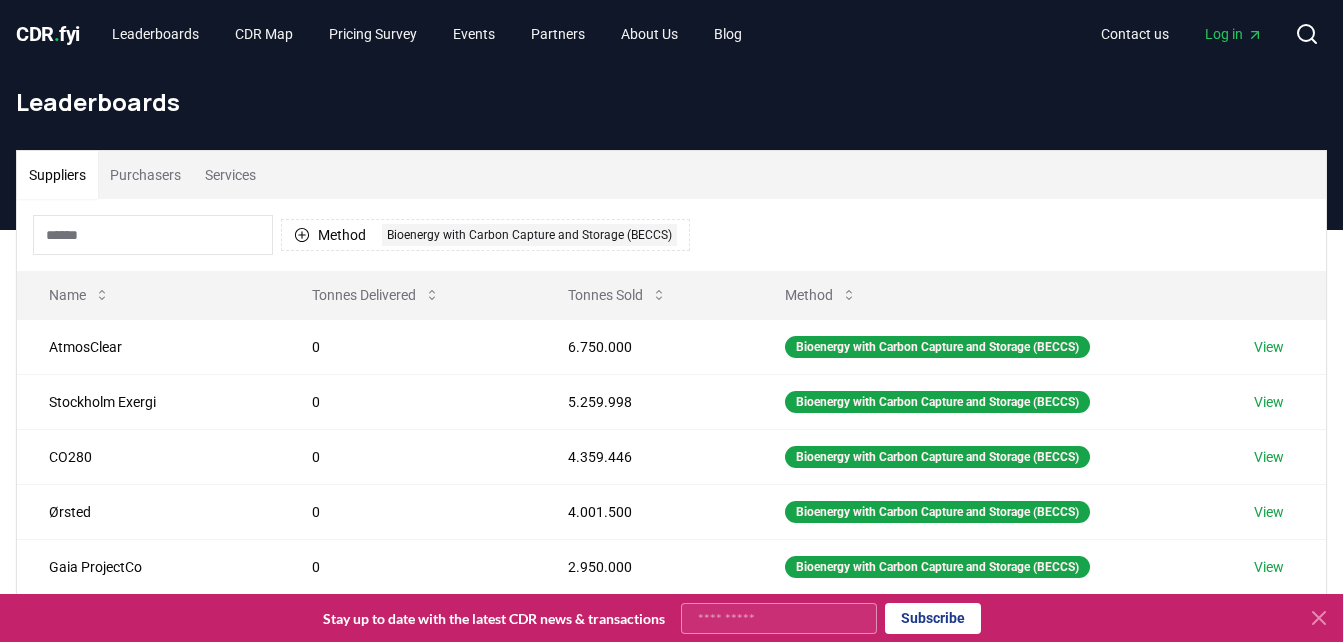scroll, scrollTop: 0, scrollLeft: 0, axis: both 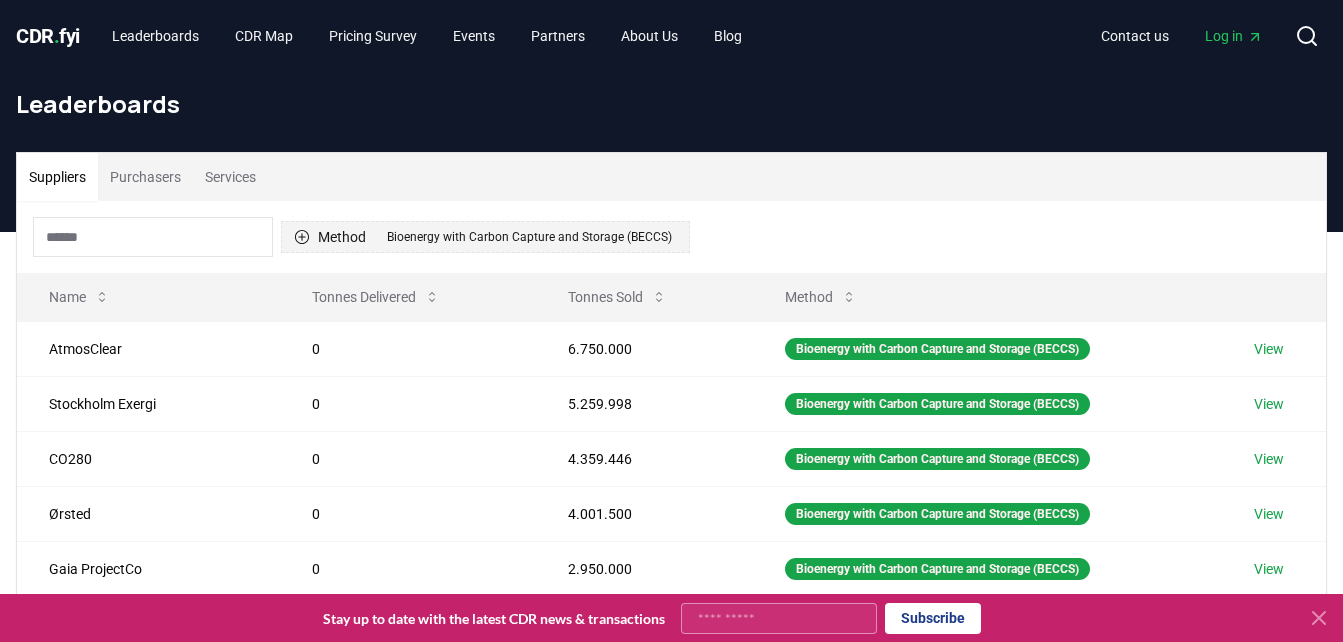 click on "Method 1 Bioenergy with Carbon Capture and Storage (BECCS)" at bounding box center (485, 237) 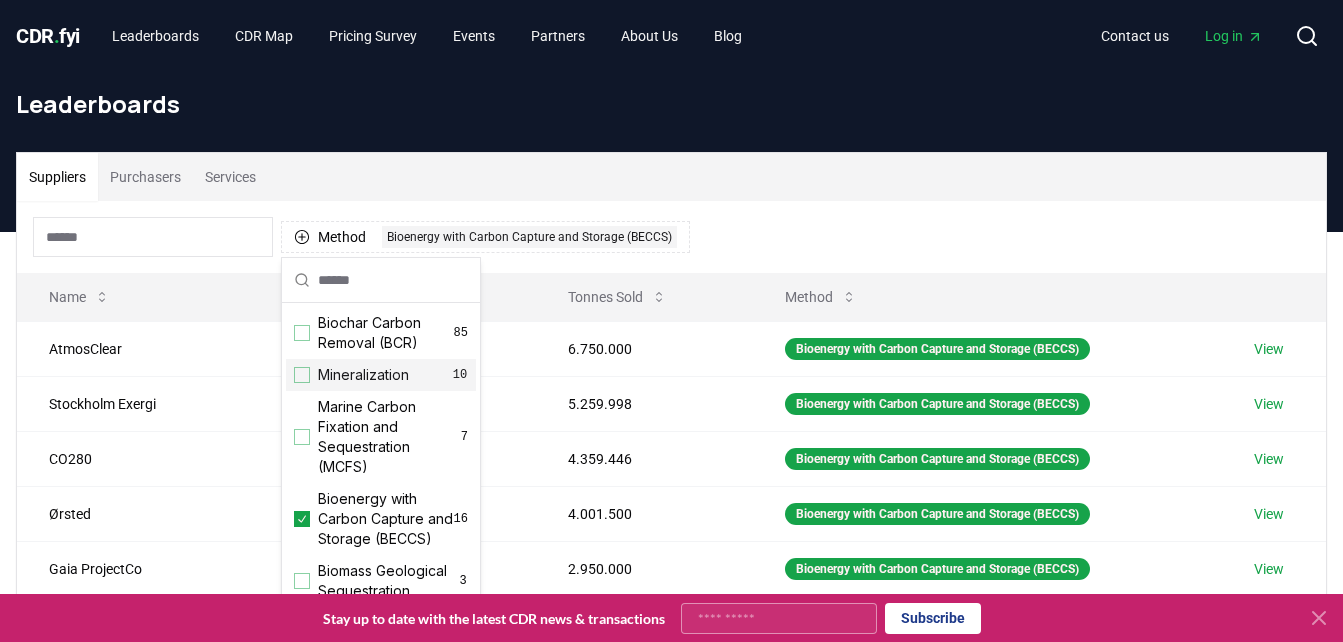 click on "Mineralization" at bounding box center [363, 375] 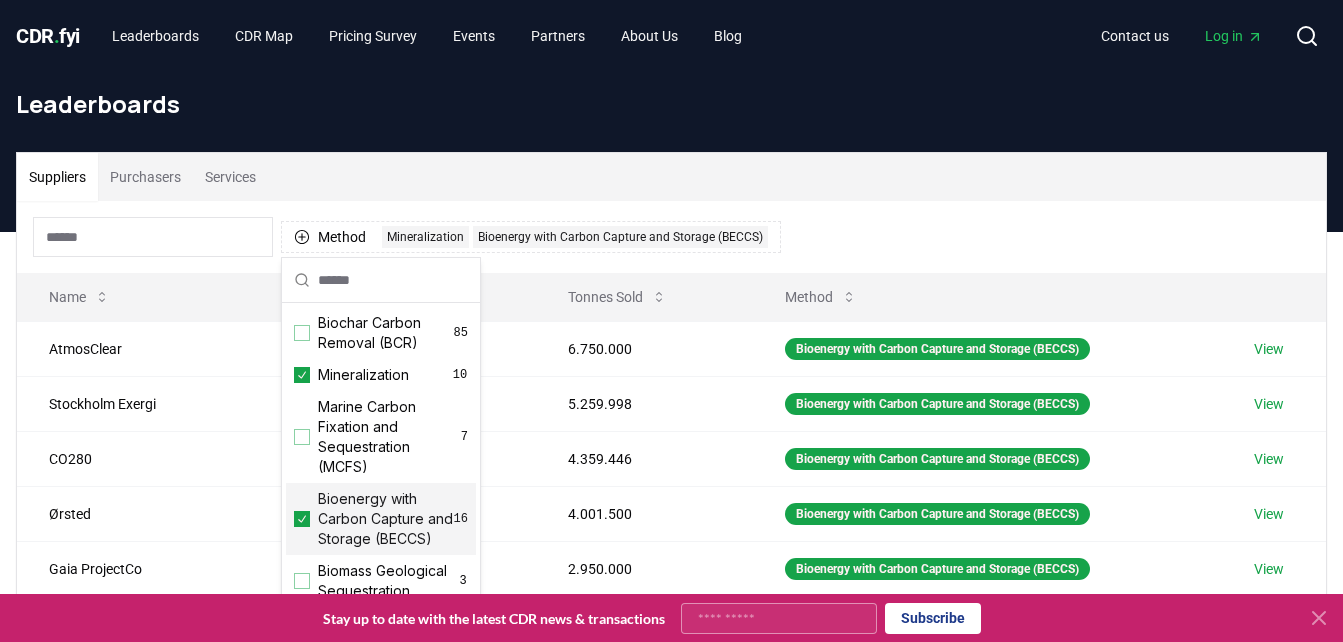 click 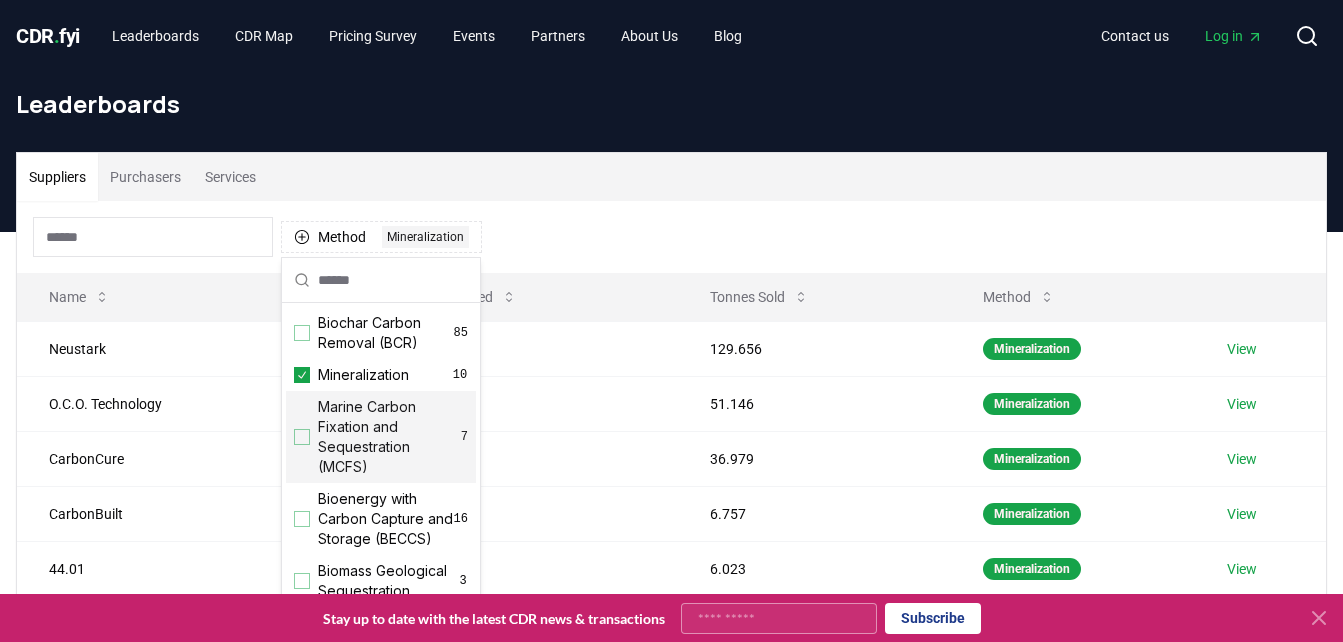 click on "Method 1 Mineralization" at bounding box center [671, 237] 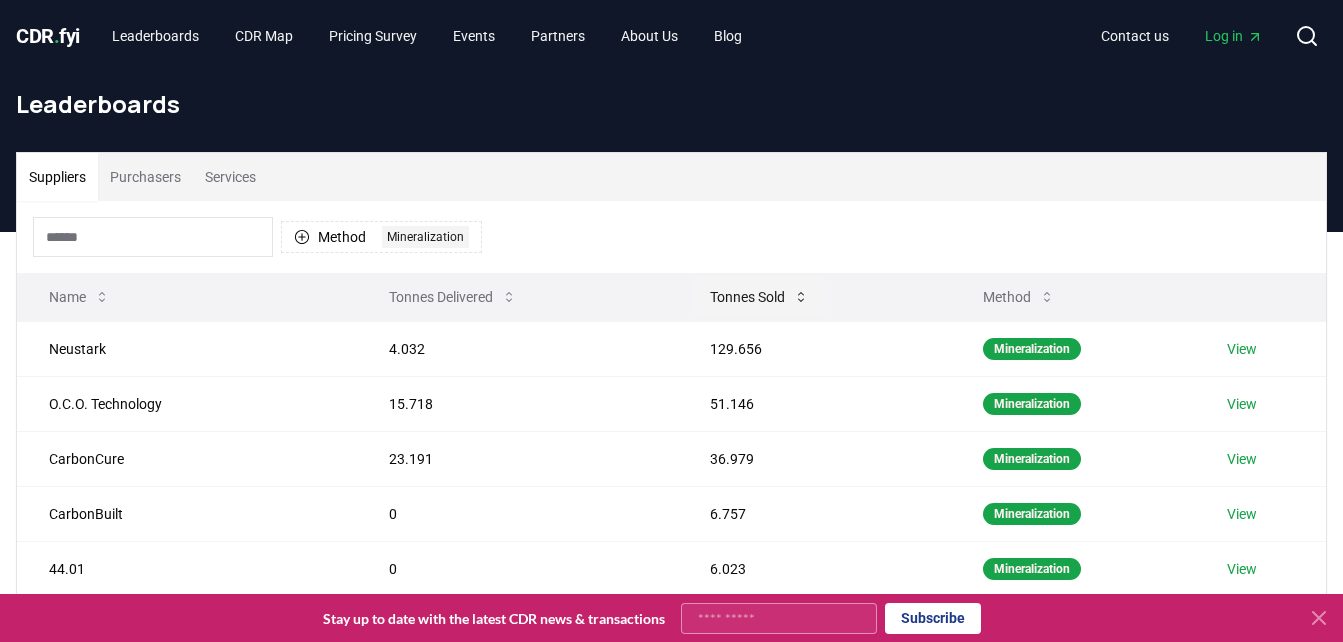 click on "Tonnes Sold" at bounding box center (759, 297) 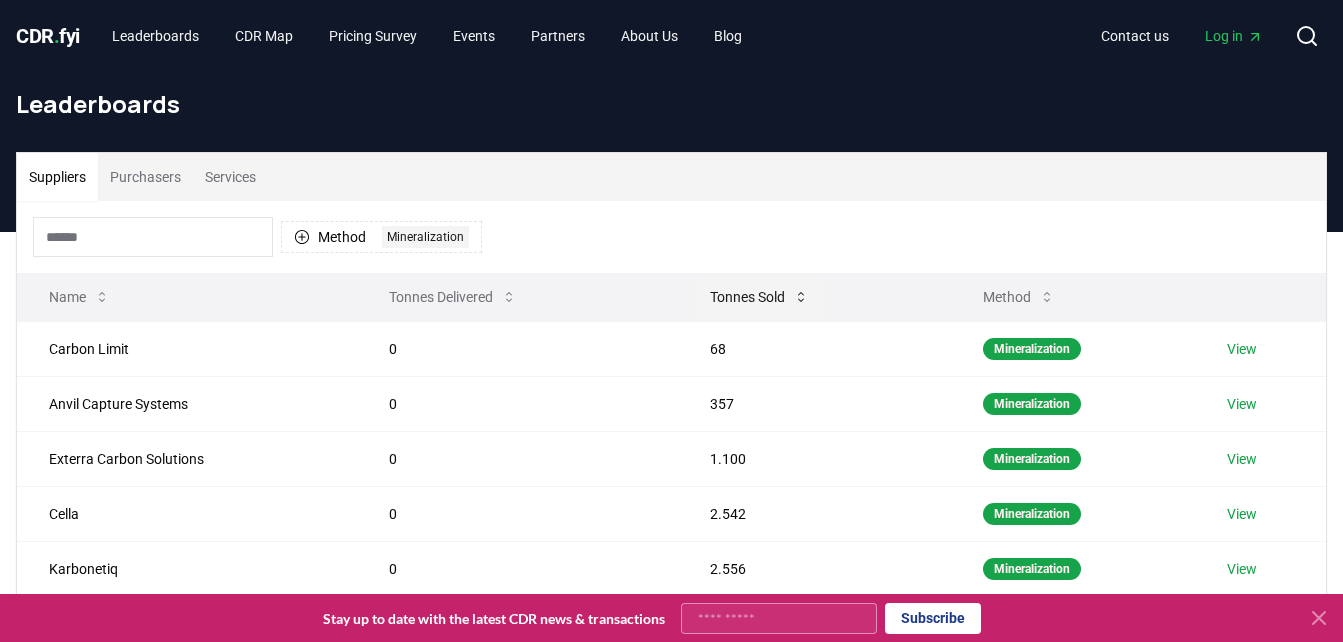 click on "Tonnes Sold" at bounding box center [759, 297] 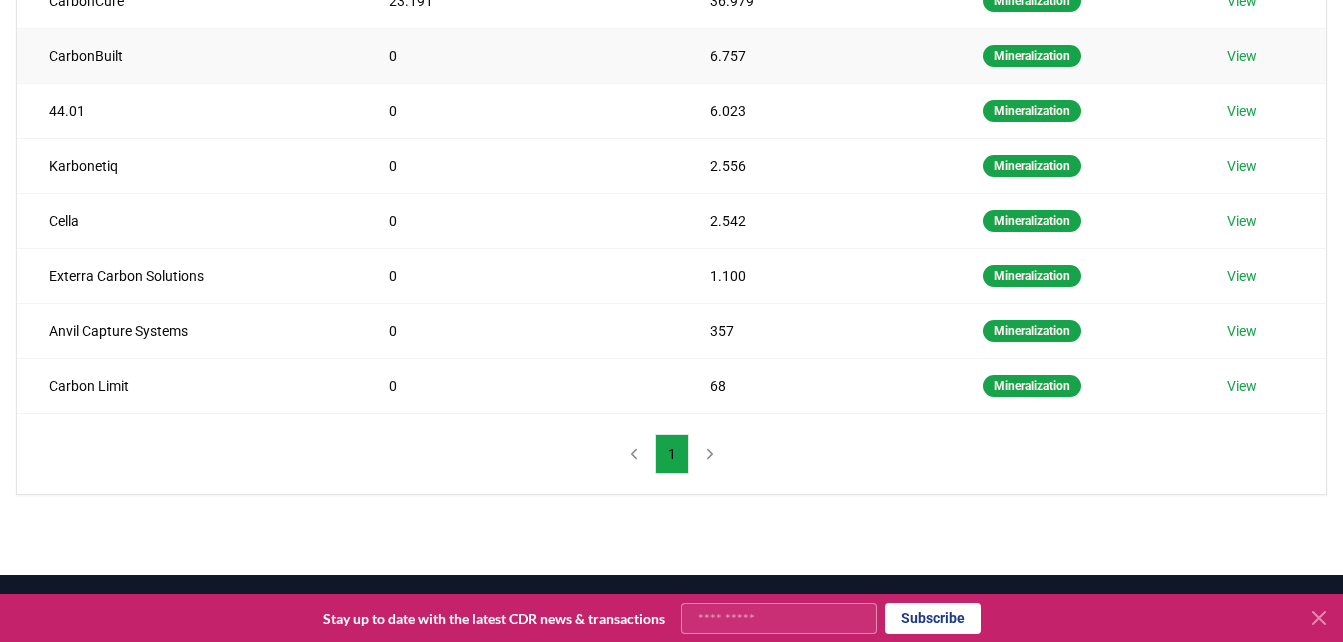 scroll, scrollTop: 500, scrollLeft: 0, axis: vertical 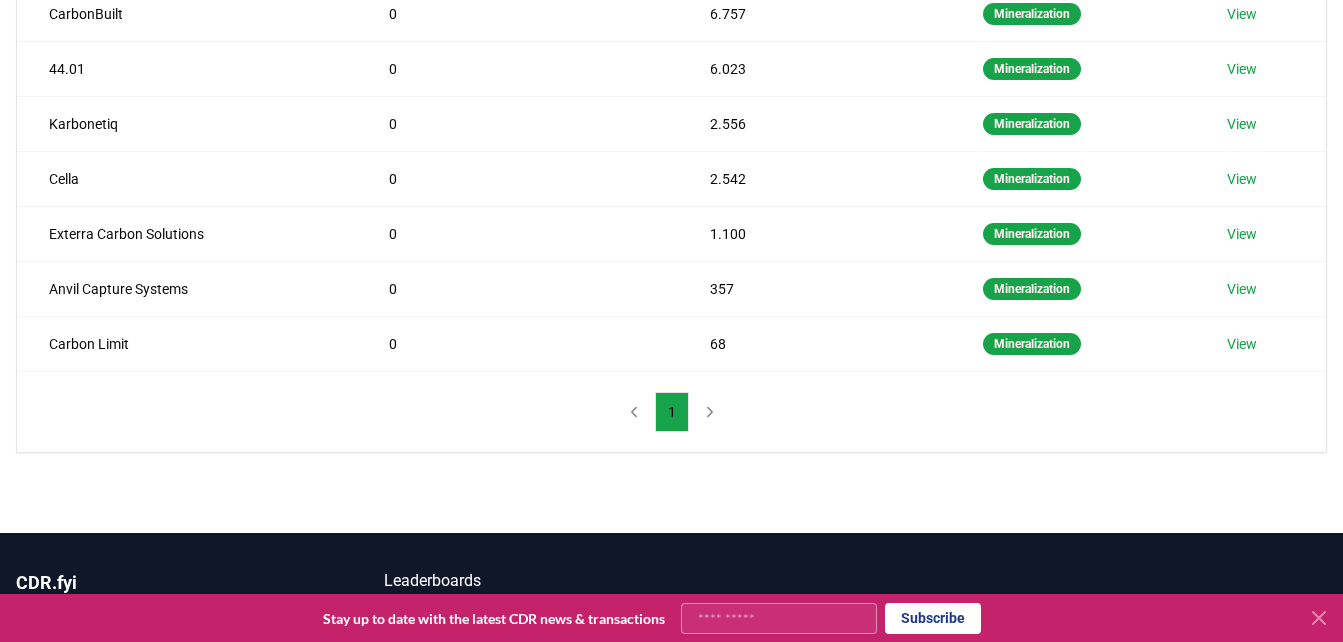 click on "1" at bounding box center [672, 412] 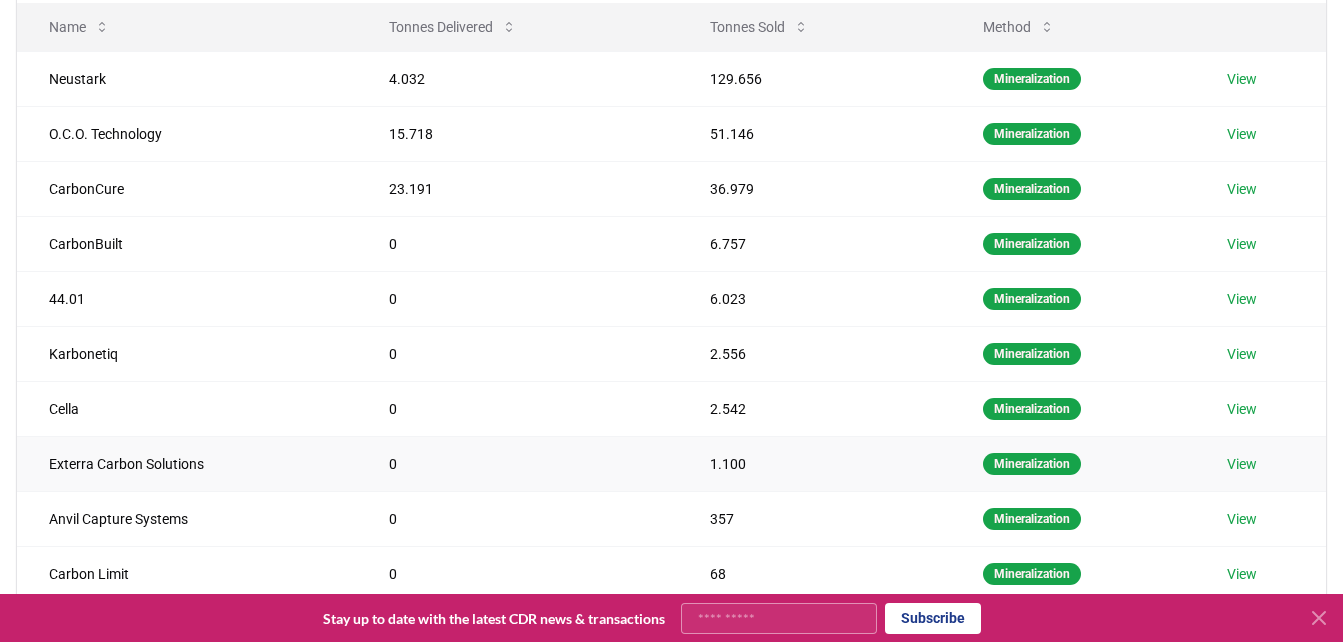 scroll, scrollTop: 0, scrollLeft: 0, axis: both 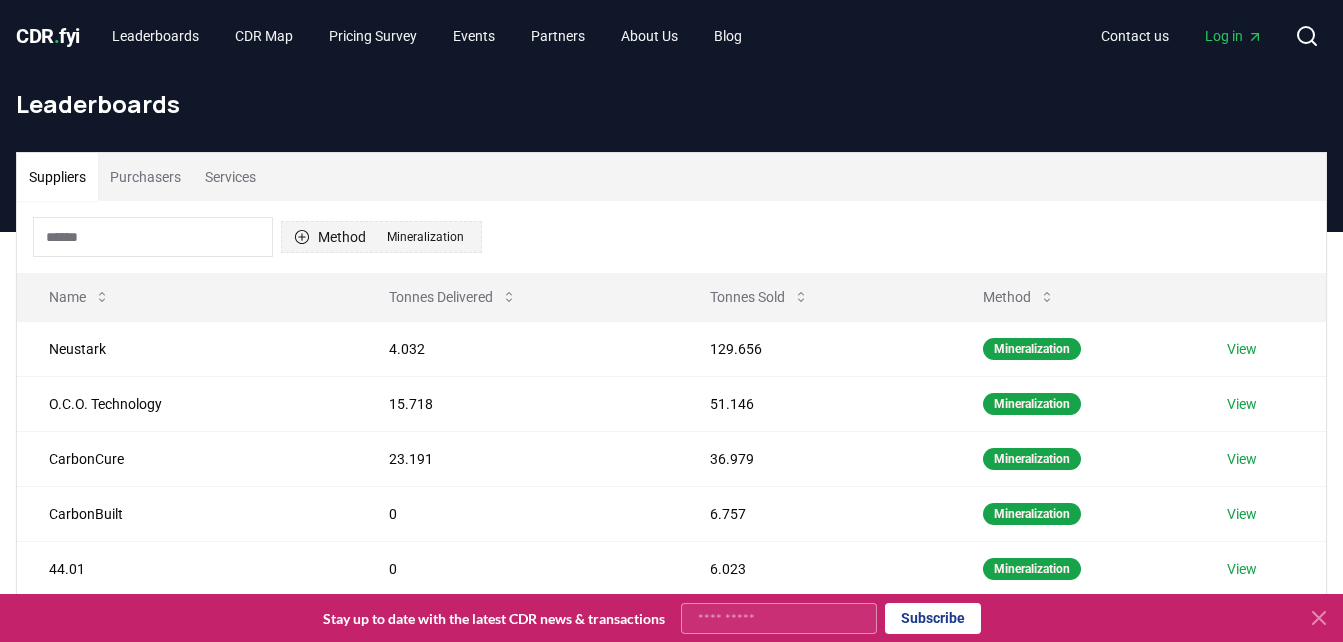 click on "Method 1 Mineralization" at bounding box center (381, 237) 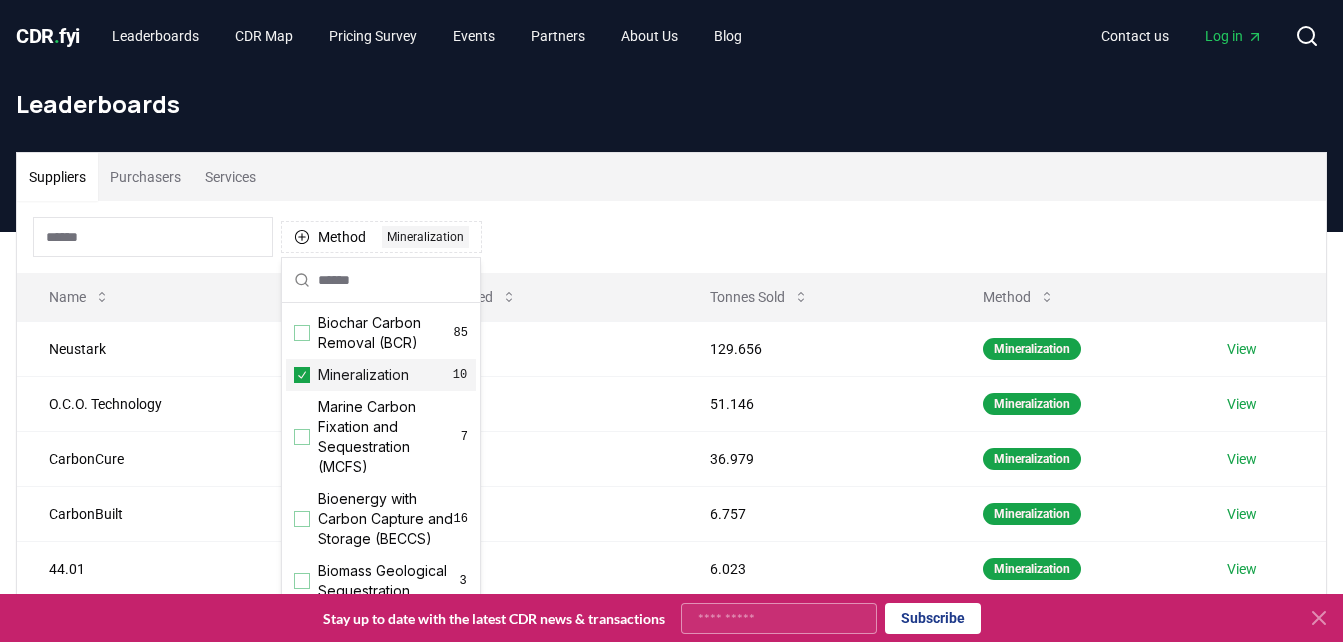 click 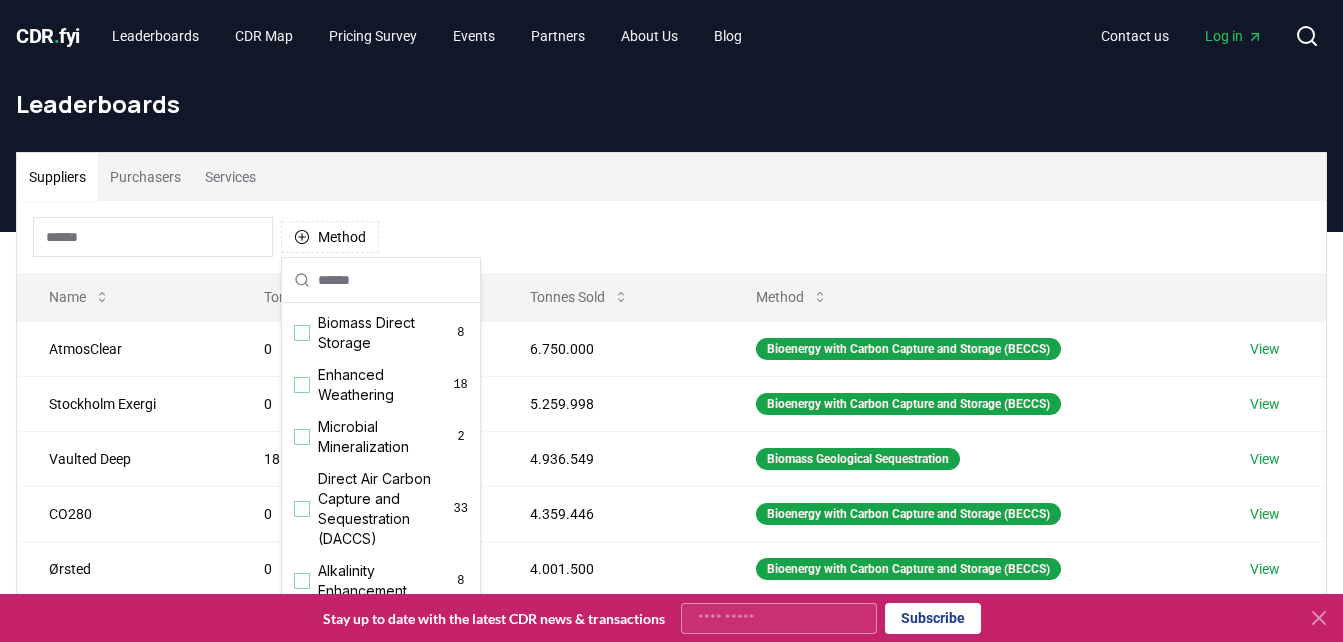 scroll, scrollTop: 400, scrollLeft: 0, axis: vertical 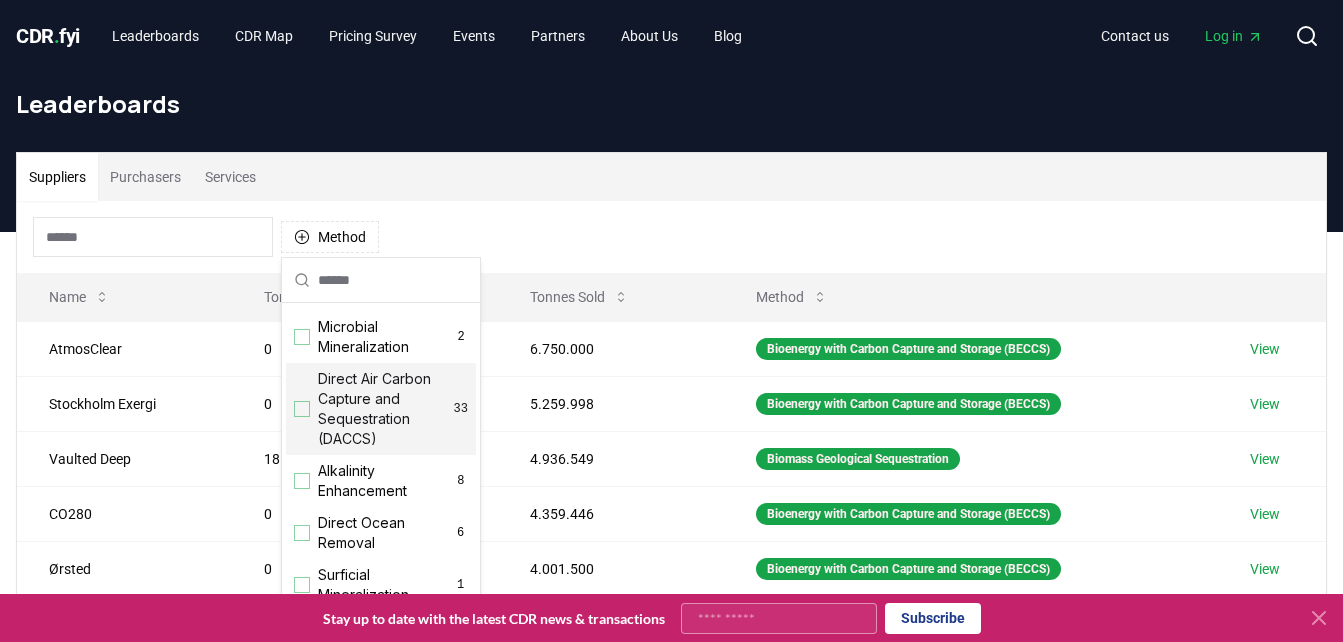 click at bounding box center (302, 409) 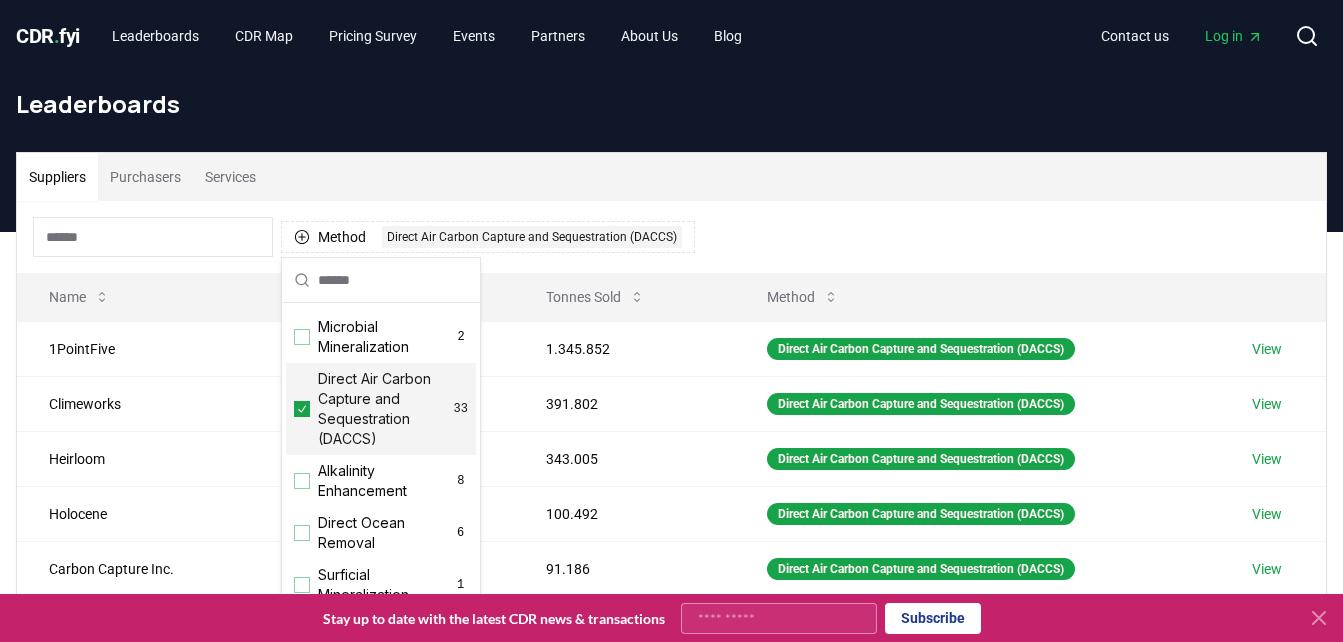 click on "Method 1 Direct Air Carbon Capture and Sequestration (DACCS)" at bounding box center (671, 237) 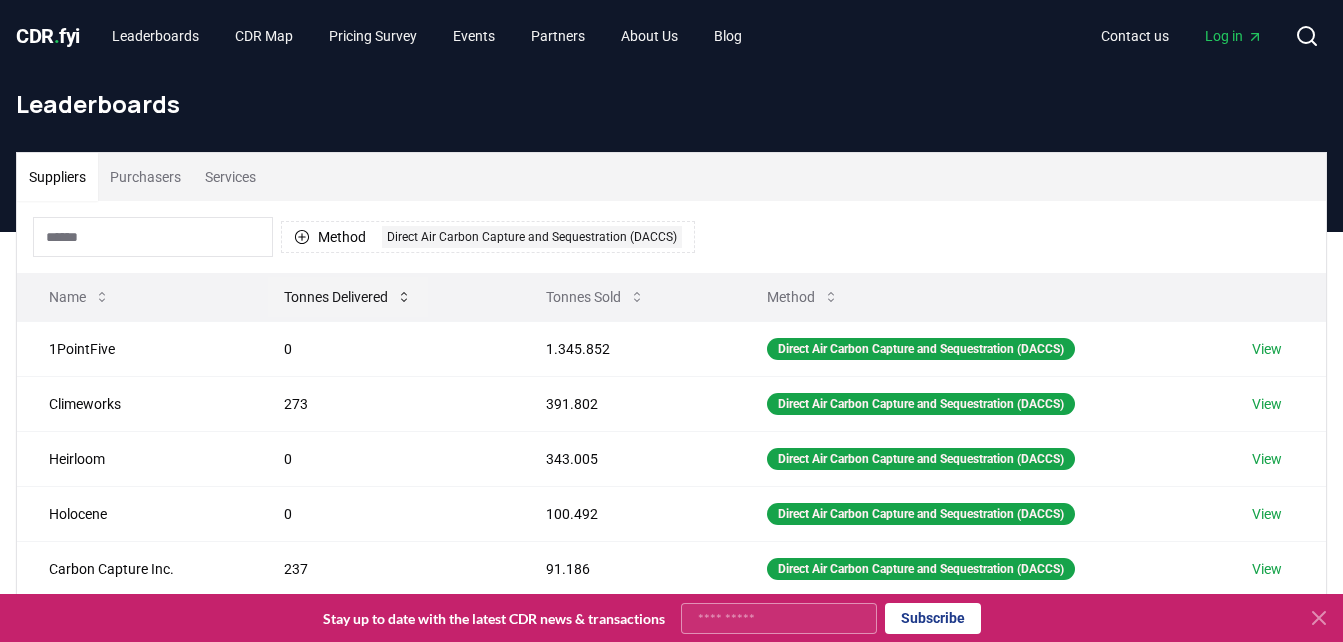 click on "Tonnes Delivered" at bounding box center (348, 297) 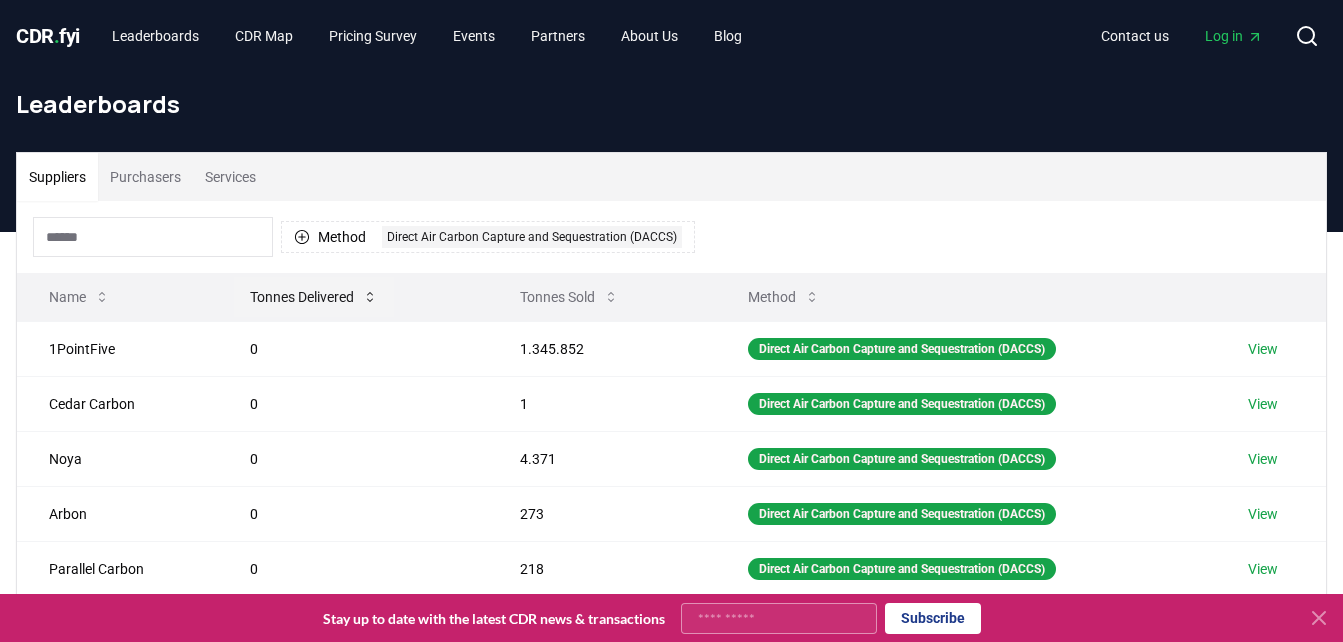click on "Tonnes Delivered" at bounding box center [314, 297] 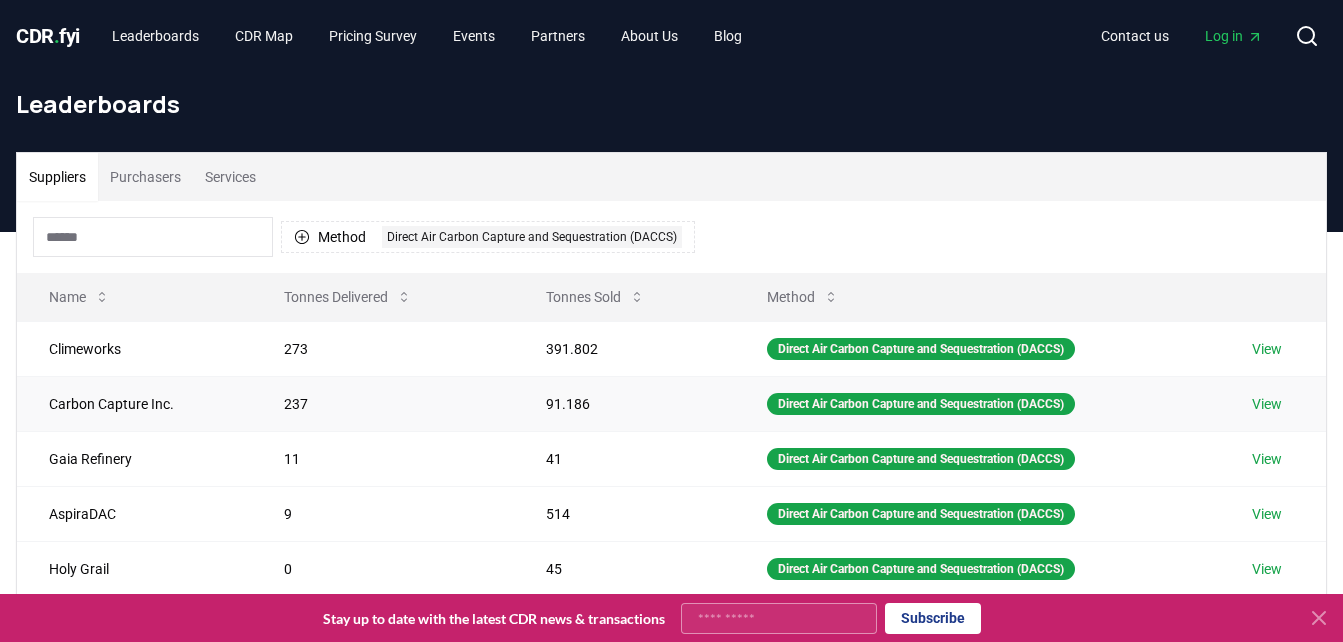 click on "View" at bounding box center [1267, 404] 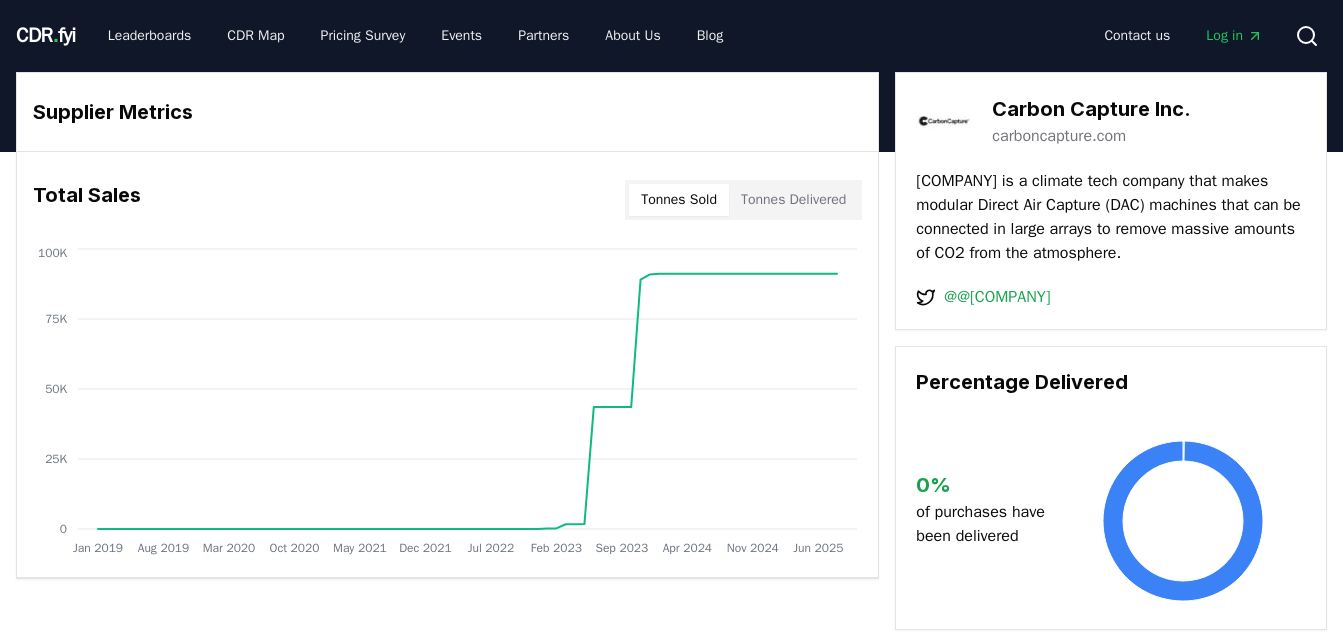 scroll, scrollTop: 0, scrollLeft: 0, axis: both 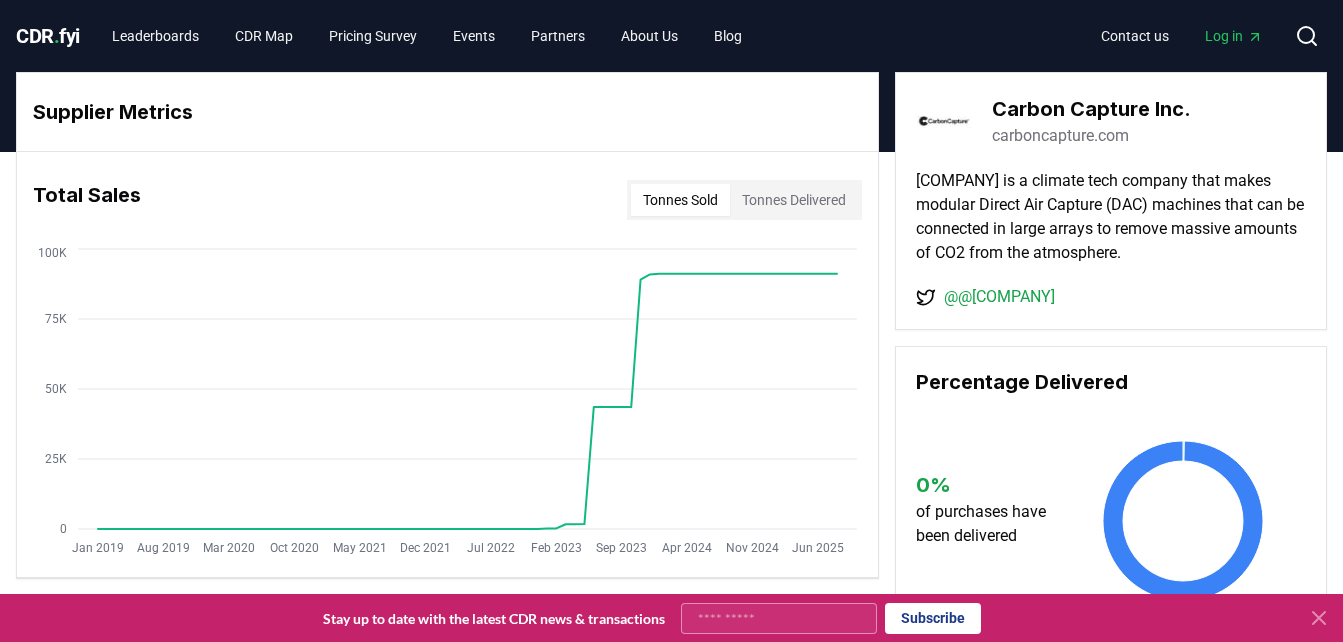 click on "carboncapture.com" at bounding box center (1060, 136) 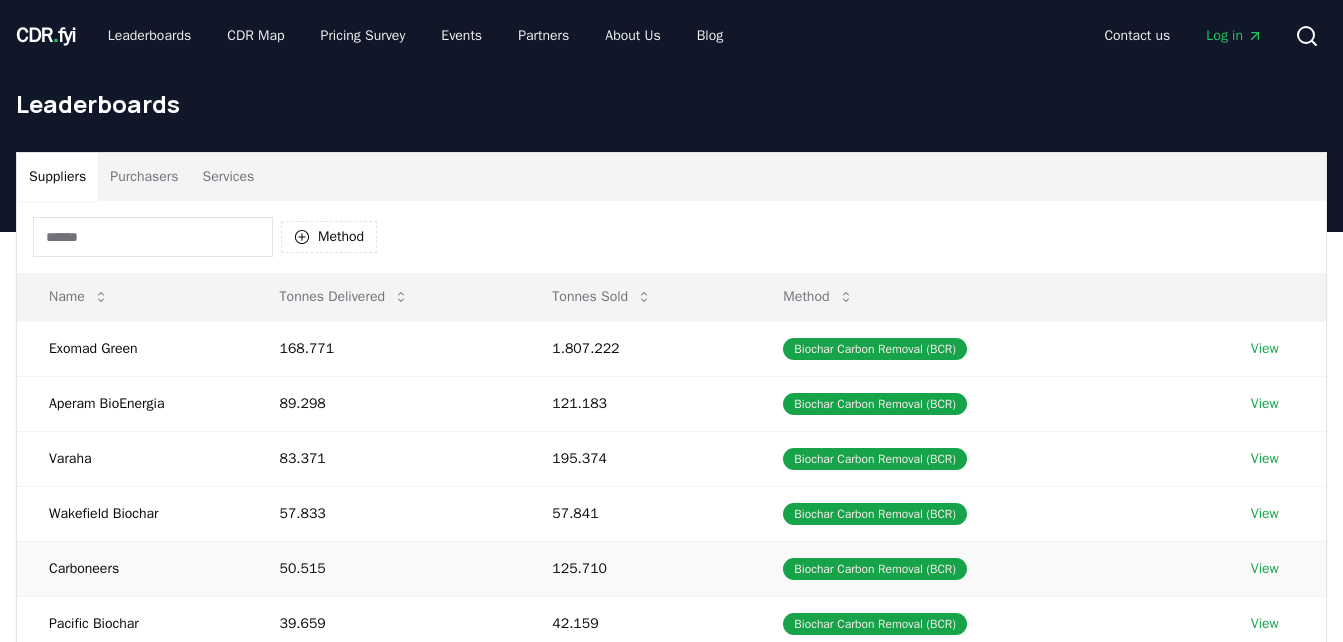 scroll, scrollTop: 0, scrollLeft: 0, axis: both 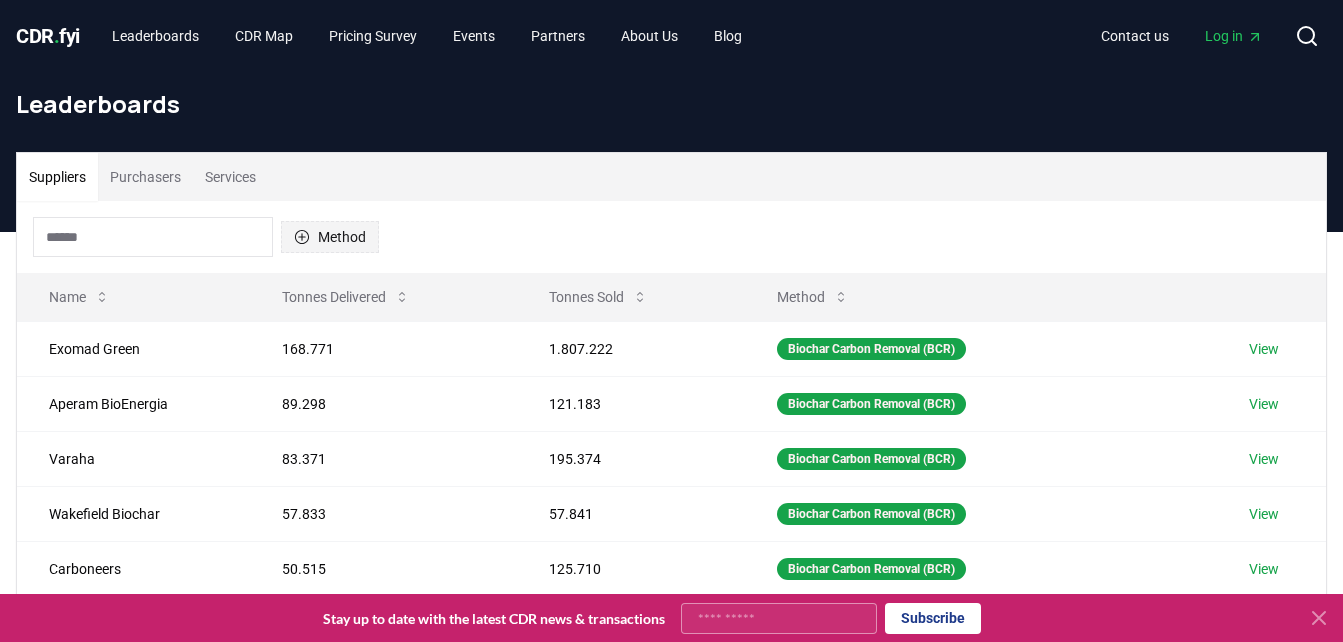 click 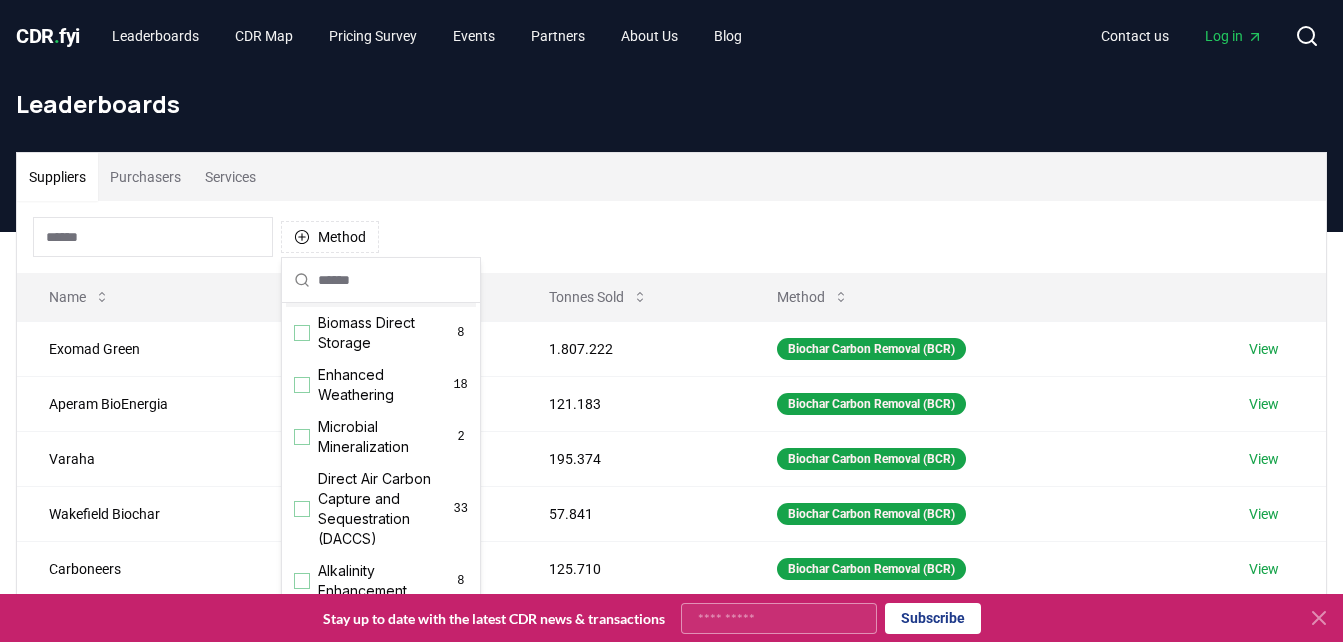 scroll, scrollTop: 400, scrollLeft: 0, axis: vertical 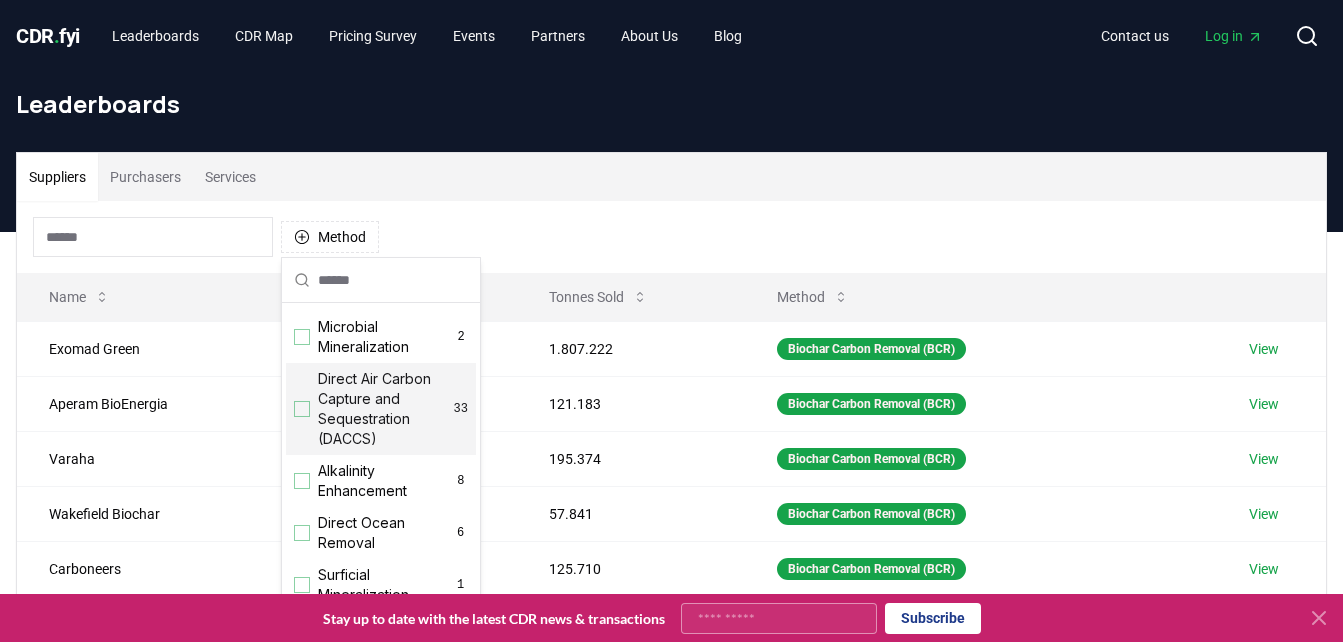 click on "Direct Air Carbon Capture and Sequestration (DACCS)" at bounding box center [386, 409] 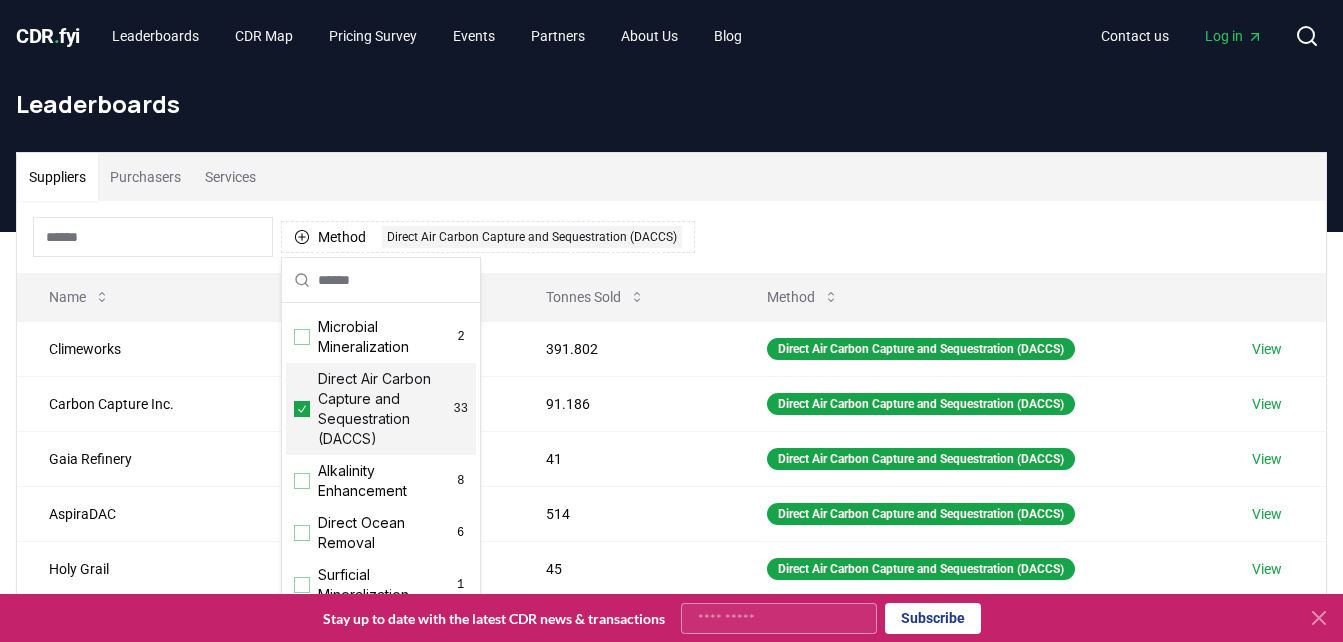 click on "Method 1 Direct Air Carbon Capture and Sequestration (DACCS)" at bounding box center (671, 237) 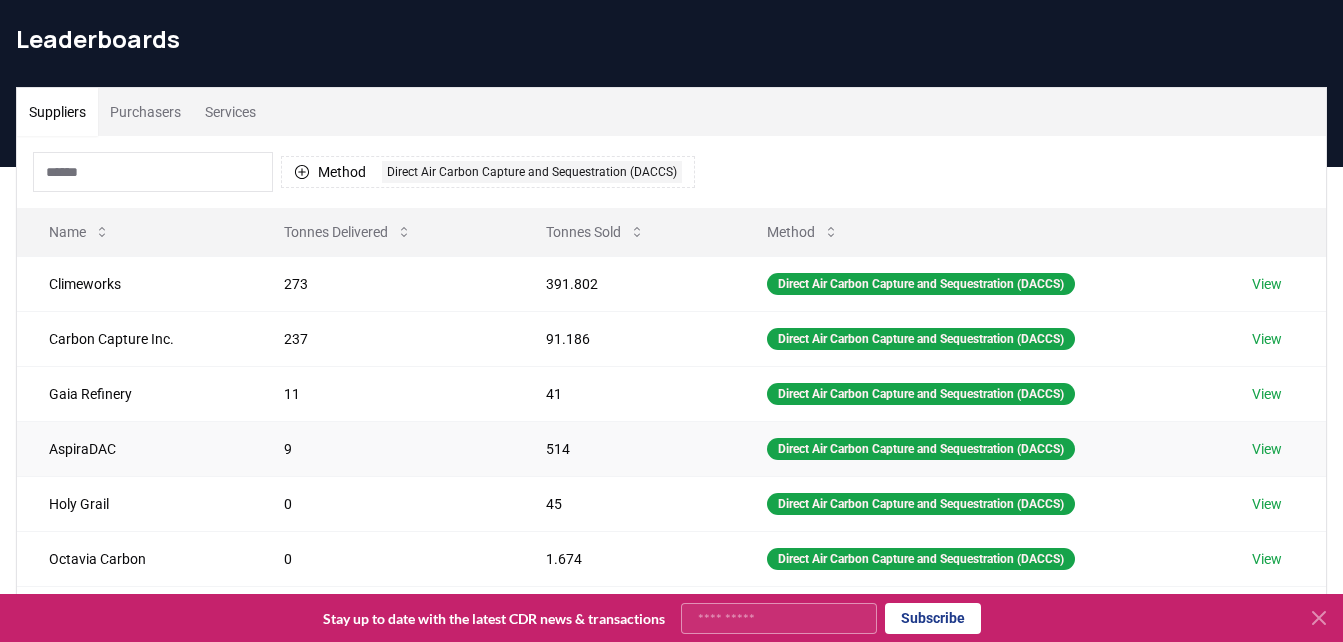 scroll, scrollTop: 100, scrollLeft: 0, axis: vertical 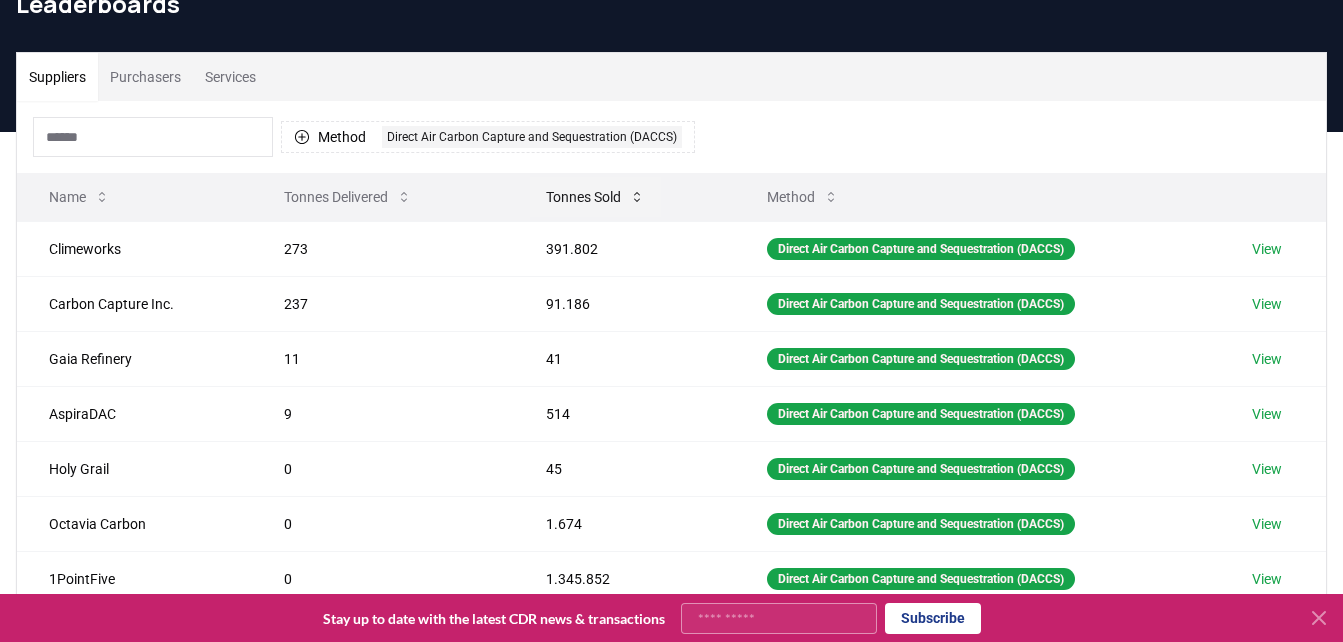 click on "Tonnes Sold" at bounding box center [595, 197] 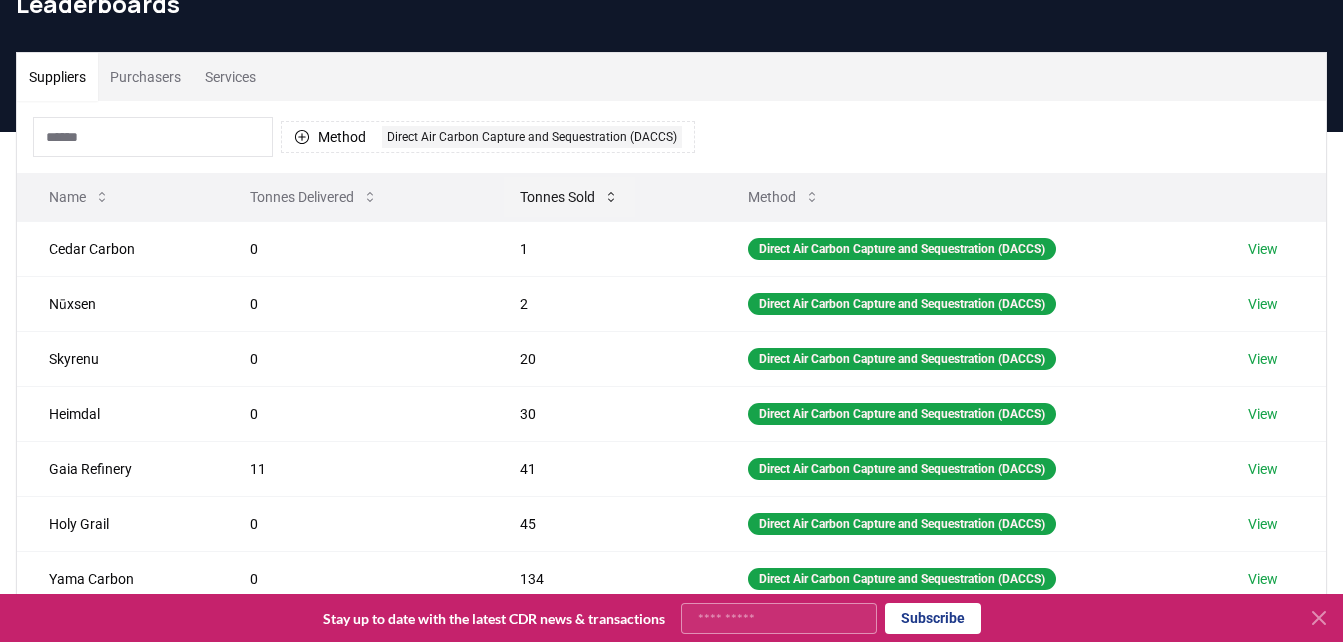 click on "Tonnes Sold" at bounding box center [569, 197] 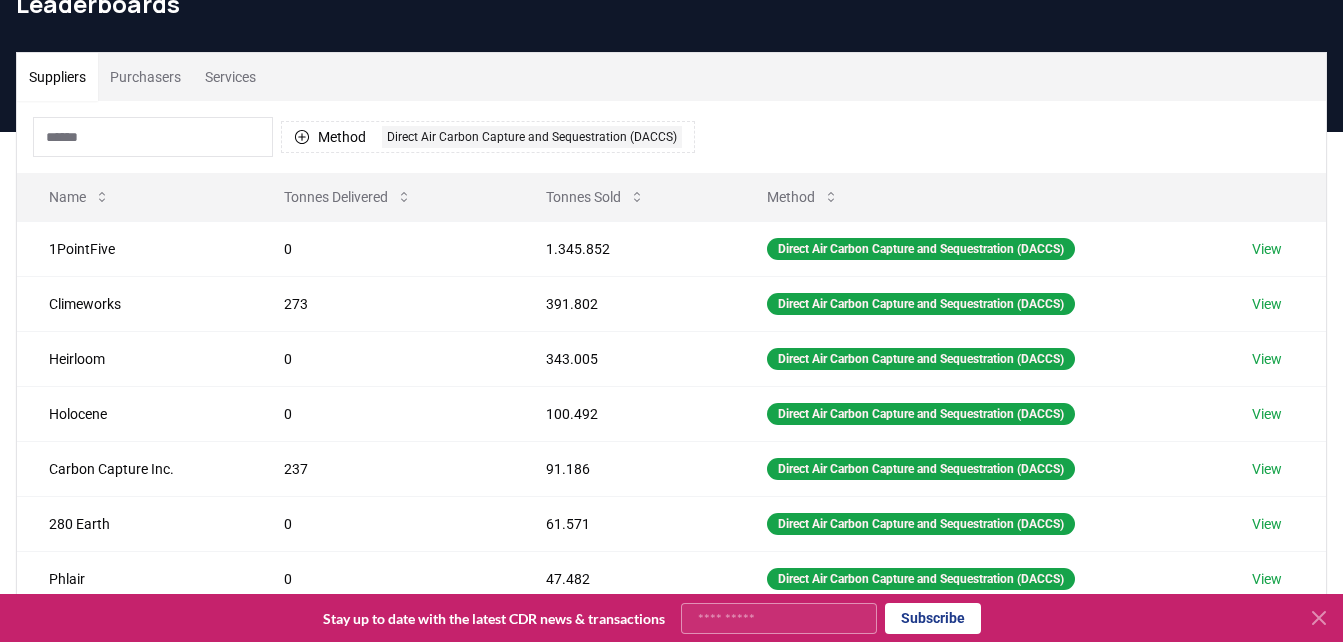 scroll, scrollTop: 0, scrollLeft: 0, axis: both 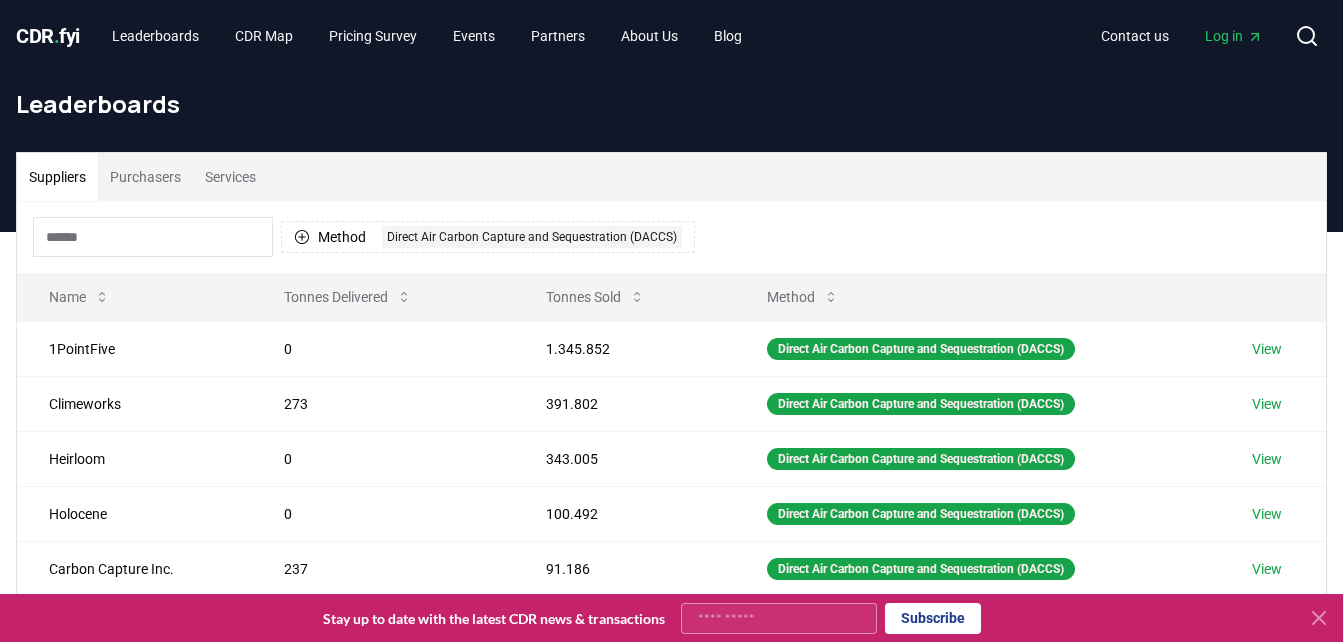 click at bounding box center (153, 237) 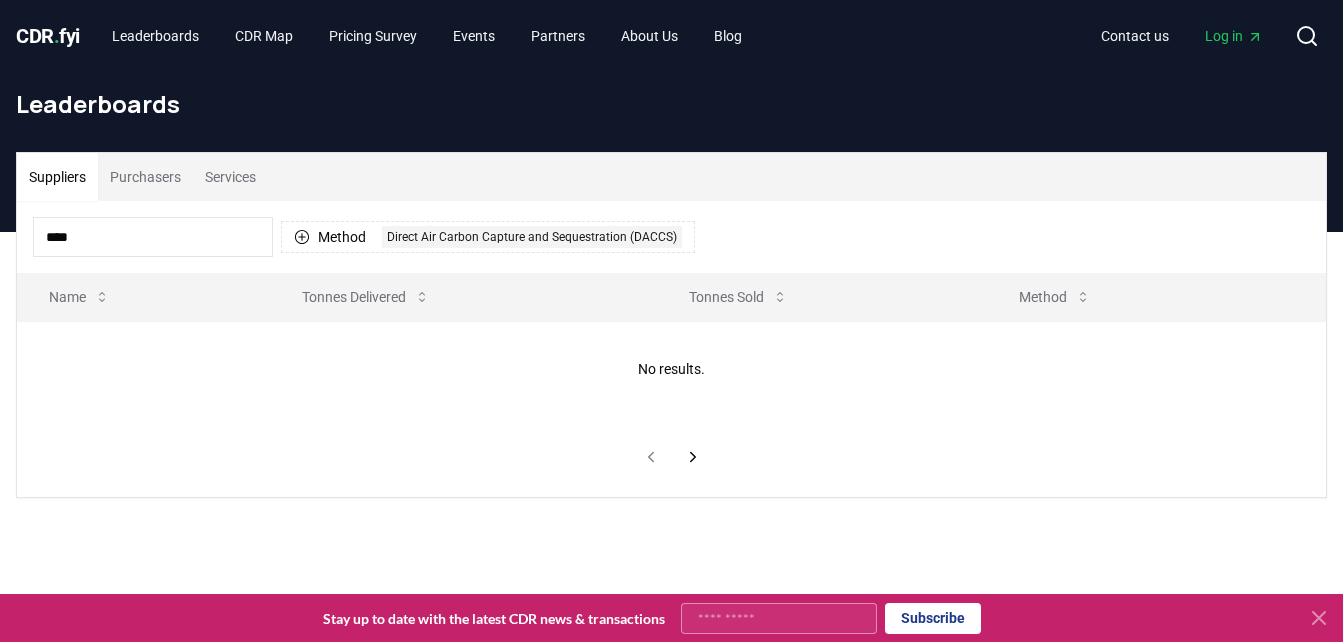 click on "****" at bounding box center [153, 237] 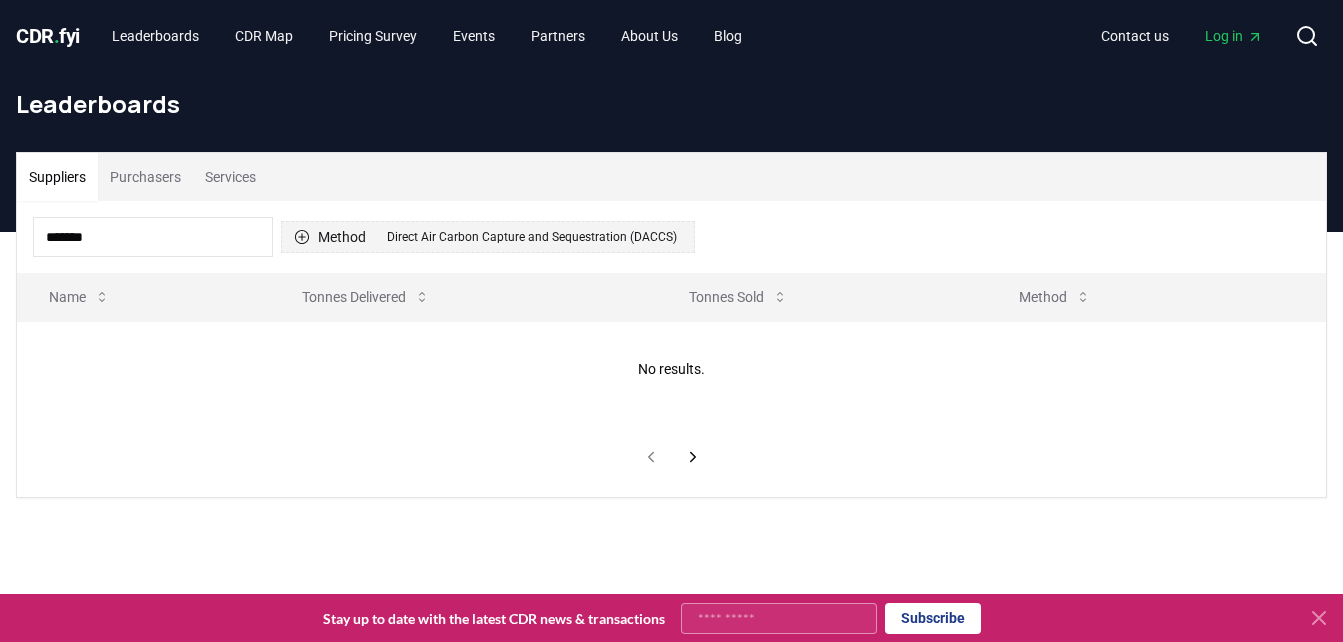click on "Method 1 Direct Air Carbon Capture and Sequestration (DACCS)" at bounding box center [488, 237] 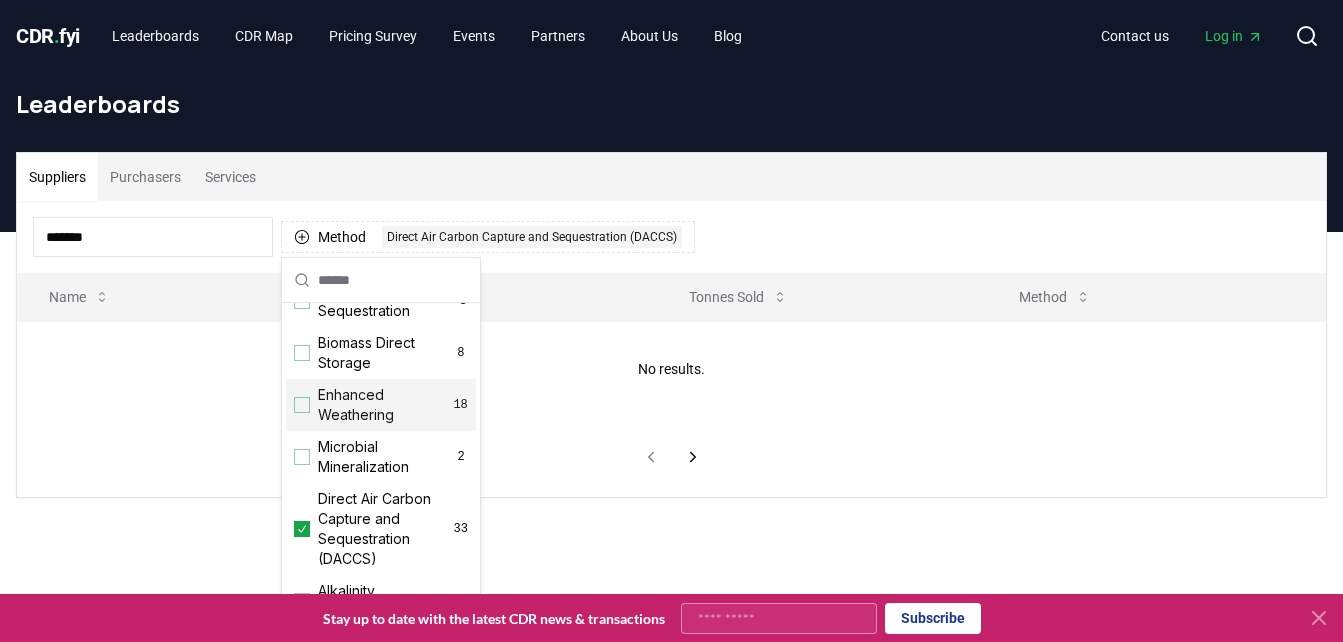 scroll, scrollTop: 300, scrollLeft: 0, axis: vertical 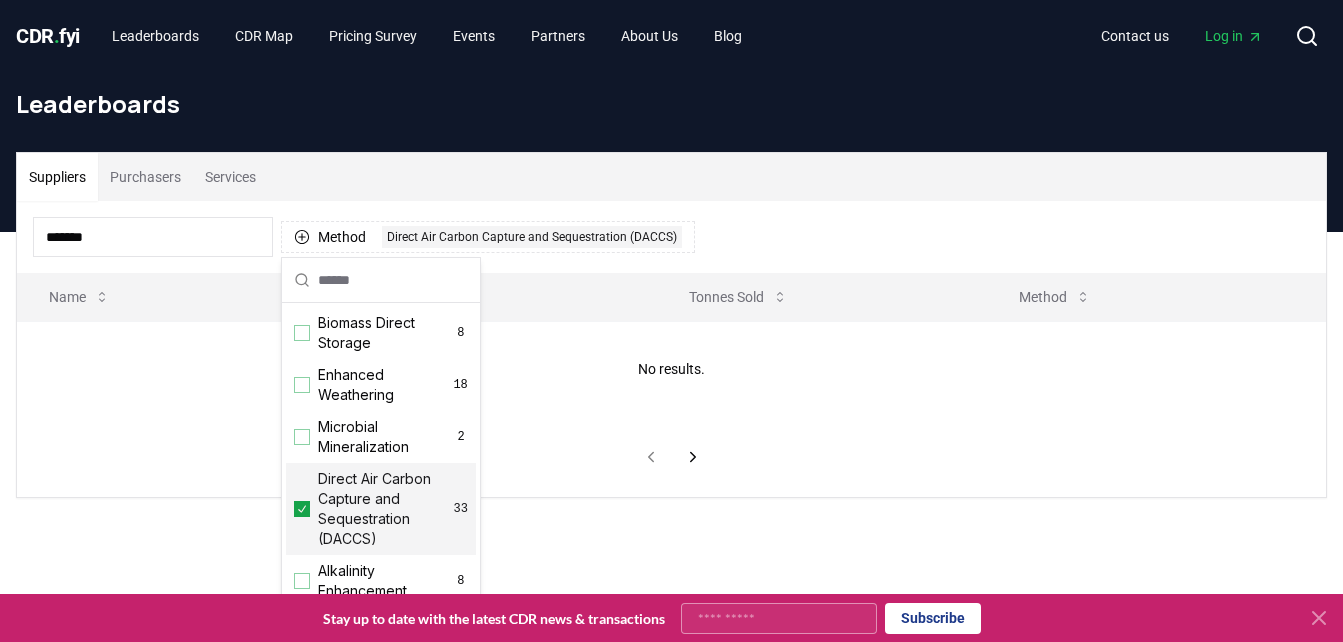 click 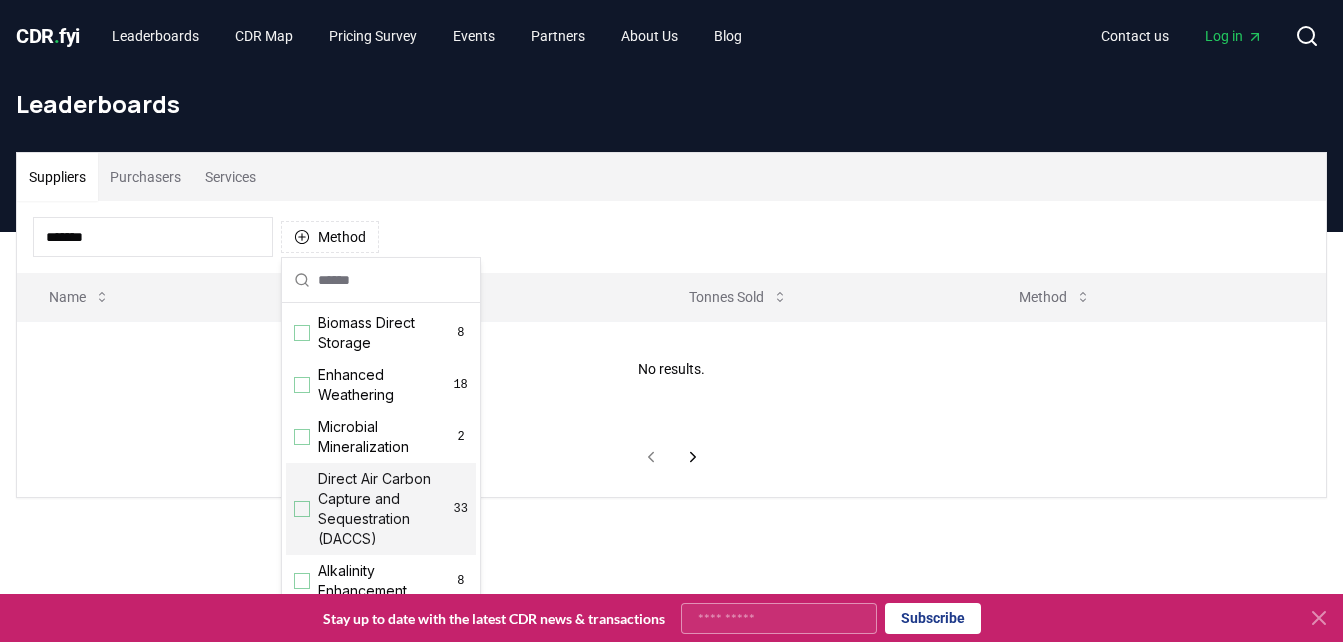 click at bounding box center (302, 509) 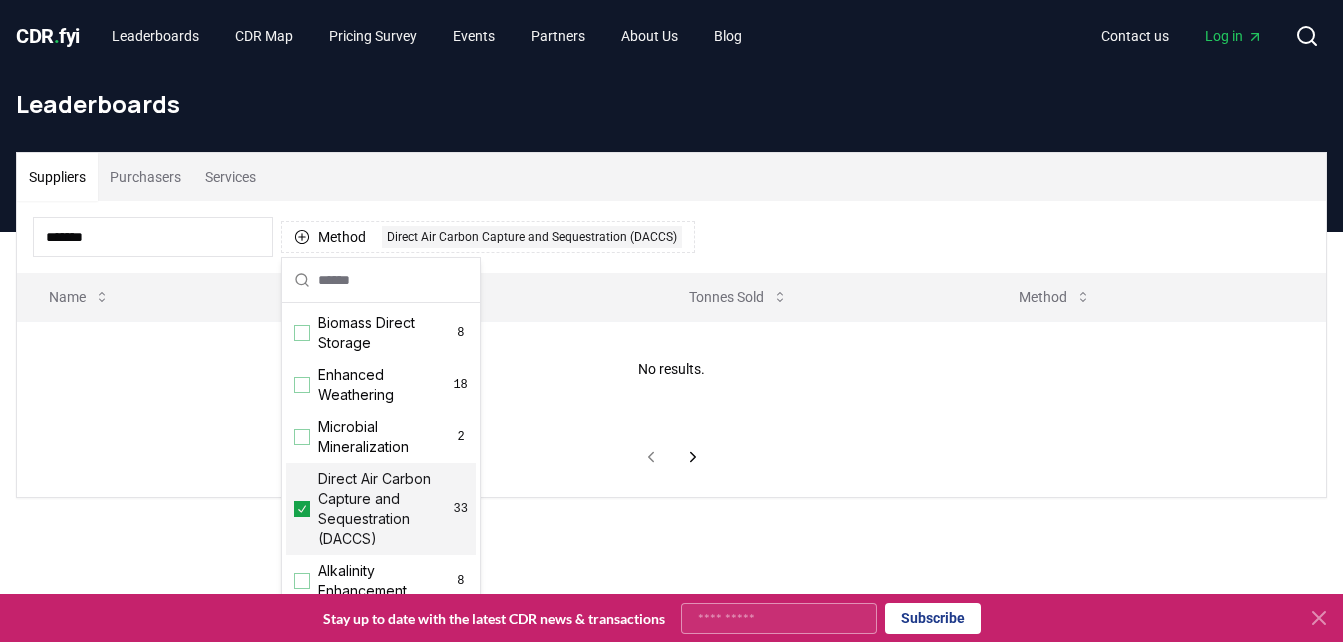 click on "*******" at bounding box center [153, 237] 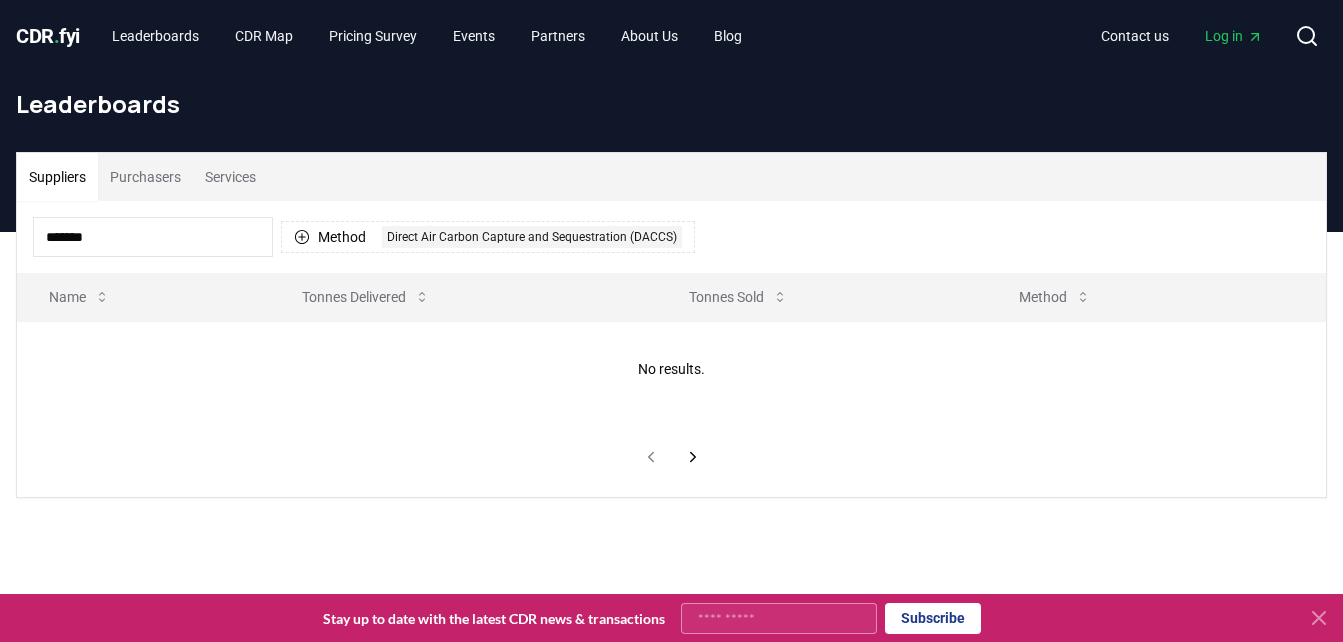 click on "*******" at bounding box center [153, 237] 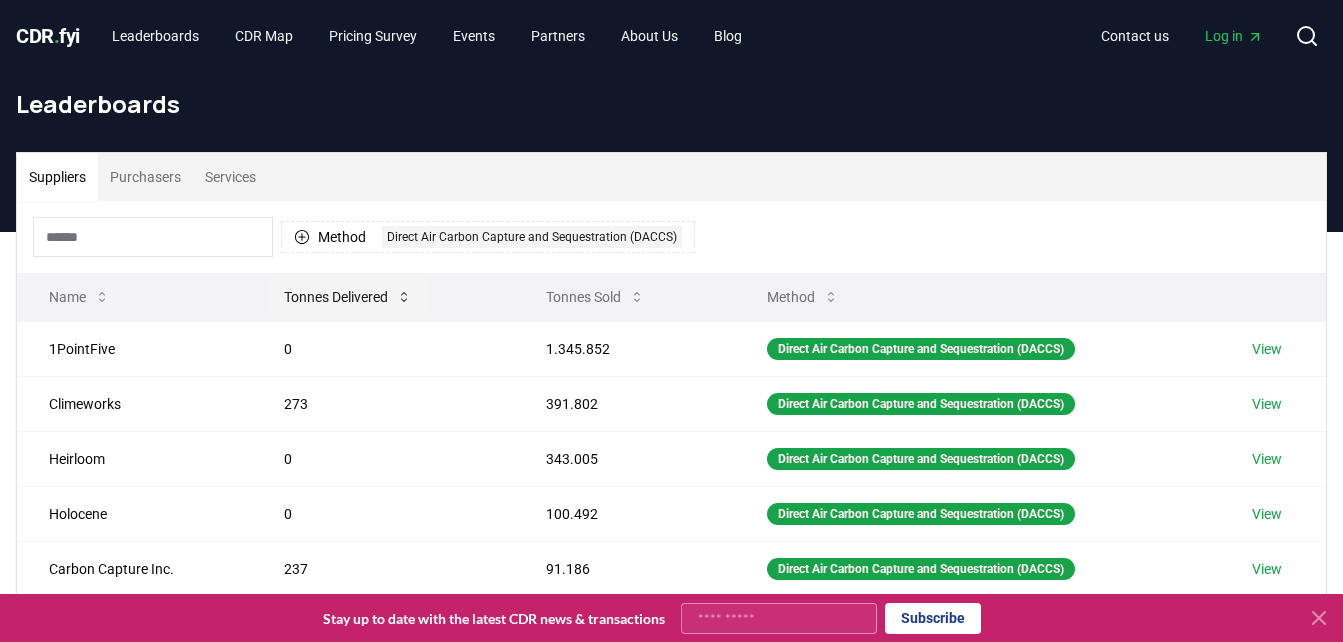 type 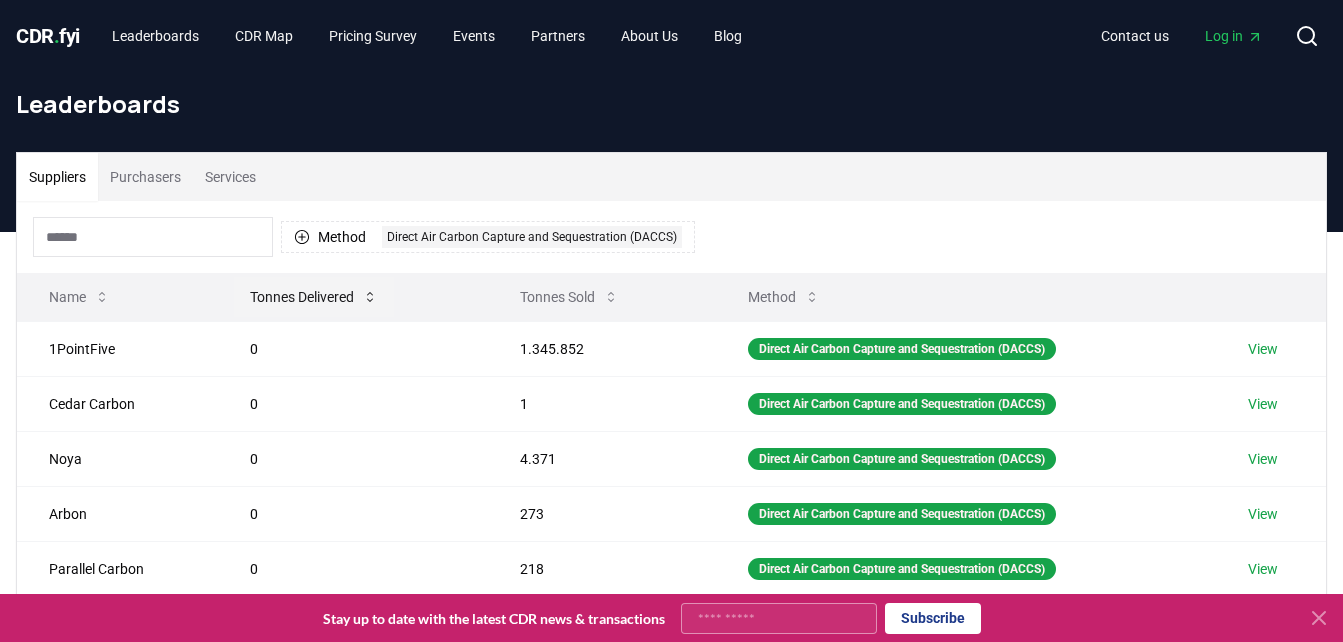 click 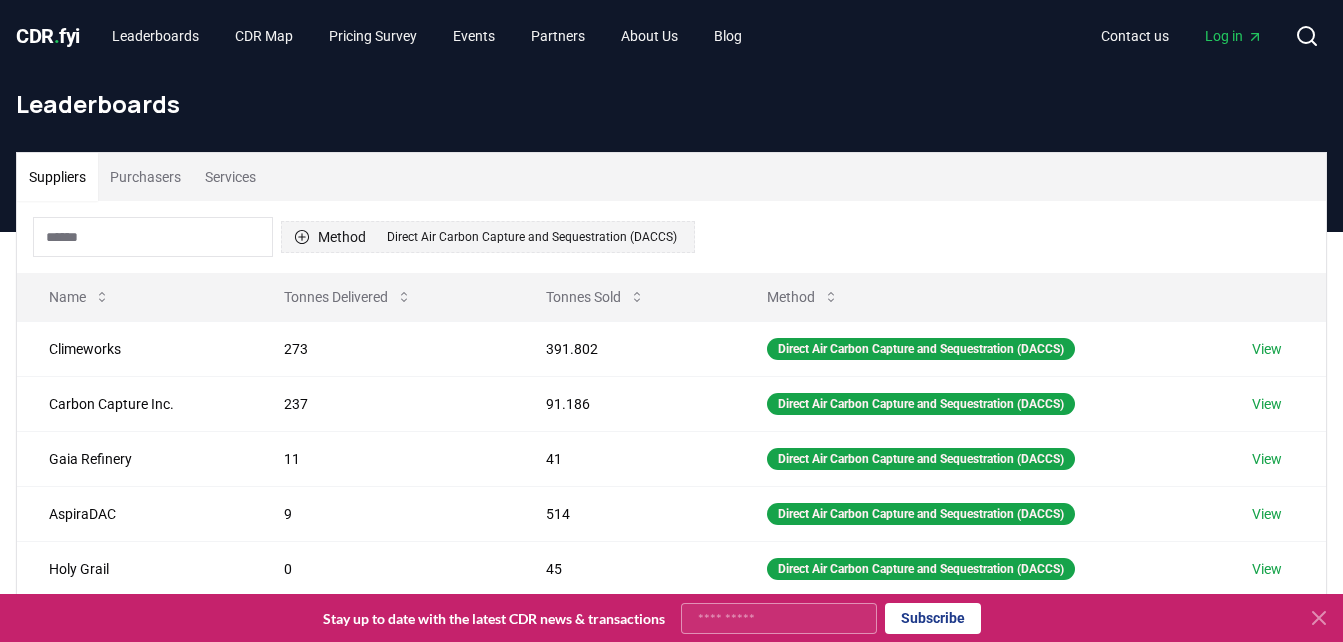 click on "Method 1 Direct Air Carbon Capture and Sequestration (DACCS)" at bounding box center (488, 237) 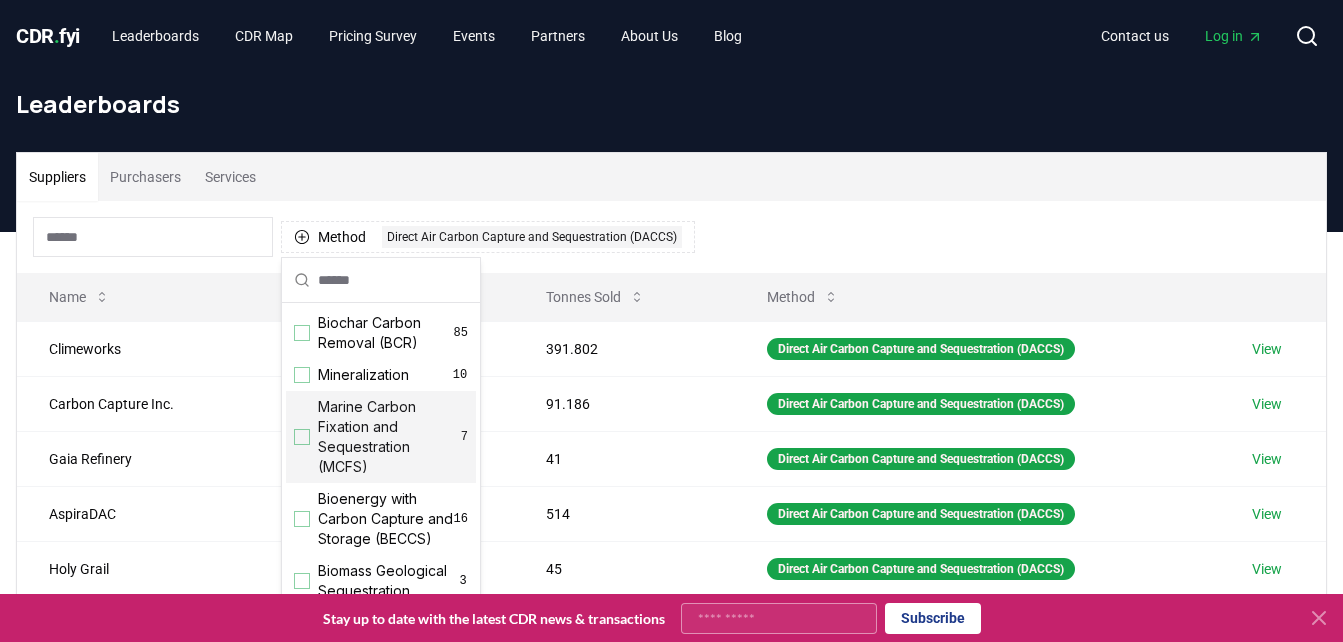 click at bounding box center (302, 437) 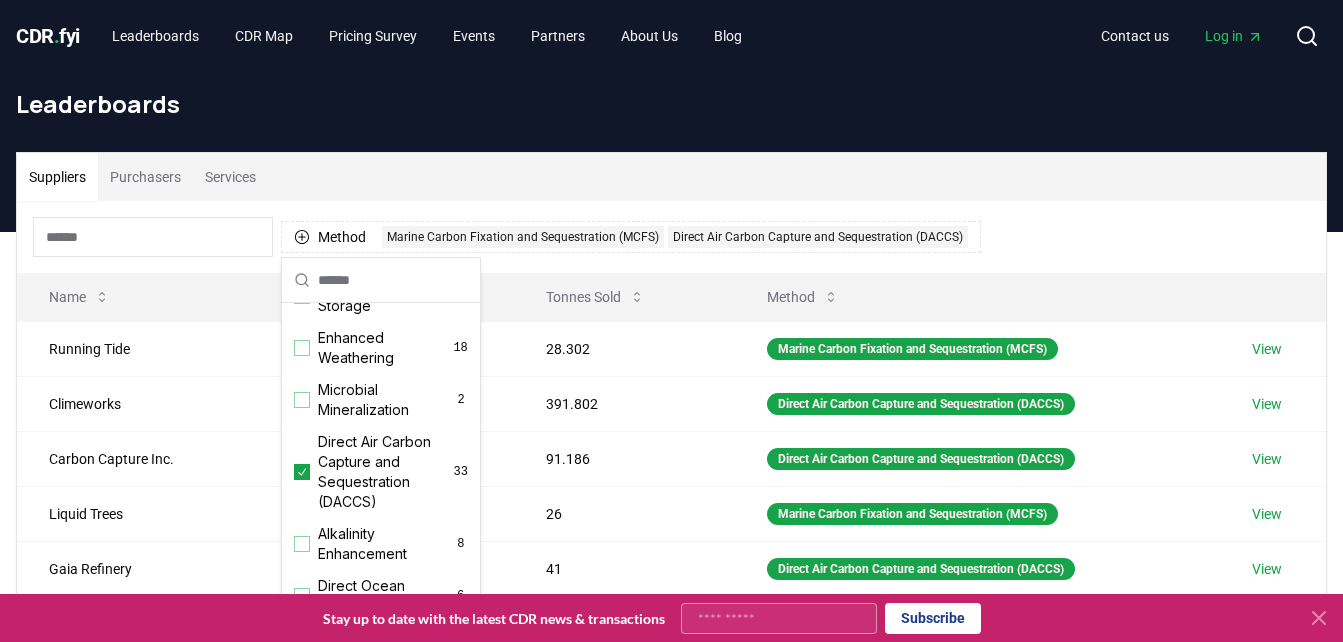 scroll, scrollTop: 400, scrollLeft: 0, axis: vertical 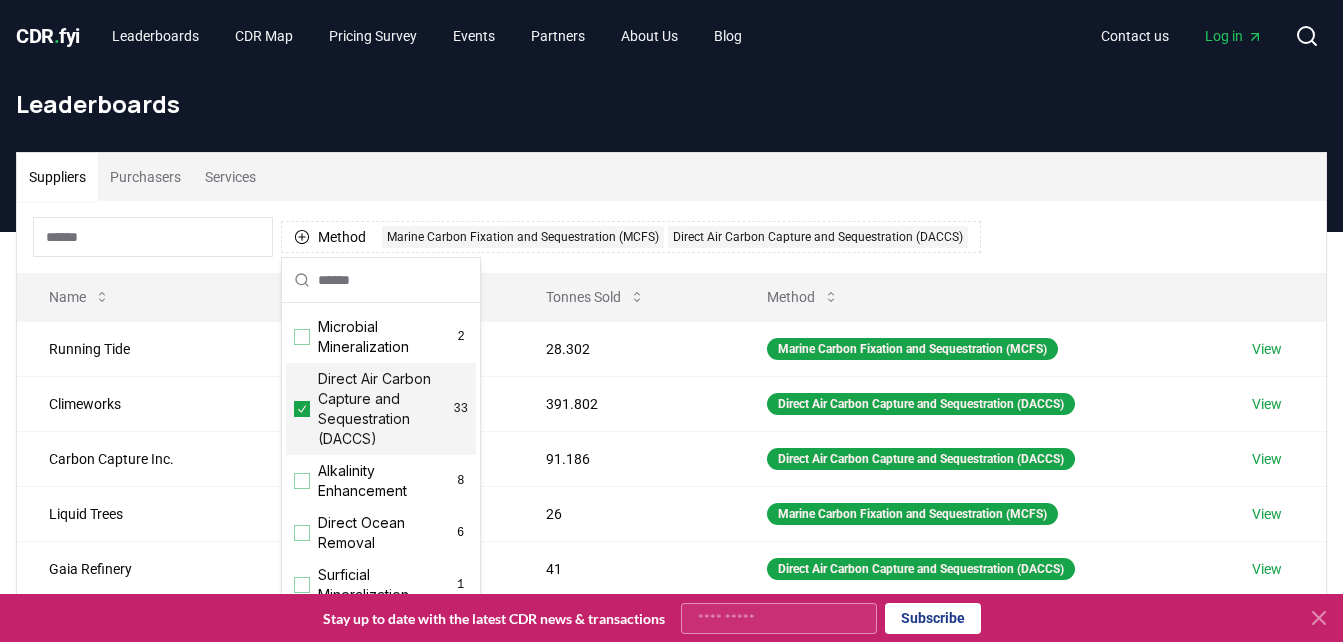 click 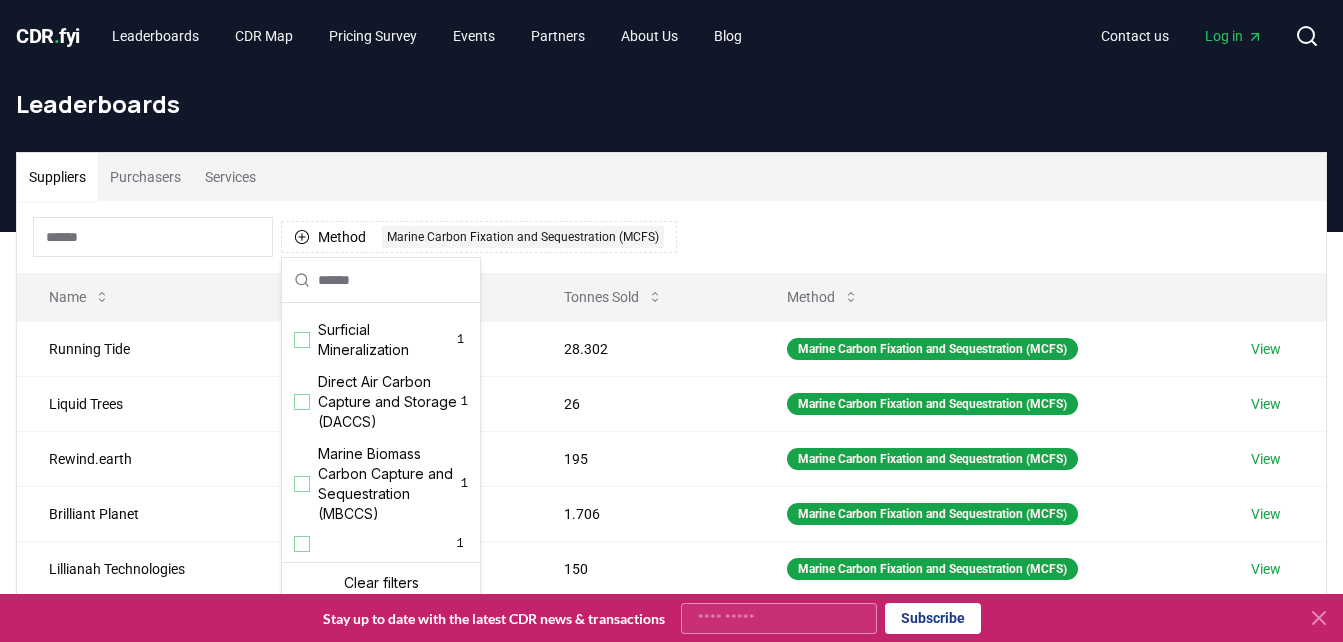 scroll, scrollTop: 685, scrollLeft: 0, axis: vertical 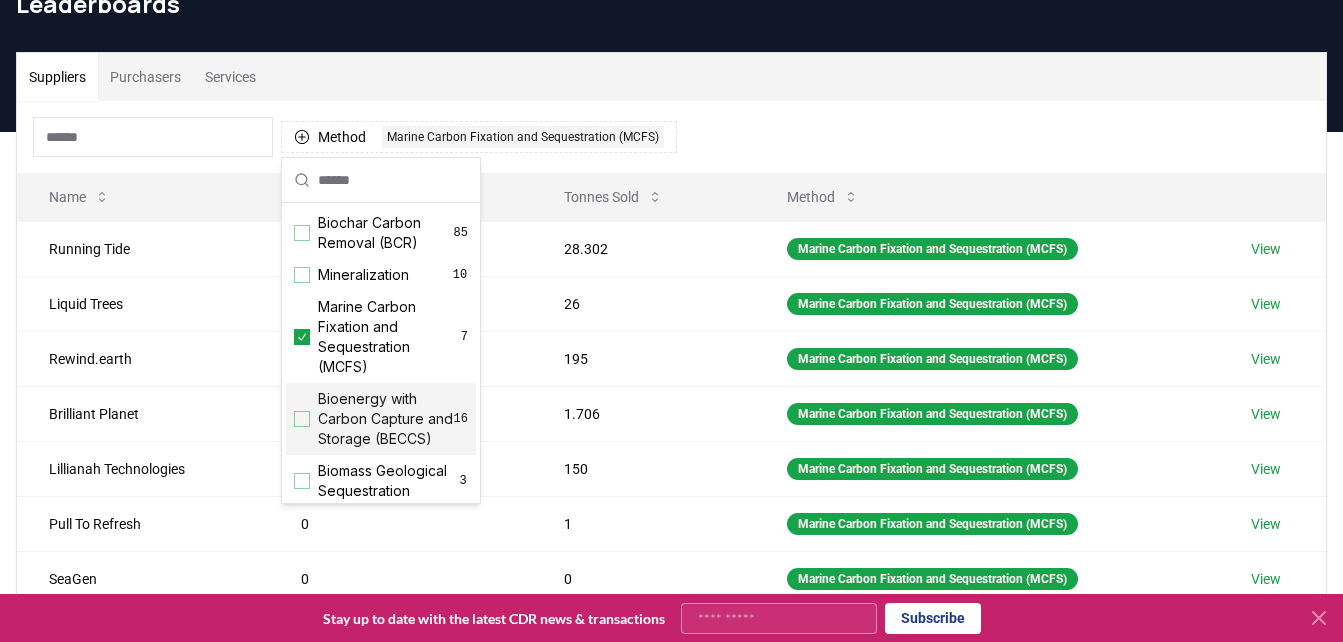 click on "Method 1 Marine Carbon Fixation and Sequestration (MCFS)" at bounding box center (671, 137) 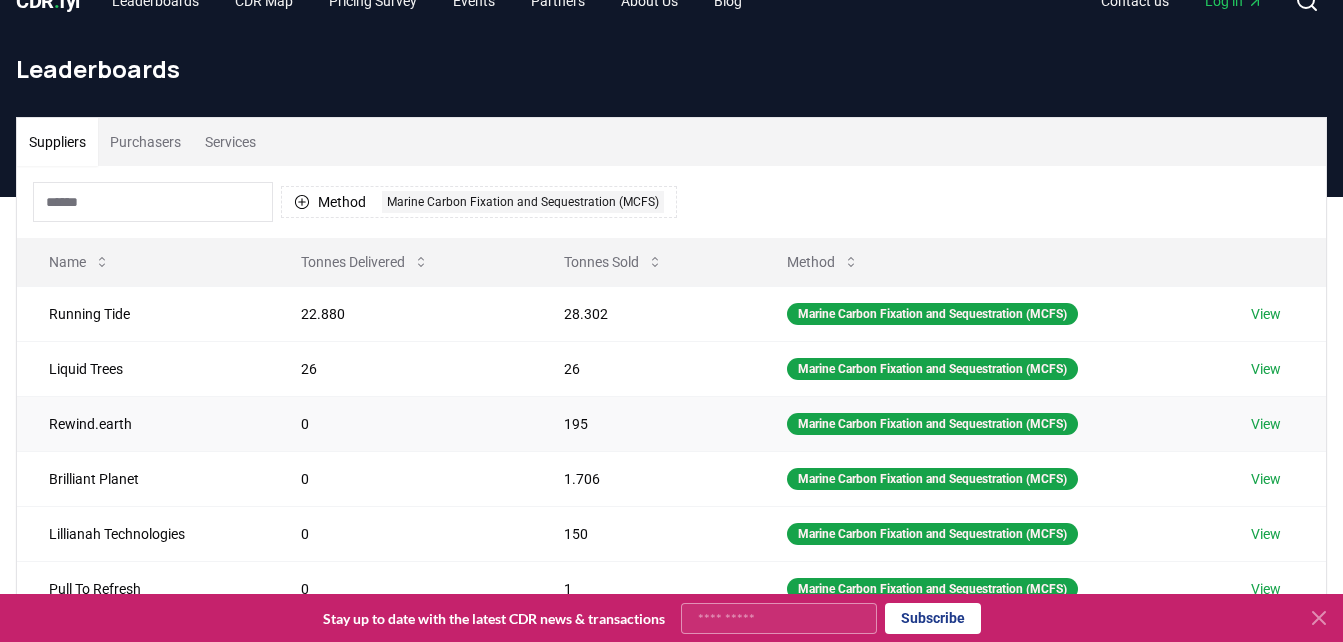 scroll, scrollTop: 0, scrollLeft: 0, axis: both 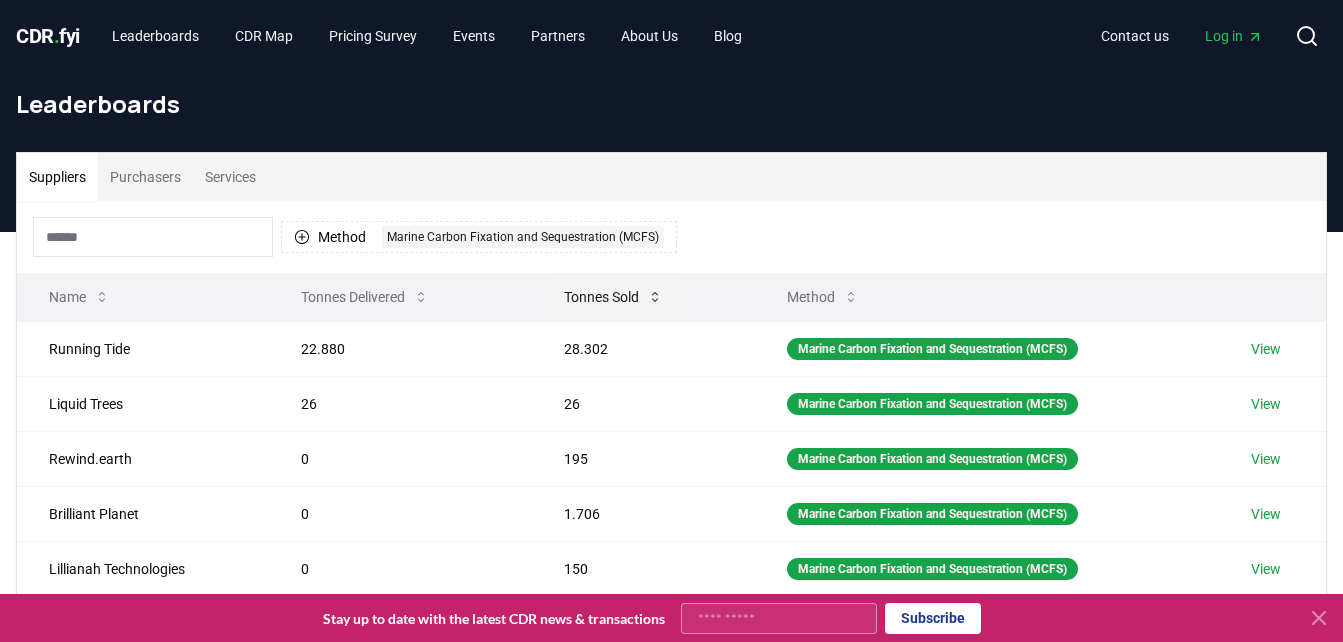click on "Tonnes Sold" at bounding box center [613, 297] 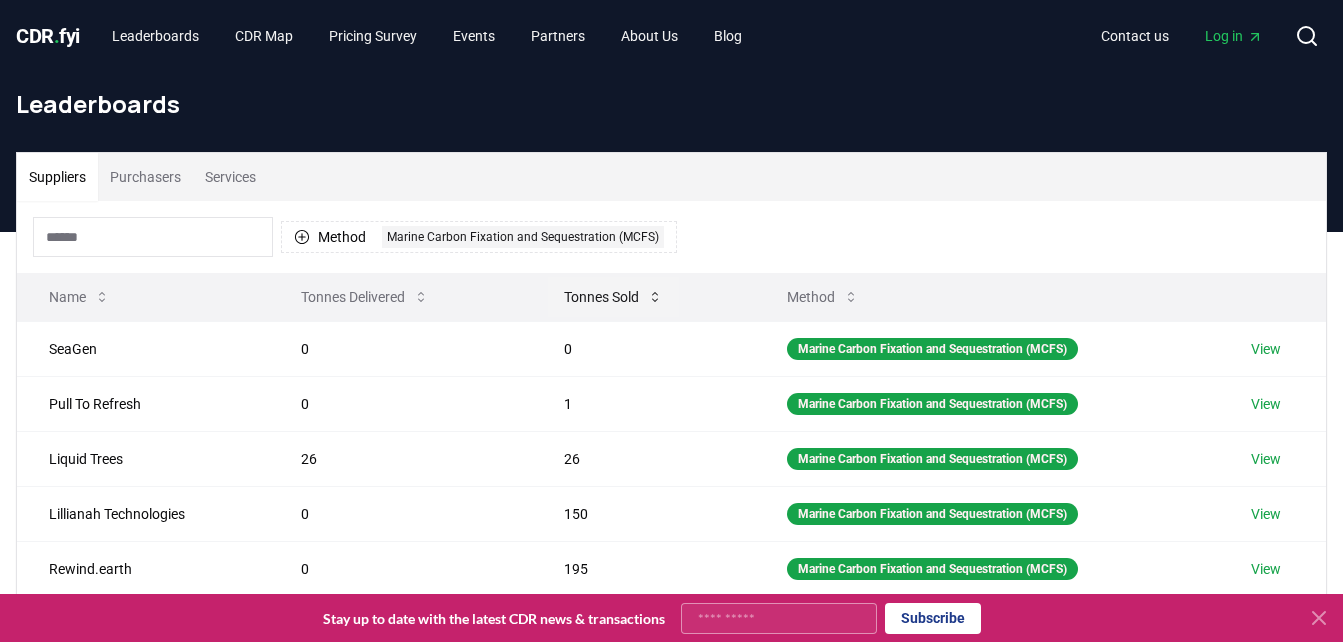 click on "Tonnes Sold" at bounding box center [613, 297] 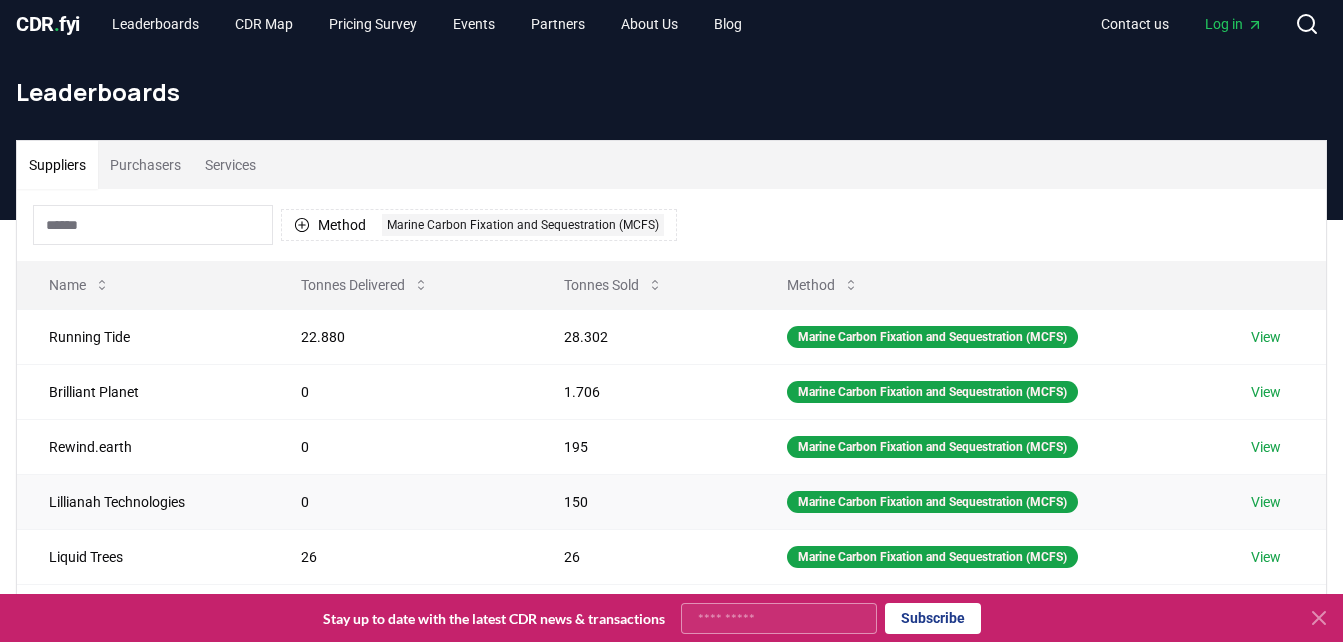 scroll, scrollTop: 0, scrollLeft: 0, axis: both 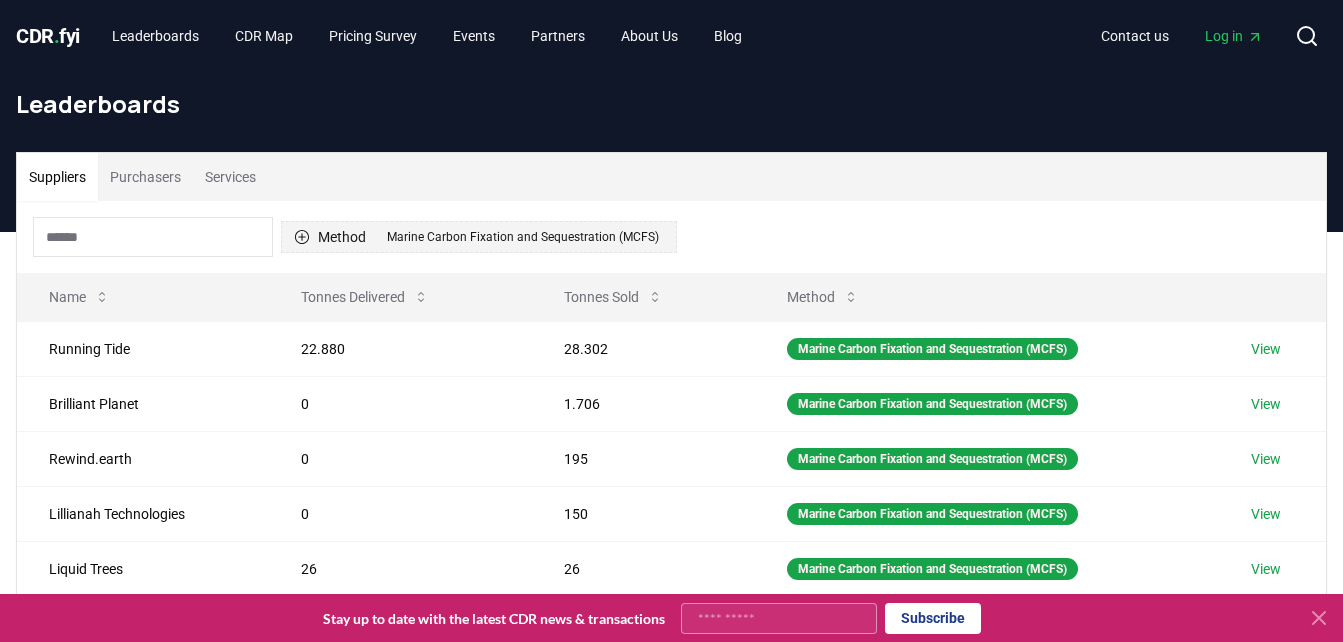 click on "Method 1 Marine Carbon Fixation and Sequestration (MCFS)" at bounding box center (479, 237) 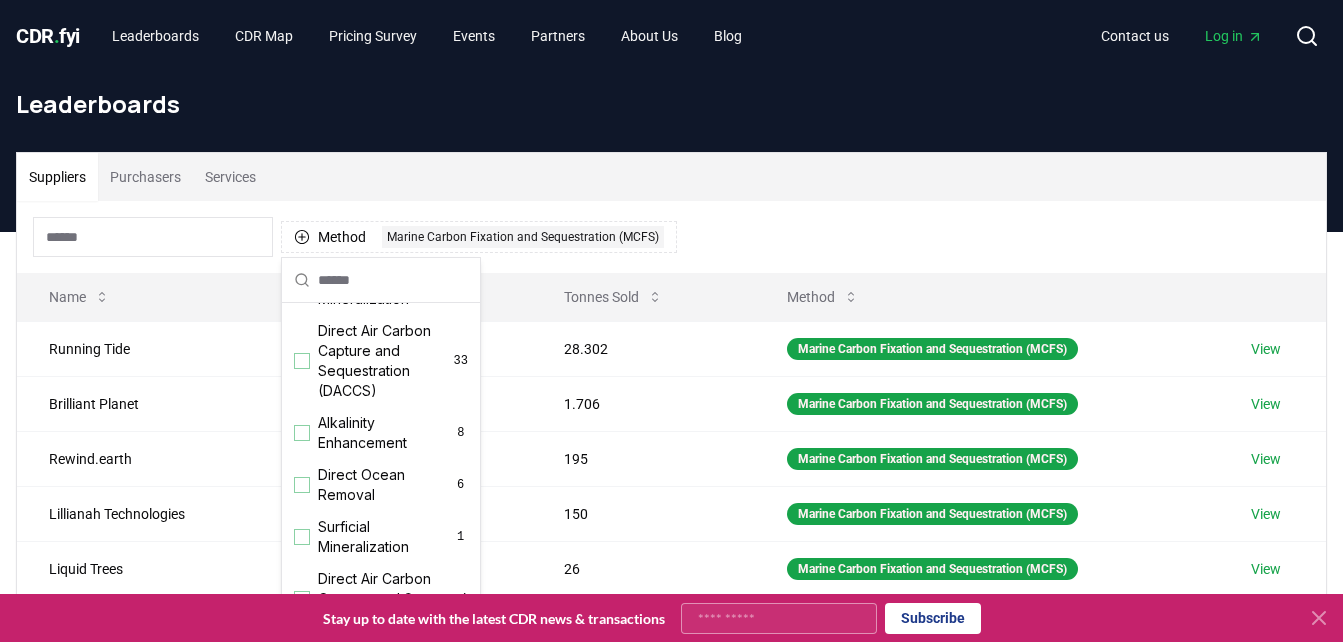 scroll, scrollTop: 685, scrollLeft: 0, axis: vertical 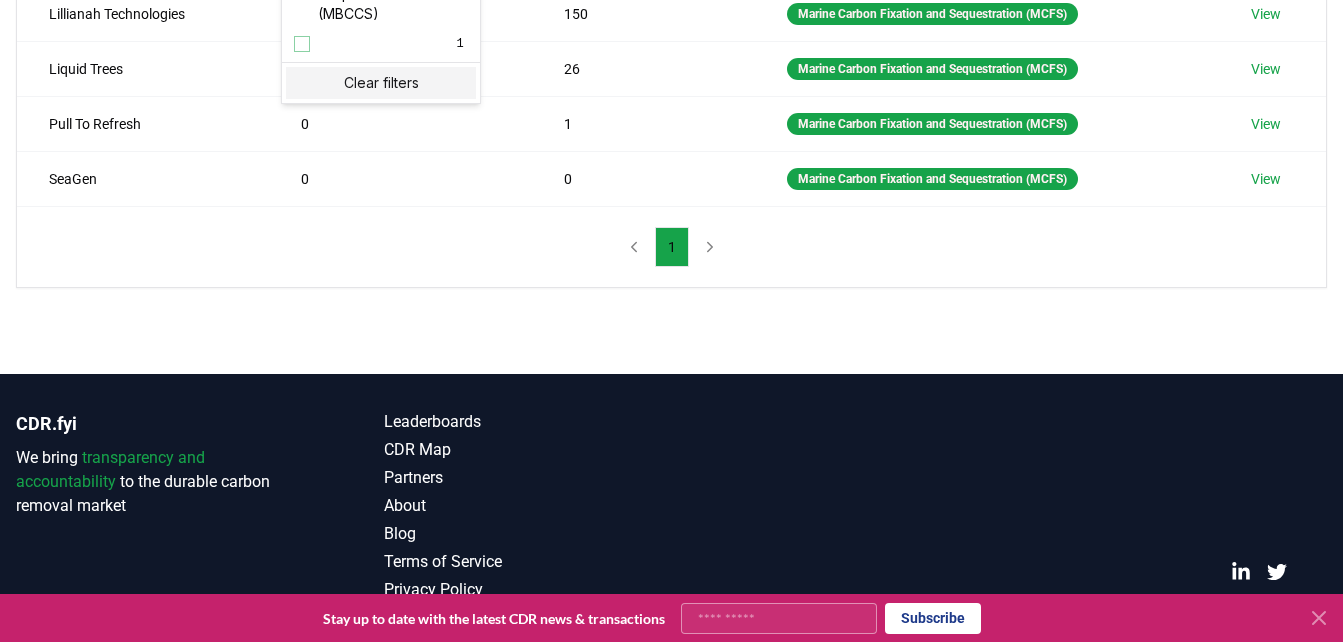 click on "Clear filters" at bounding box center [381, 83] 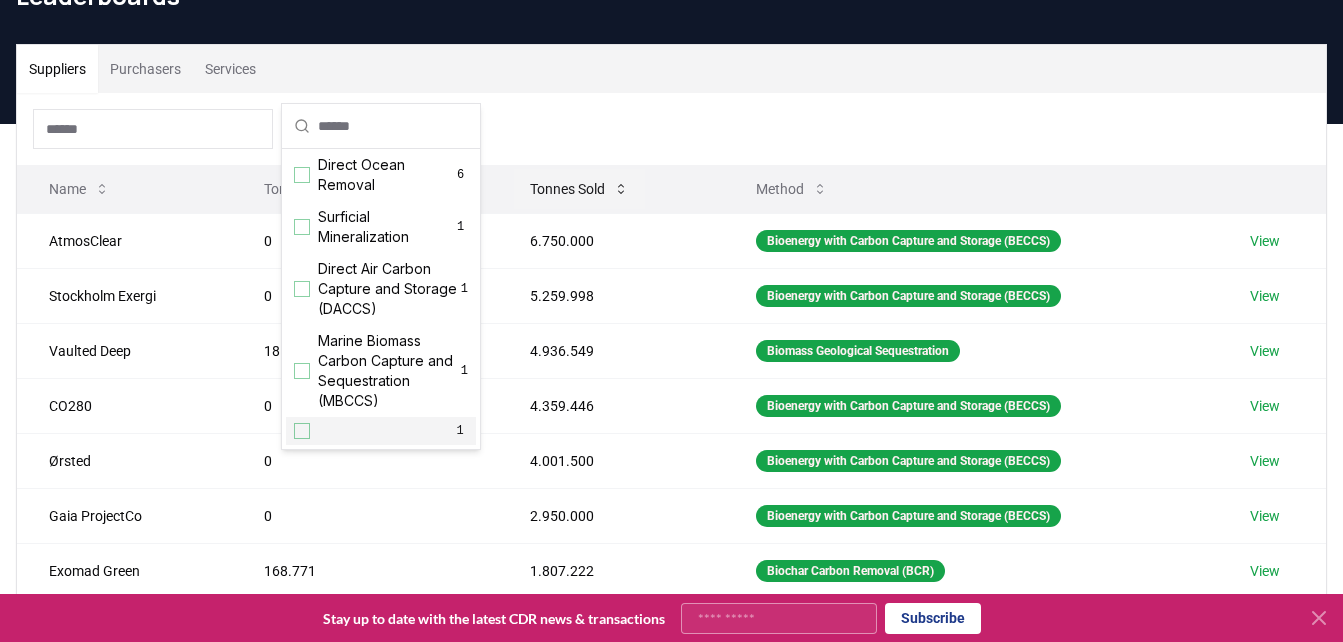 scroll, scrollTop: 100, scrollLeft: 0, axis: vertical 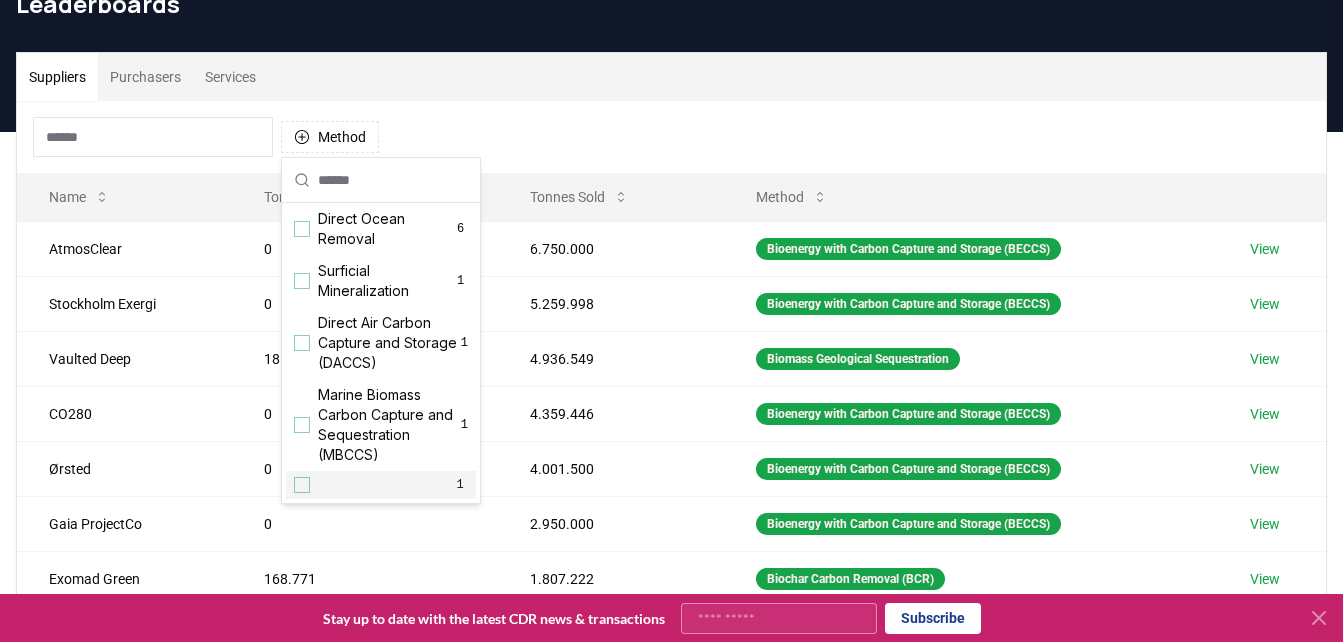 click on "Method" at bounding box center (671, 137) 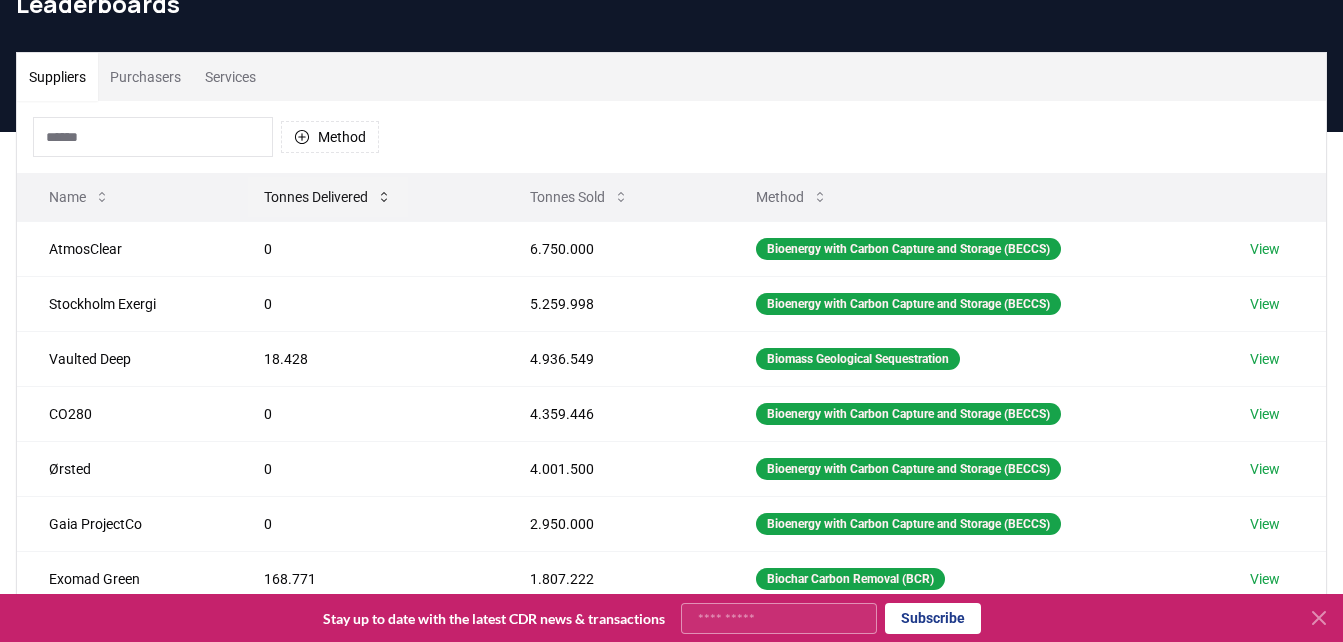 click on "Tonnes Delivered" at bounding box center [328, 197] 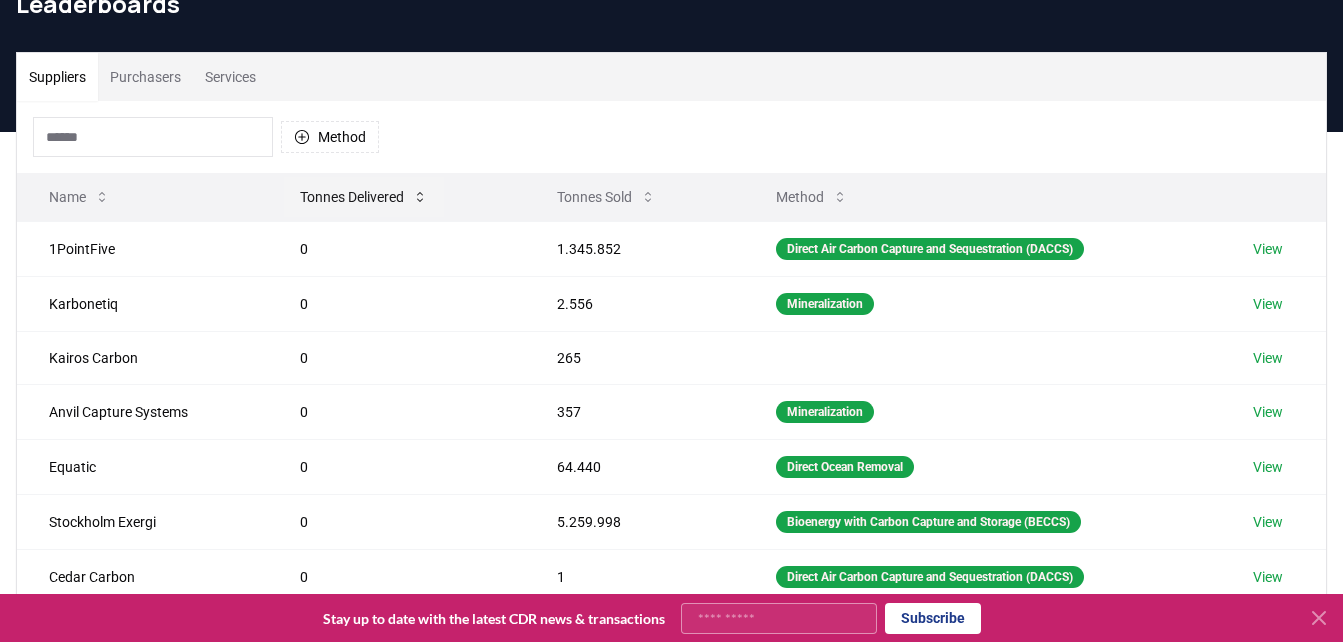 click on "Tonnes Delivered" at bounding box center [364, 197] 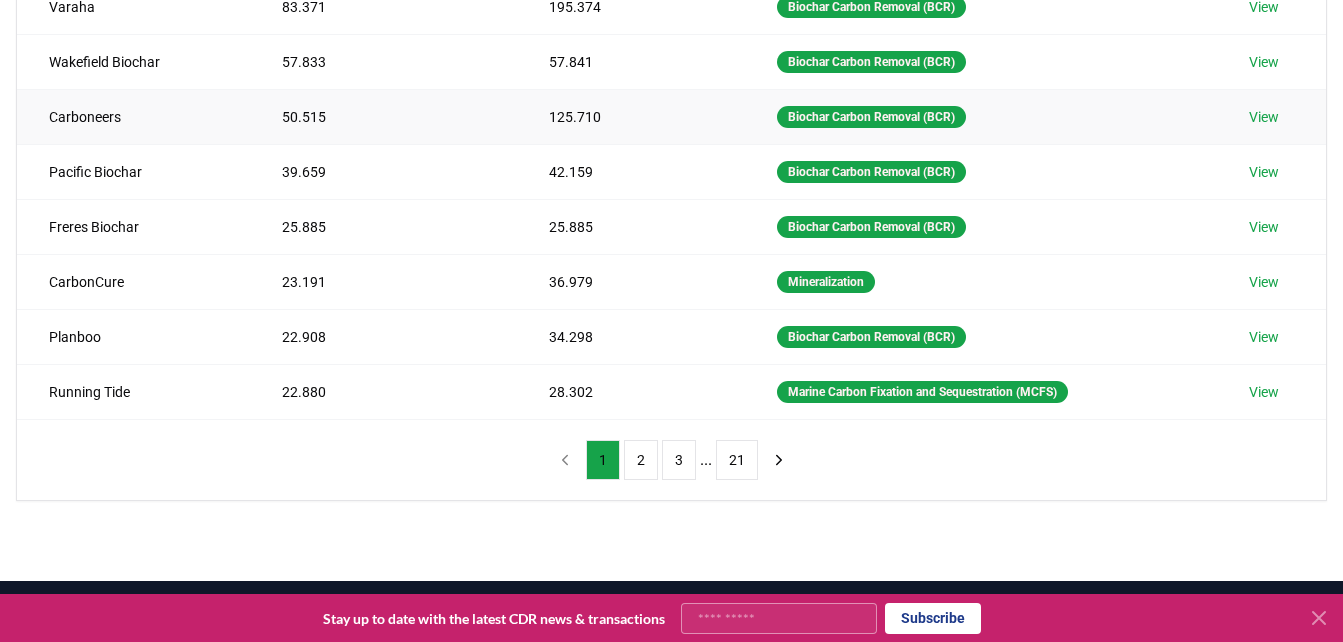 scroll, scrollTop: 500, scrollLeft: 0, axis: vertical 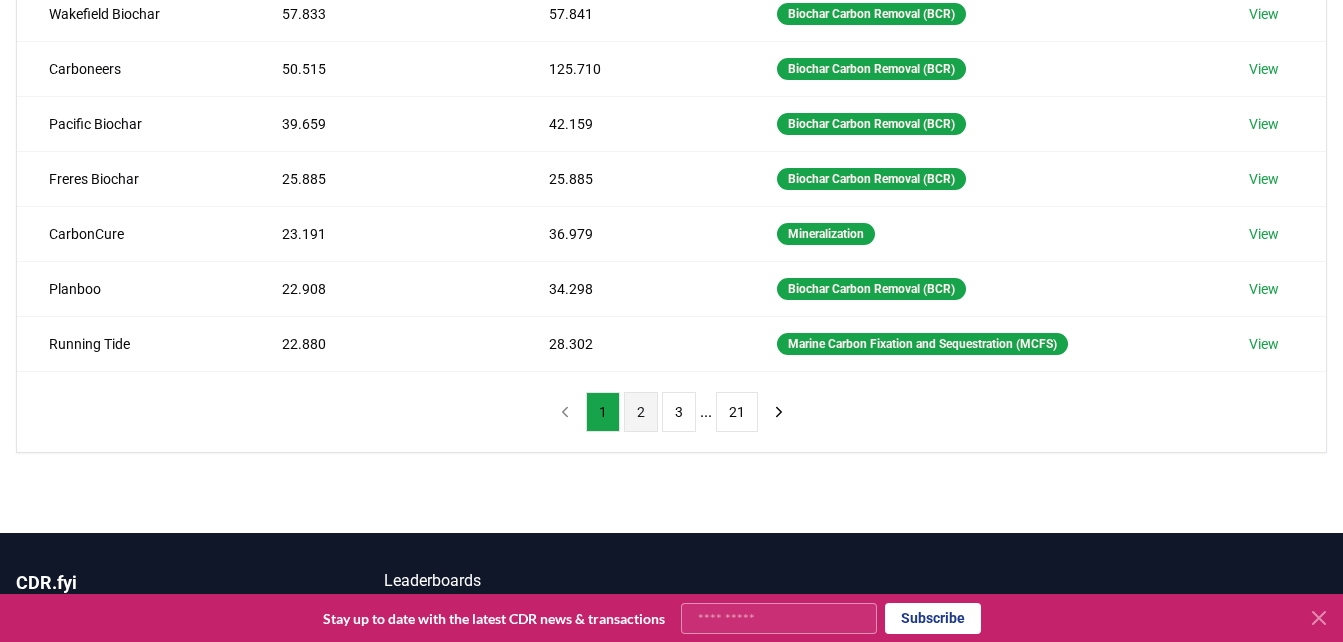 click on "2" at bounding box center (641, 412) 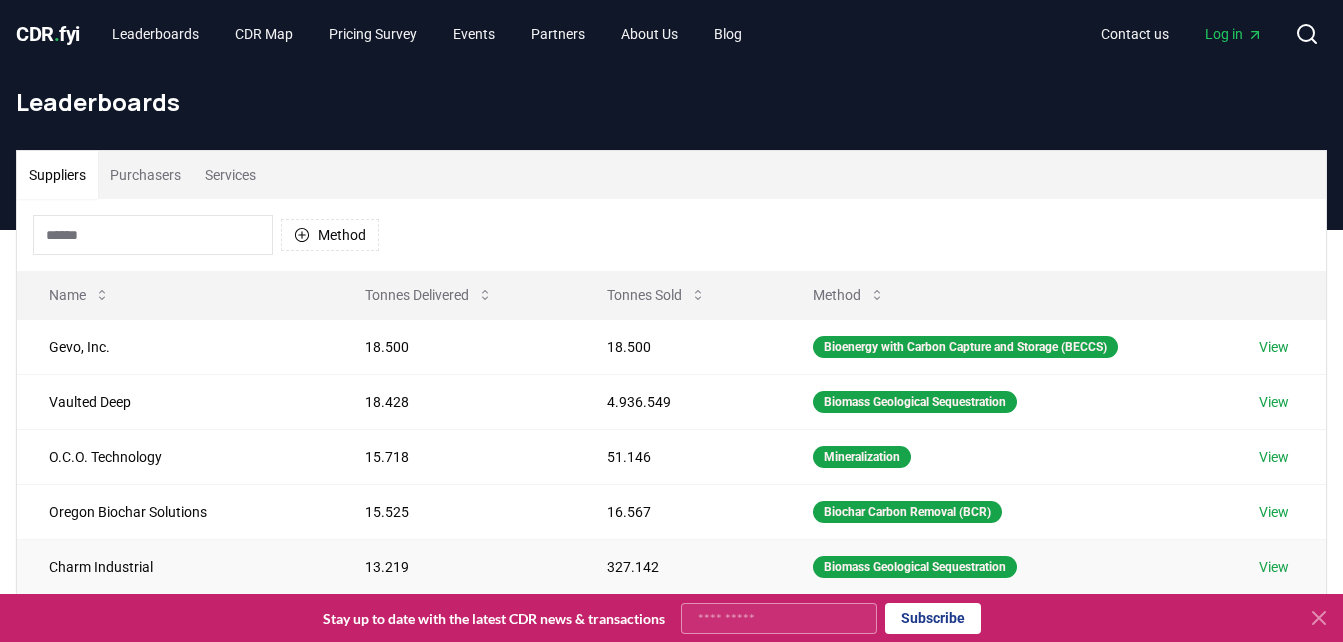 scroll, scrollTop: 0, scrollLeft: 0, axis: both 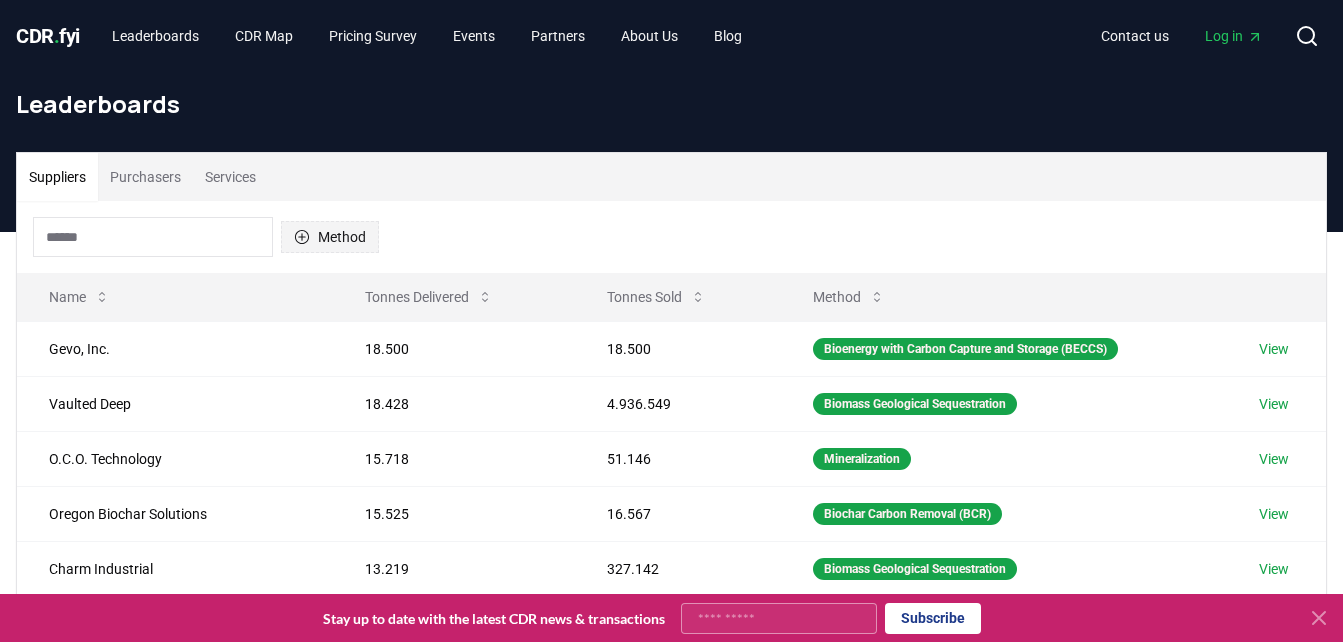 click on "Method" at bounding box center [330, 237] 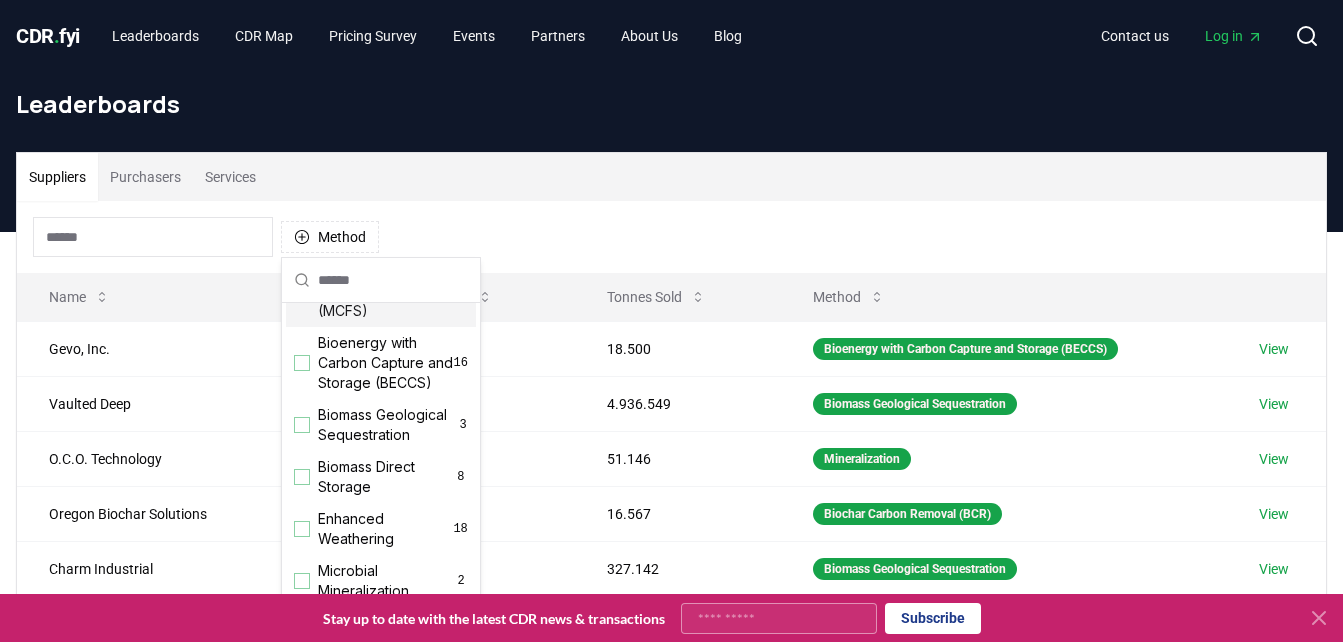 scroll, scrollTop: 200, scrollLeft: 0, axis: vertical 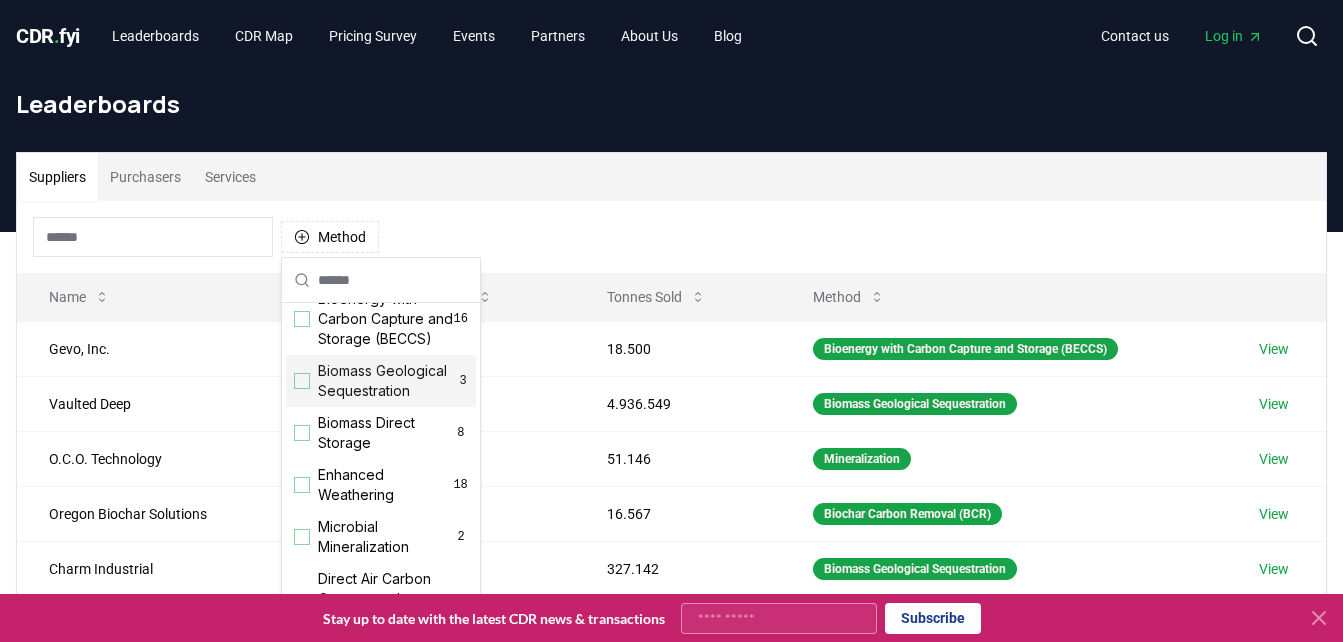 click at bounding box center [302, 381] 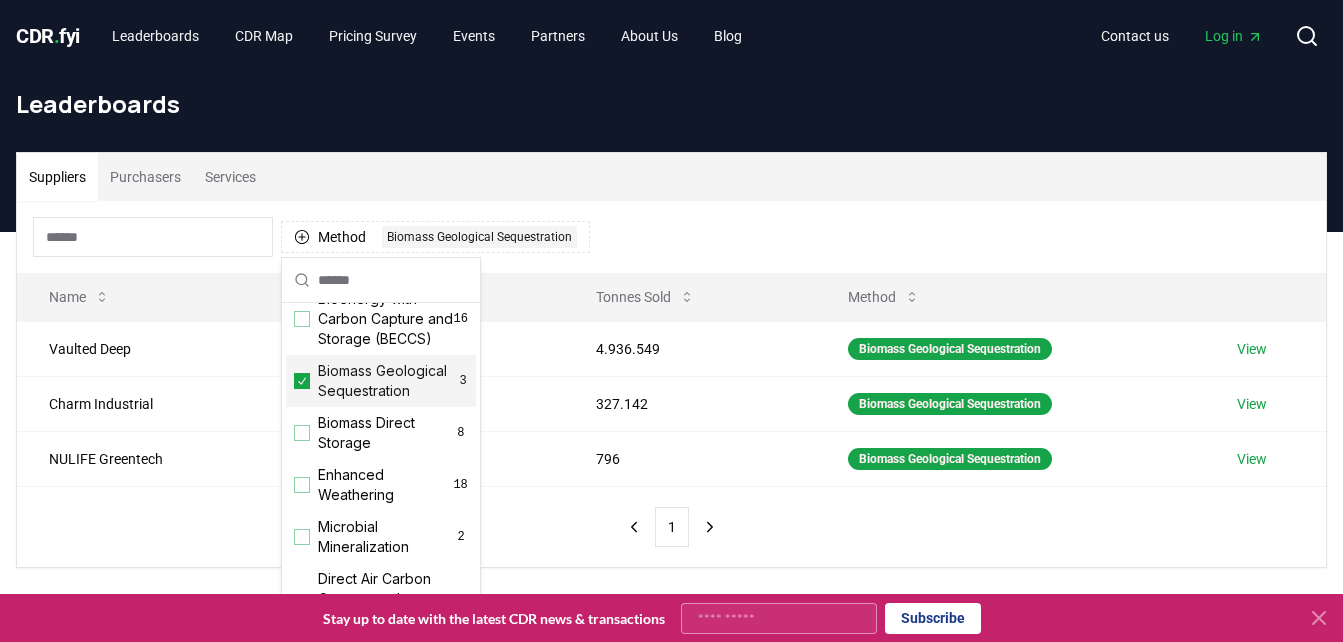 click on "Method 1 Biomass Geological Sequestration" at bounding box center [671, 237] 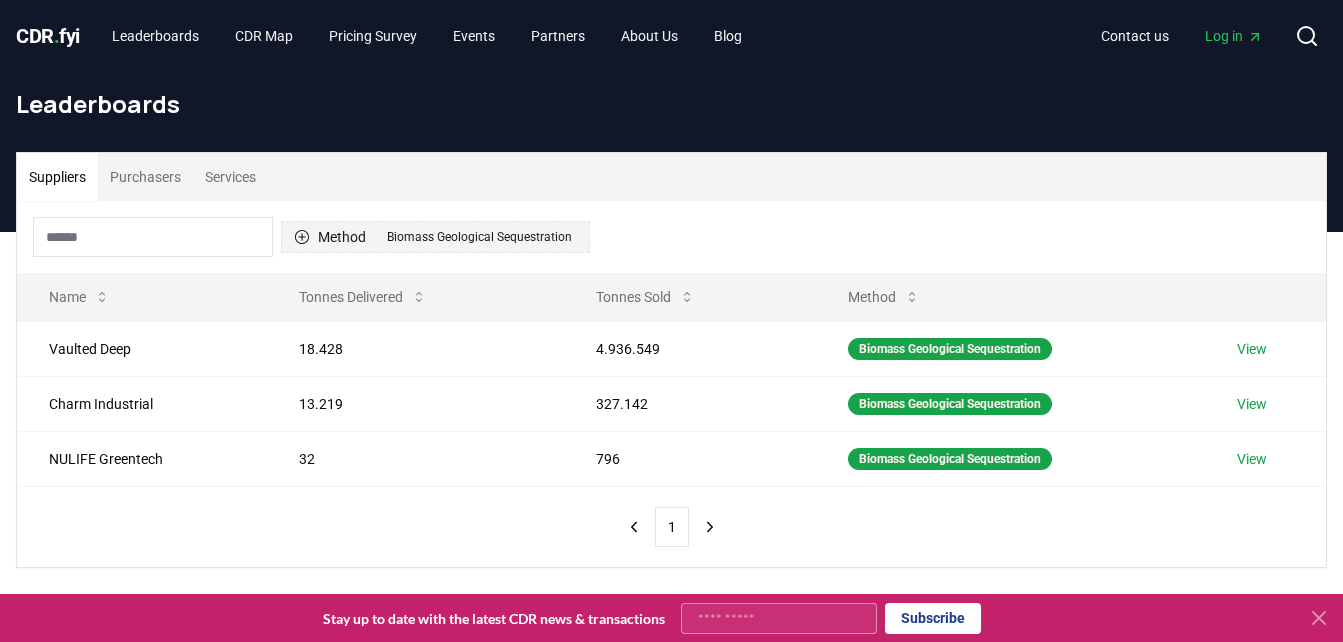 click on "Biomass Geological Sequestration" at bounding box center [479, 237] 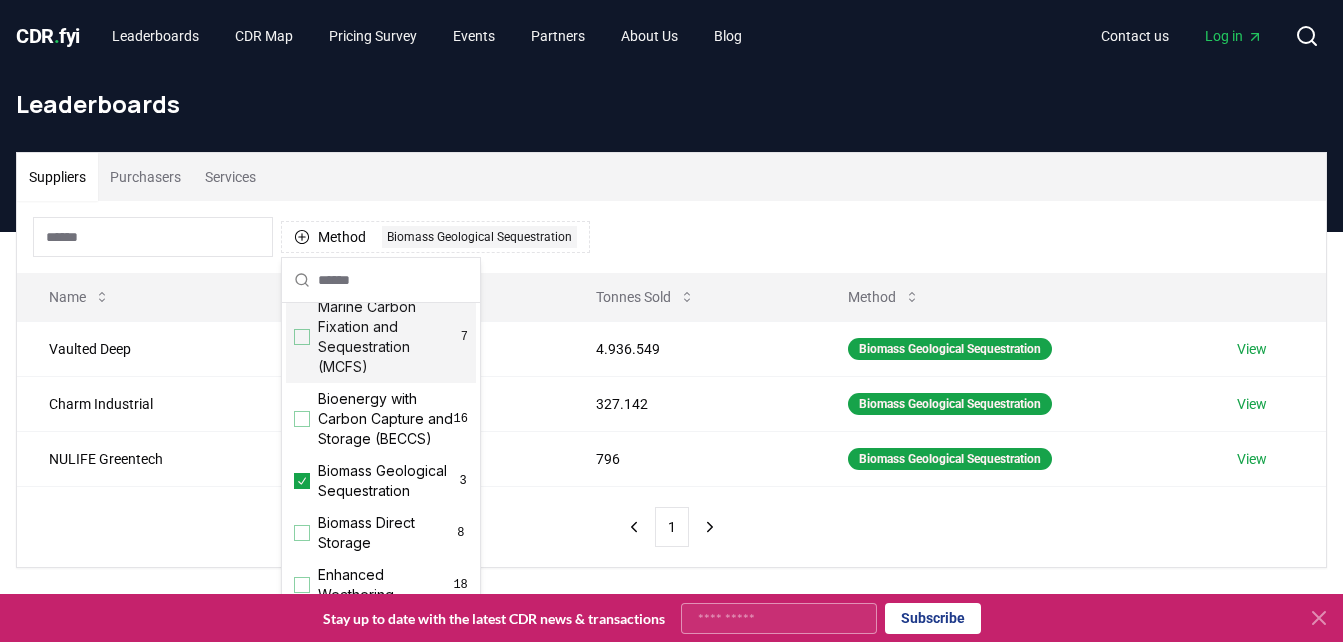 scroll, scrollTop: 200, scrollLeft: 0, axis: vertical 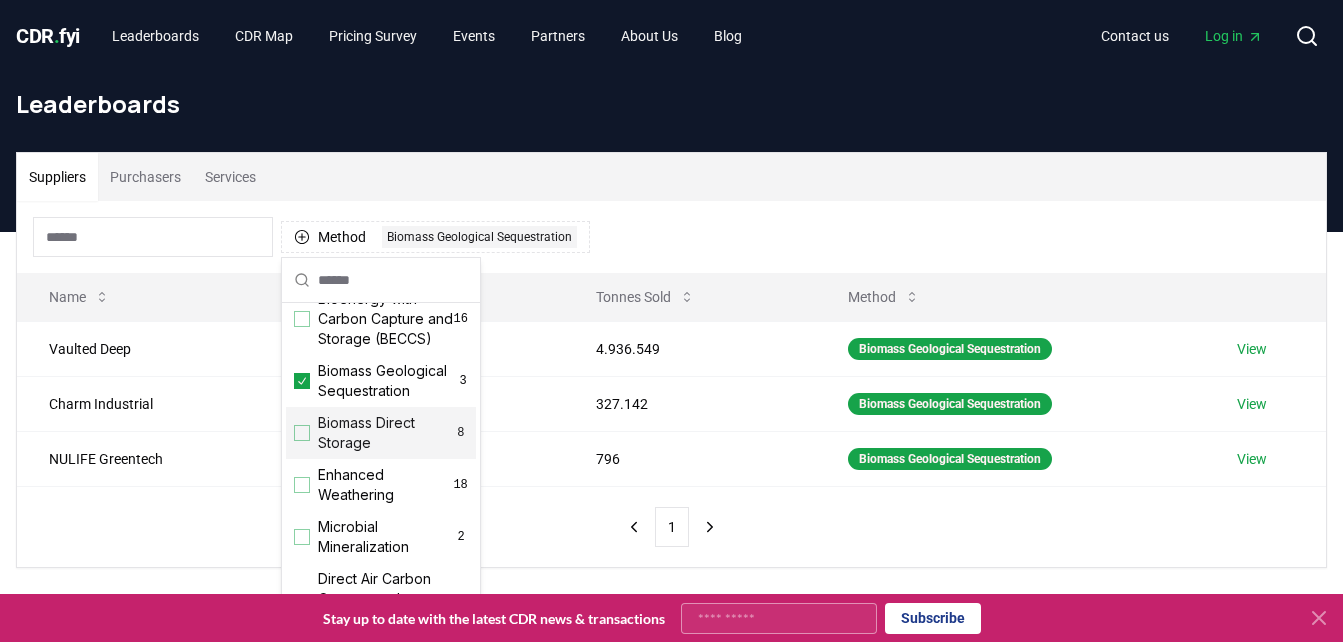 click on "Method 1 Biomass Geological Sequestration" at bounding box center (671, 237) 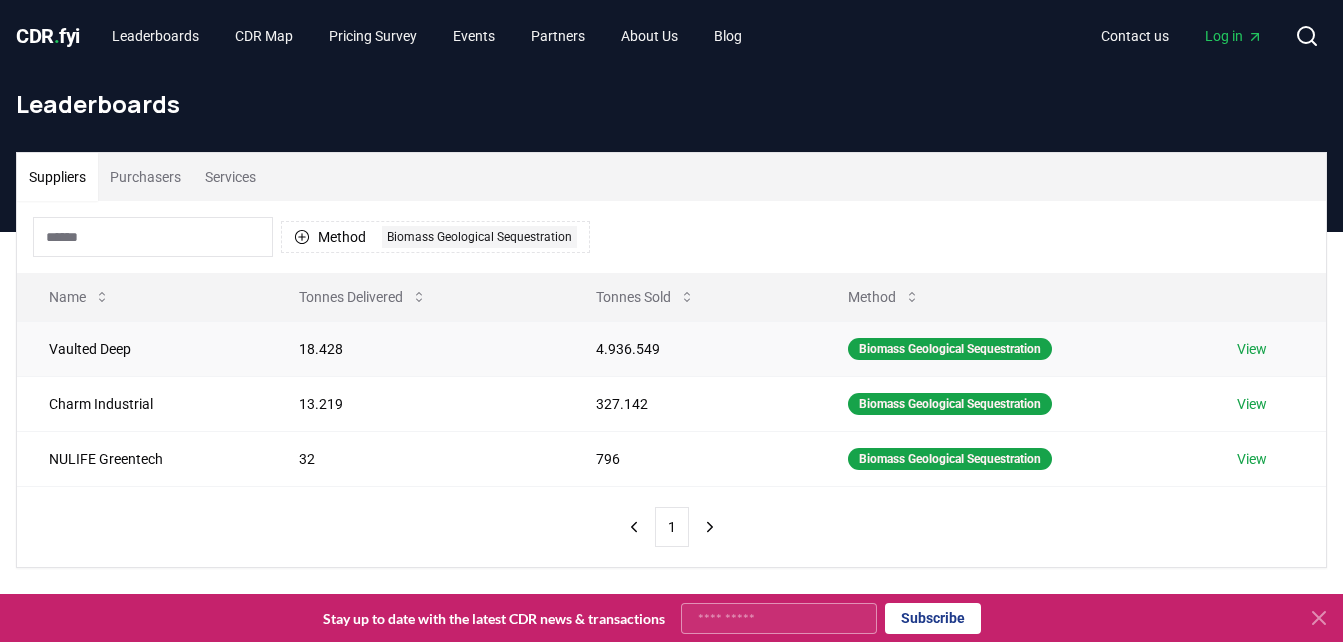 click on "View" at bounding box center [1252, 349] 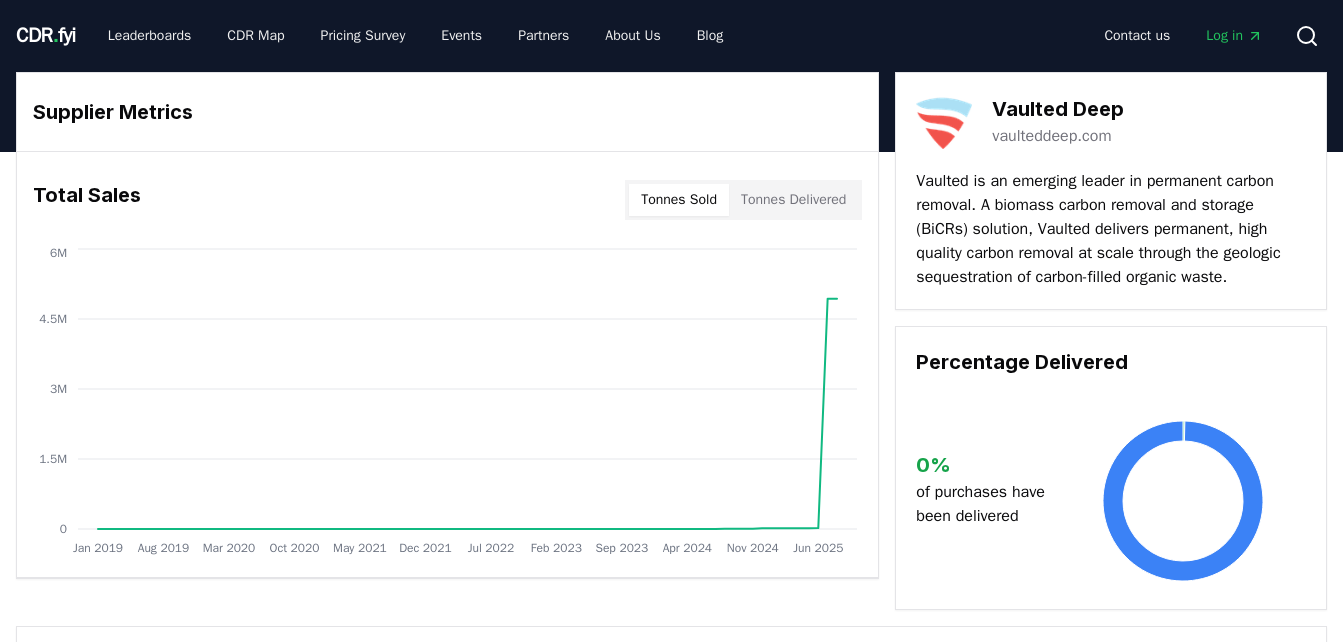 scroll, scrollTop: 0, scrollLeft: 0, axis: both 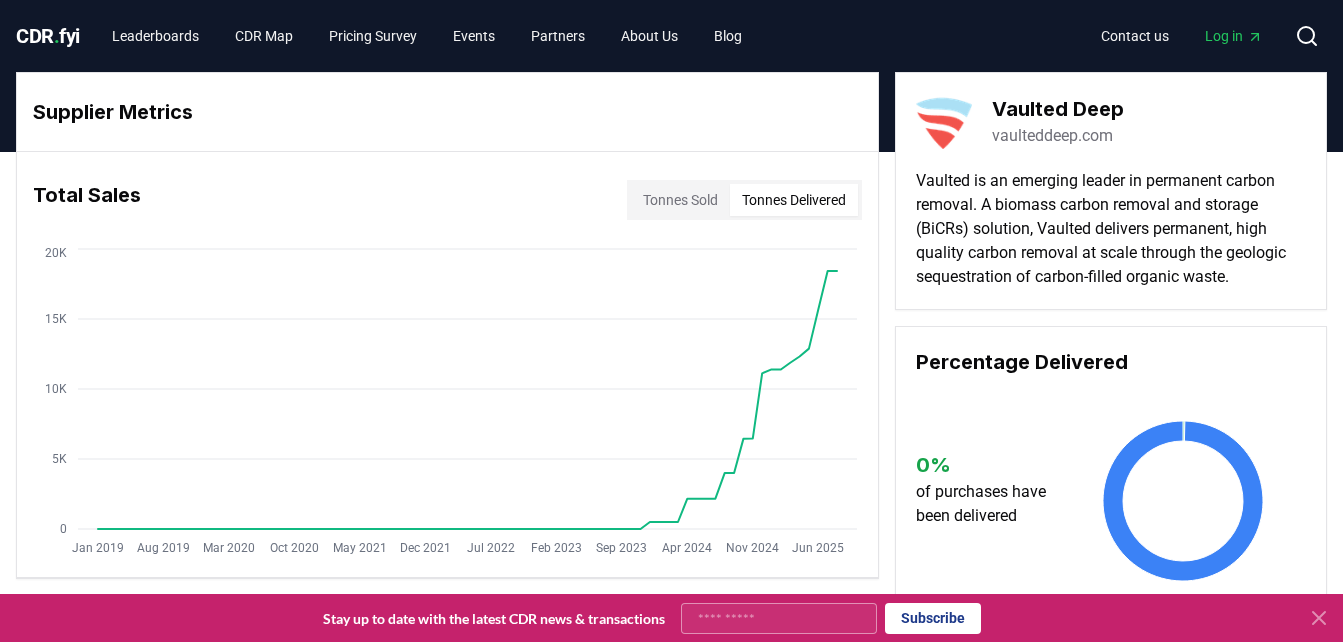 click on "Tonnes Delivered" at bounding box center [794, 200] 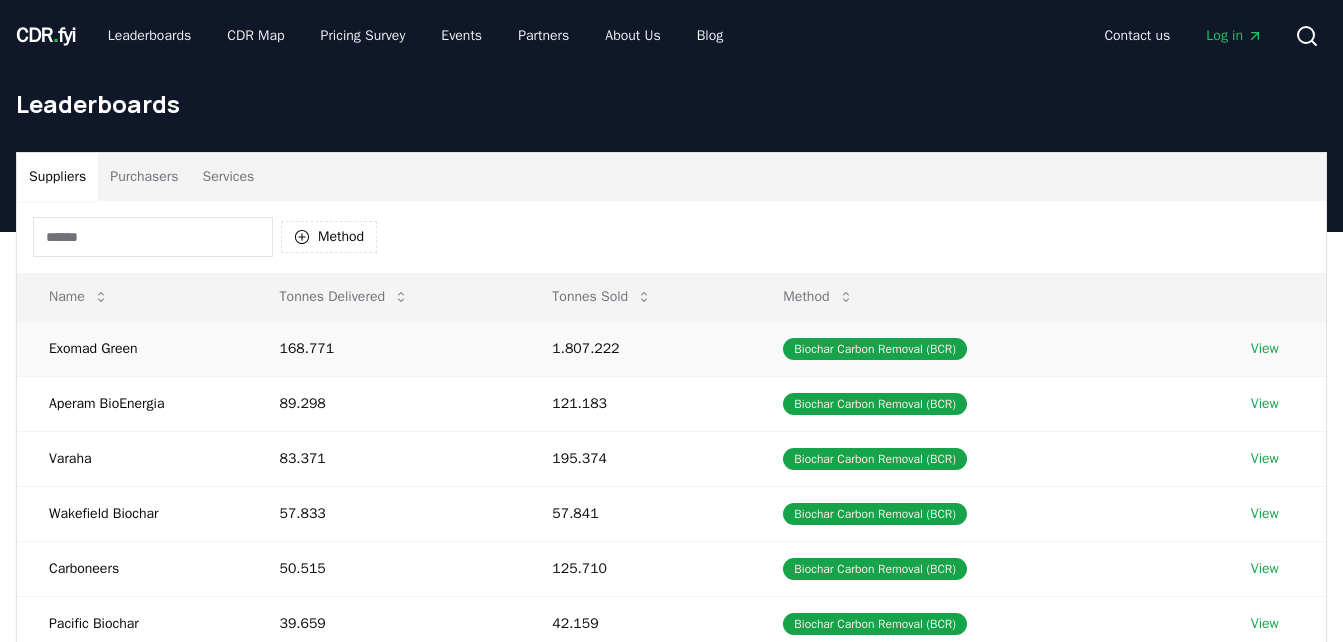scroll, scrollTop: 0, scrollLeft: 0, axis: both 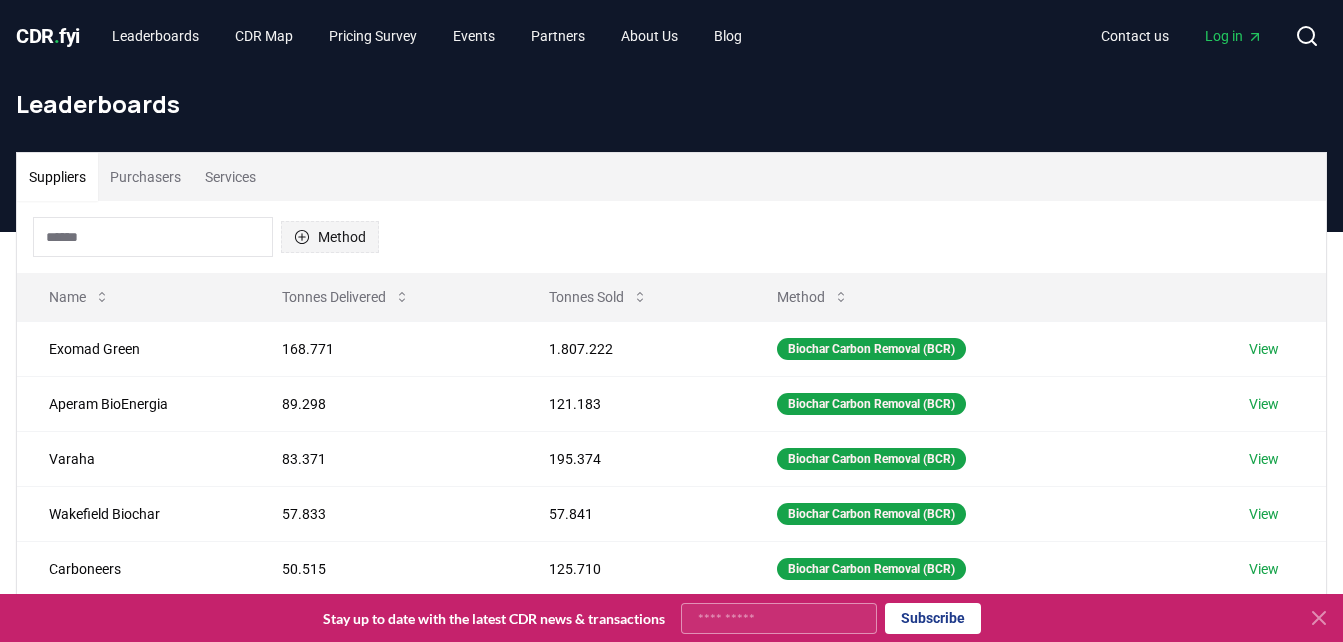 click on "Method" at bounding box center [330, 237] 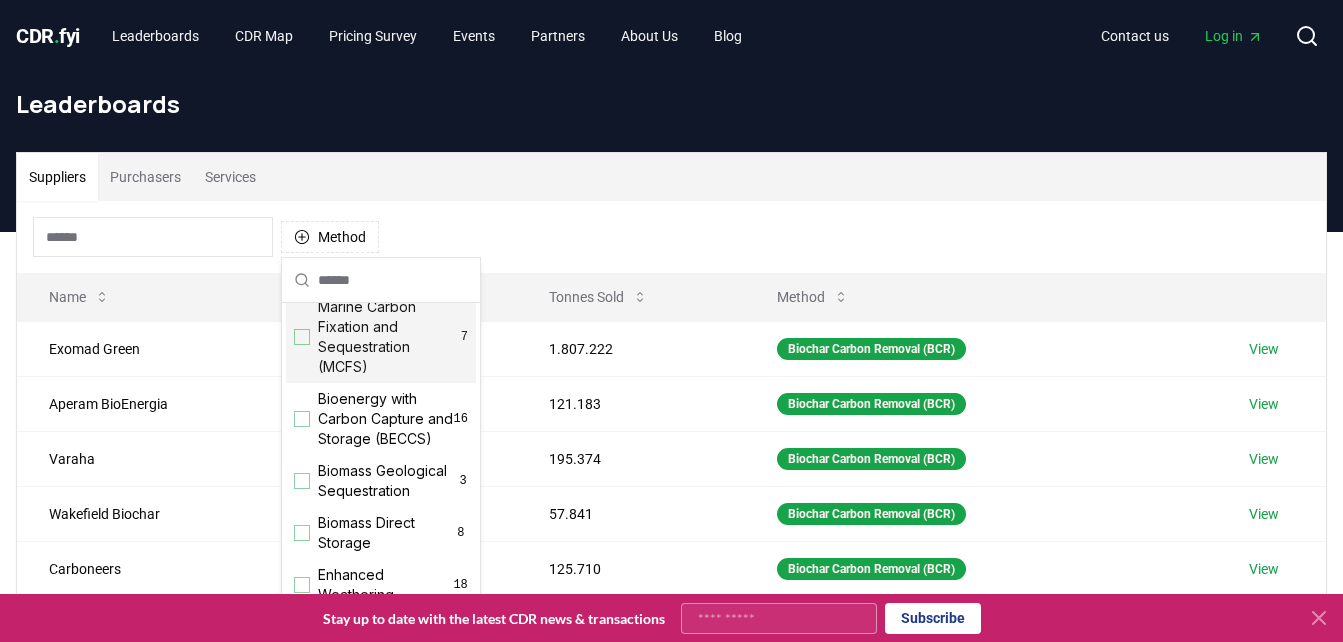 scroll, scrollTop: 200, scrollLeft: 0, axis: vertical 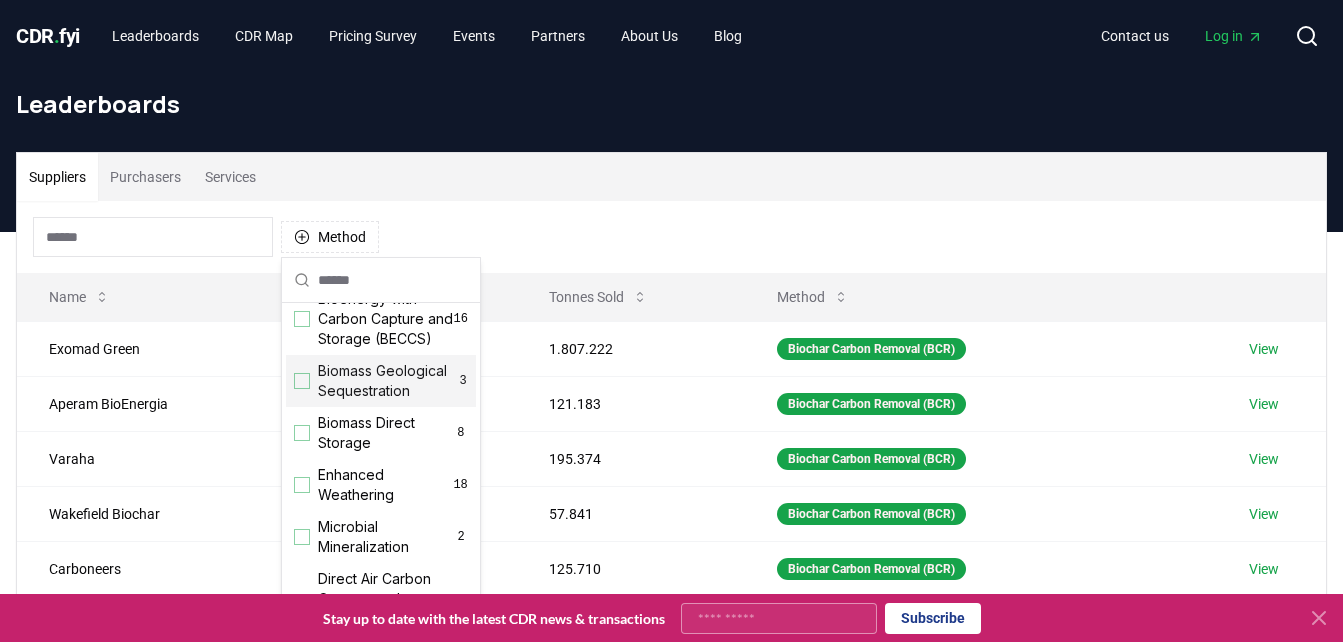 click on "Biomass Geological Sequestration" at bounding box center [388, 381] 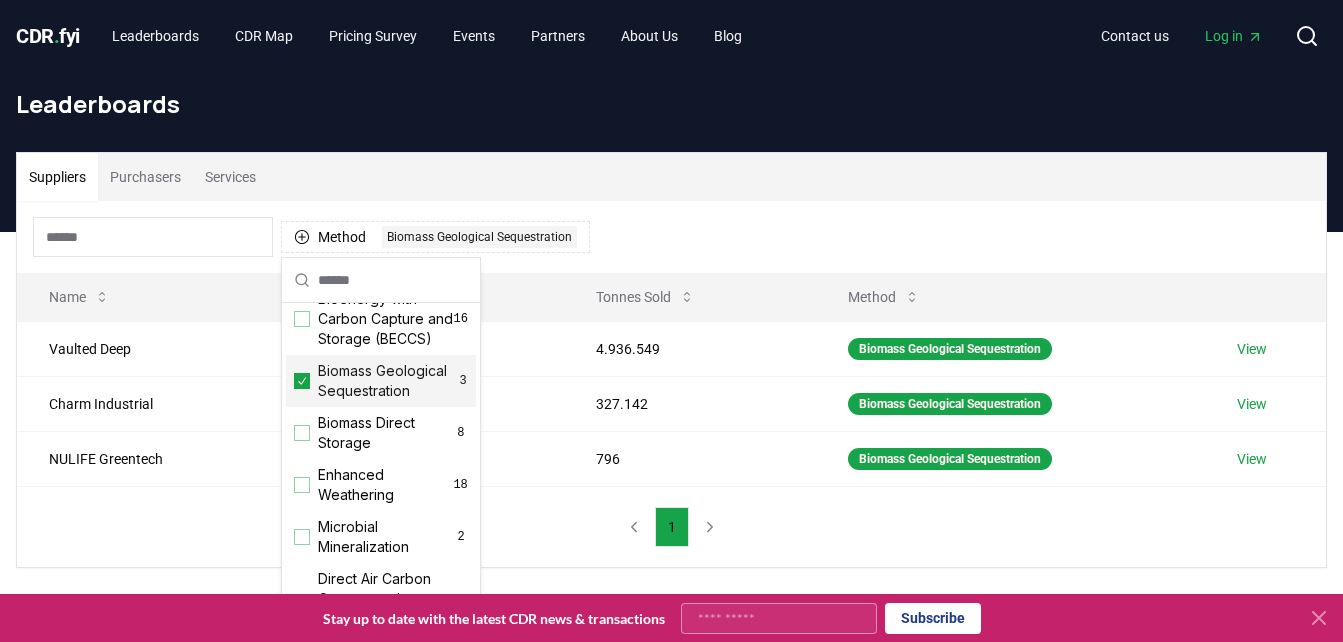 click on "Method 1 Biomass Geological Sequestration" at bounding box center (671, 237) 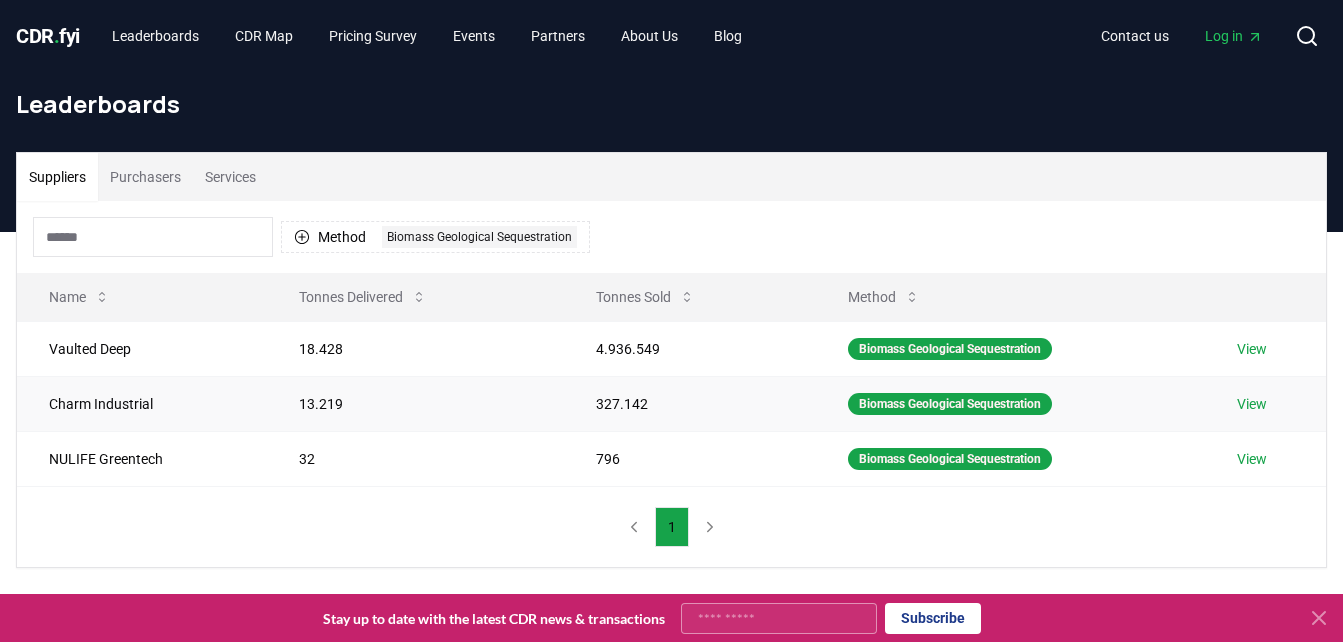 click on "View" at bounding box center (1252, 404) 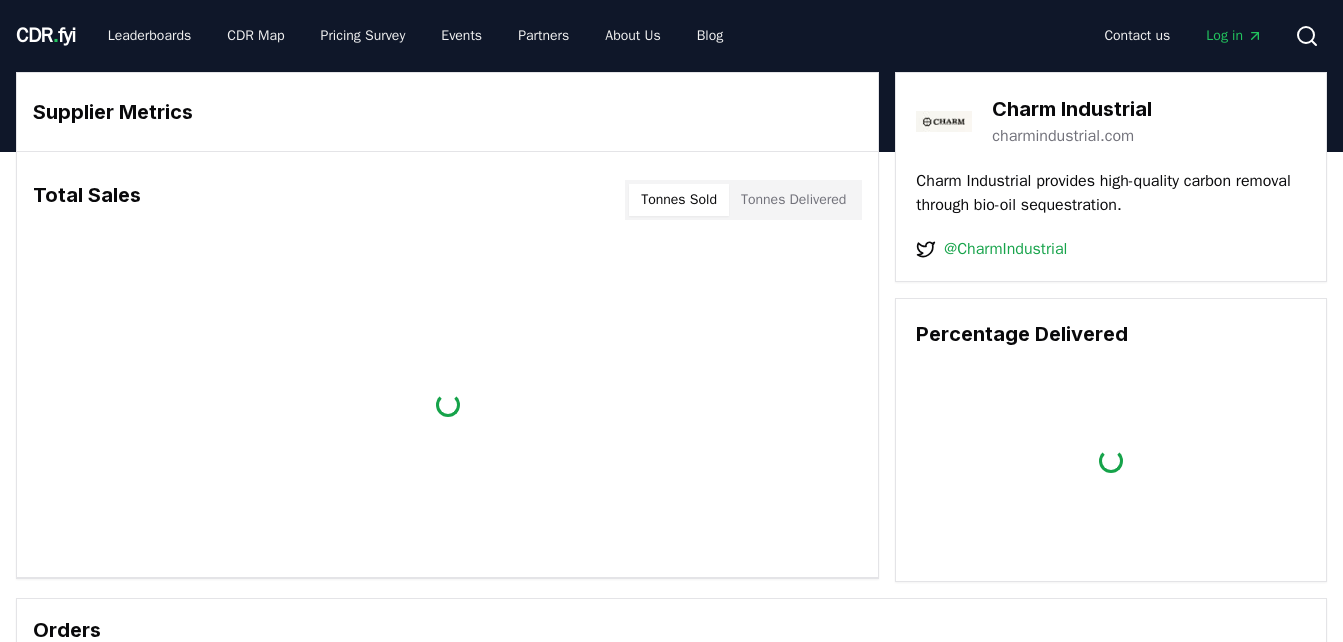 scroll, scrollTop: 0, scrollLeft: 0, axis: both 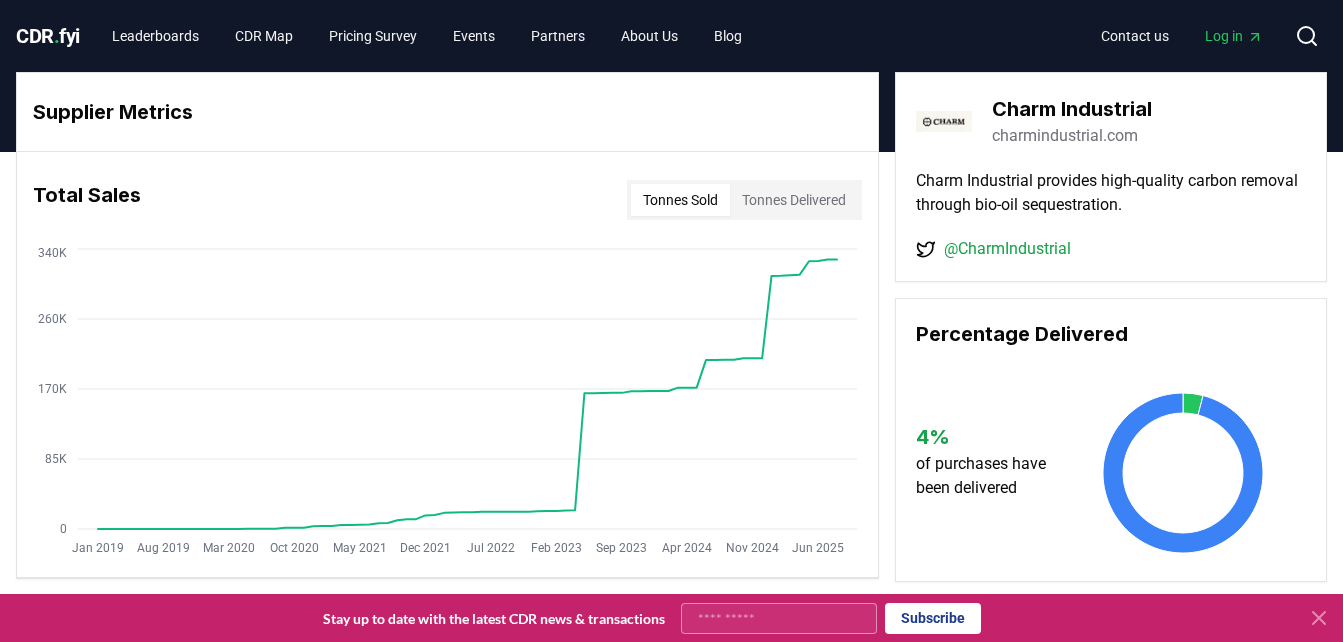 click 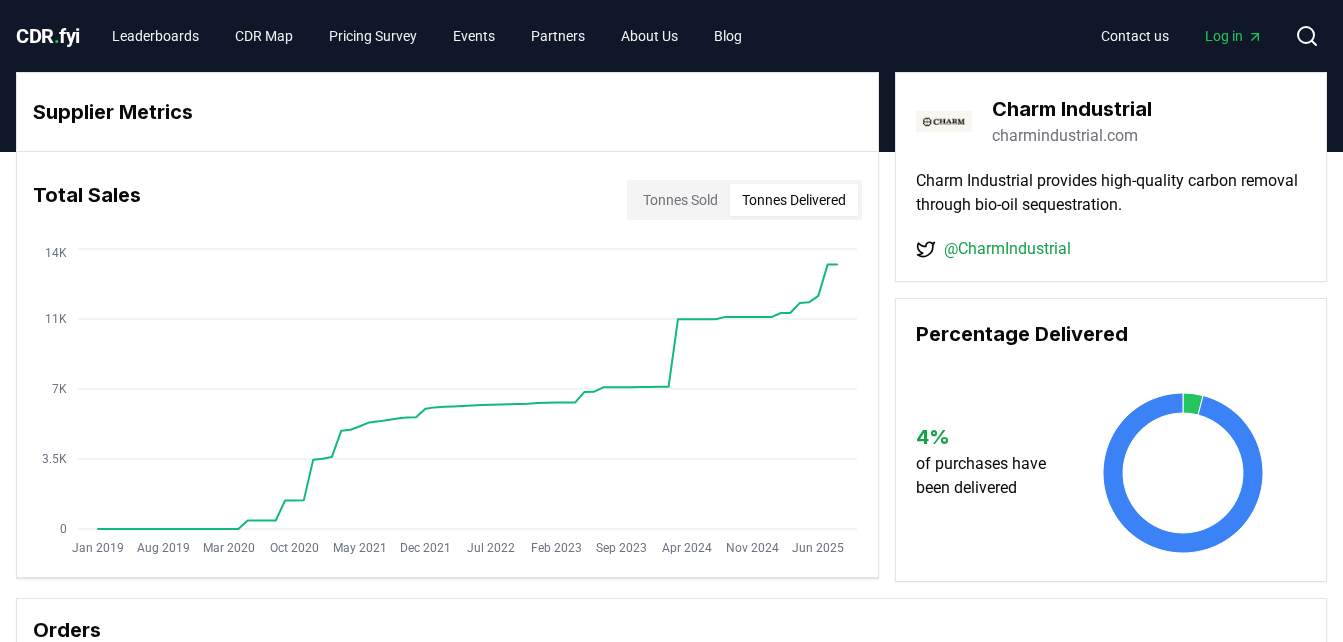 click on "Tonnes Delivered" at bounding box center [794, 200] 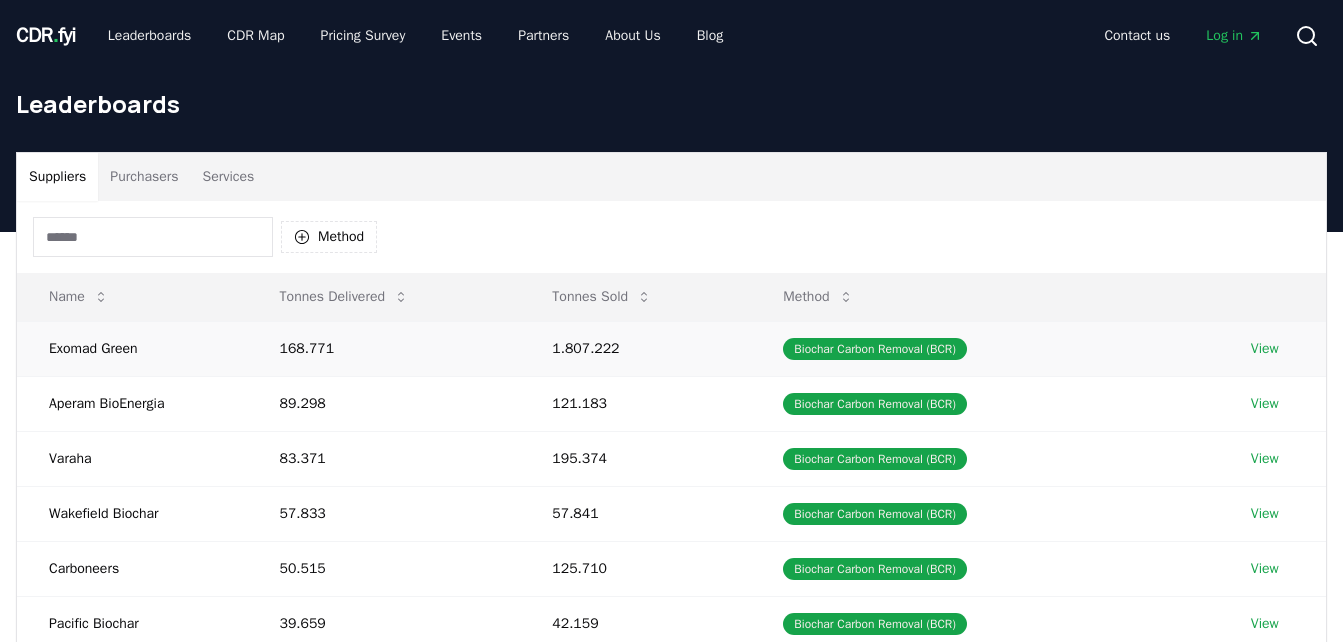 scroll, scrollTop: 0, scrollLeft: 0, axis: both 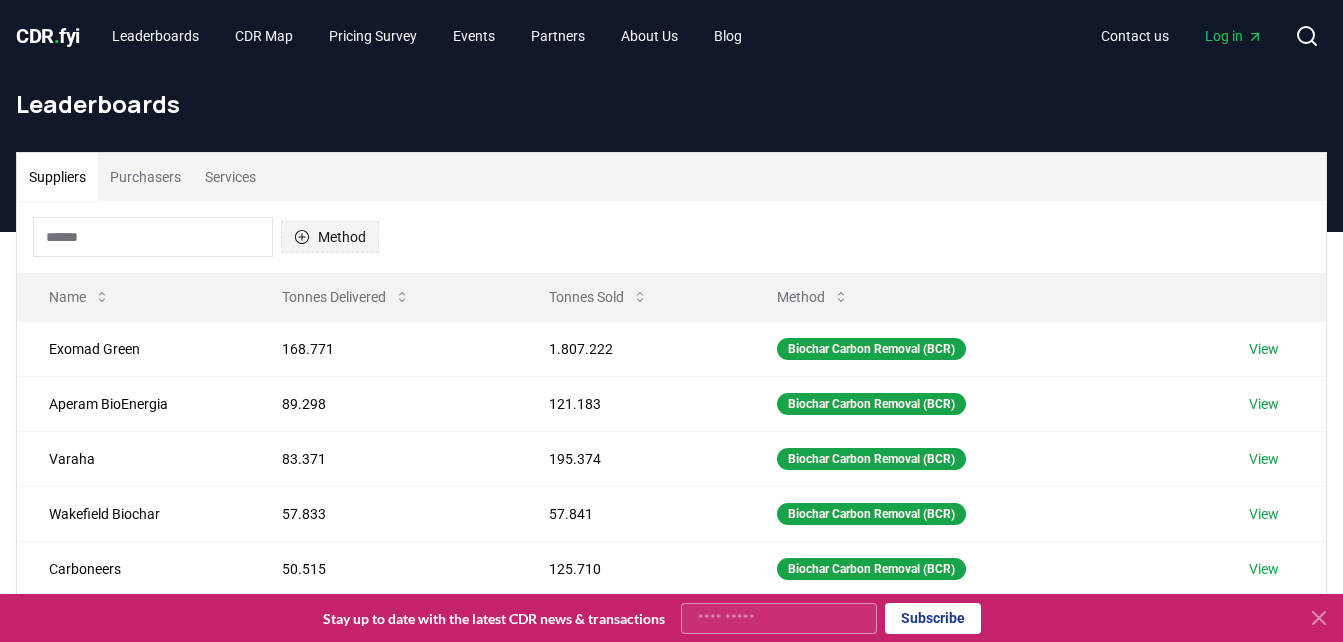 click on "Method" at bounding box center (330, 237) 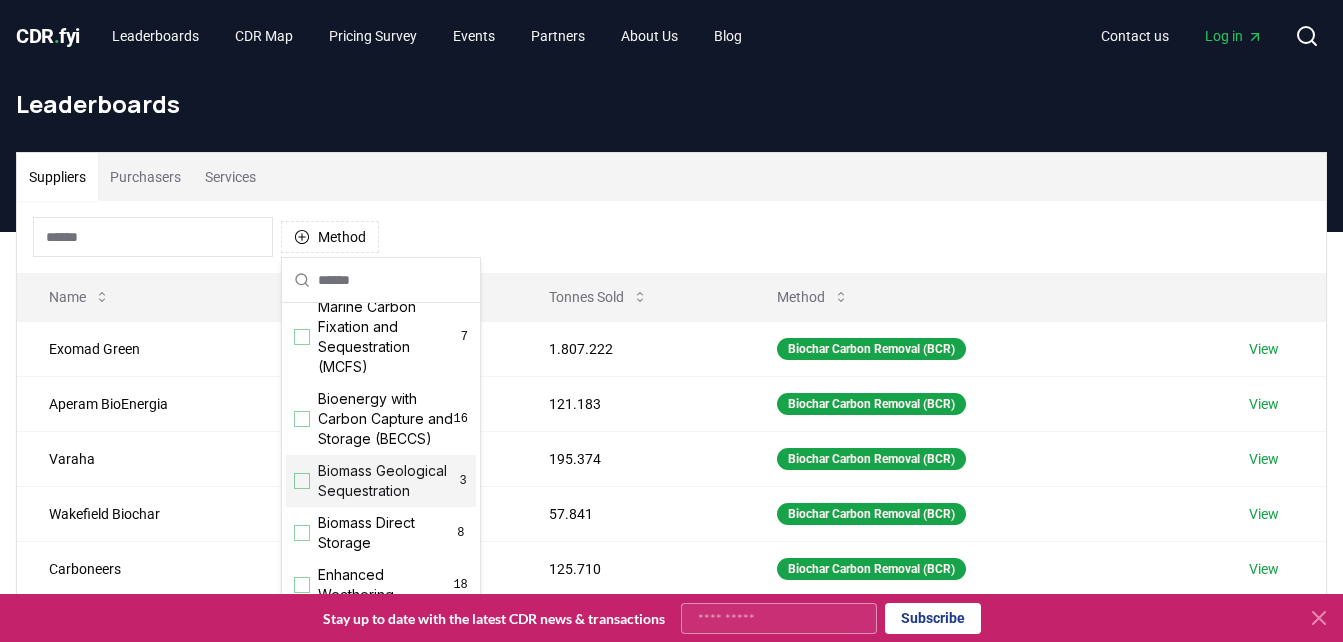 scroll, scrollTop: 200, scrollLeft: 0, axis: vertical 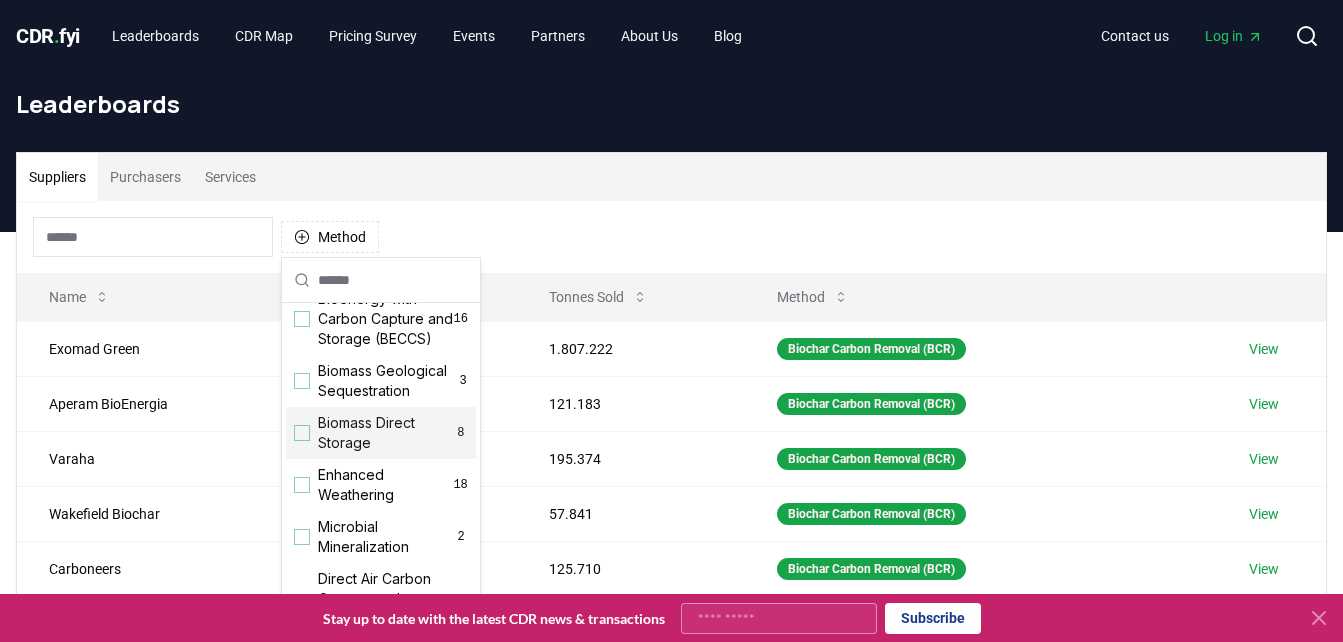 click on "Biomass Direct Storage" at bounding box center (386, 433) 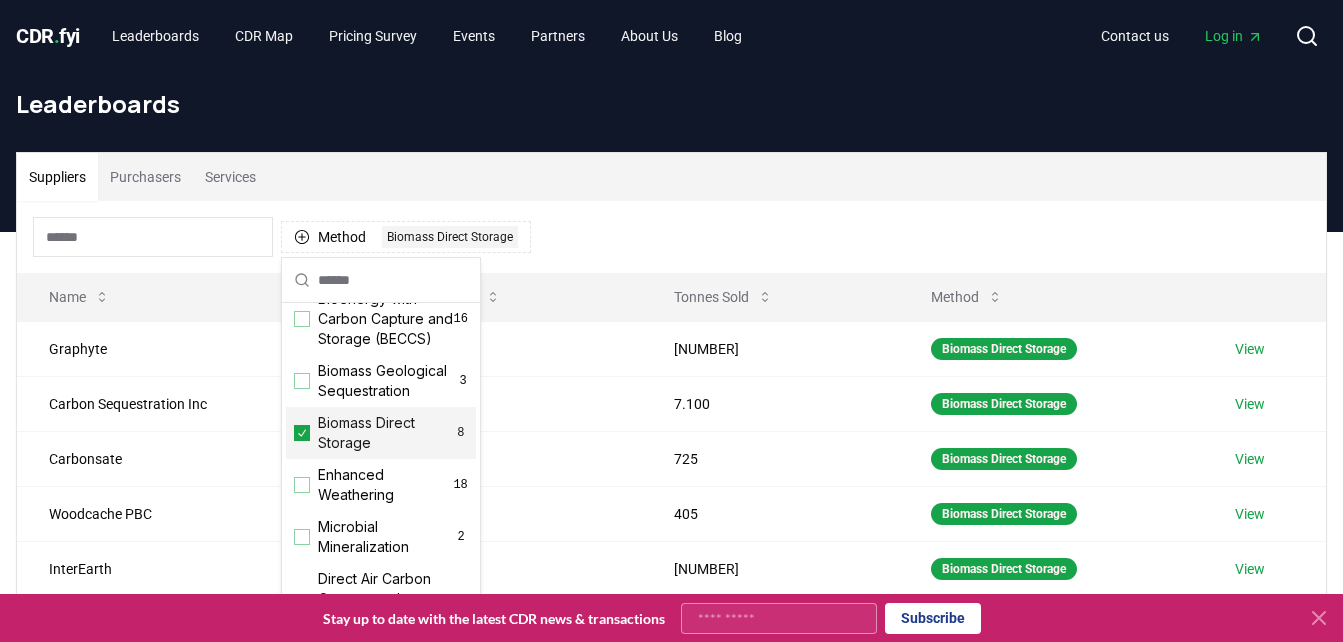 click on "Method 1 Biomass Direct Storage" at bounding box center [671, 237] 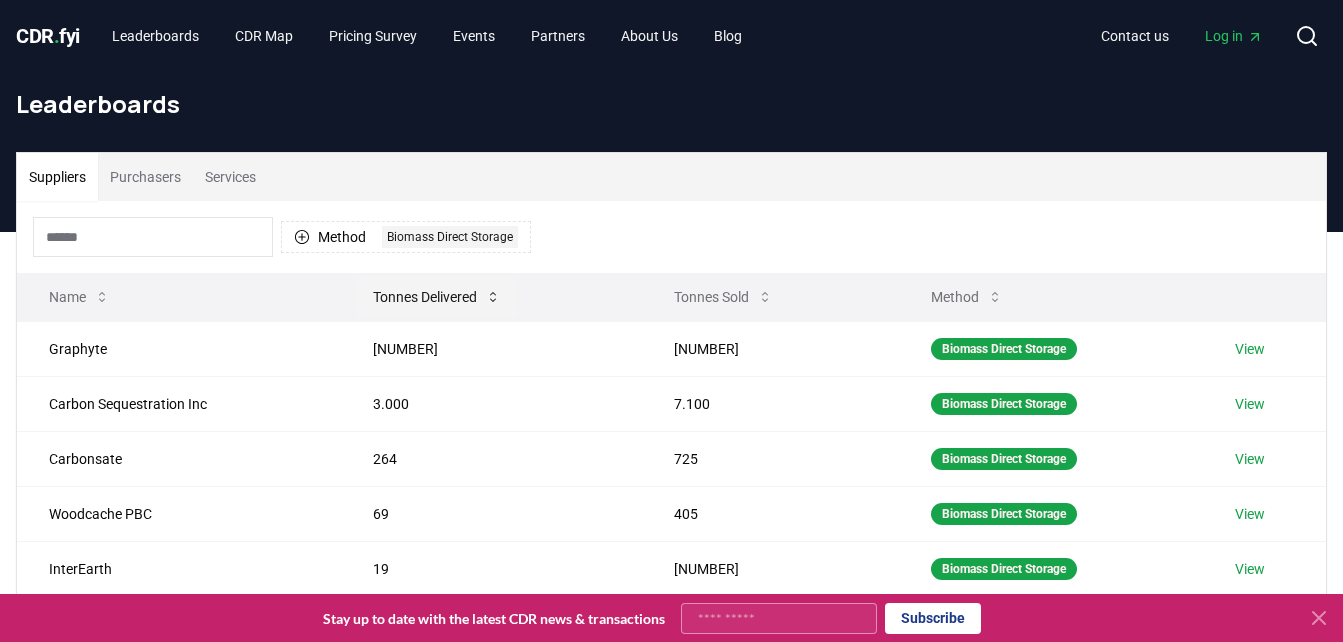 click on "Tonnes Delivered" at bounding box center (437, 297) 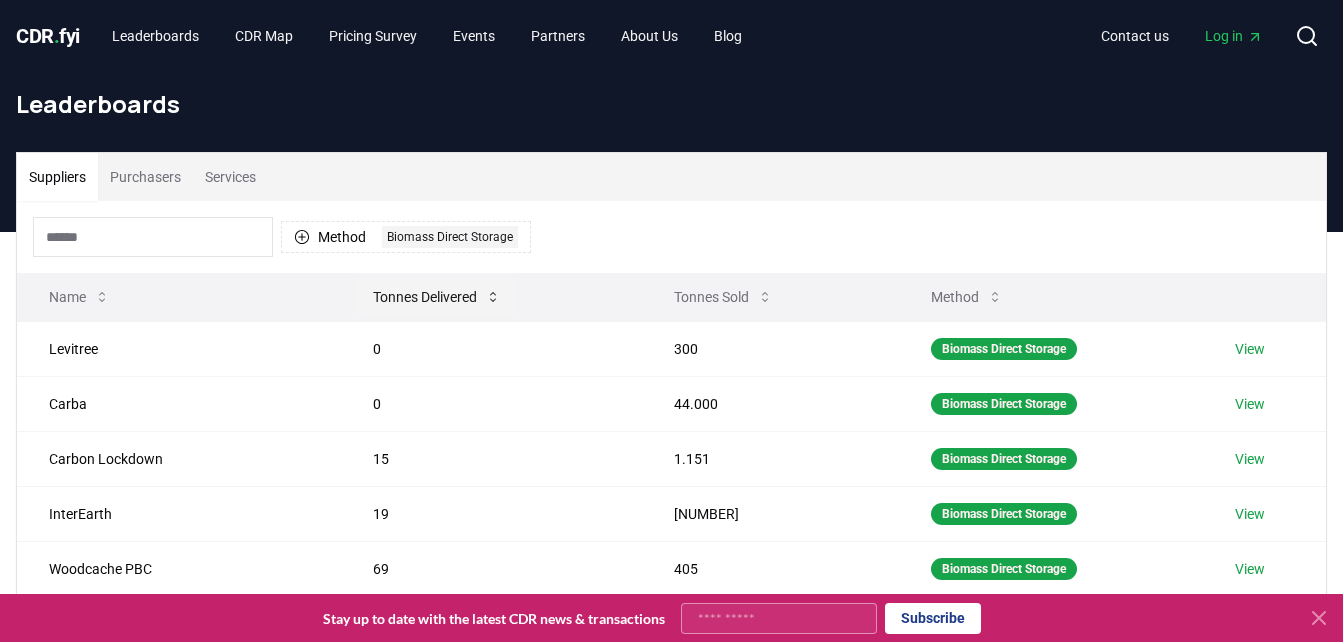 click on "Tonnes Delivered" at bounding box center (437, 297) 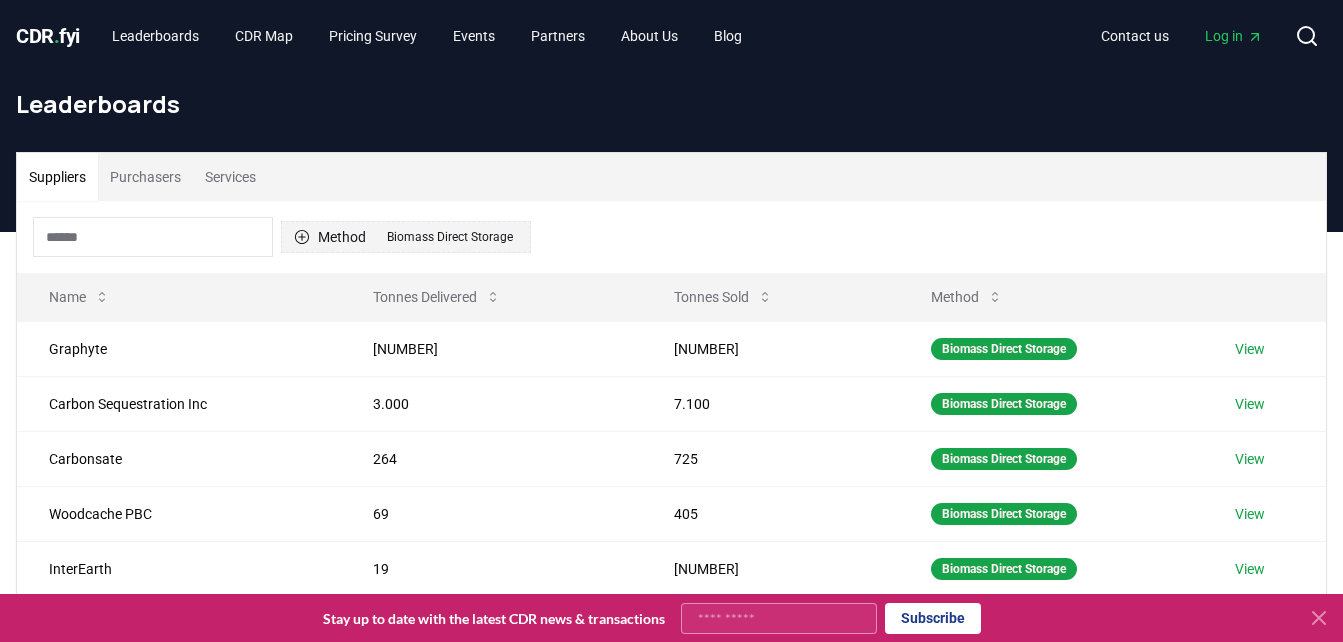 click on "Biomass Direct Storage" at bounding box center (450, 237) 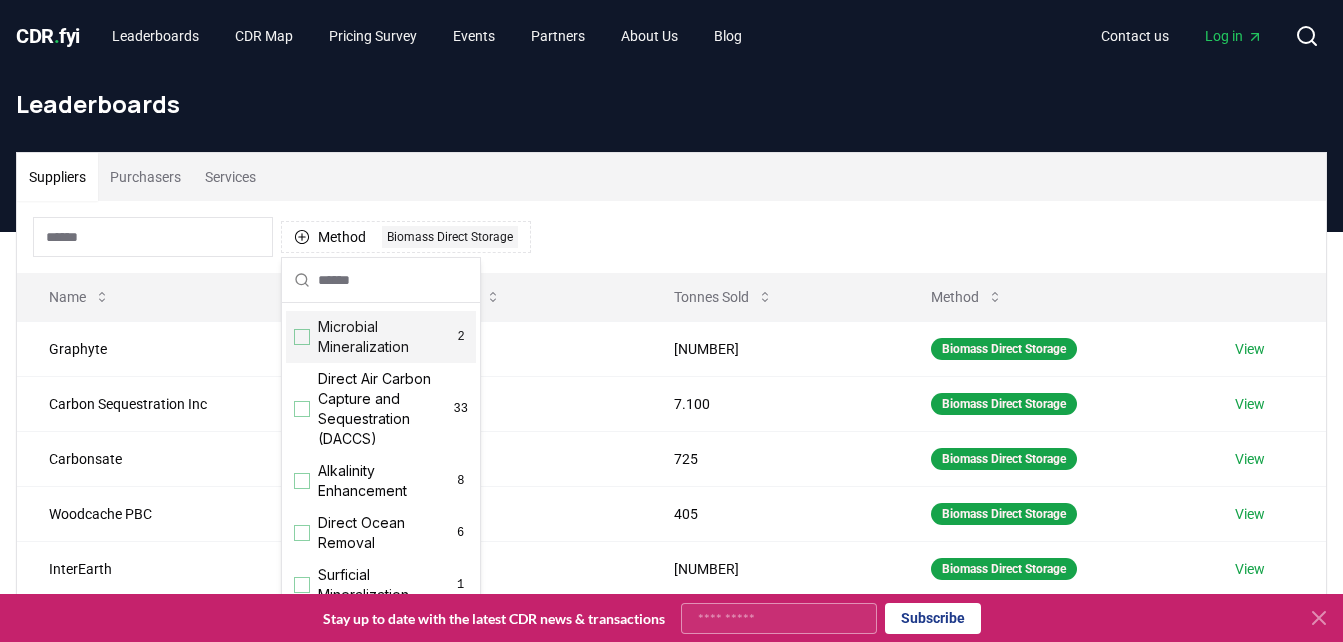 scroll, scrollTop: 500, scrollLeft: 0, axis: vertical 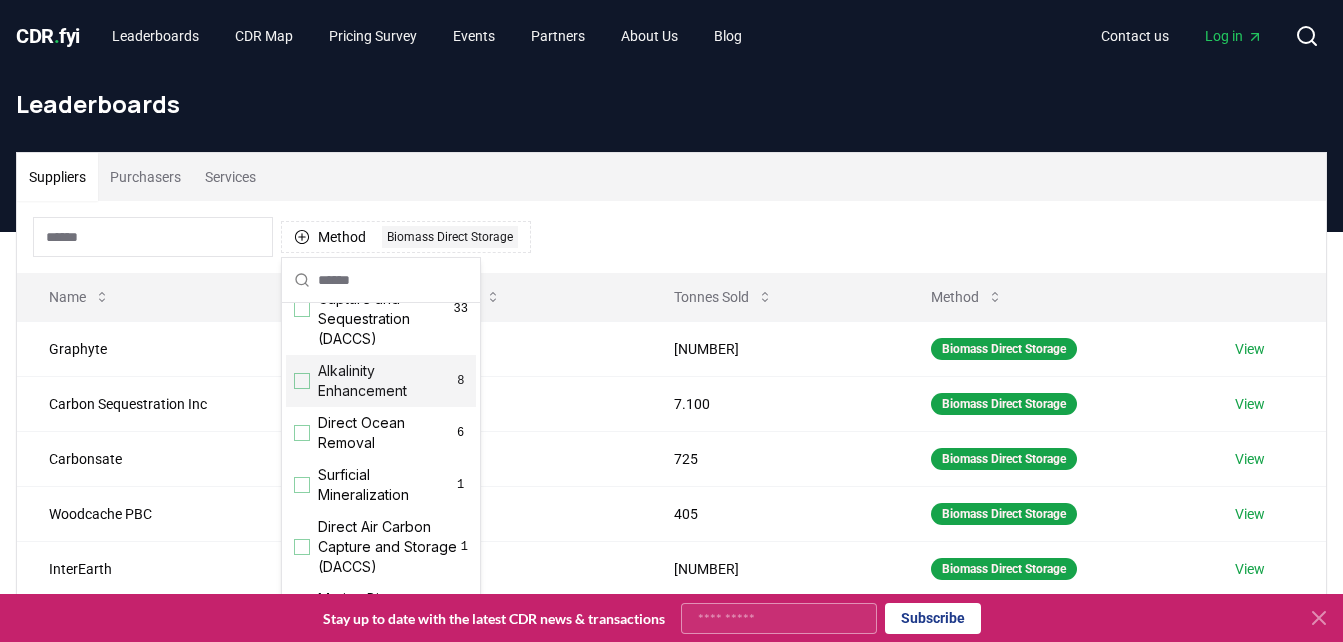 click on "Method 1 Biomass Direct Storage" at bounding box center [671, 237] 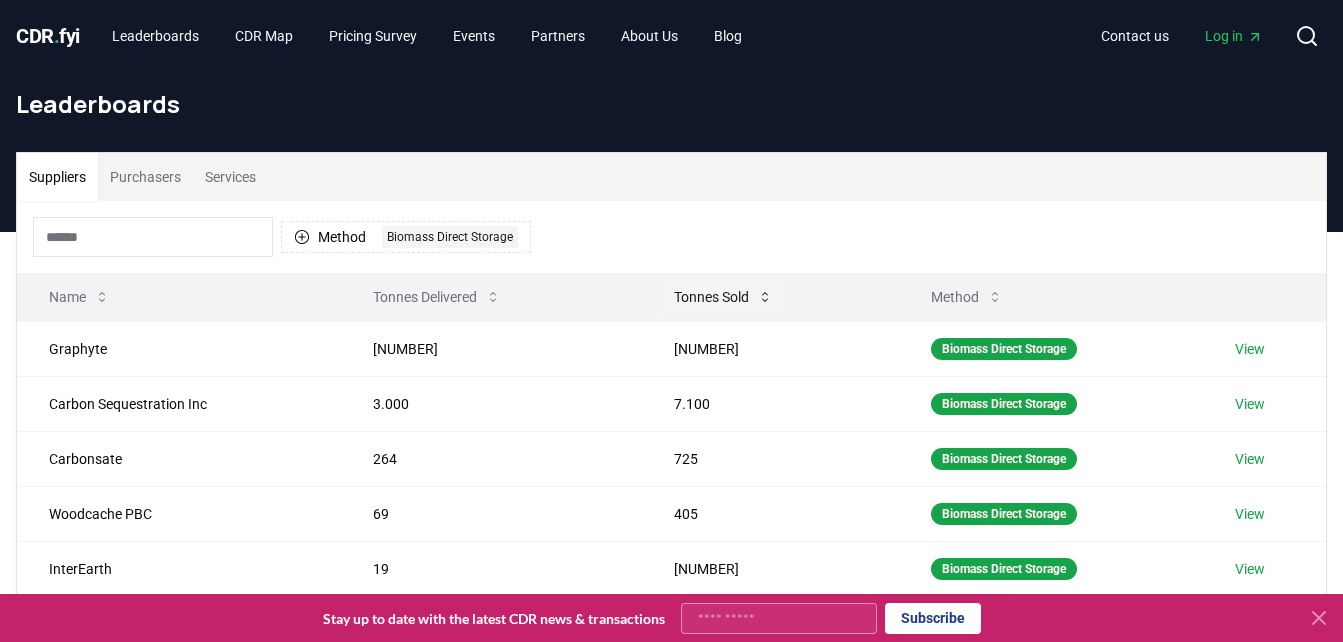 click on "Tonnes Sold" at bounding box center (723, 297) 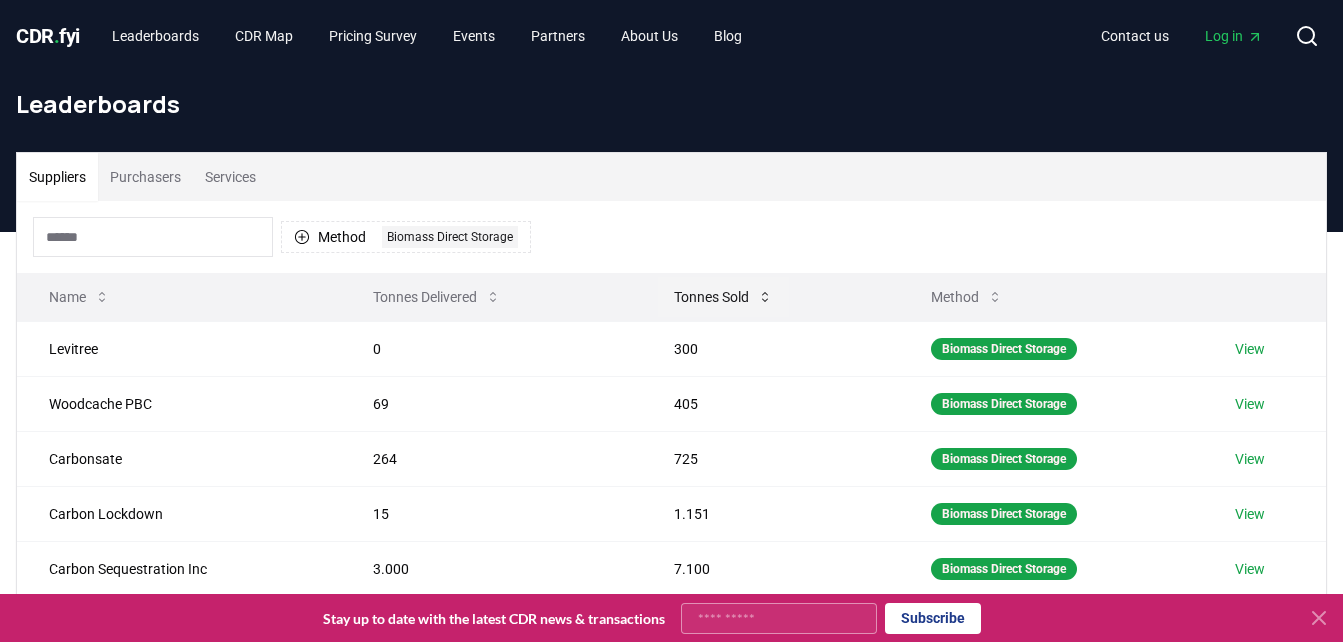 click on "Tonnes Sold" at bounding box center (723, 297) 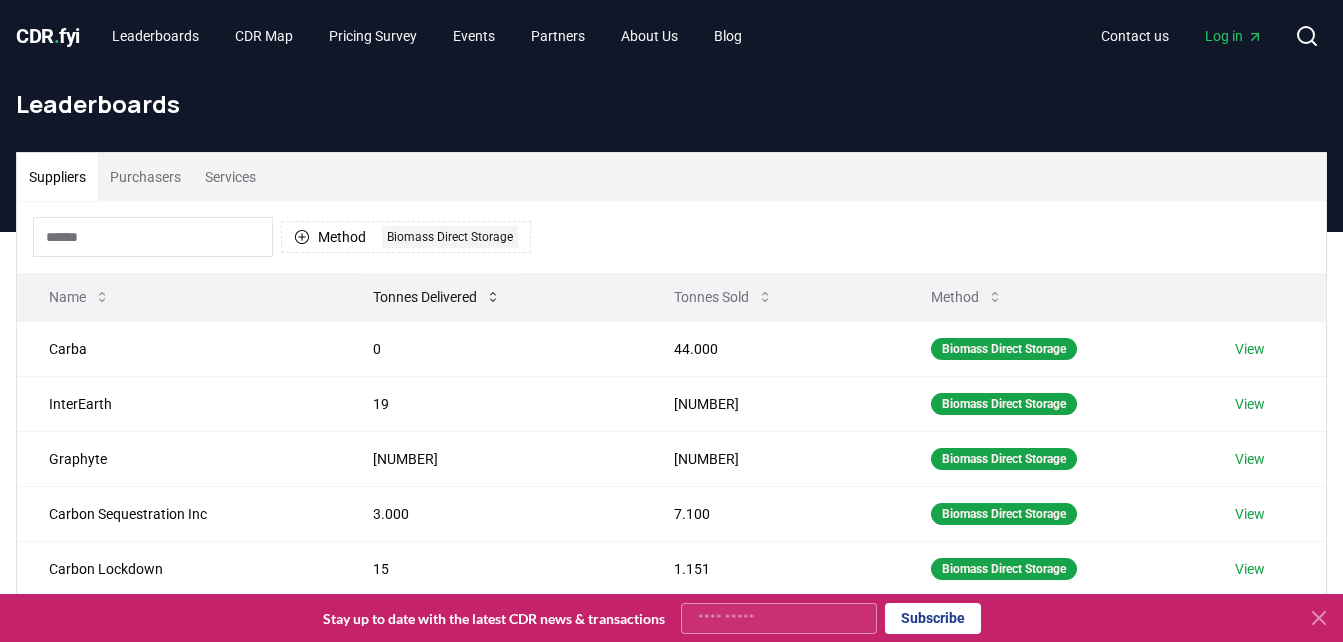 click on "Tonnes Delivered" at bounding box center (437, 297) 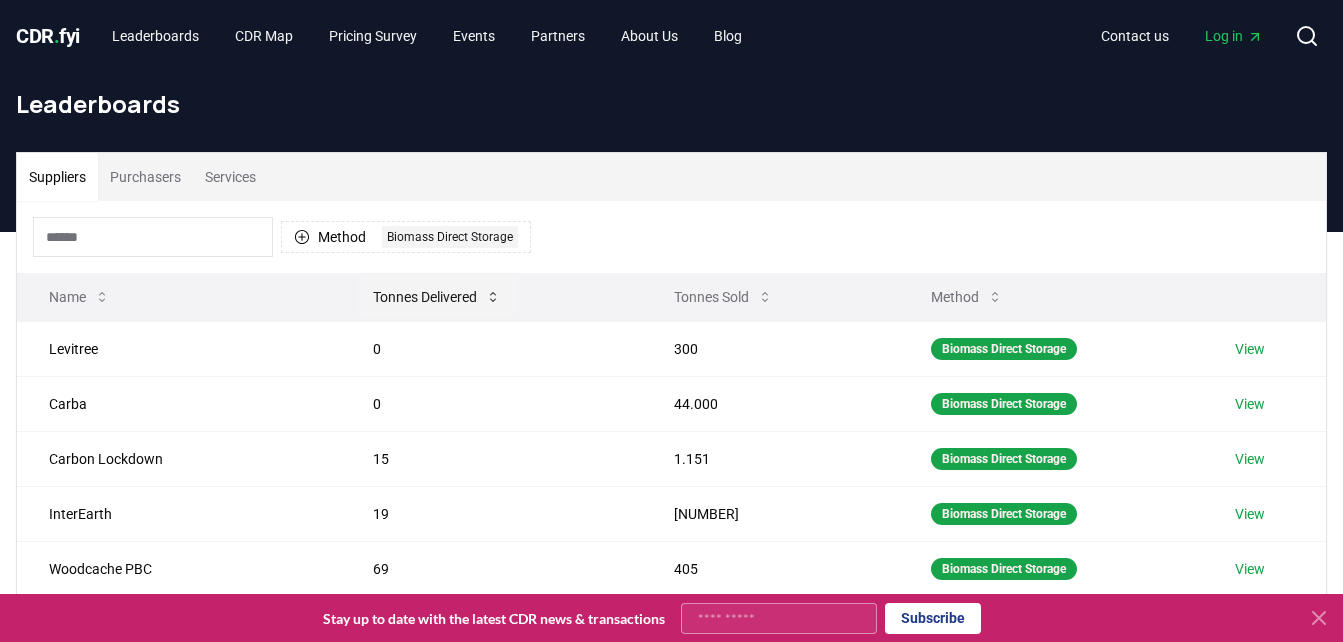 click on "Tonnes Delivered" at bounding box center (437, 297) 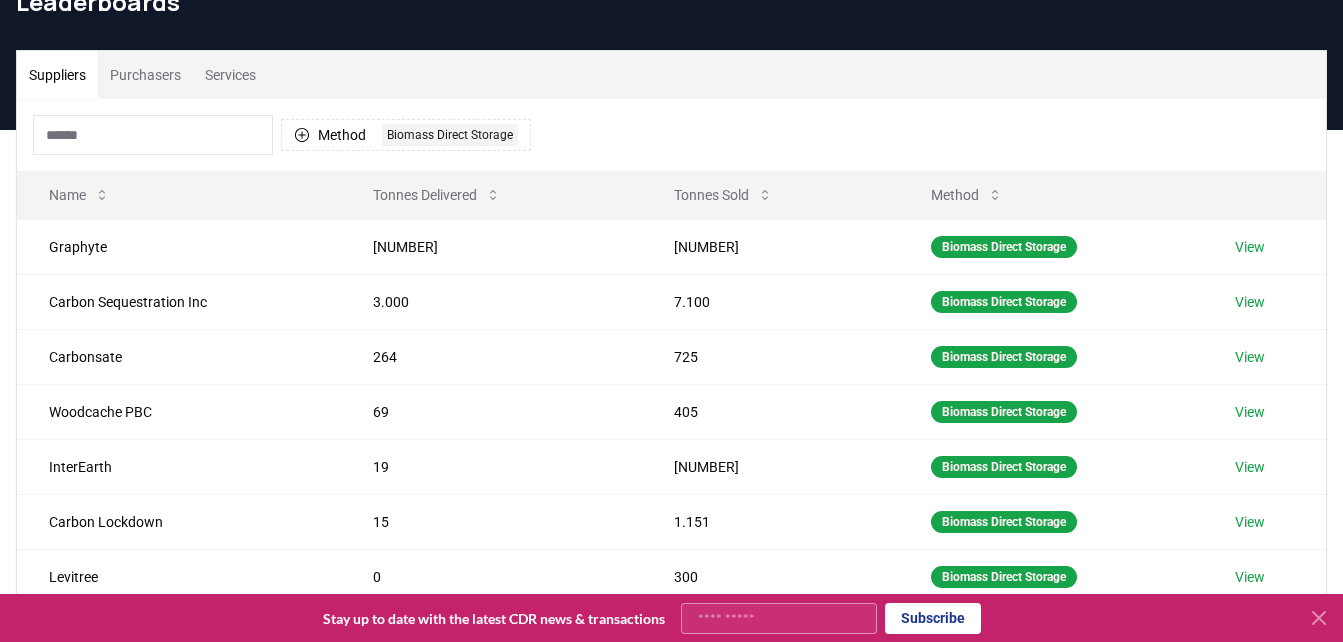 scroll, scrollTop: 100, scrollLeft: 0, axis: vertical 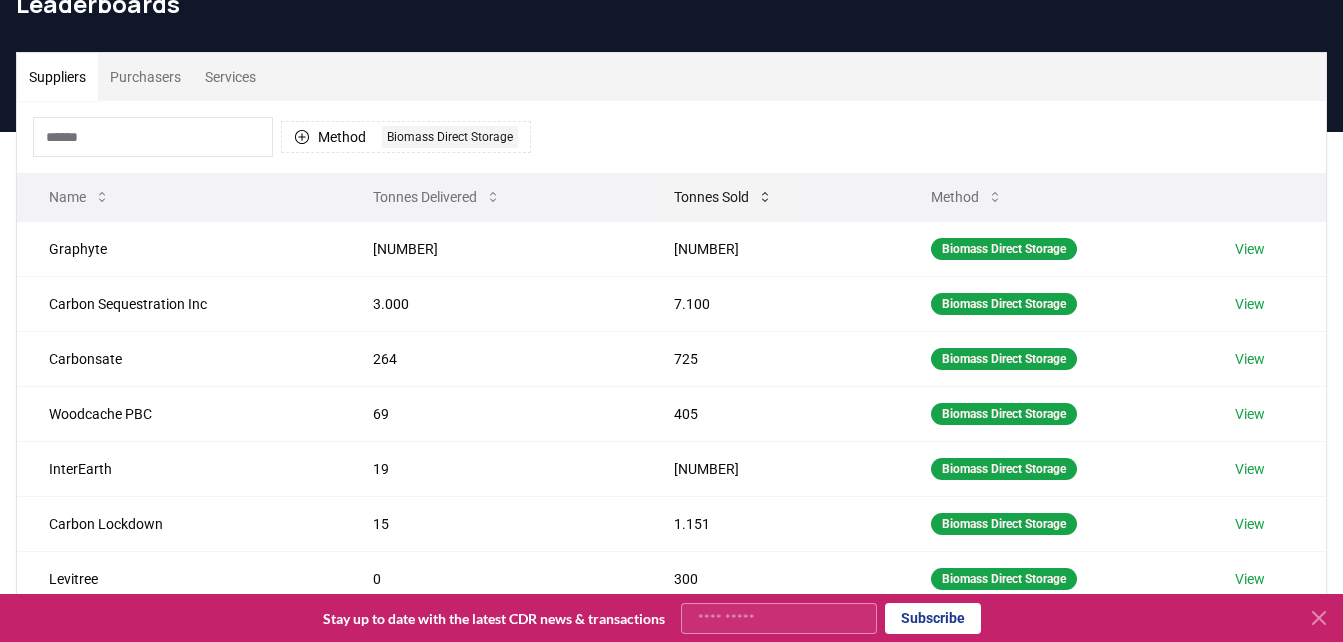 click on "Tonnes Sold" at bounding box center (723, 197) 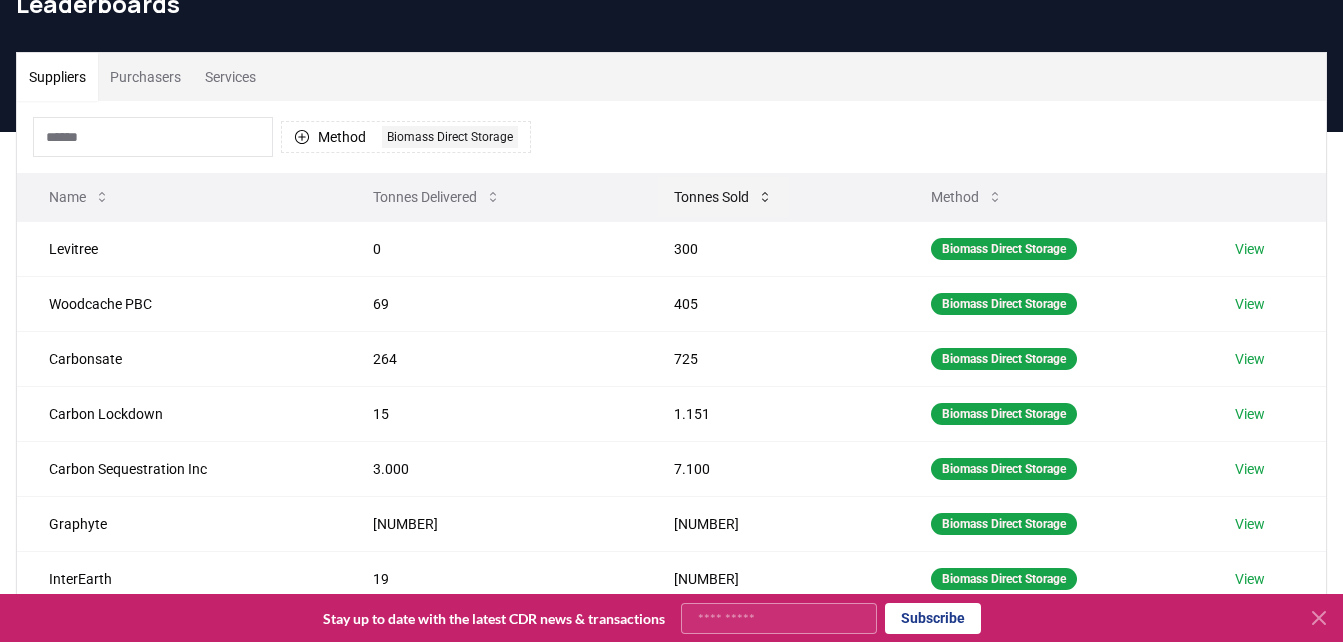 click on "Tonnes Sold" at bounding box center [723, 197] 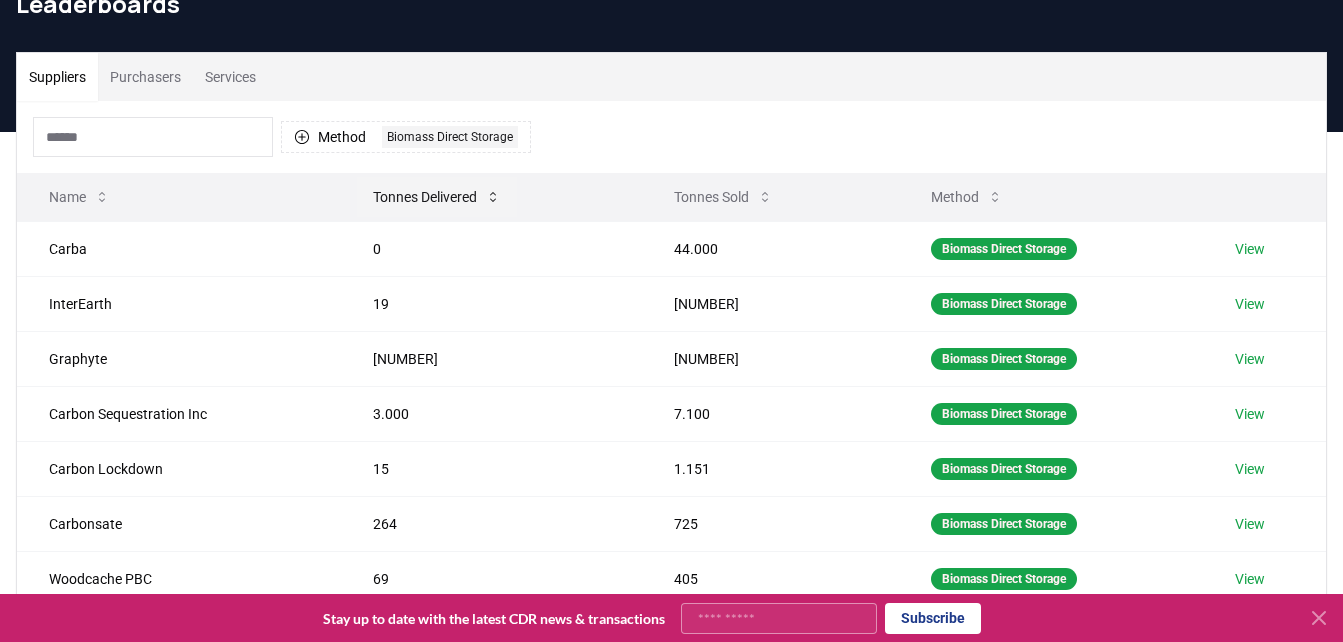 click on "Tonnes Delivered" at bounding box center (437, 197) 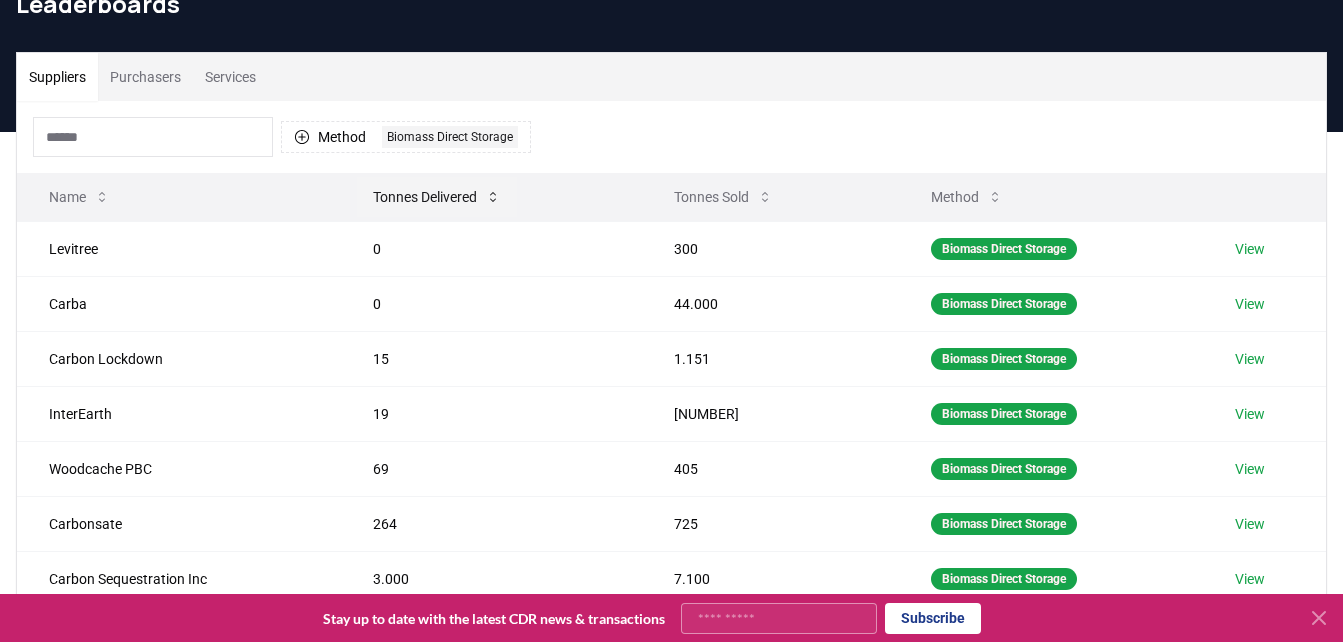 click on "Tonnes Delivered" at bounding box center [437, 197] 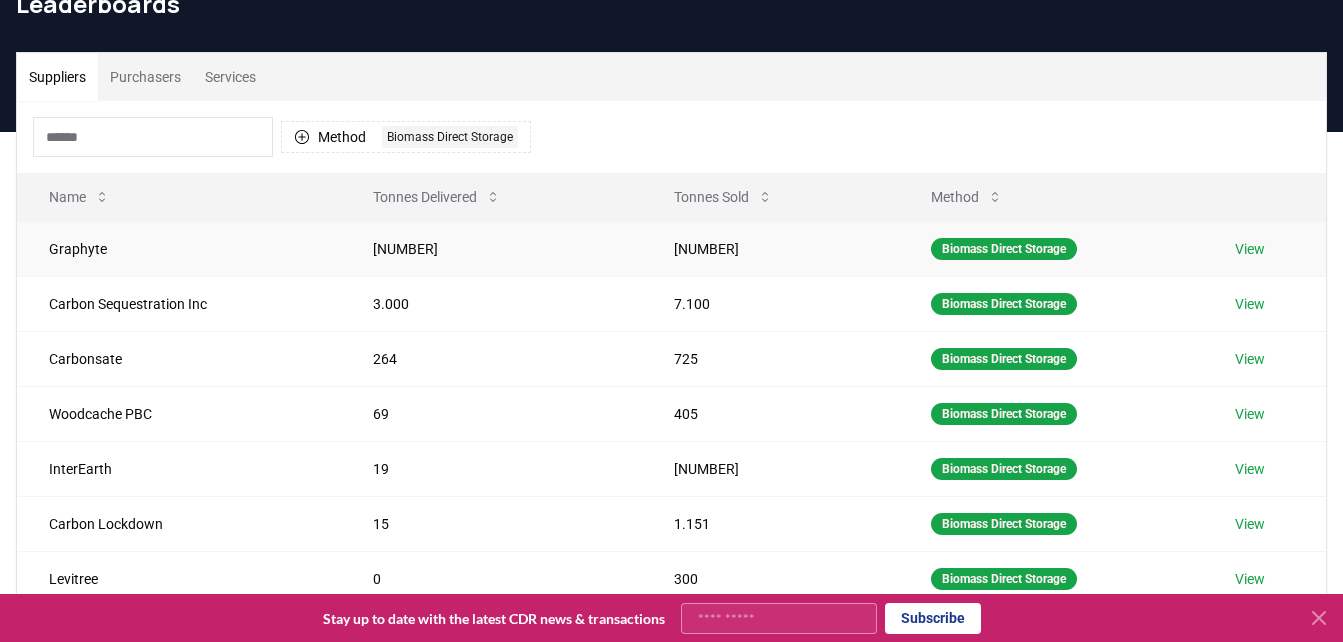 click on "View" at bounding box center [1250, 249] 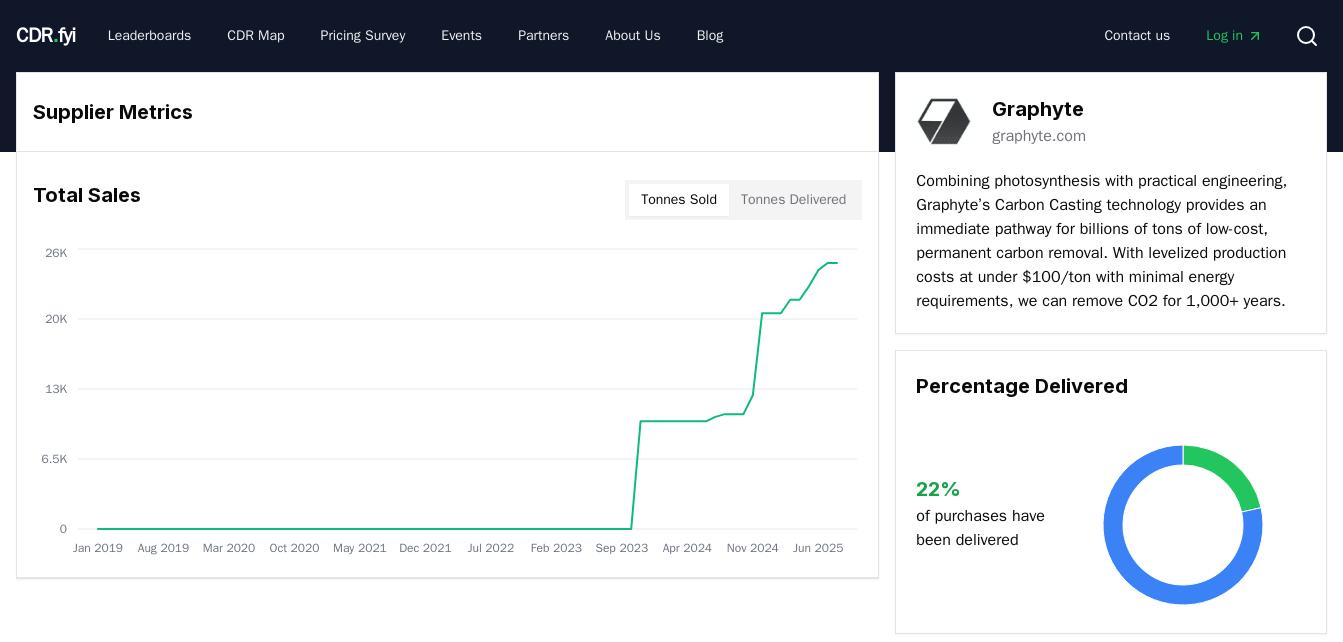 scroll, scrollTop: 0, scrollLeft: 0, axis: both 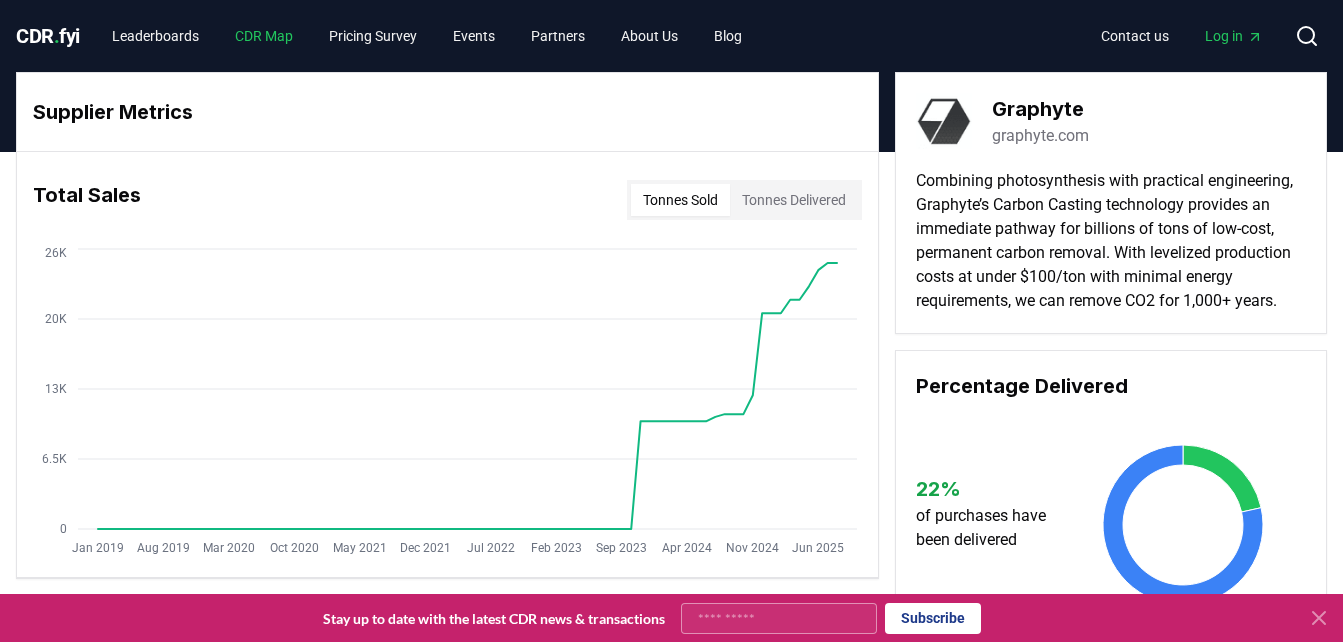 click on "CDR Map" at bounding box center [264, 36] 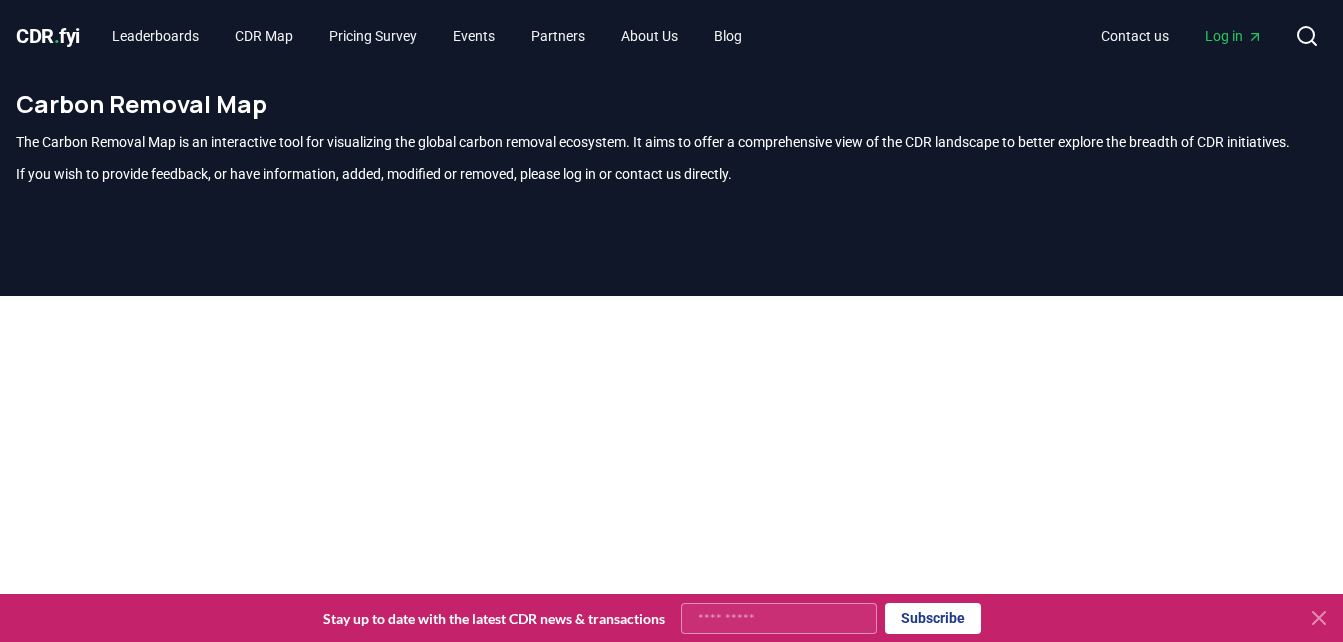 scroll, scrollTop: 608, scrollLeft: 0, axis: vertical 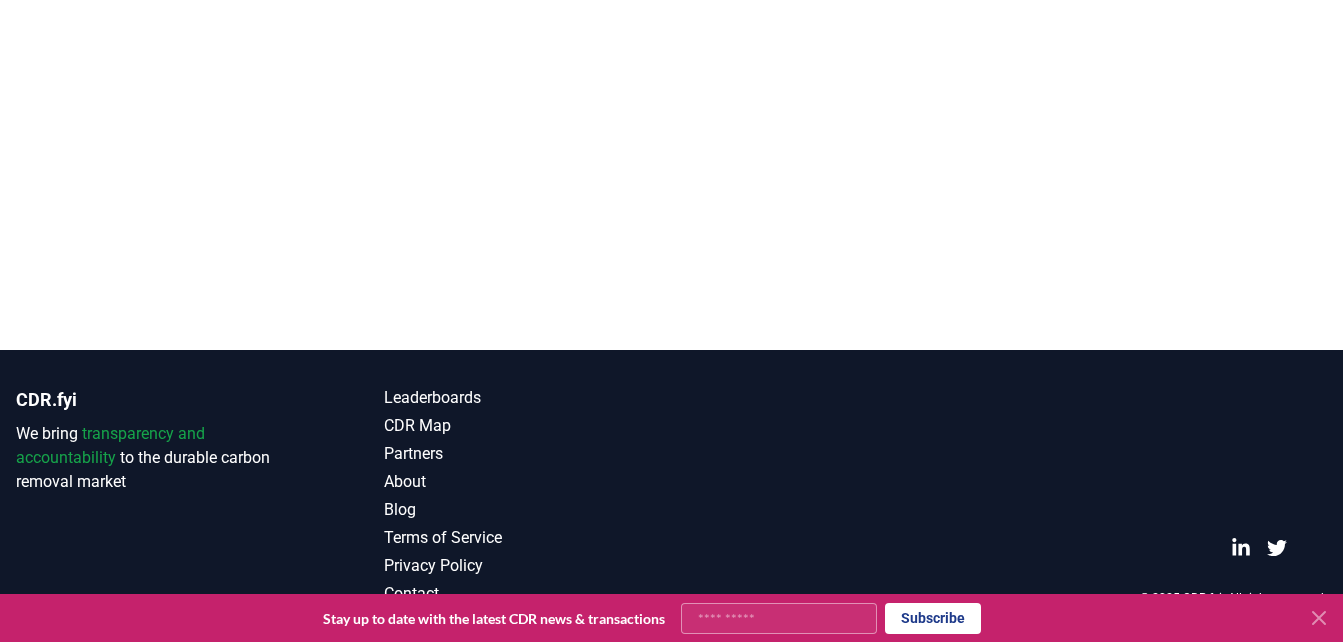 click 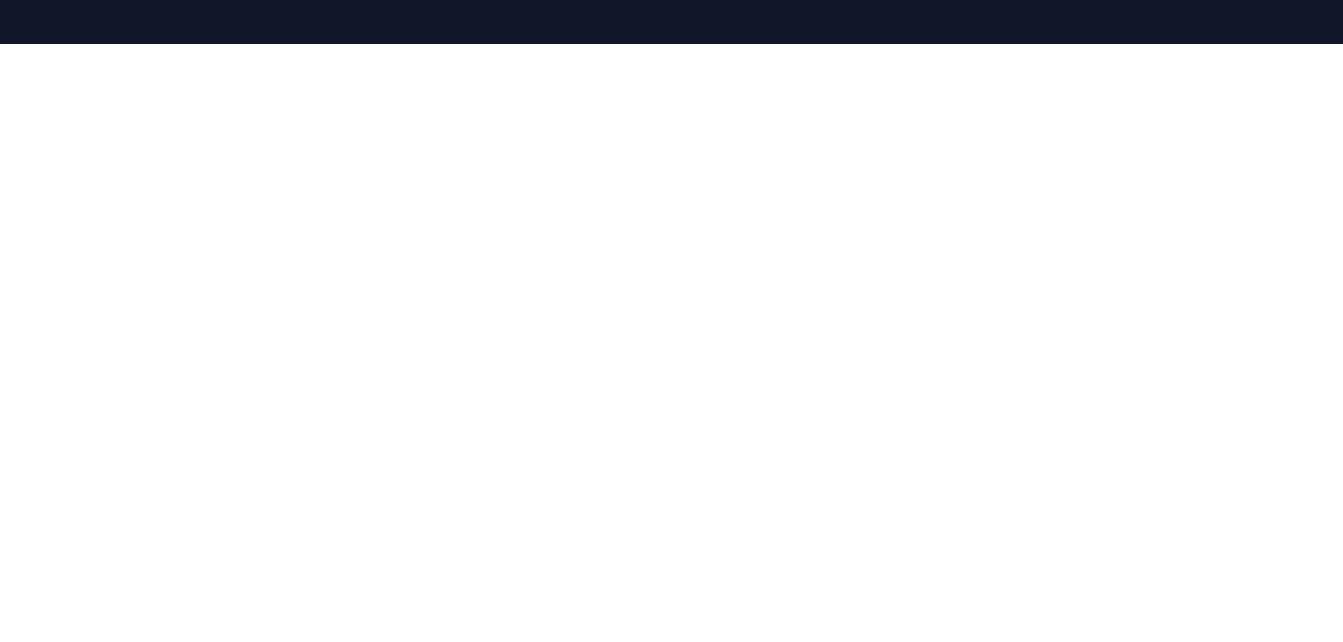 scroll, scrollTop: 266, scrollLeft: 0, axis: vertical 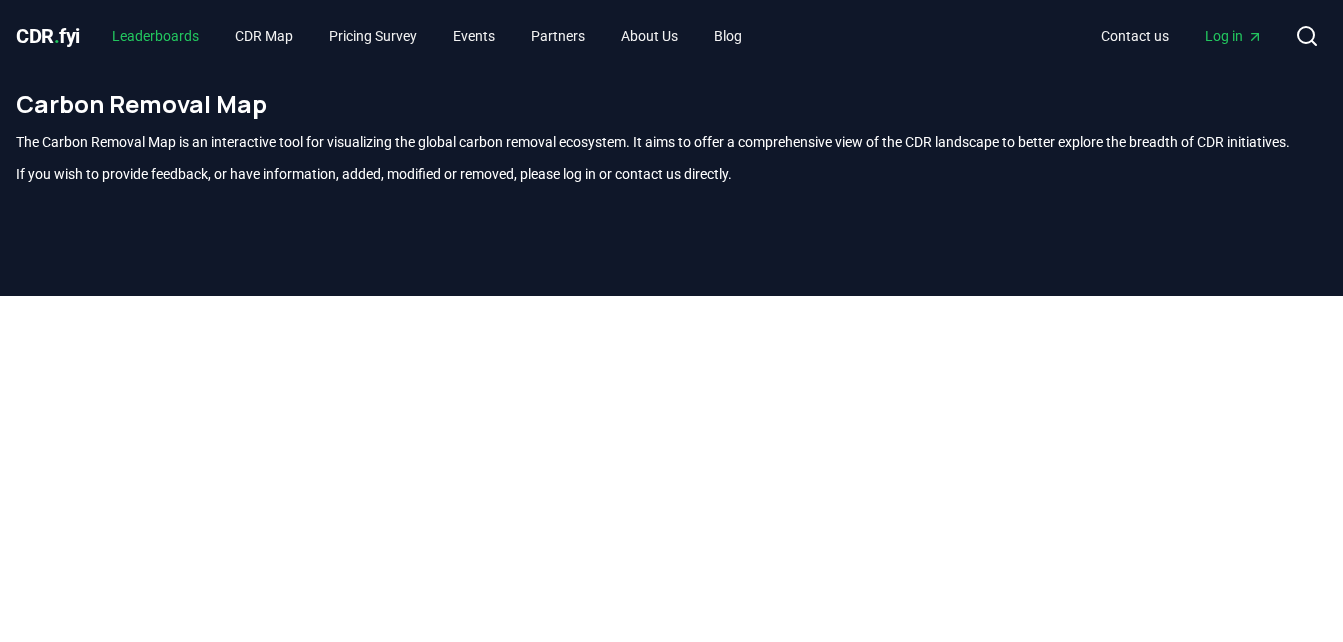 click on "Leaderboards" at bounding box center [155, 36] 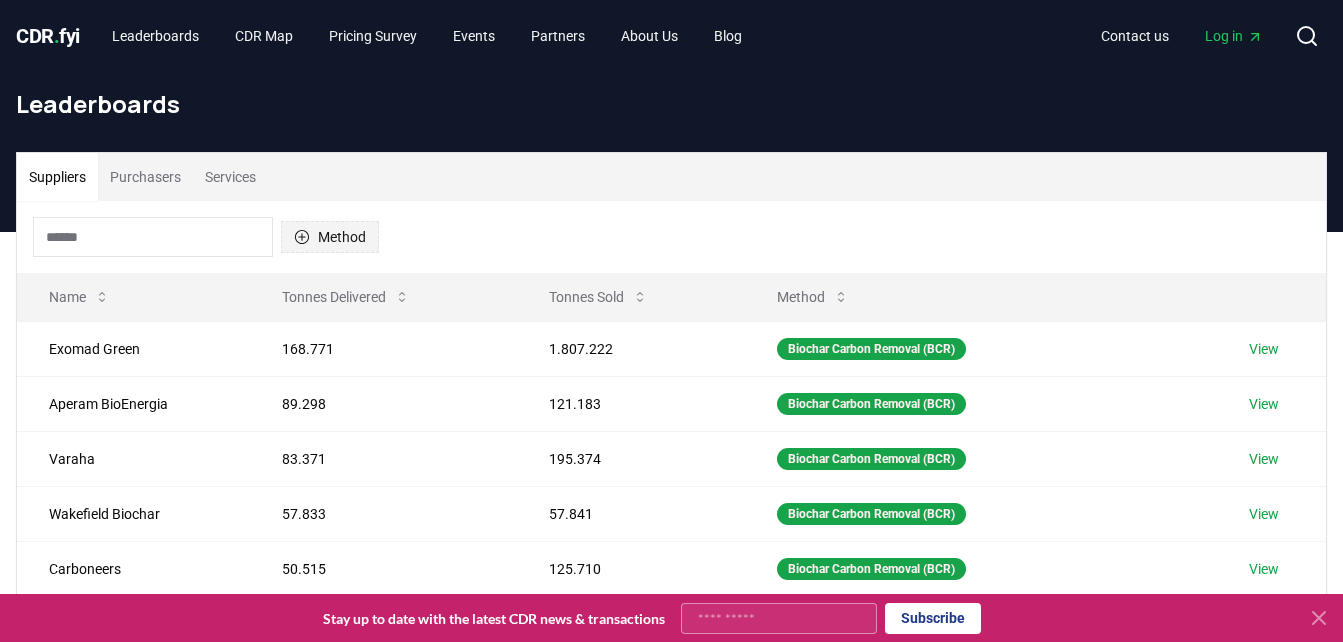 click on "Method" at bounding box center (330, 237) 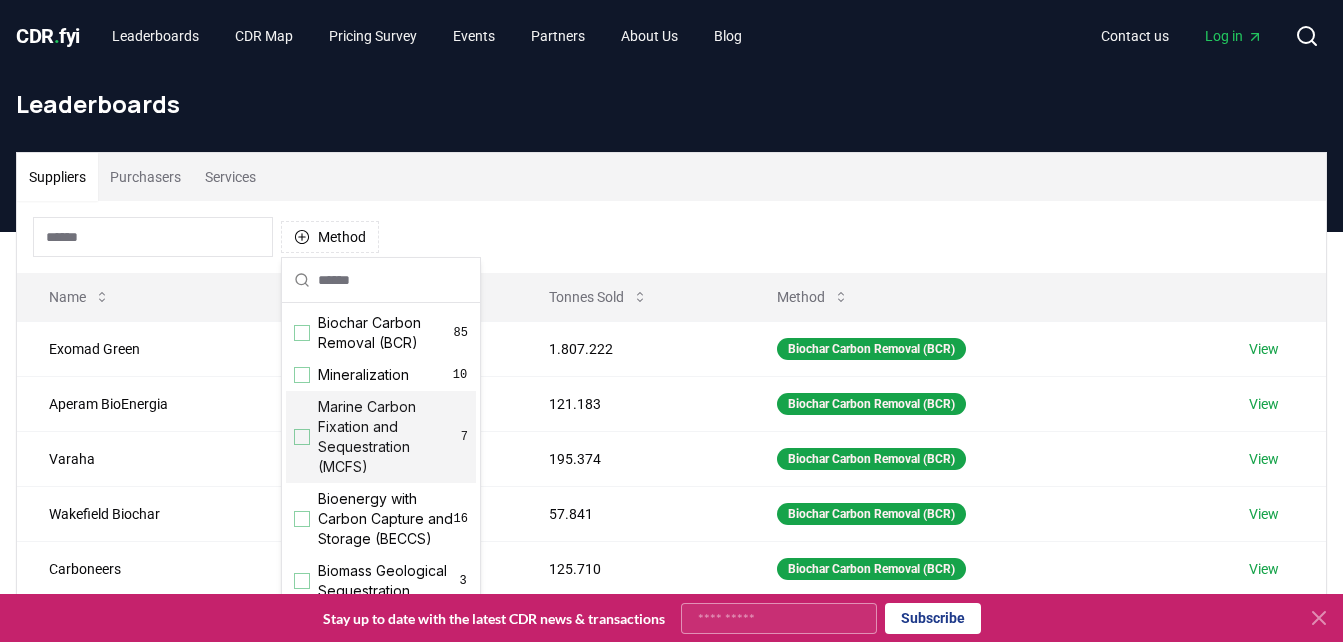 scroll, scrollTop: 100, scrollLeft: 0, axis: vertical 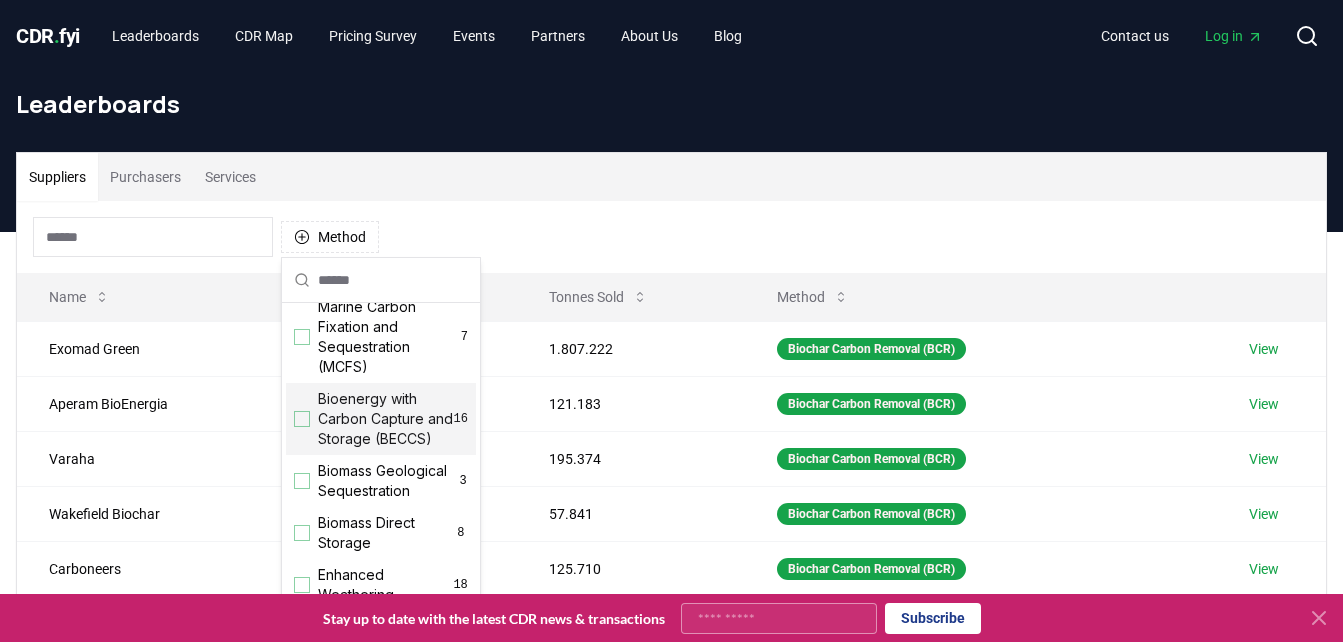 click at bounding box center (302, 419) 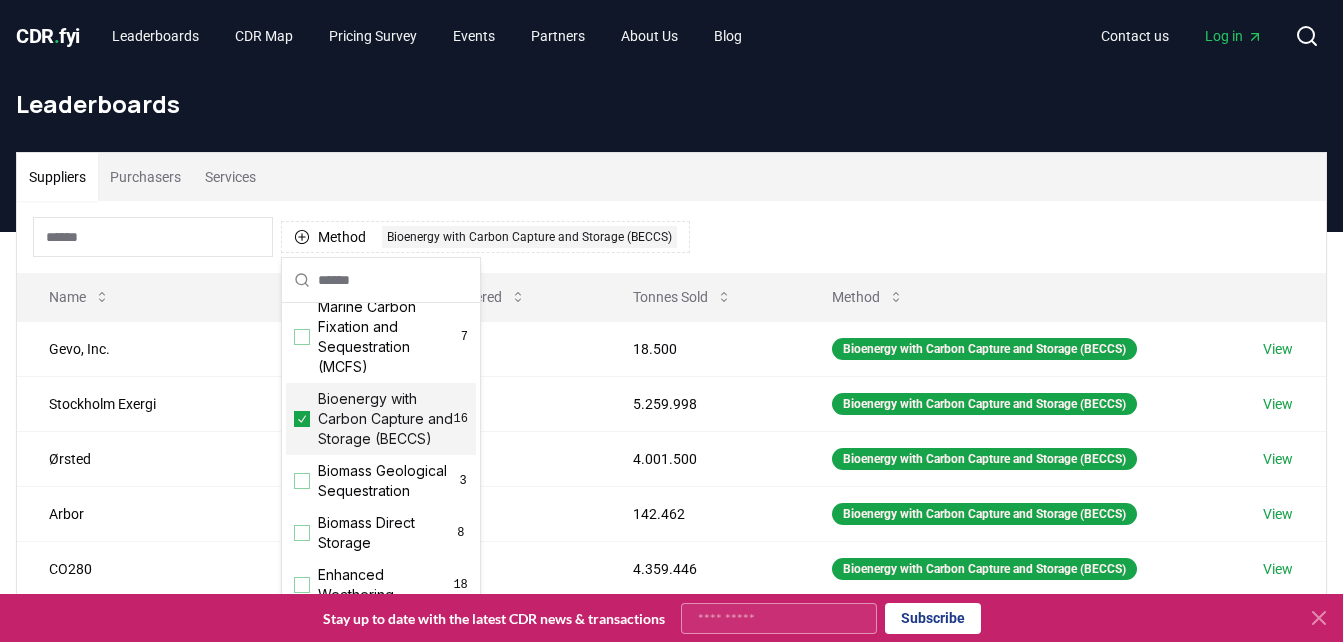 click on "Method 1 Bioenergy with Carbon Capture and Storage (BECCS)" at bounding box center (671, 237) 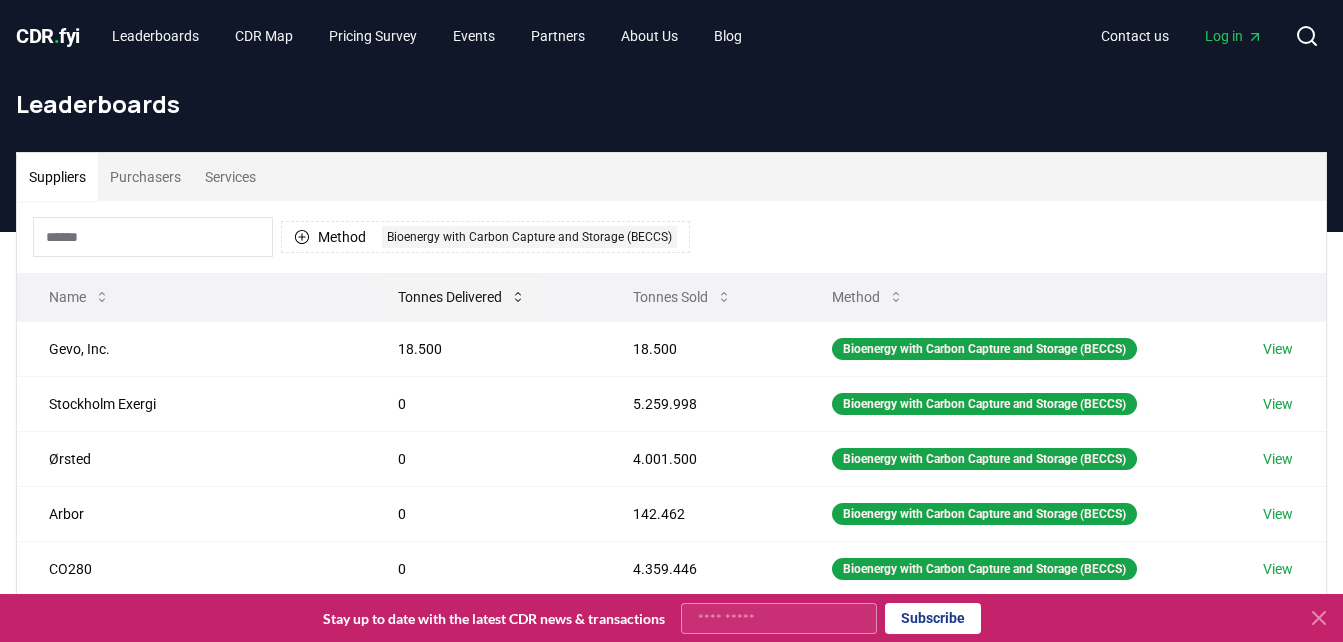 click on "Tonnes Delivered" at bounding box center [462, 297] 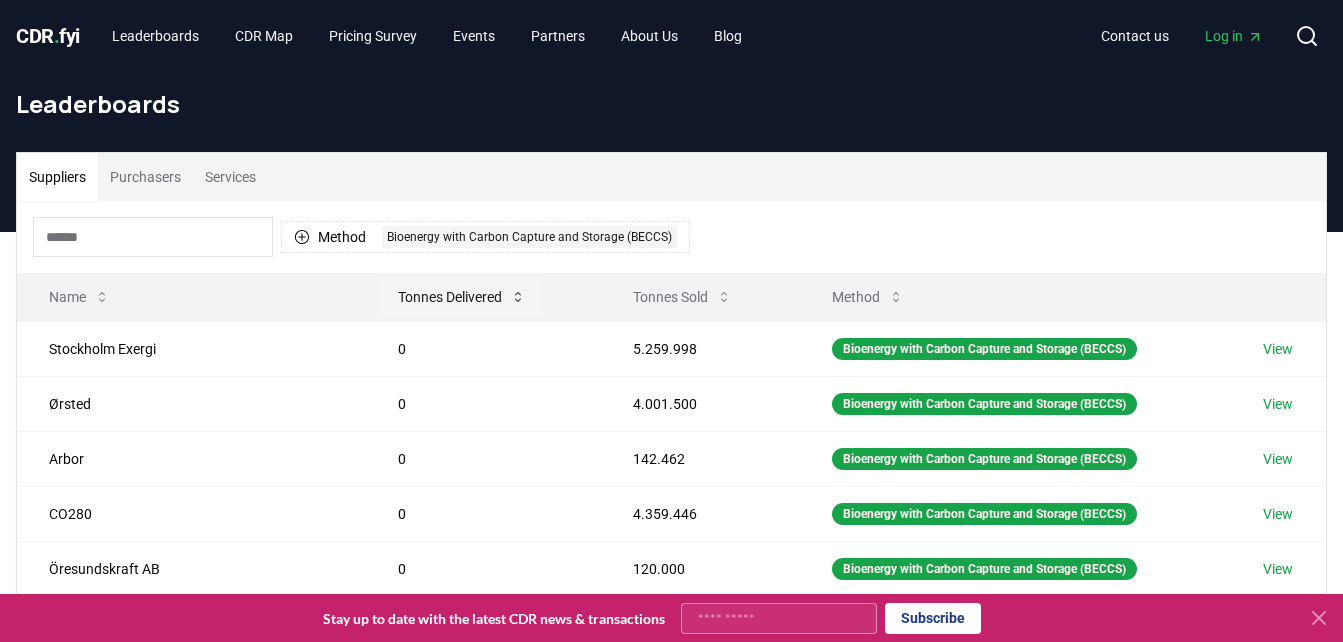 click on "Tonnes Delivered" at bounding box center [462, 297] 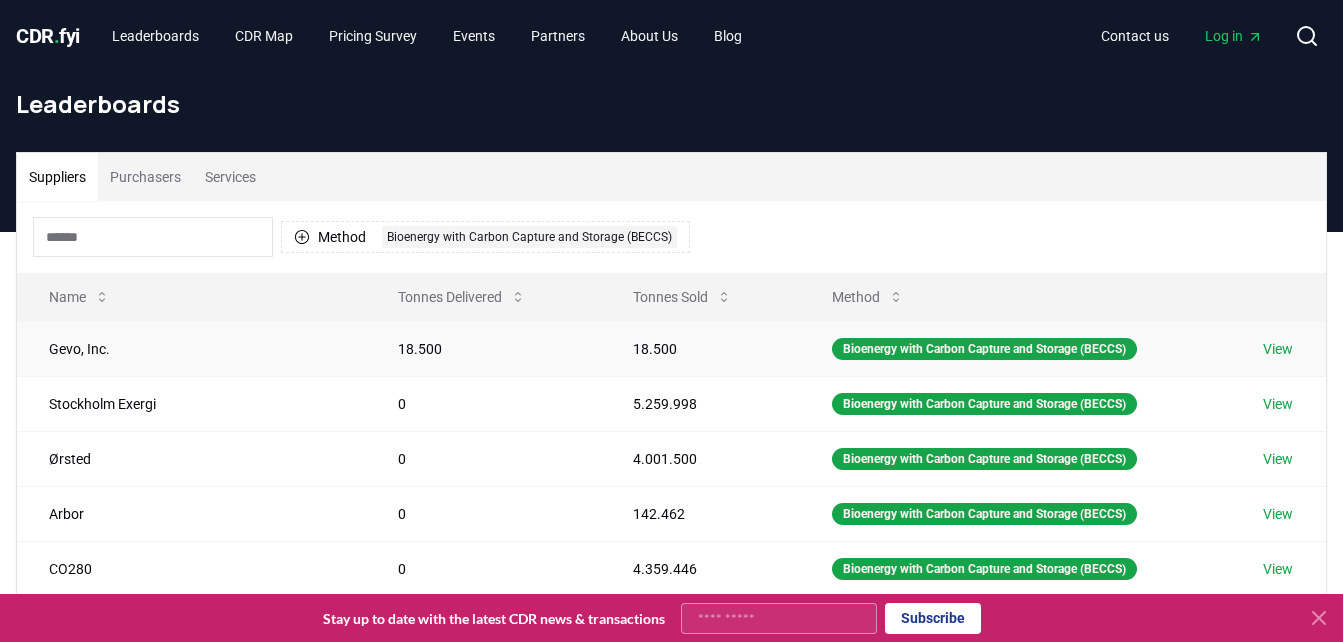 click on "View" at bounding box center (1278, 349) 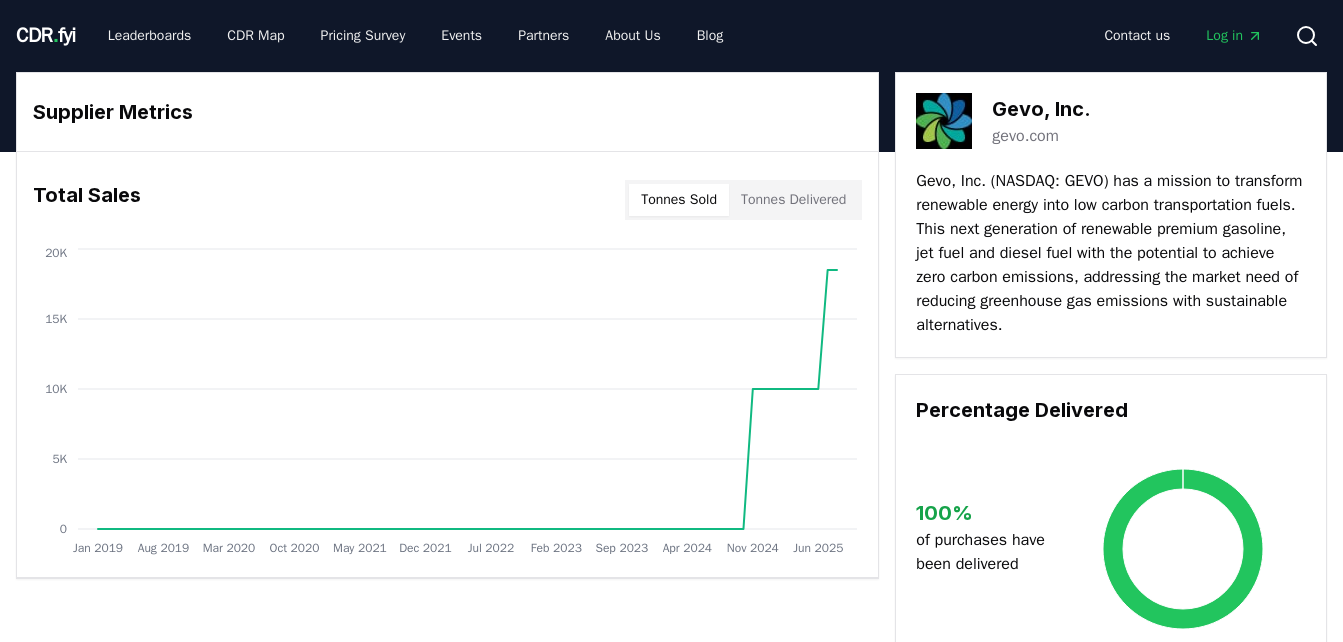 scroll, scrollTop: 0, scrollLeft: 0, axis: both 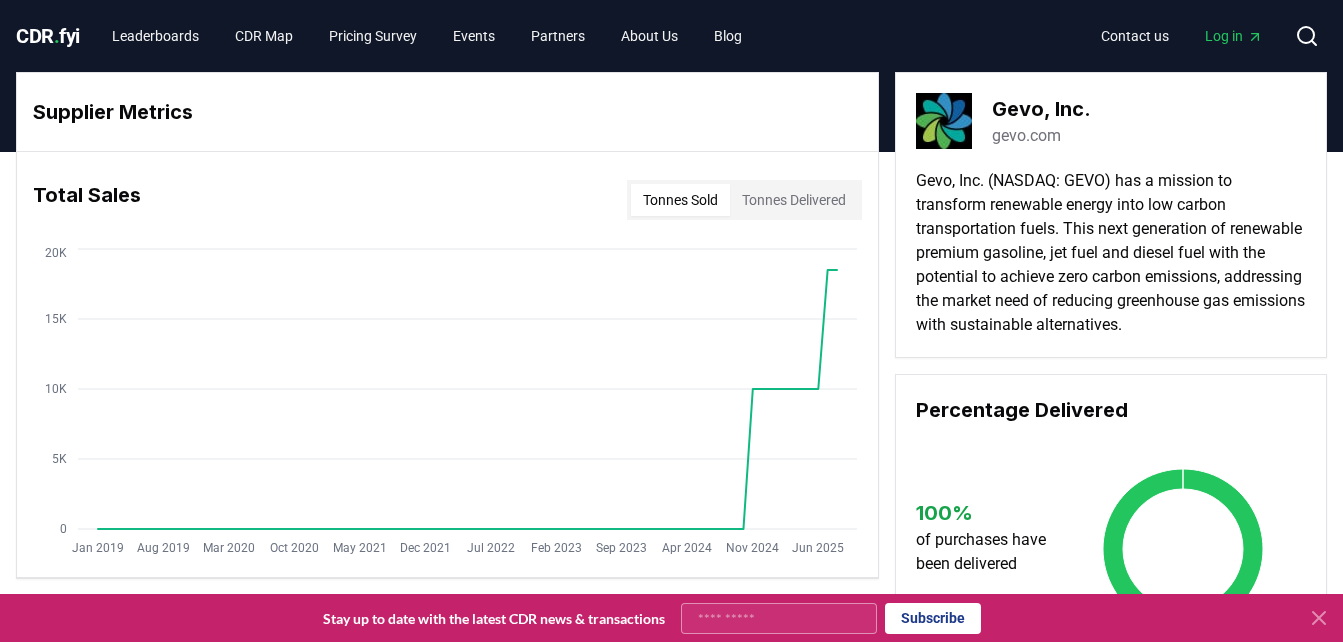 click on "gevo.com" at bounding box center [1026, 136] 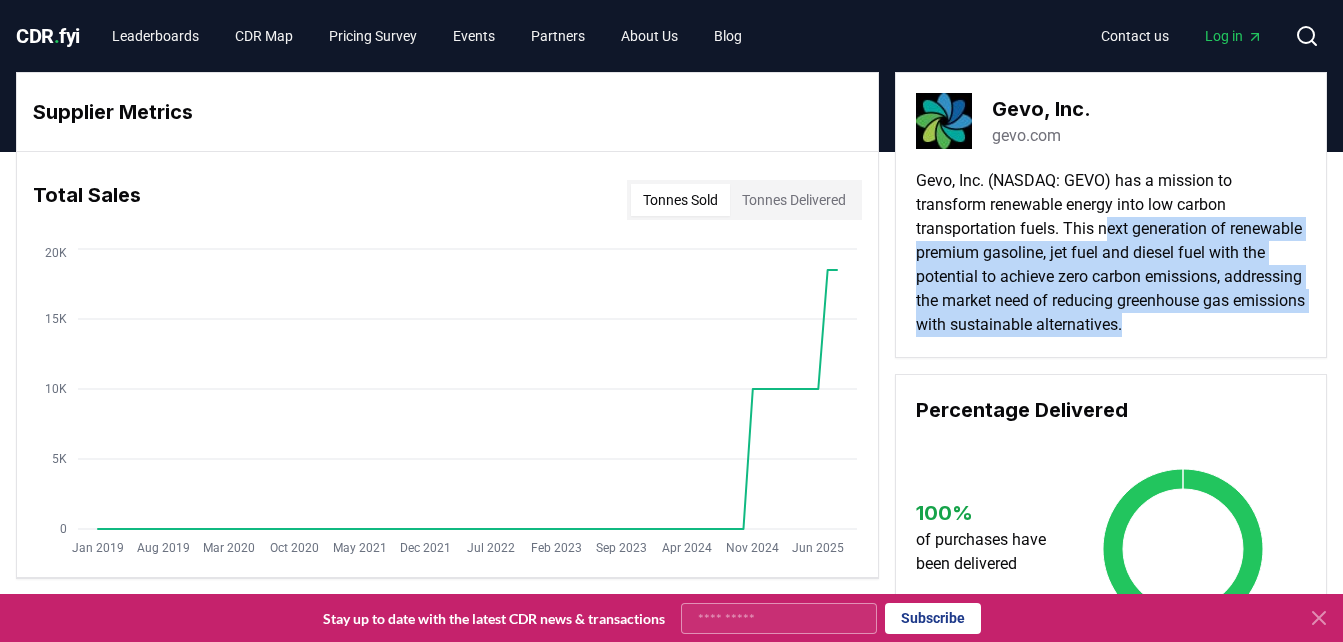 drag, startPoint x: 1105, startPoint y: 224, endPoint x: 1244, endPoint y: 331, distance: 175.4138 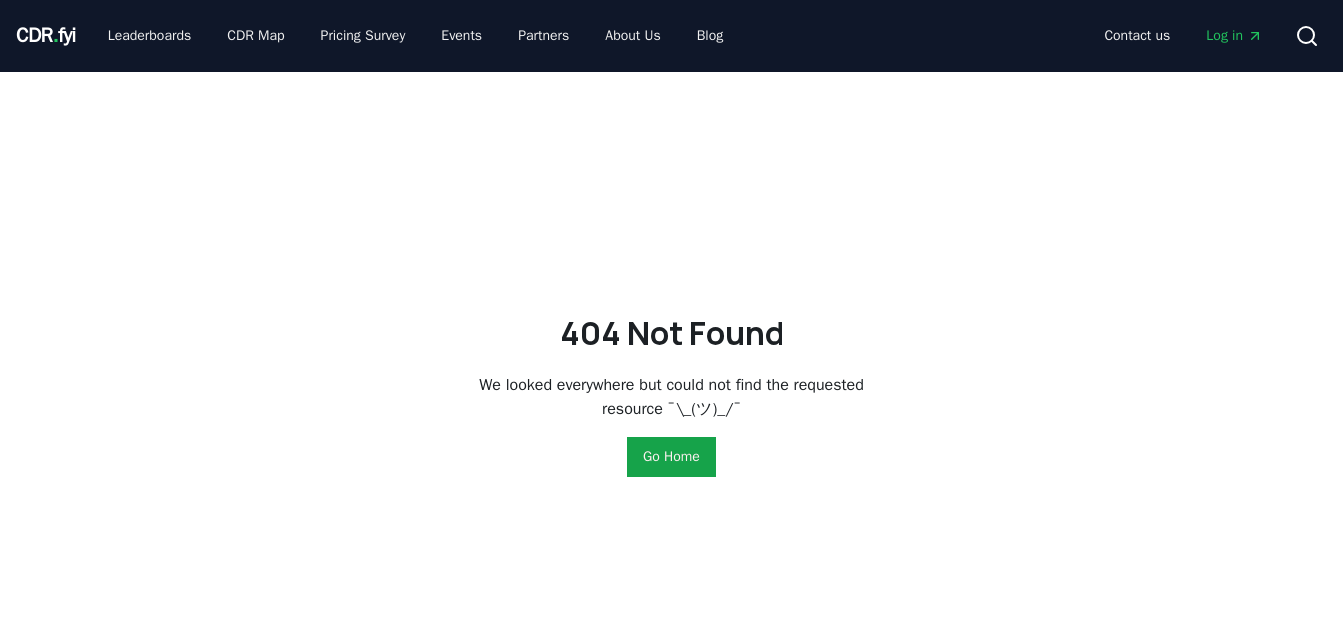 scroll, scrollTop: 0, scrollLeft: 0, axis: both 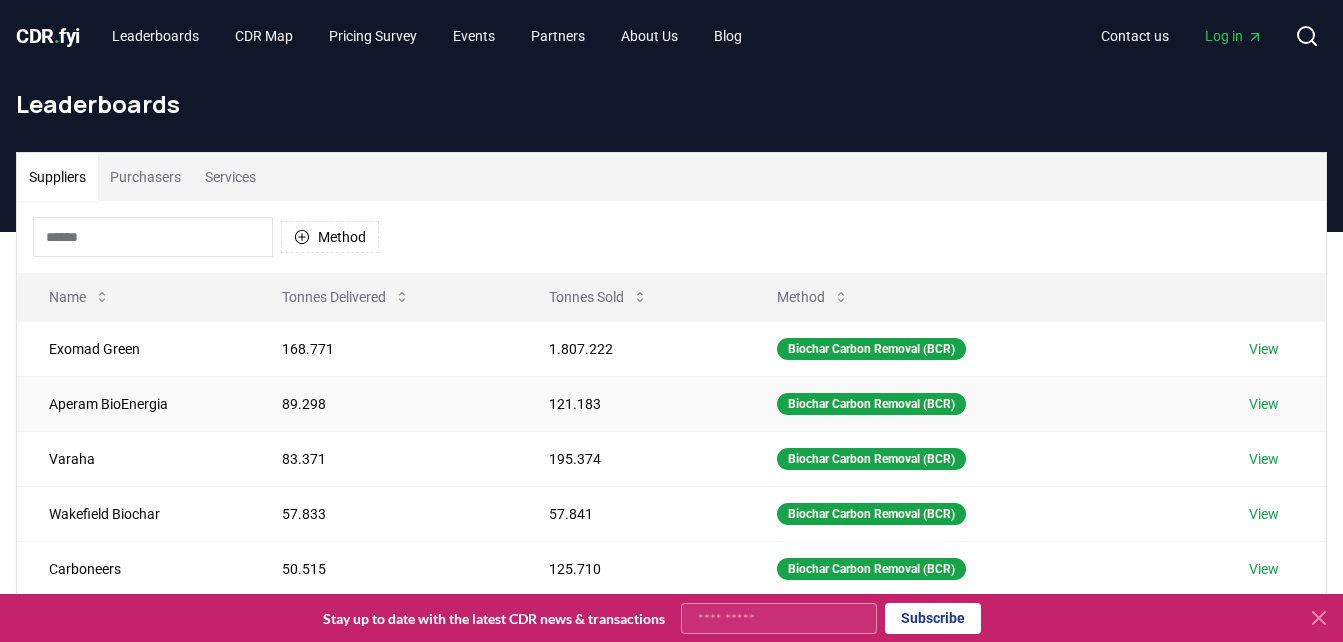 click on "View" at bounding box center (1264, 404) 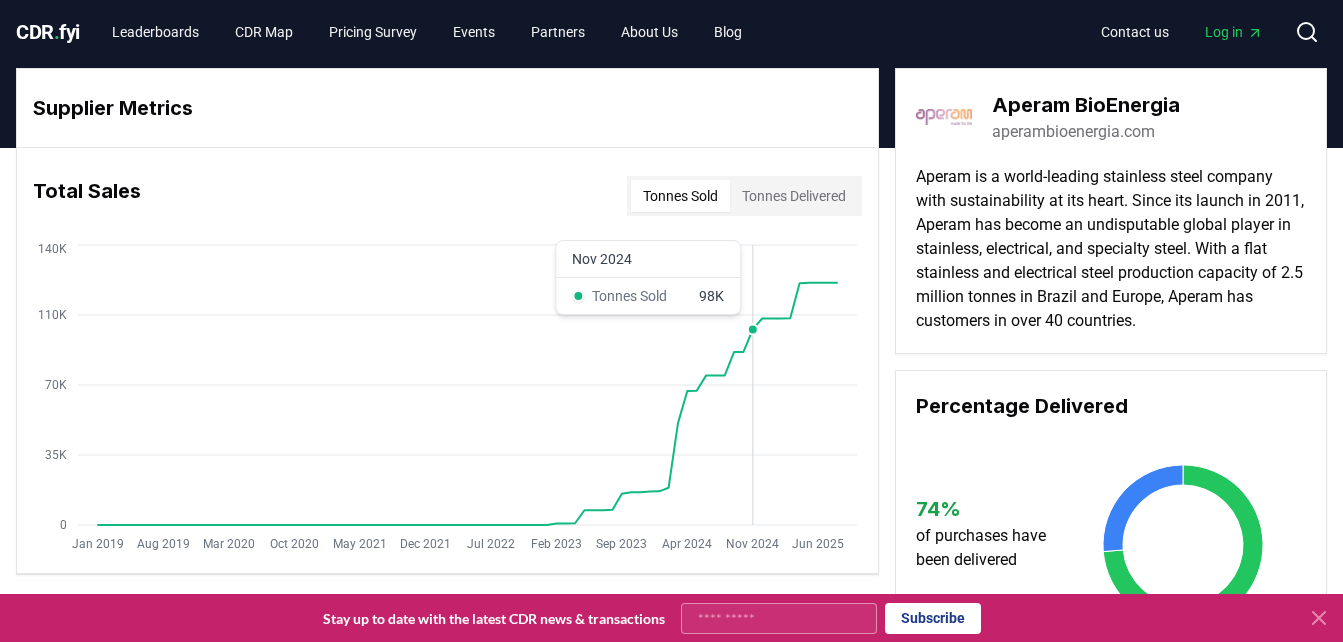scroll, scrollTop: 0, scrollLeft: 0, axis: both 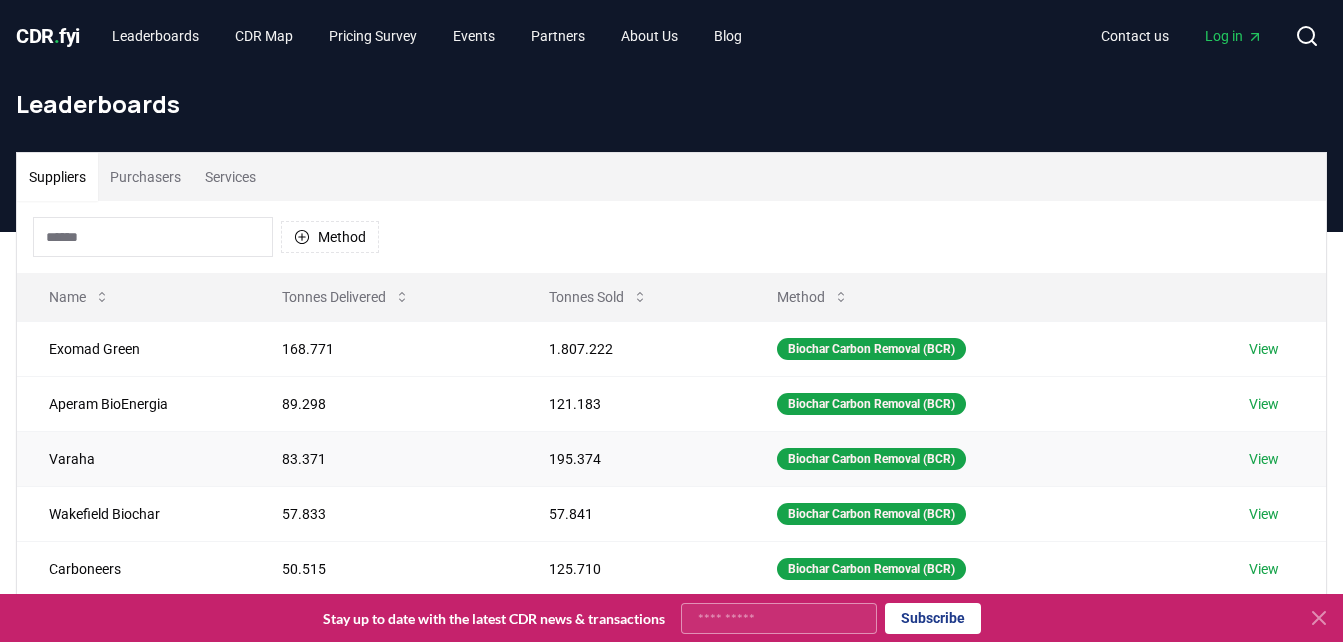 click on "View" at bounding box center [1264, 459] 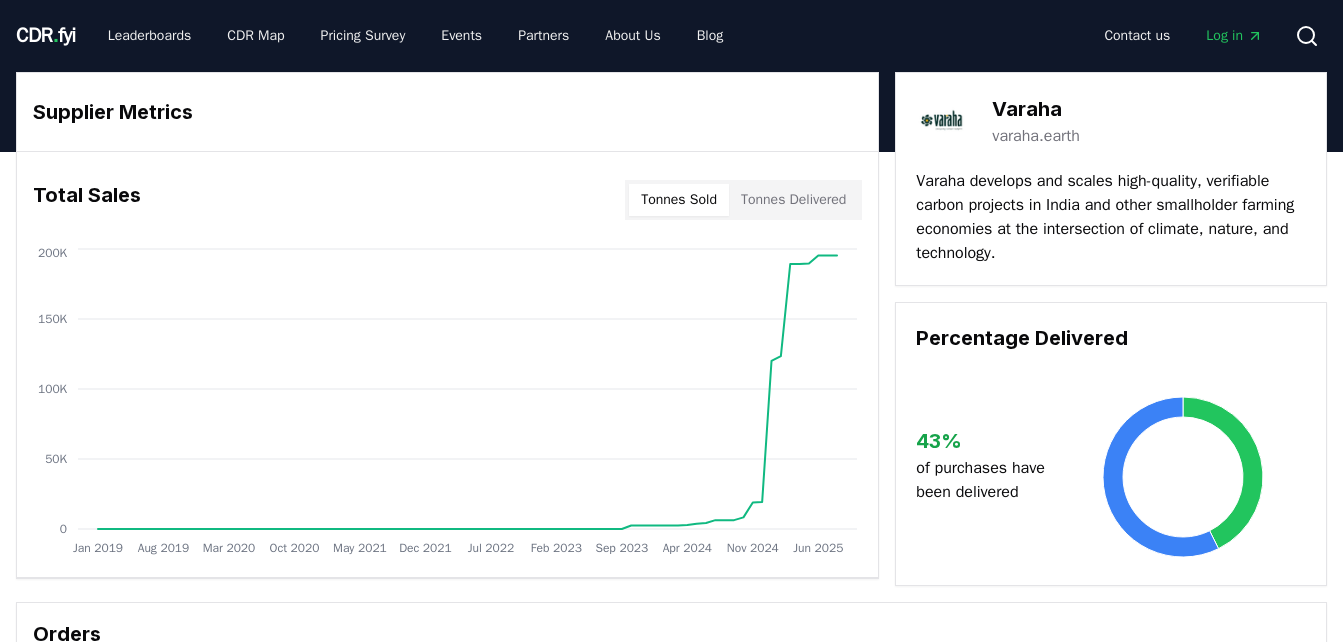 scroll, scrollTop: 0, scrollLeft: 0, axis: both 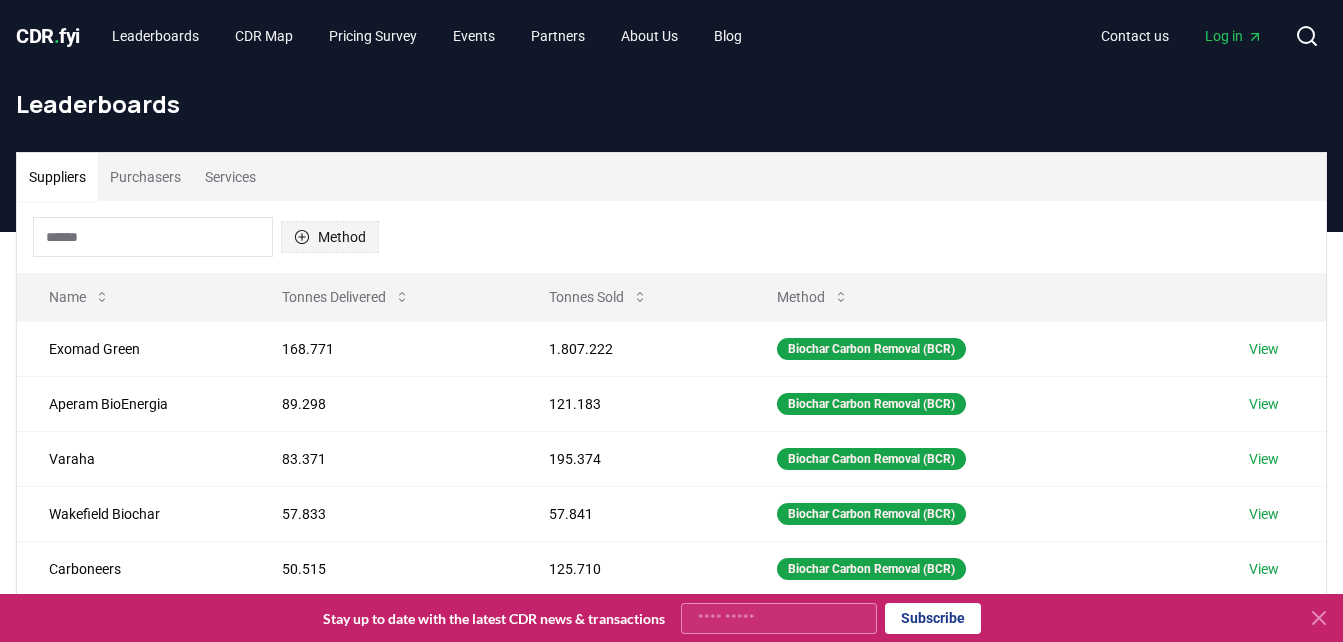 click on "Method" at bounding box center [330, 237] 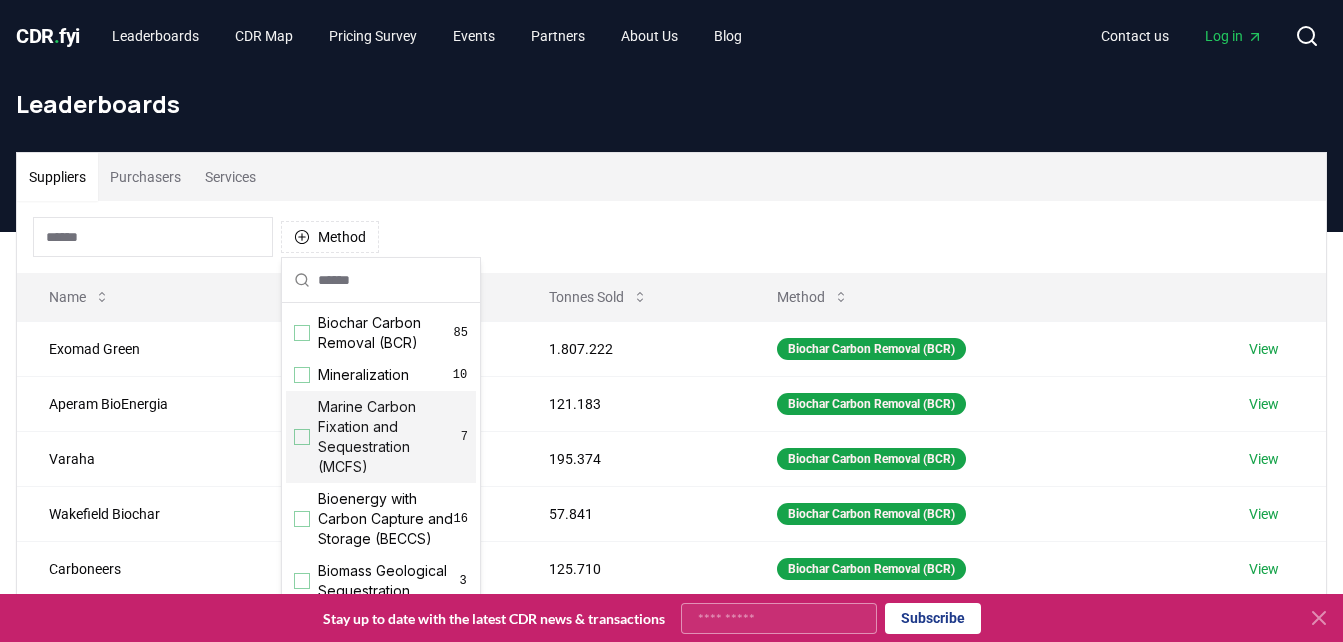 scroll, scrollTop: 100, scrollLeft: 0, axis: vertical 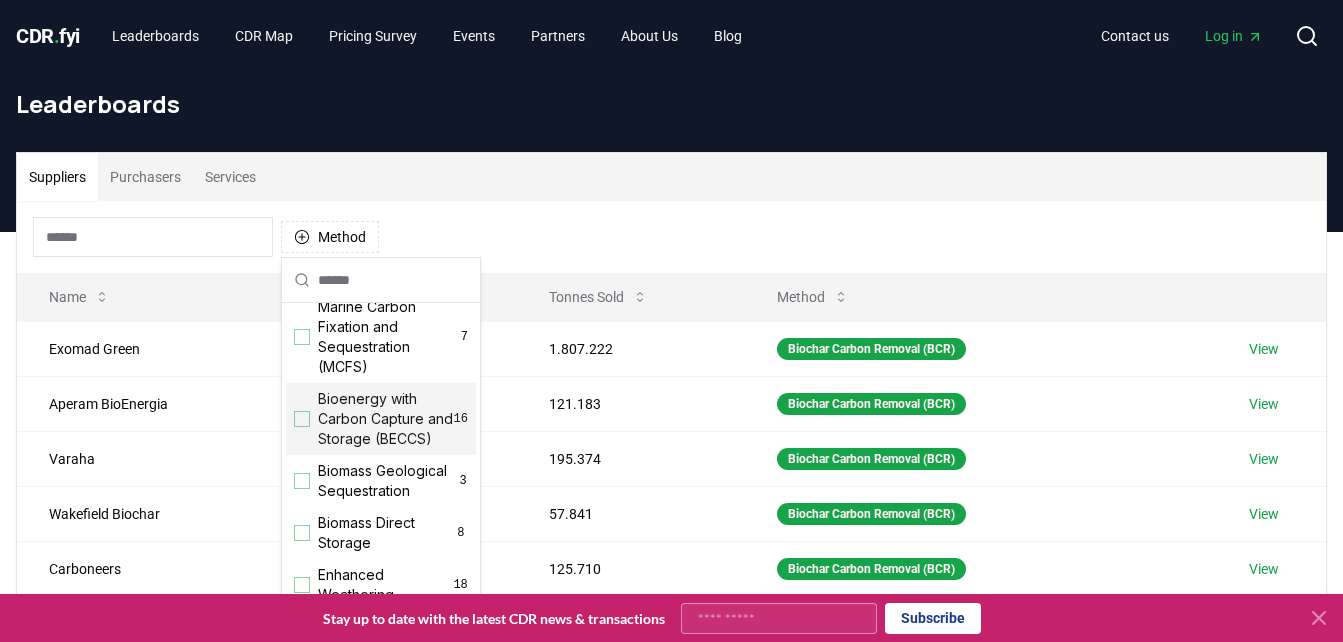 click on "Bioenergy with Carbon Capture and Storage (BECCS)" at bounding box center [386, 419] 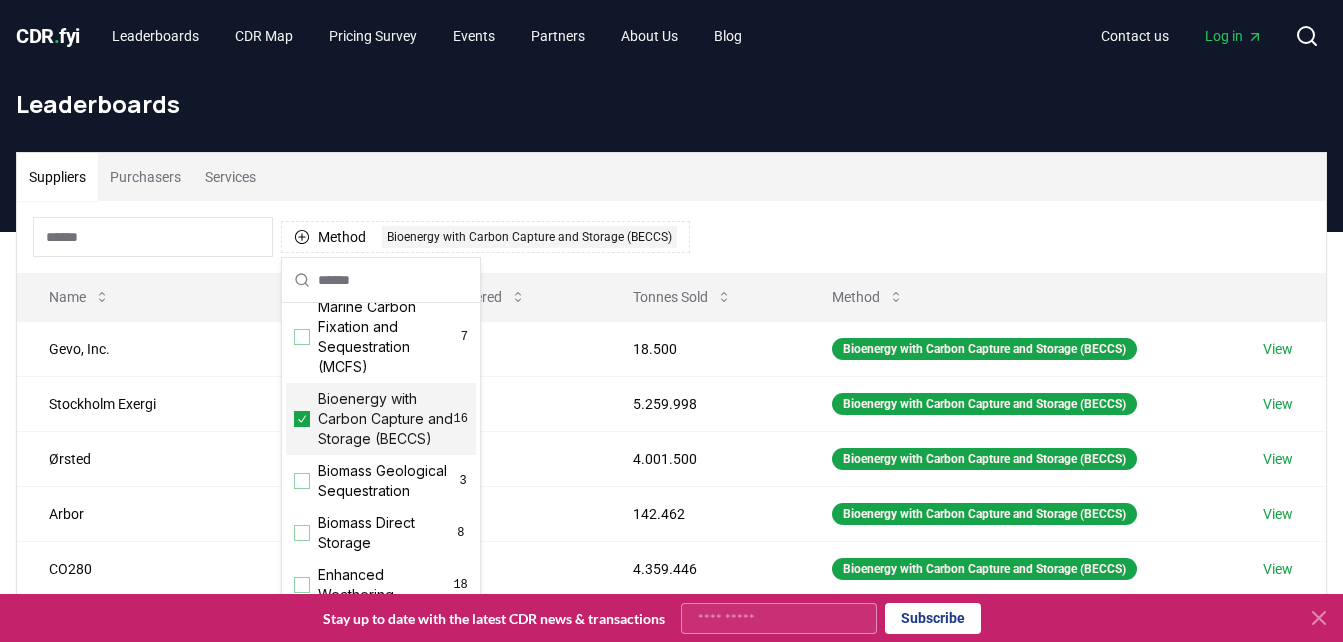 click on "Method 1 Bioenergy with Carbon Capture and Storage (BECCS)" at bounding box center (671, 237) 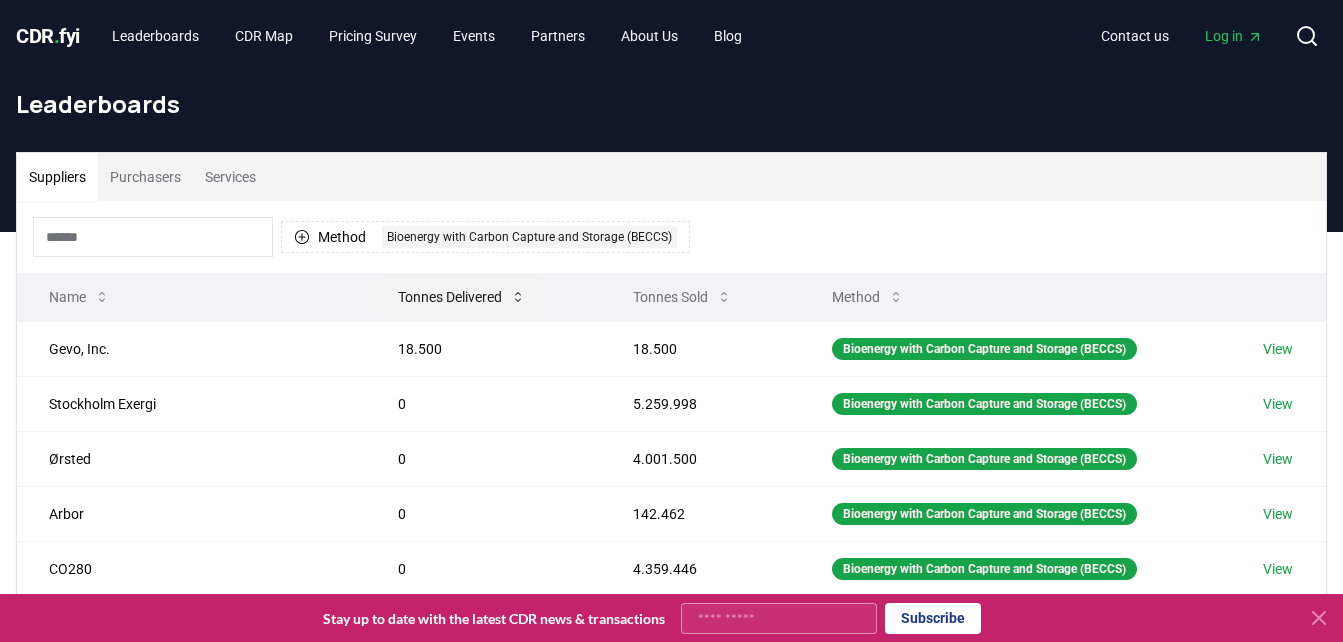 click on "Tonnes Delivered" at bounding box center (462, 297) 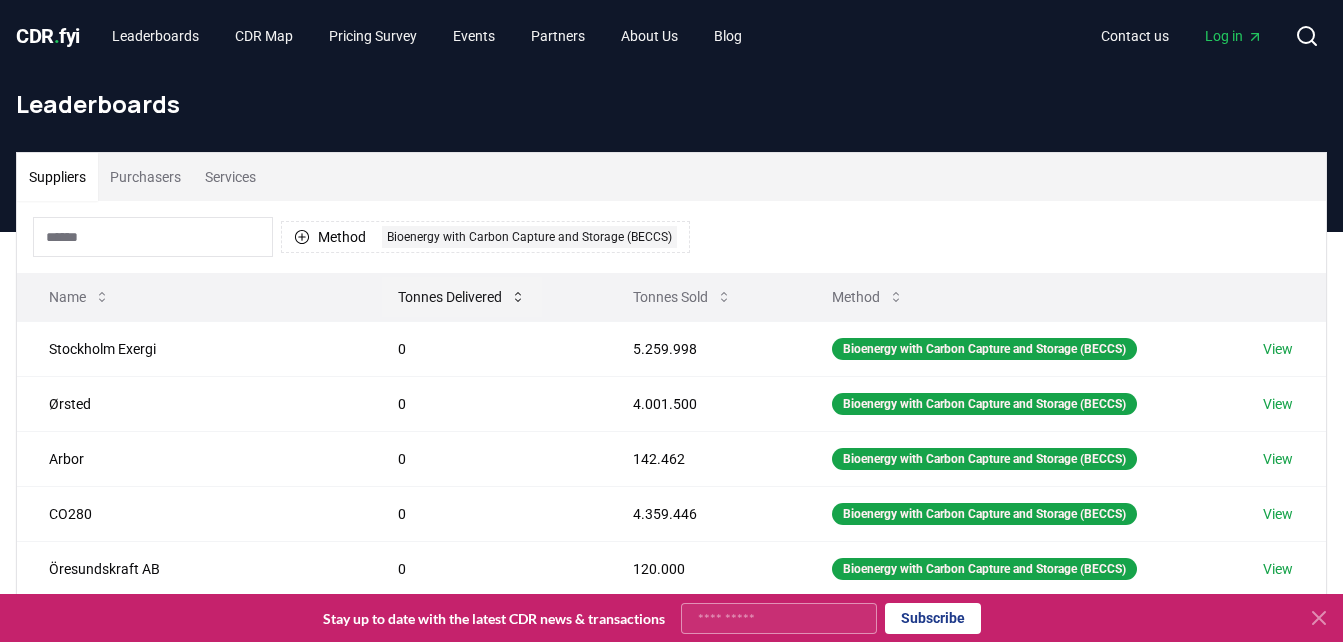 click on "Tonnes Delivered" at bounding box center [462, 297] 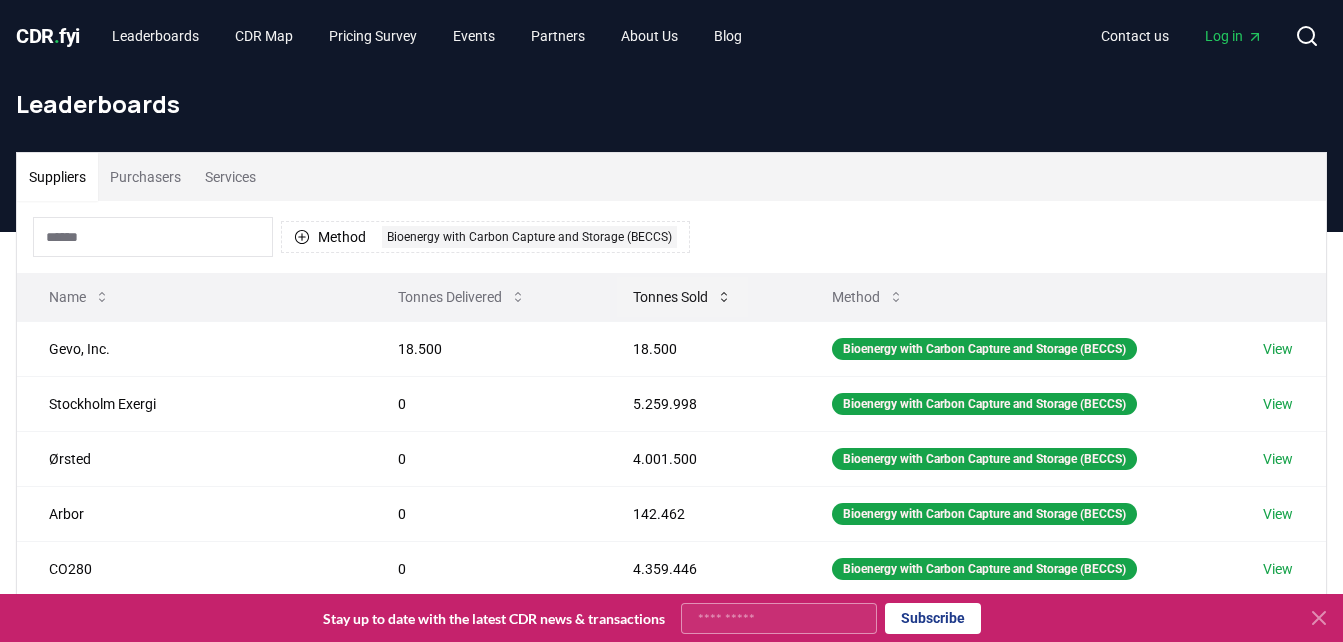click on "Tonnes Sold" at bounding box center [682, 297] 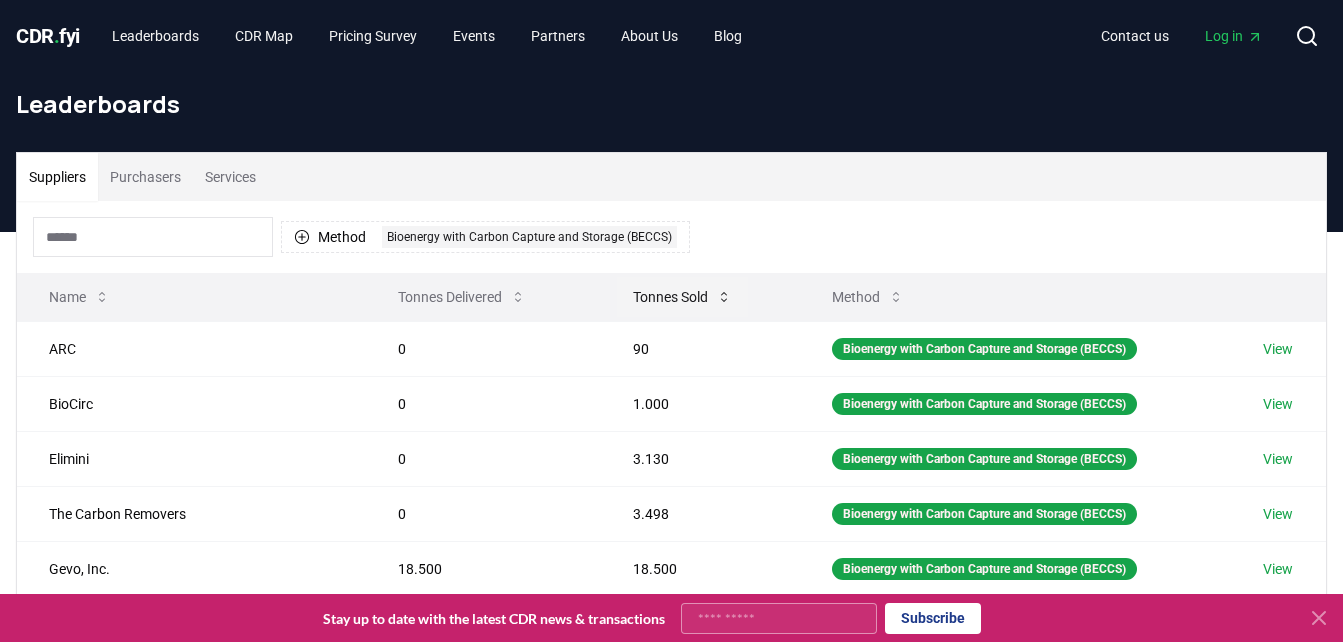 click on "Tonnes Sold" at bounding box center [682, 297] 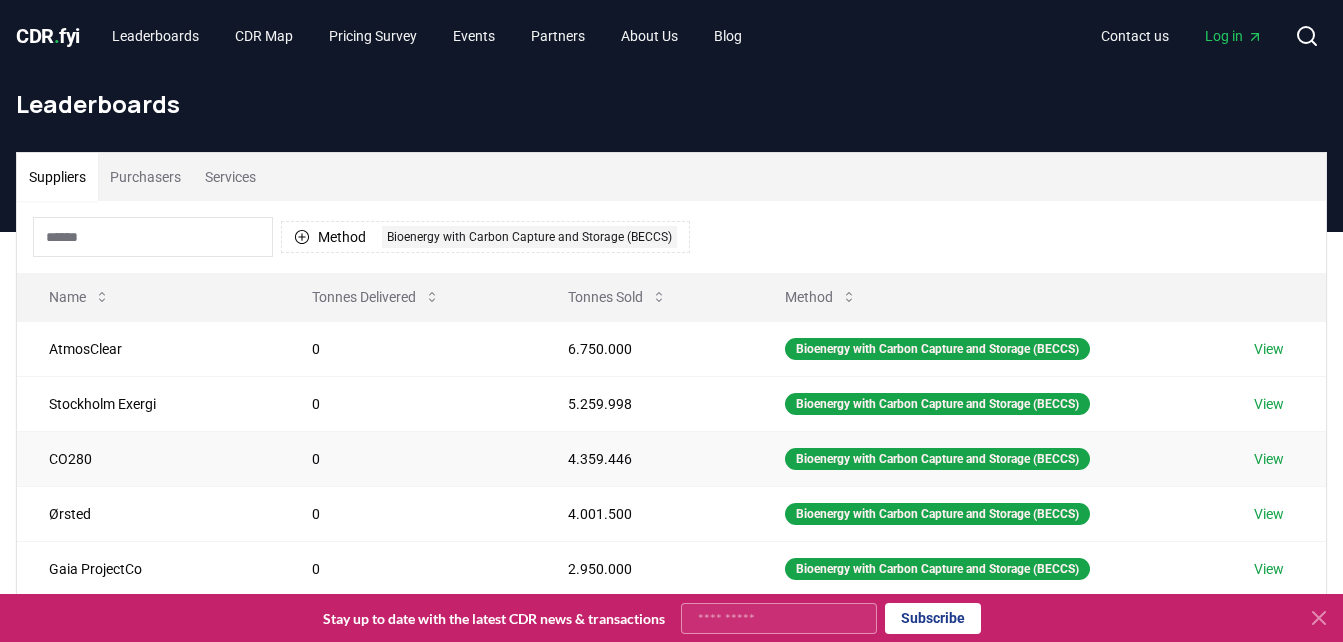 click on "View" at bounding box center (1269, 459) 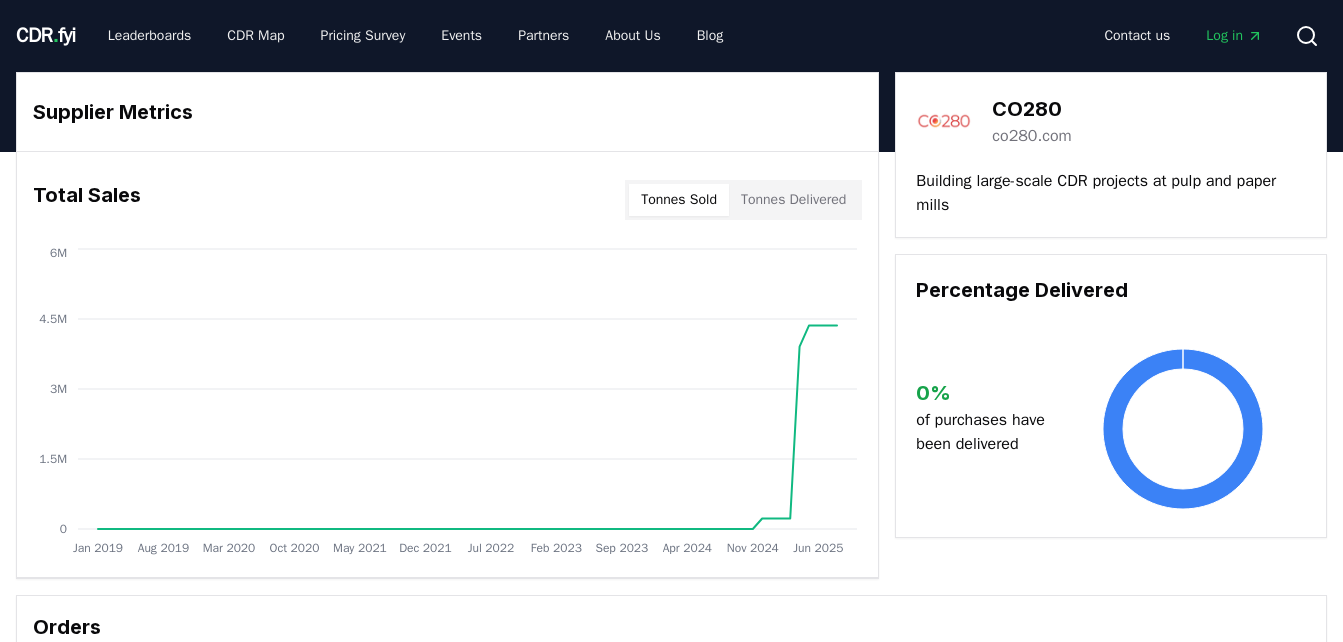 scroll, scrollTop: 0, scrollLeft: 0, axis: both 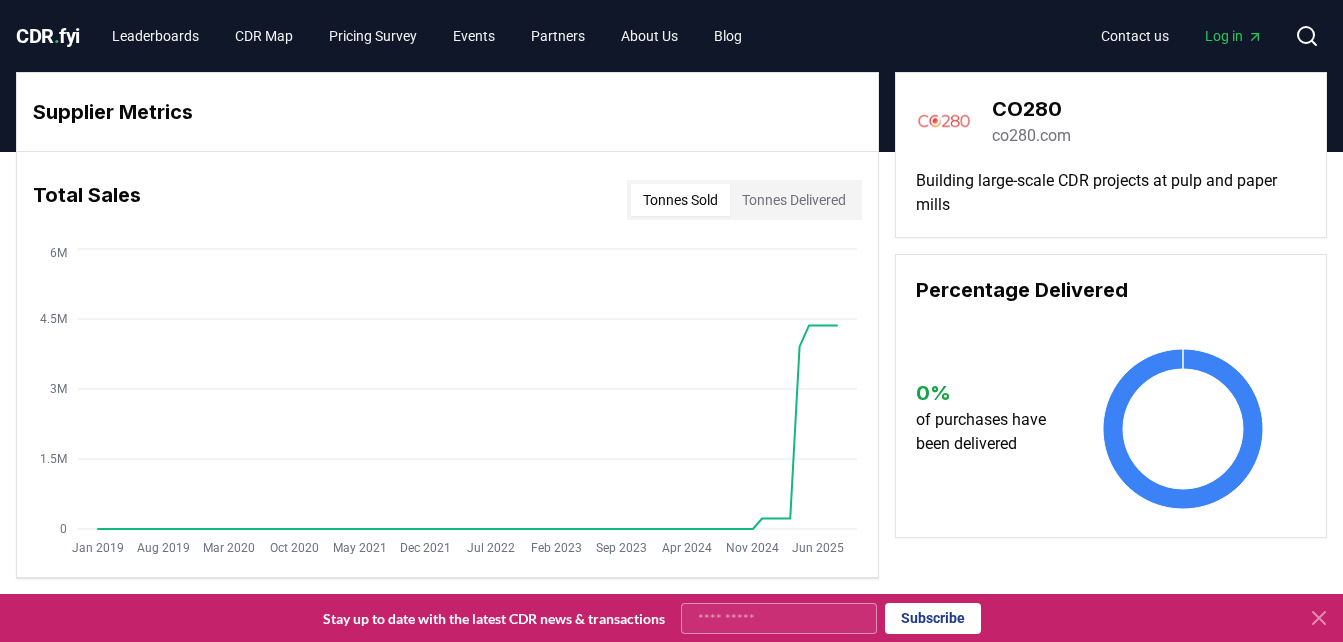 drag, startPoint x: 1315, startPoint y: 615, endPoint x: 1198, endPoint y: 629, distance: 117.83463 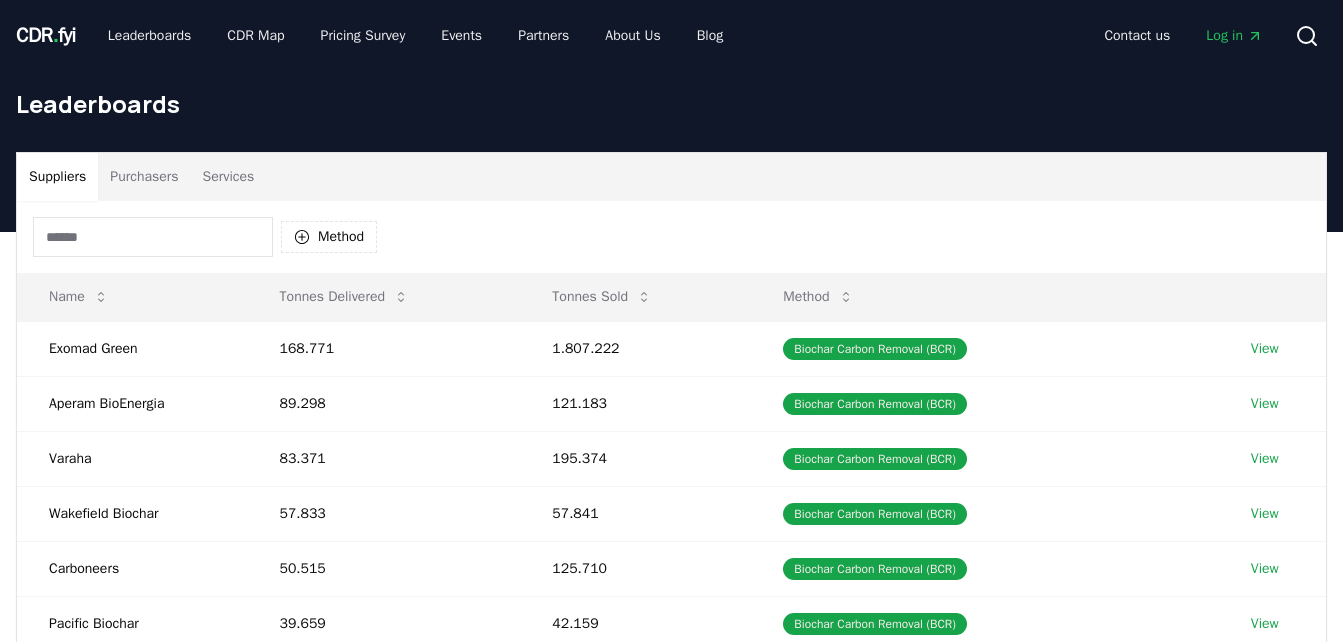 scroll, scrollTop: 0, scrollLeft: 0, axis: both 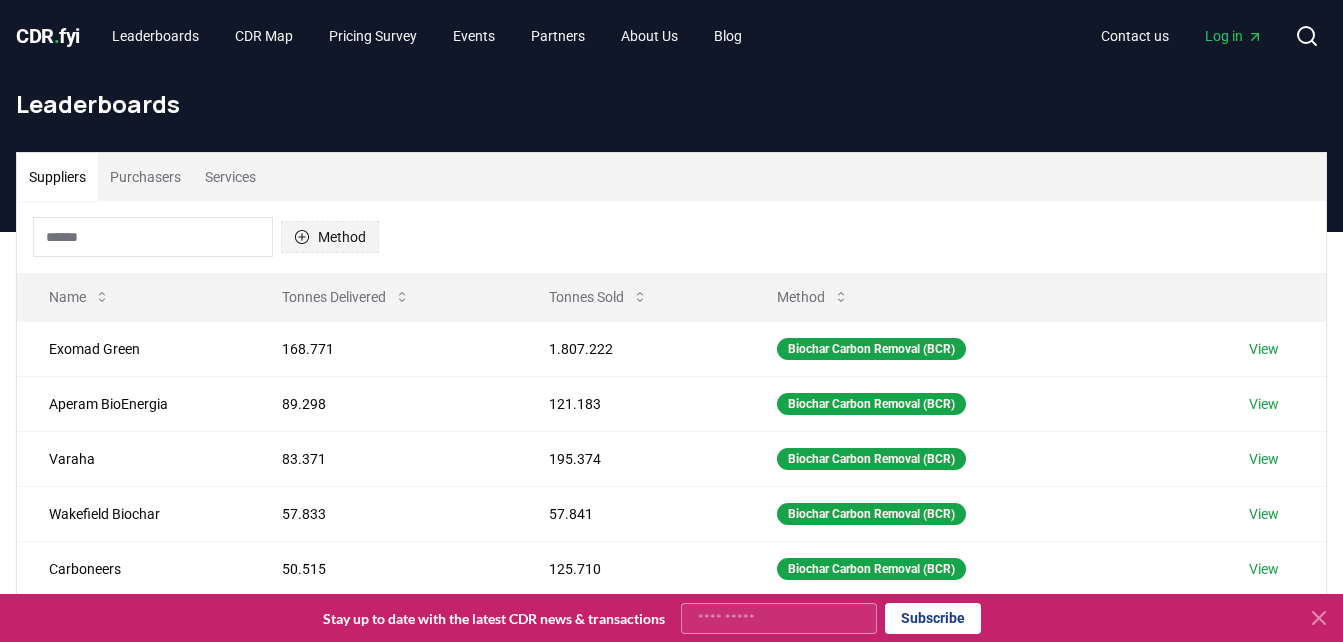 click on "Method" at bounding box center (330, 237) 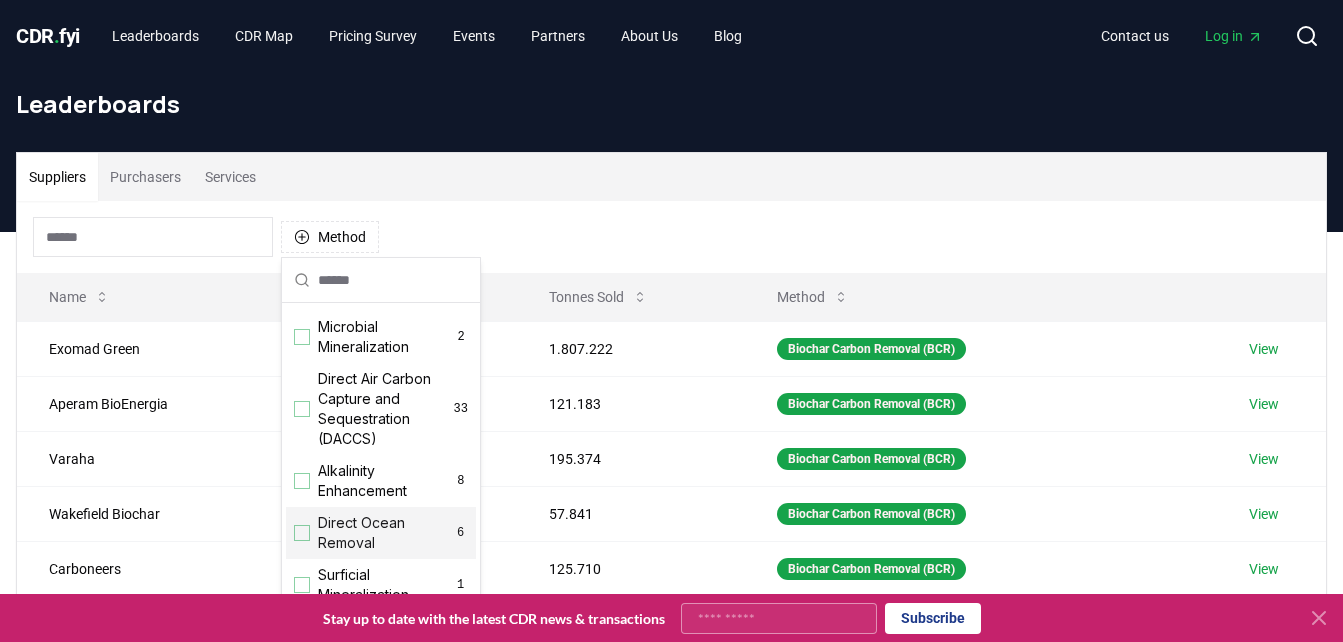 scroll, scrollTop: 644, scrollLeft: 0, axis: vertical 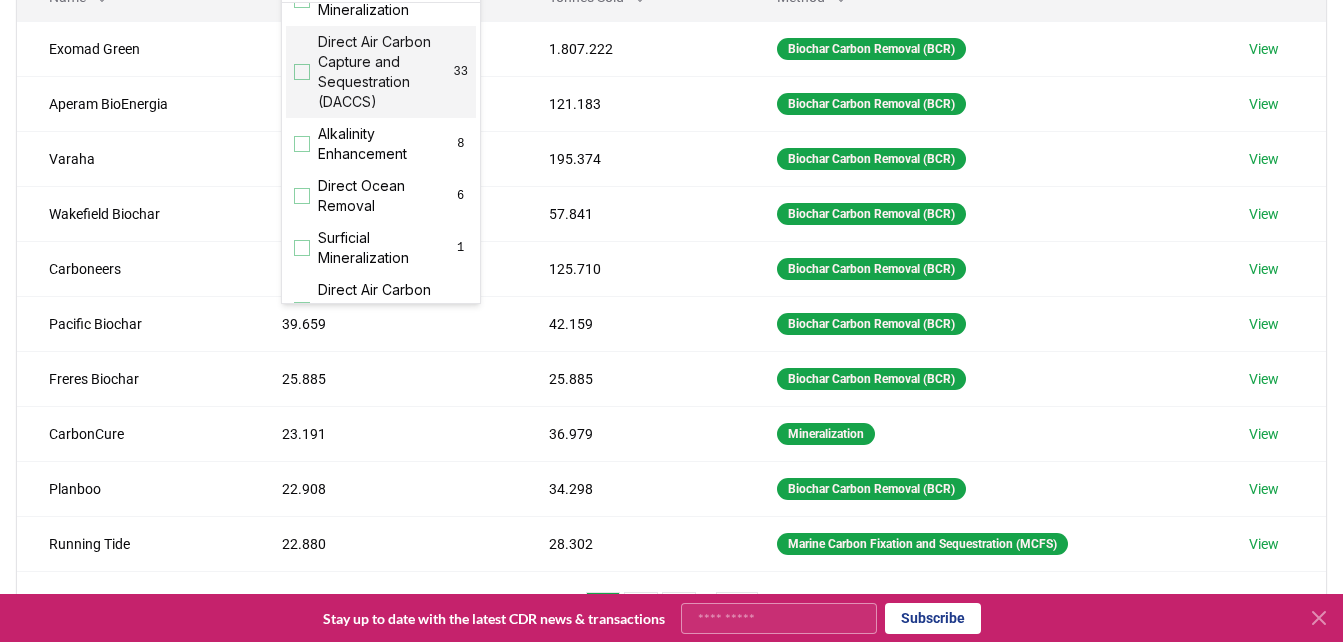 click on "Direct Air Carbon Capture and Sequestration (DACCS)" at bounding box center (386, 72) 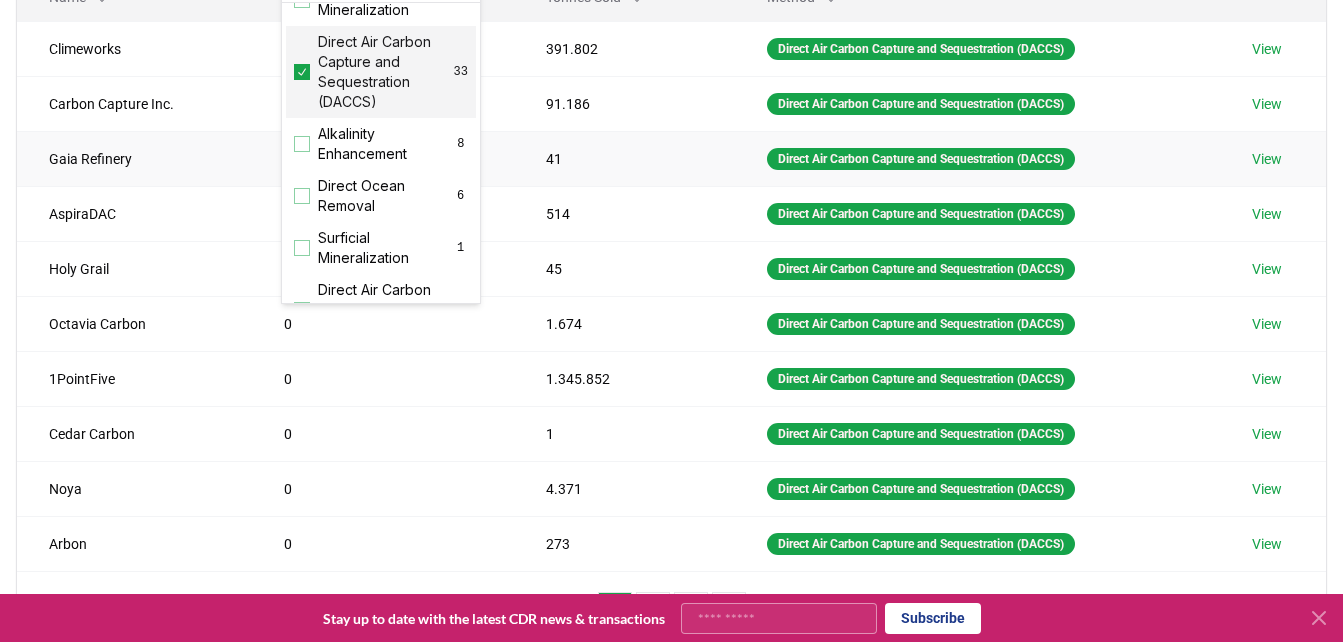 click on "41" at bounding box center [625, 158] 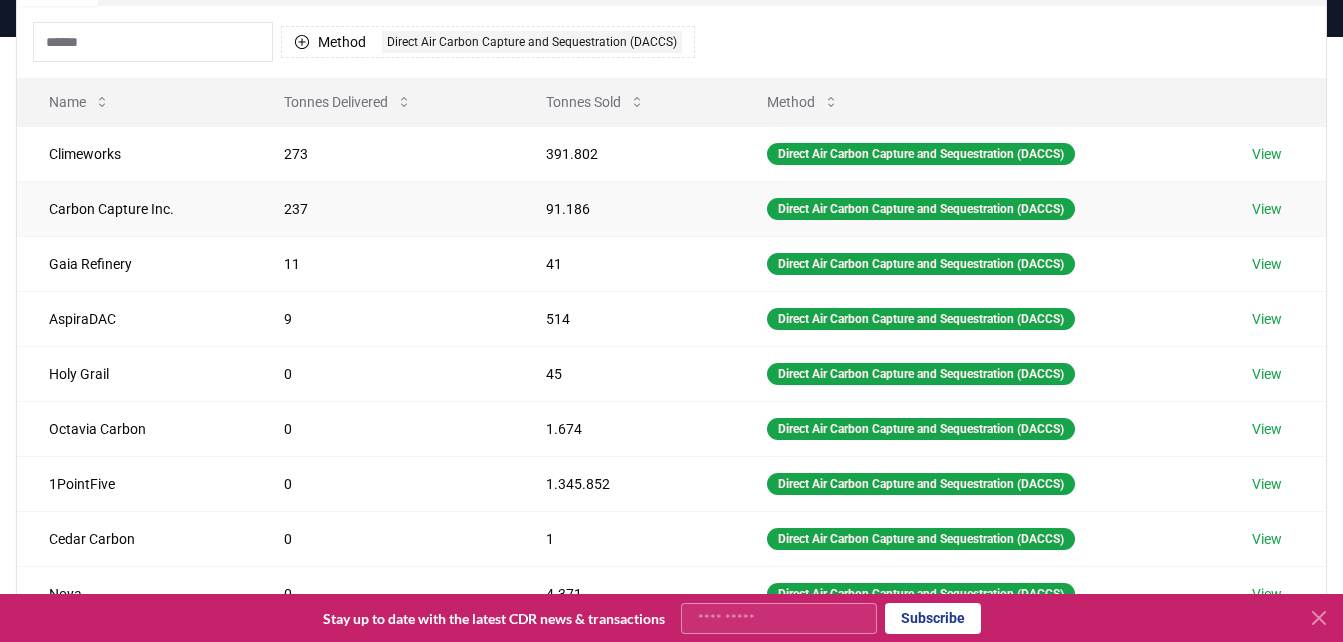 scroll, scrollTop: 100, scrollLeft: 0, axis: vertical 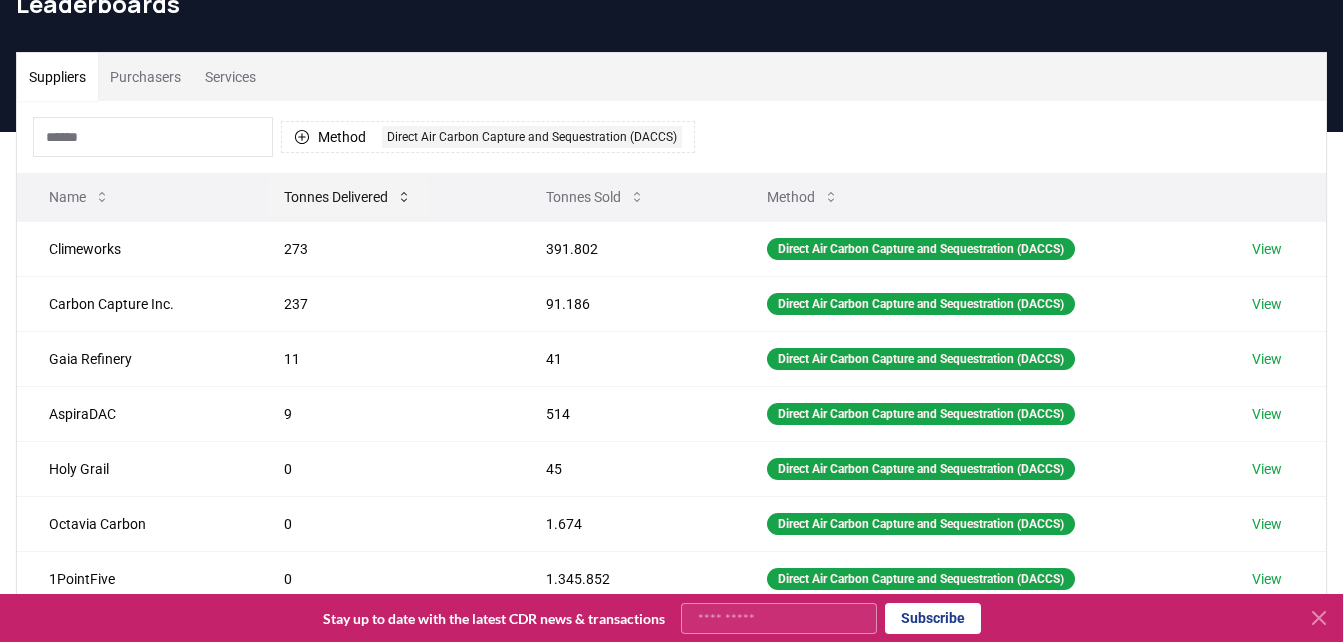 click on "Tonnes Delivered" at bounding box center (348, 197) 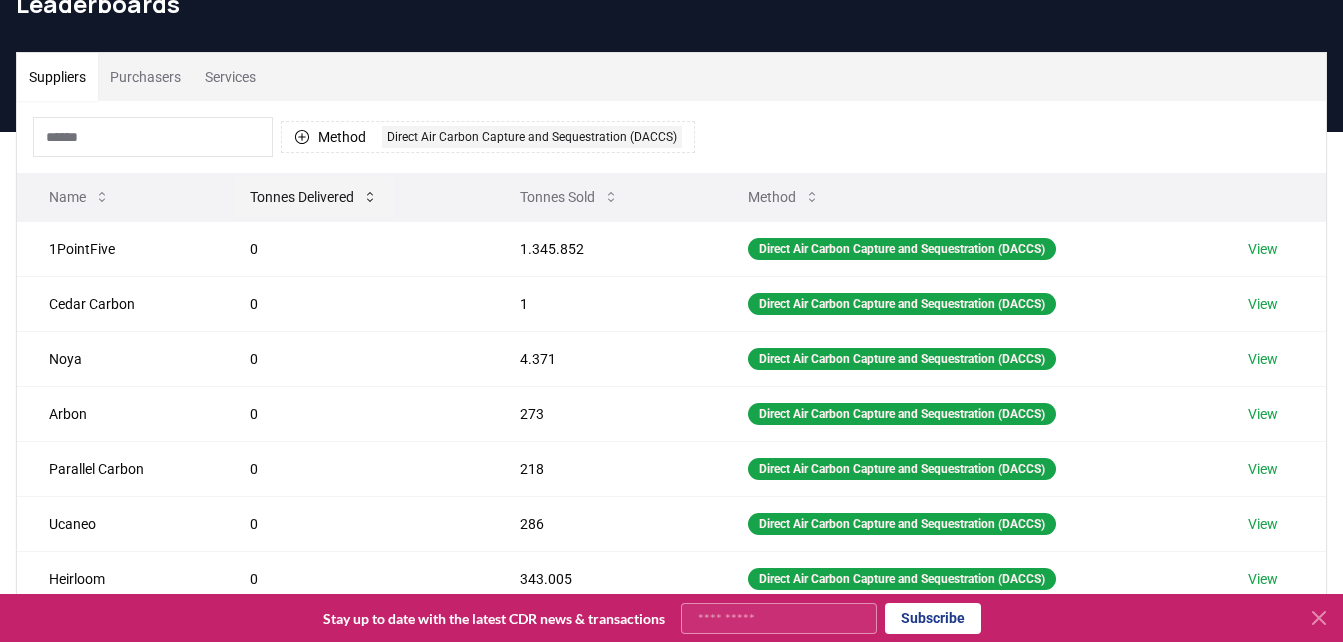 click on "Tonnes Delivered" at bounding box center (314, 197) 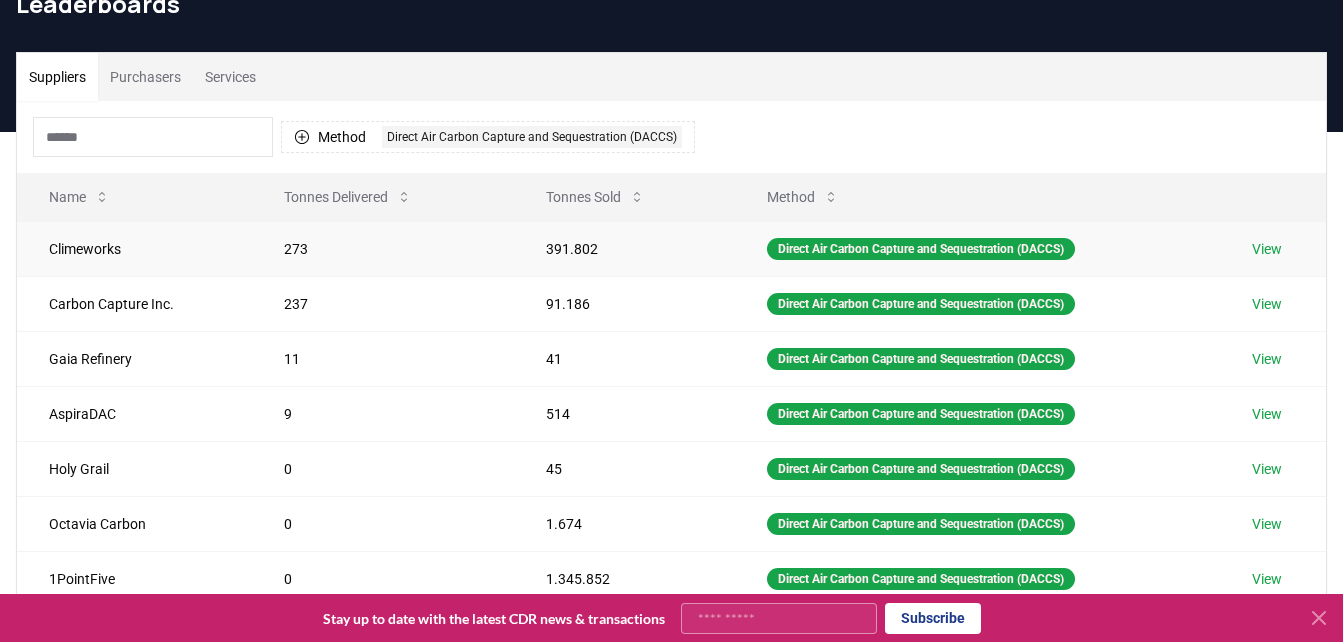click on "View" at bounding box center [1267, 249] 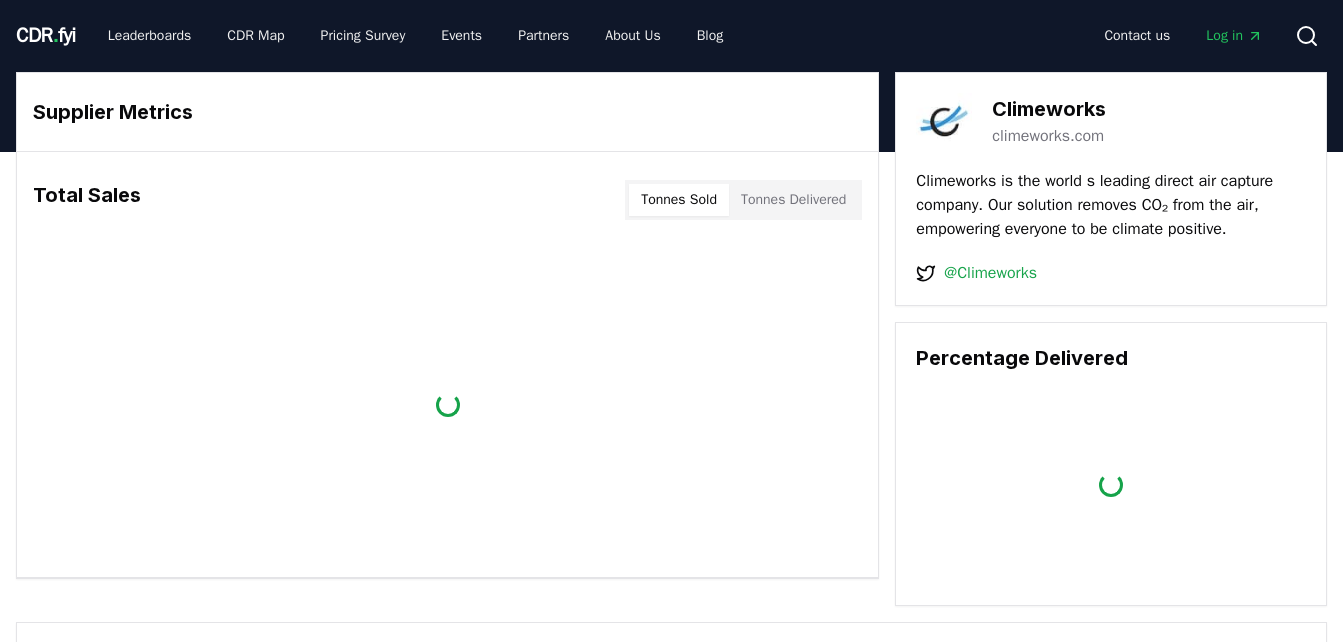 scroll, scrollTop: 0, scrollLeft: 0, axis: both 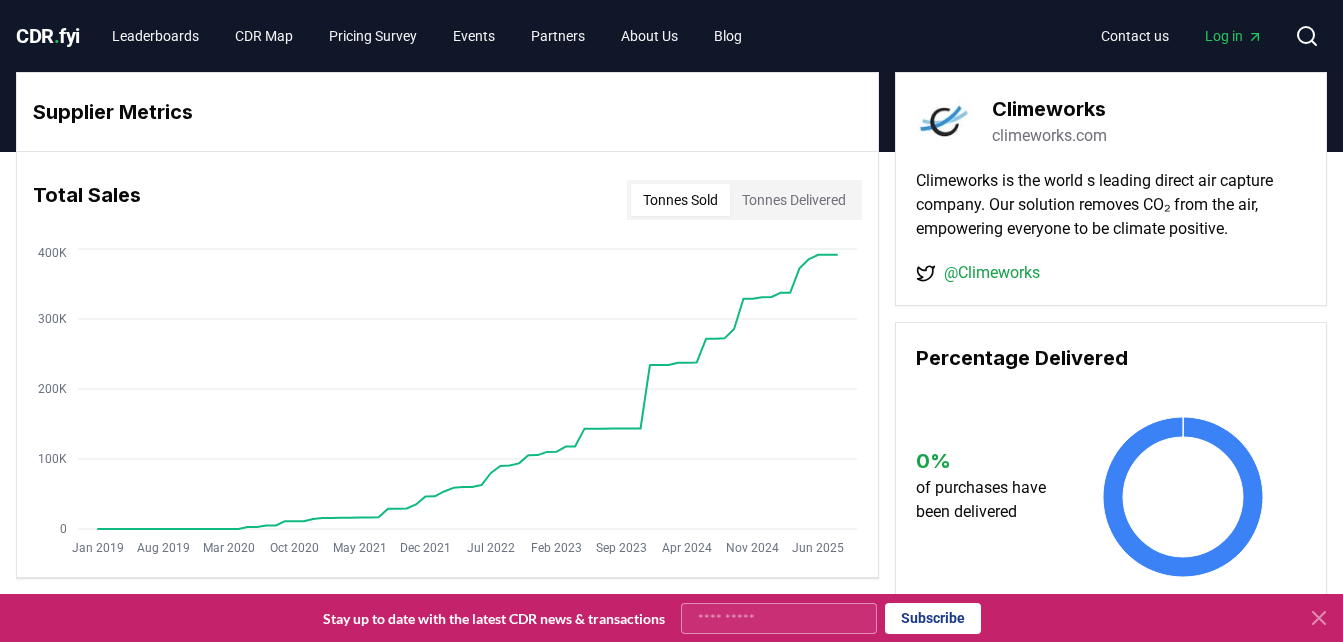 click on "climeworks.com" at bounding box center [1049, 136] 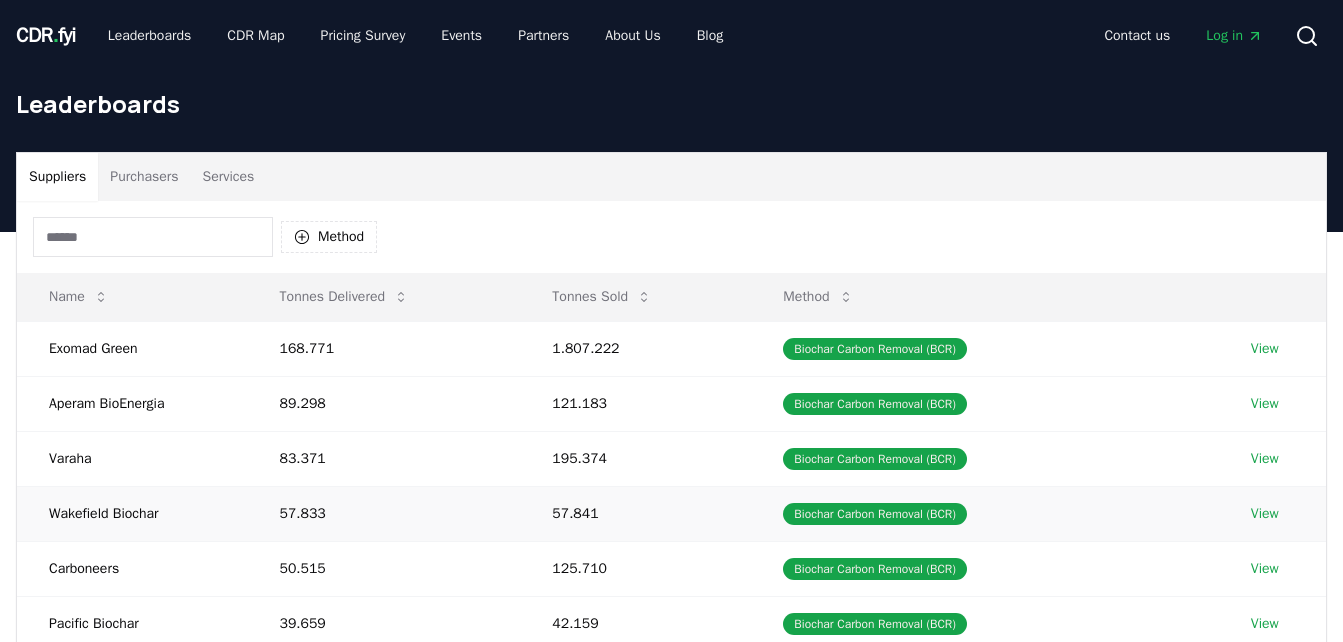 scroll, scrollTop: 101, scrollLeft: 0, axis: vertical 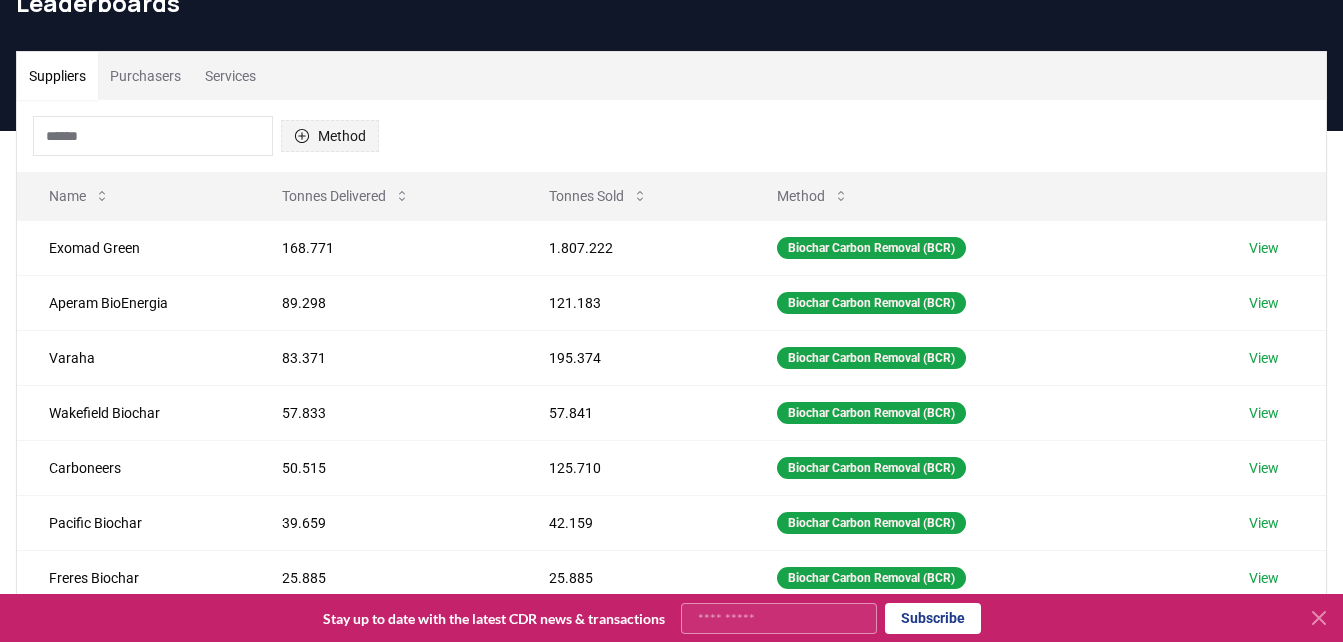 click on "Method" at bounding box center [330, 136] 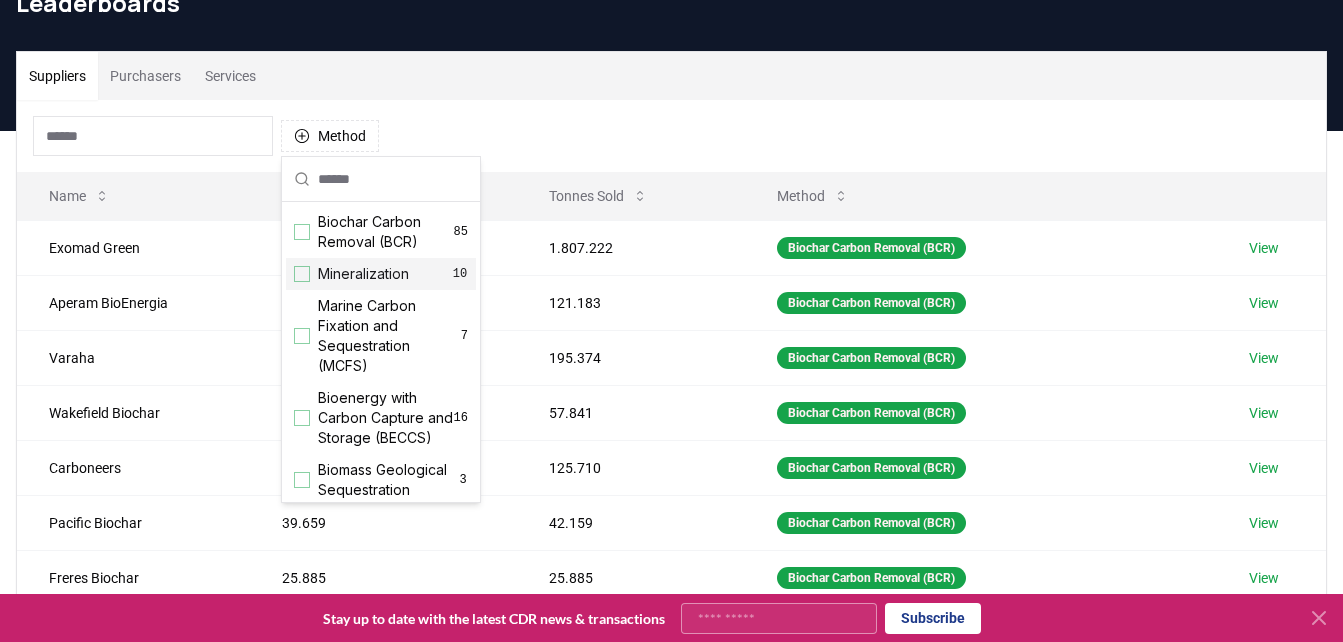 click on "Mineralization" at bounding box center [363, 274] 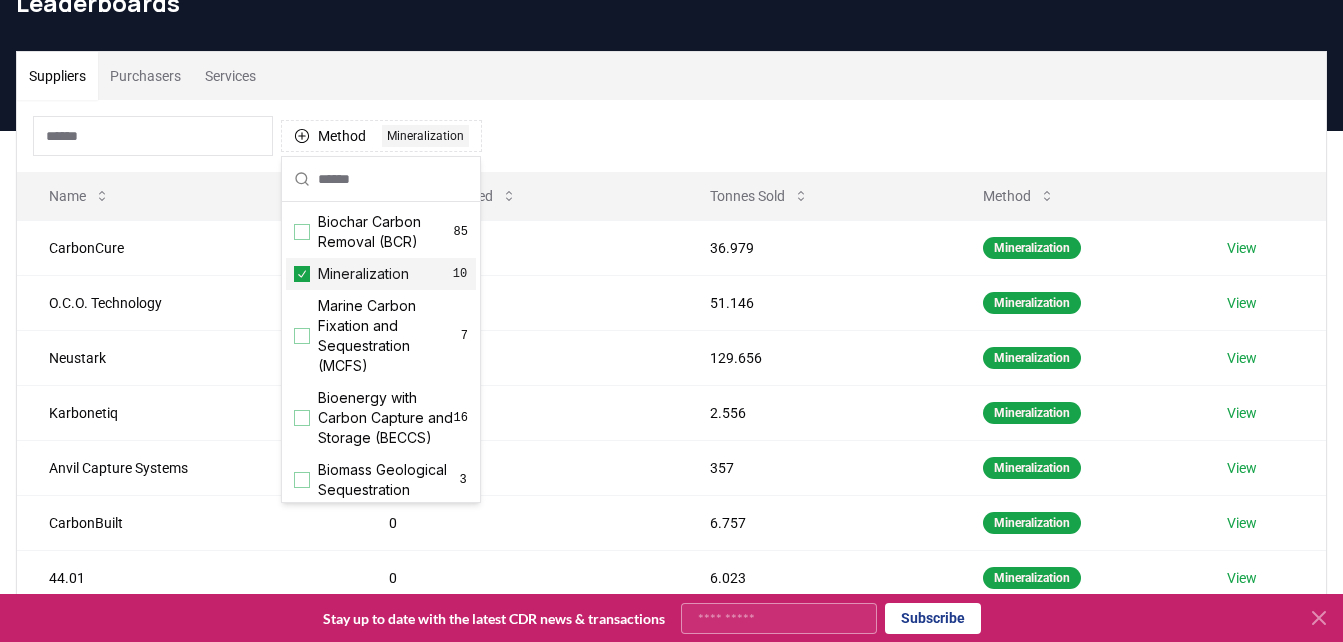 click on "Method 1 Mineralization" at bounding box center [671, 136] 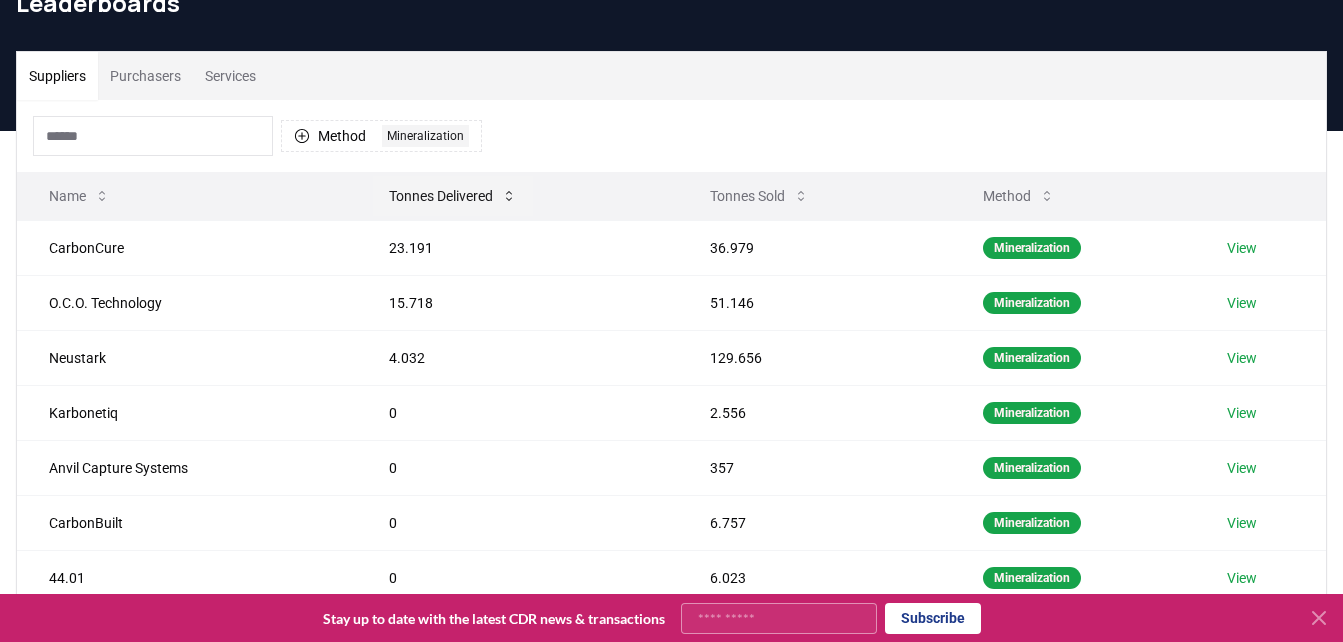 click on "Tonnes Delivered" at bounding box center [453, 196] 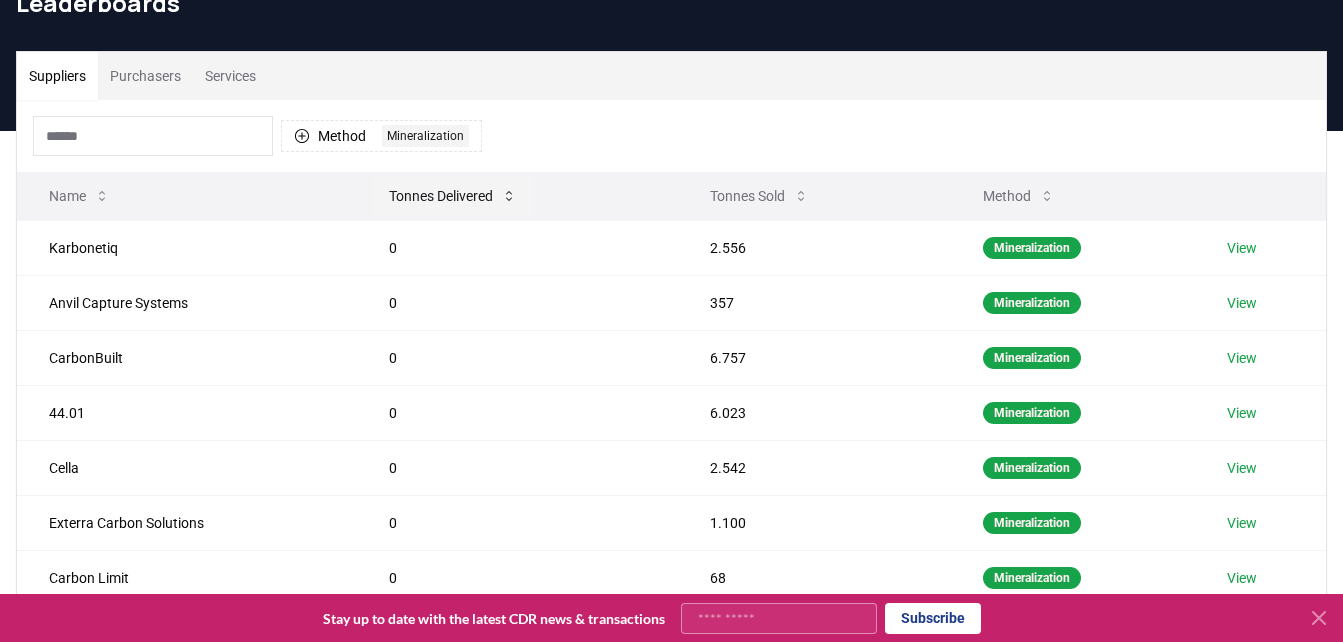 click on "Tonnes Delivered" at bounding box center [453, 196] 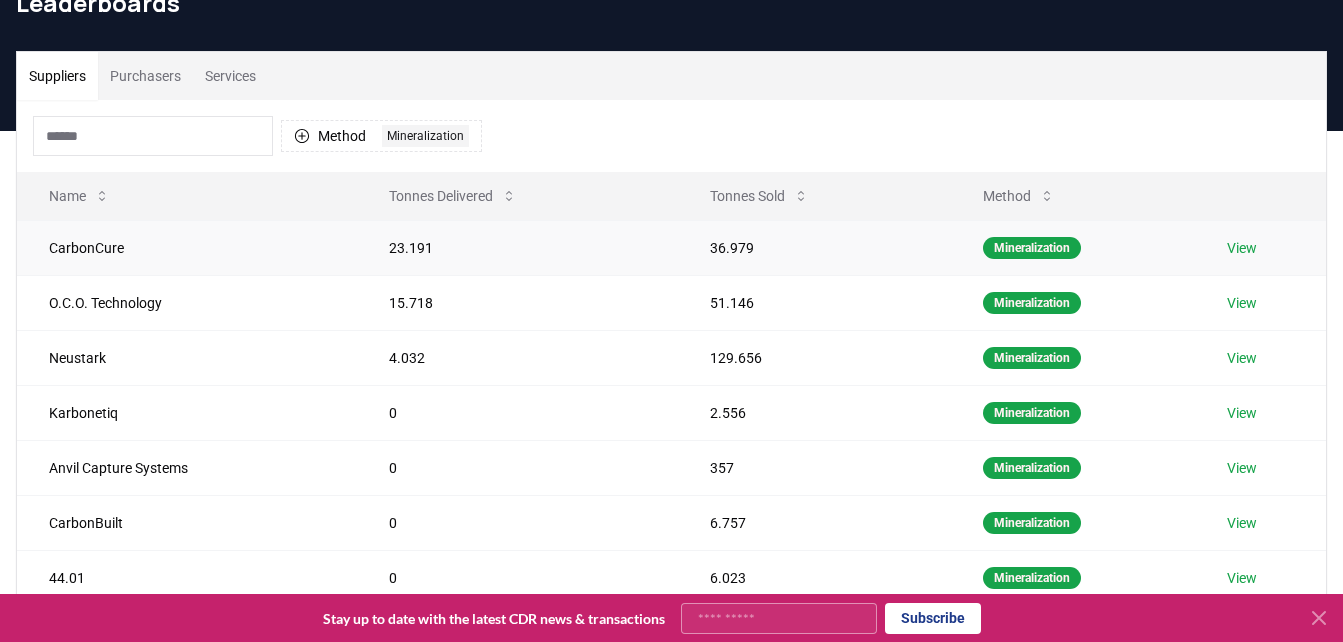 click on "View" at bounding box center (1242, 248) 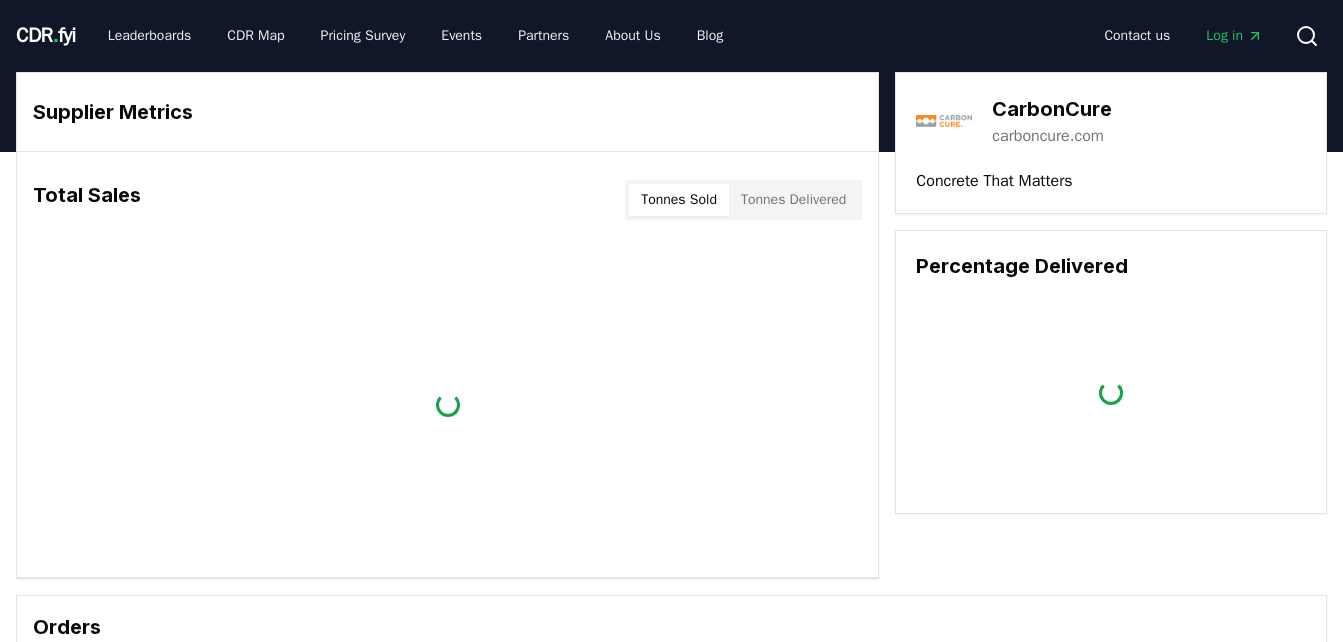 scroll, scrollTop: 0, scrollLeft: 0, axis: both 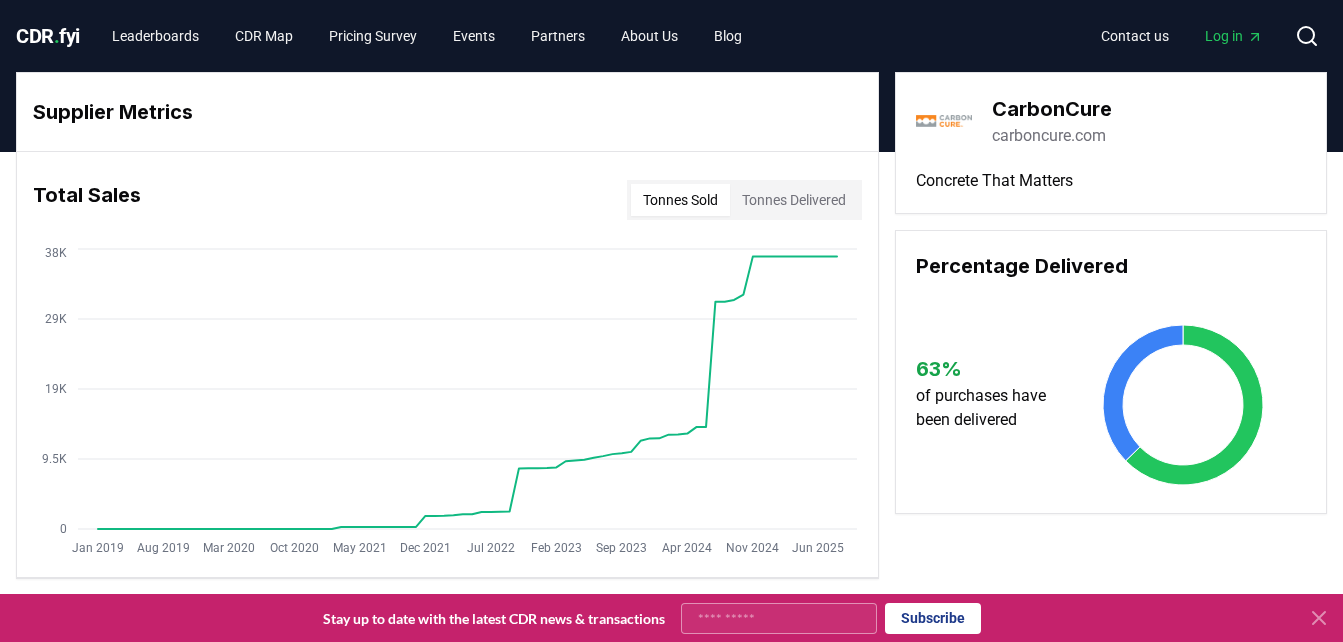 click on "carboncure.com" at bounding box center [1049, 136] 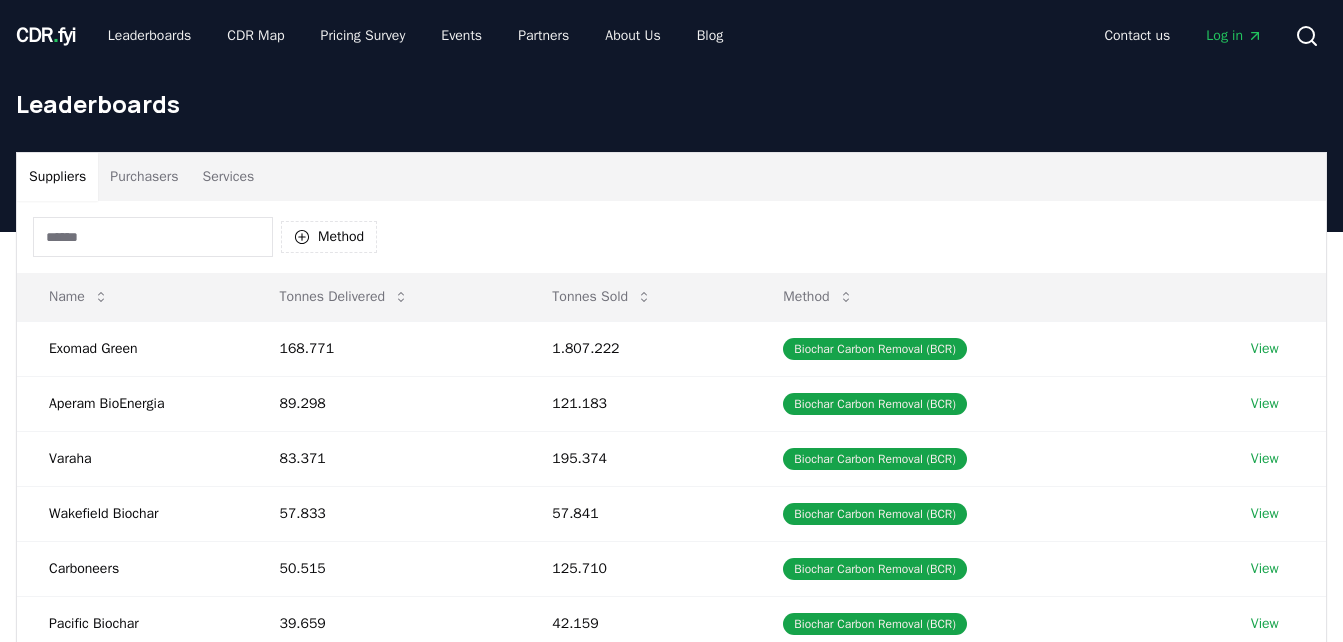 scroll, scrollTop: 102, scrollLeft: 0, axis: vertical 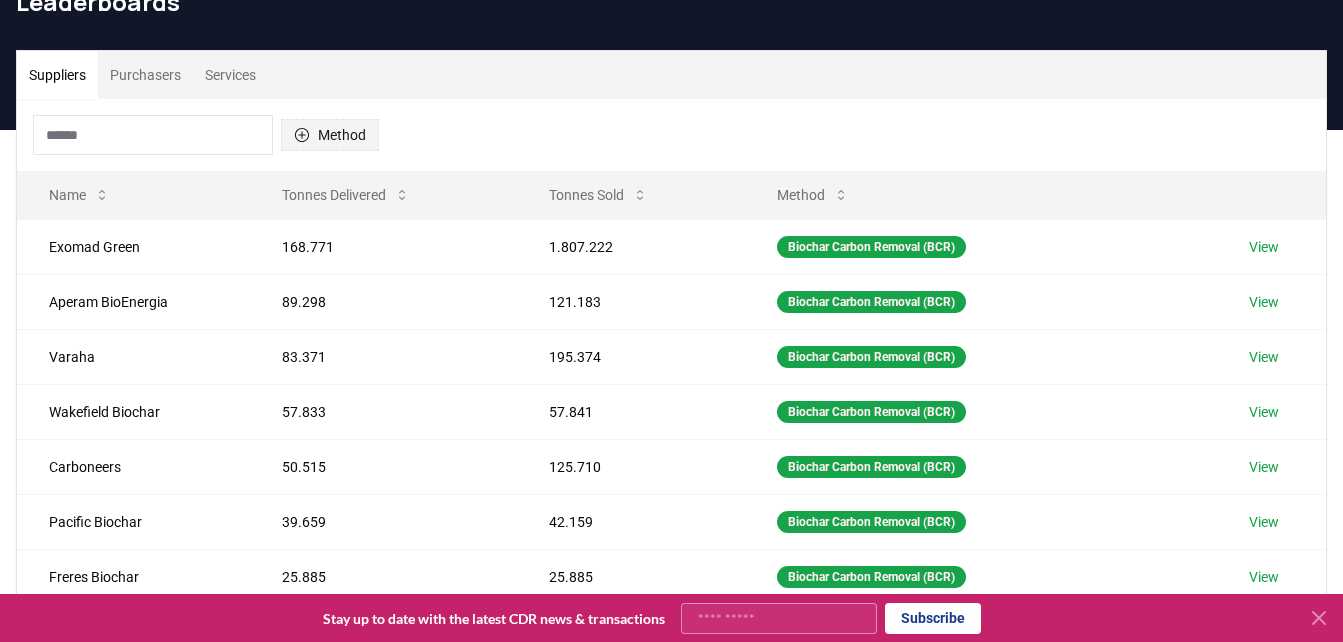 click on "Method" at bounding box center [330, 135] 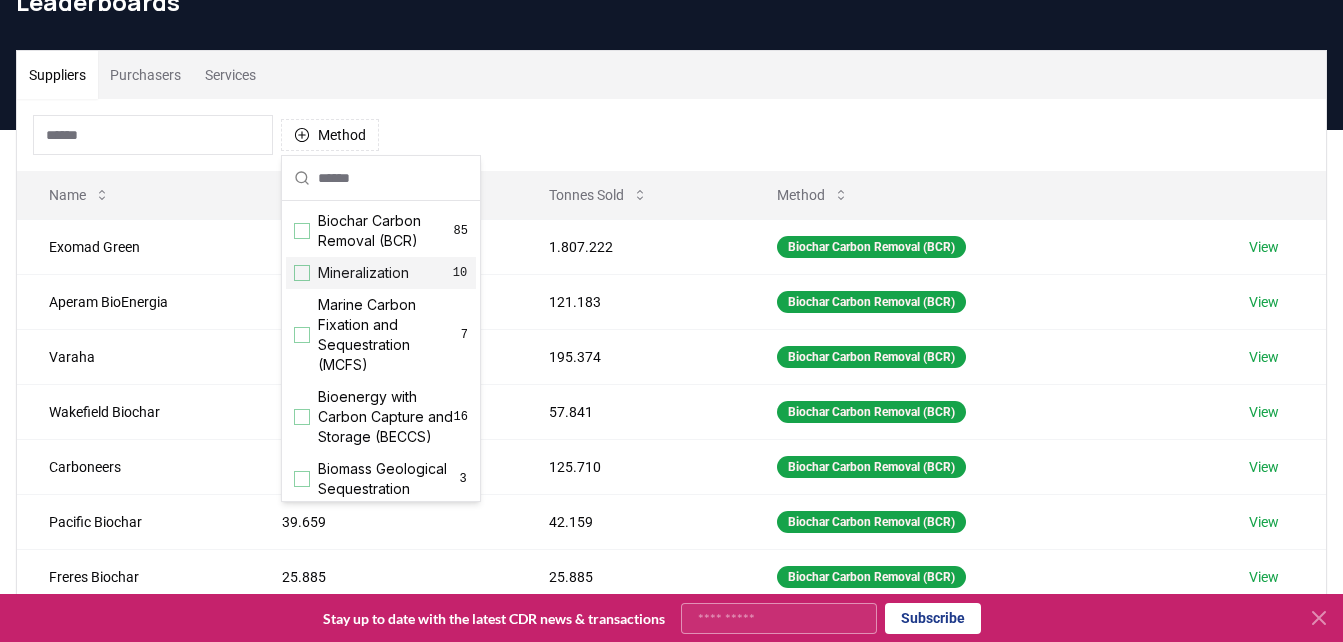 click on "Mineralization" at bounding box center (363, 273) 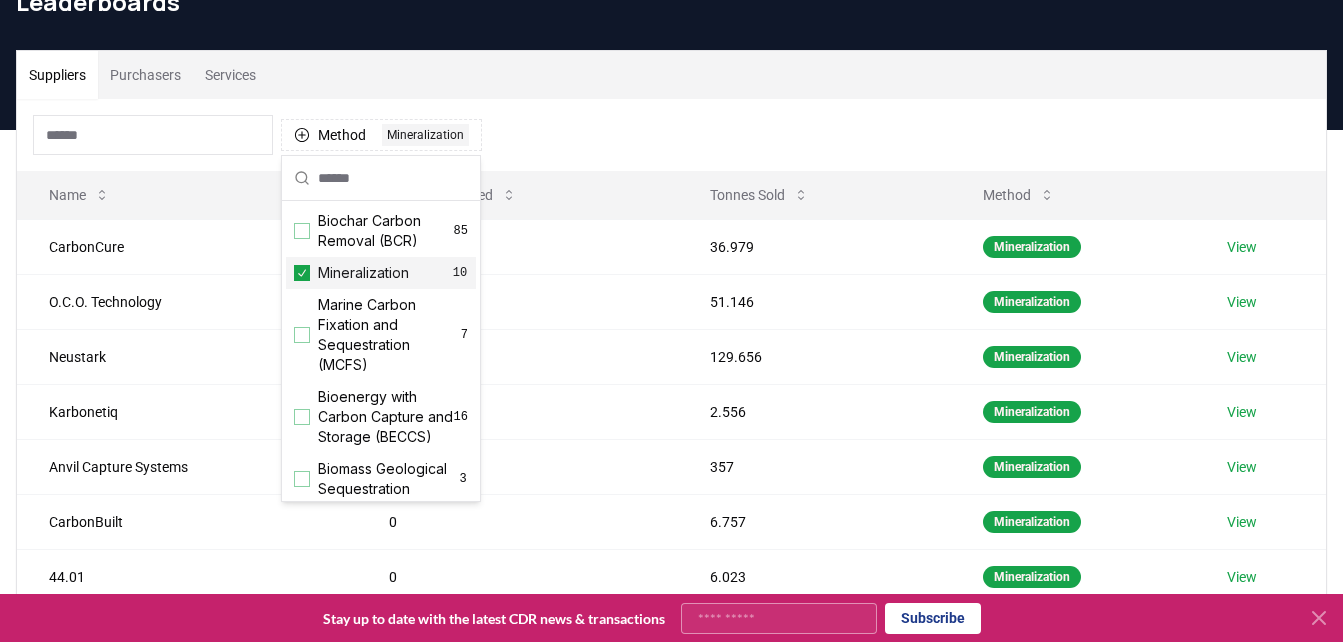click on "Method 1 Mineralization" at bounding box center (671, 135) 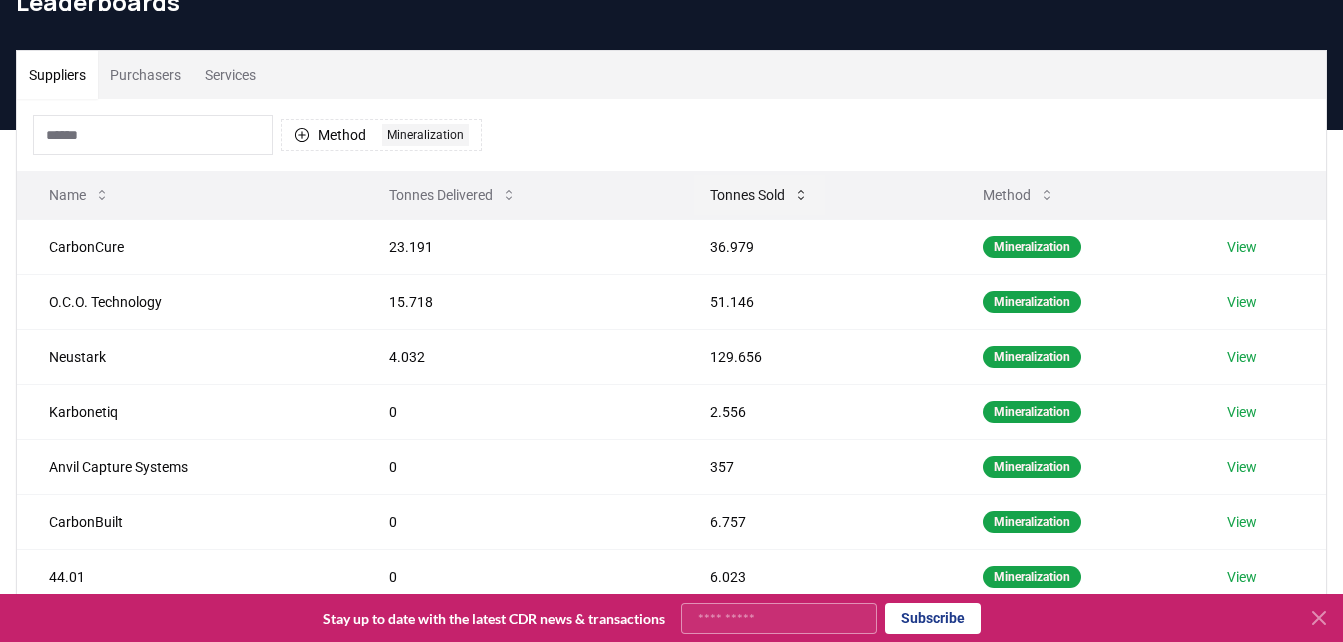 click on "Tonnes Sold" at bounding box center (759, 195) 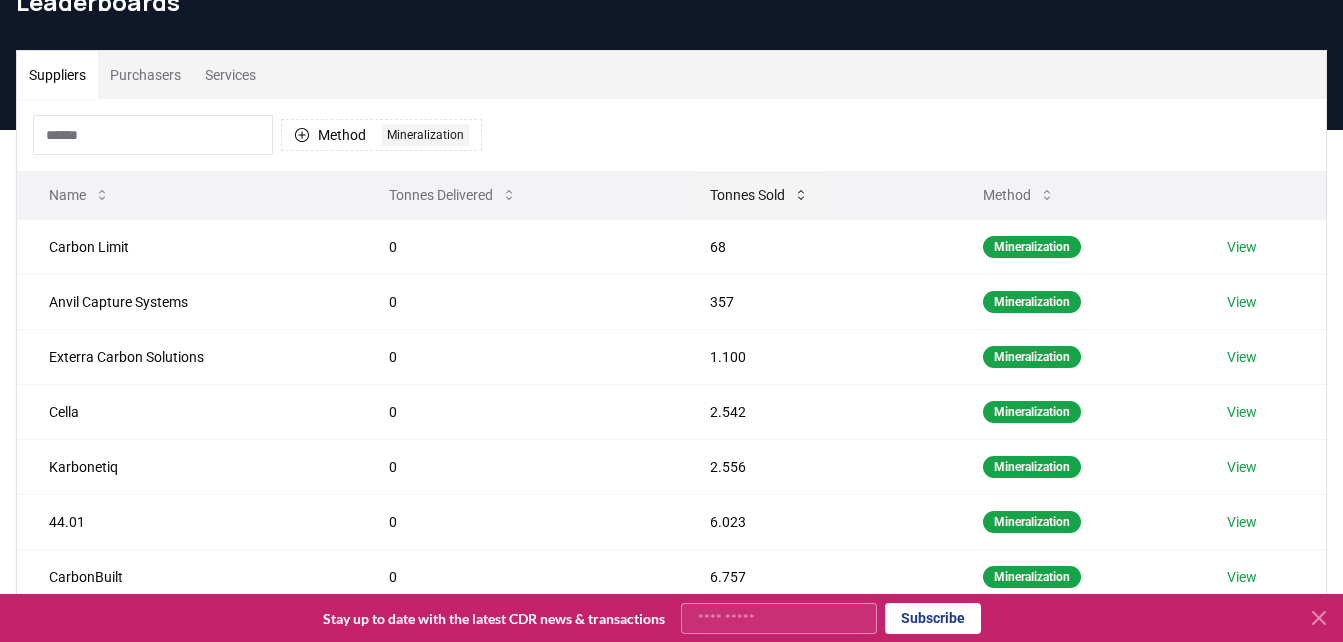 click on "Tonnes Sold" at bounding box center [759, 195] 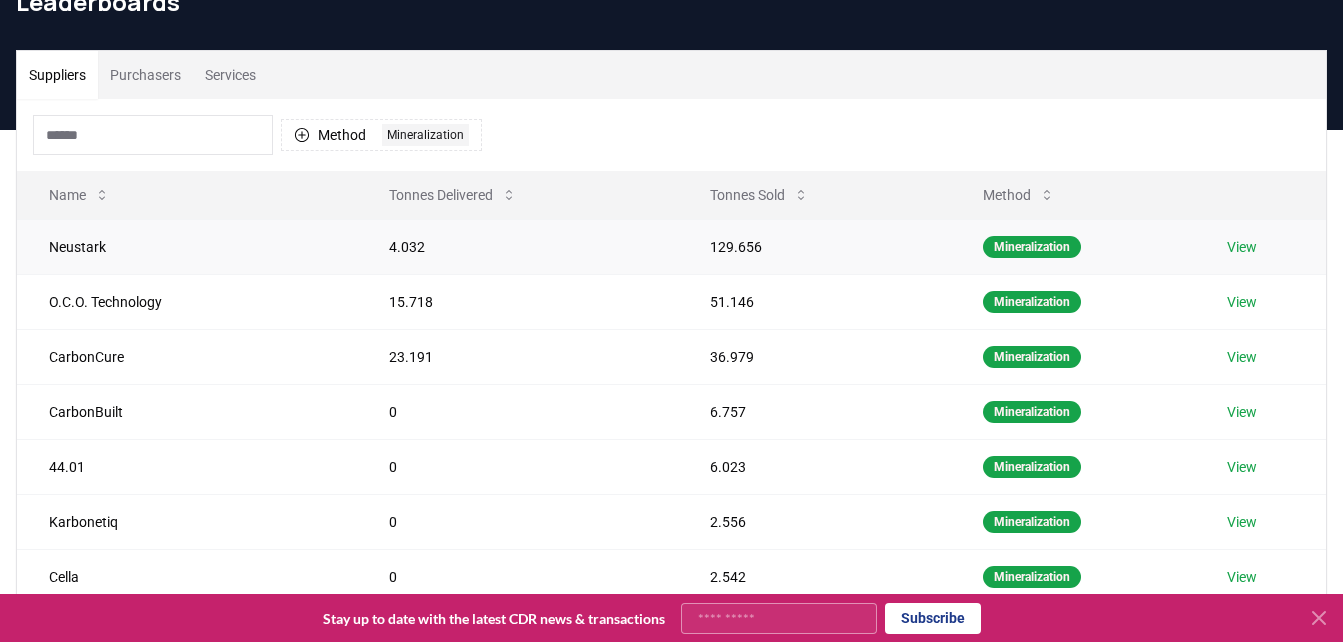 click on "View" at bounding box center [1242, 247] 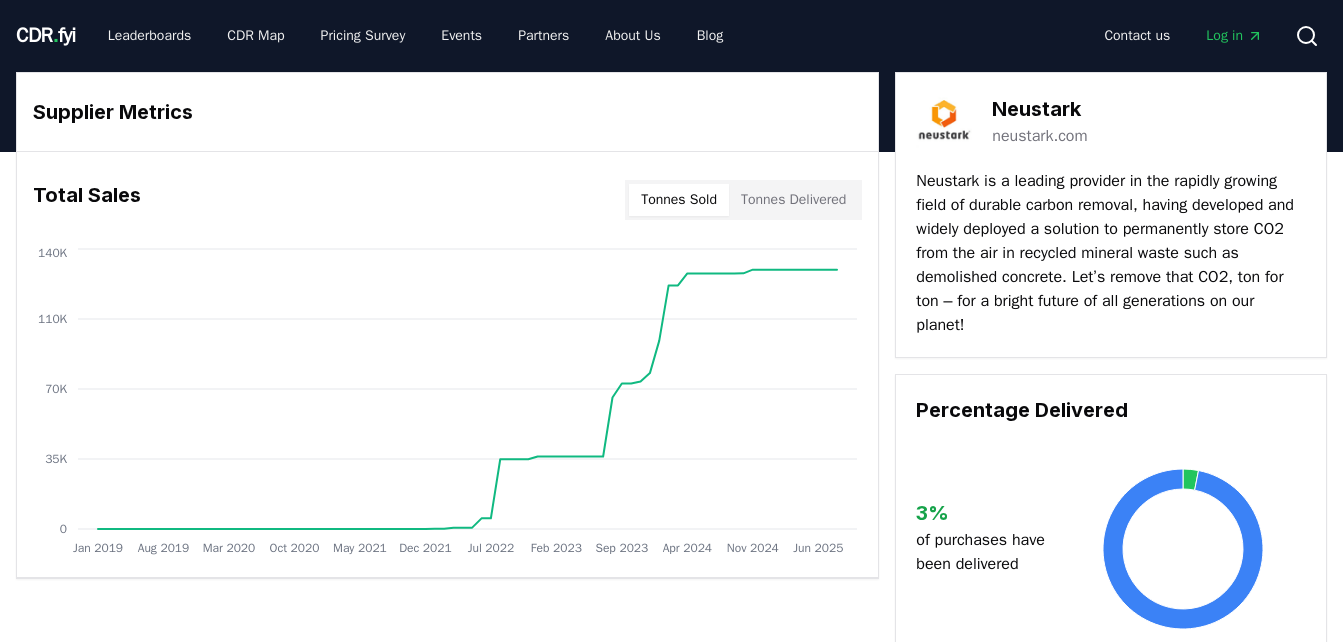 scroll, scrollTop: 0, scrollLeft: 0, axis: both 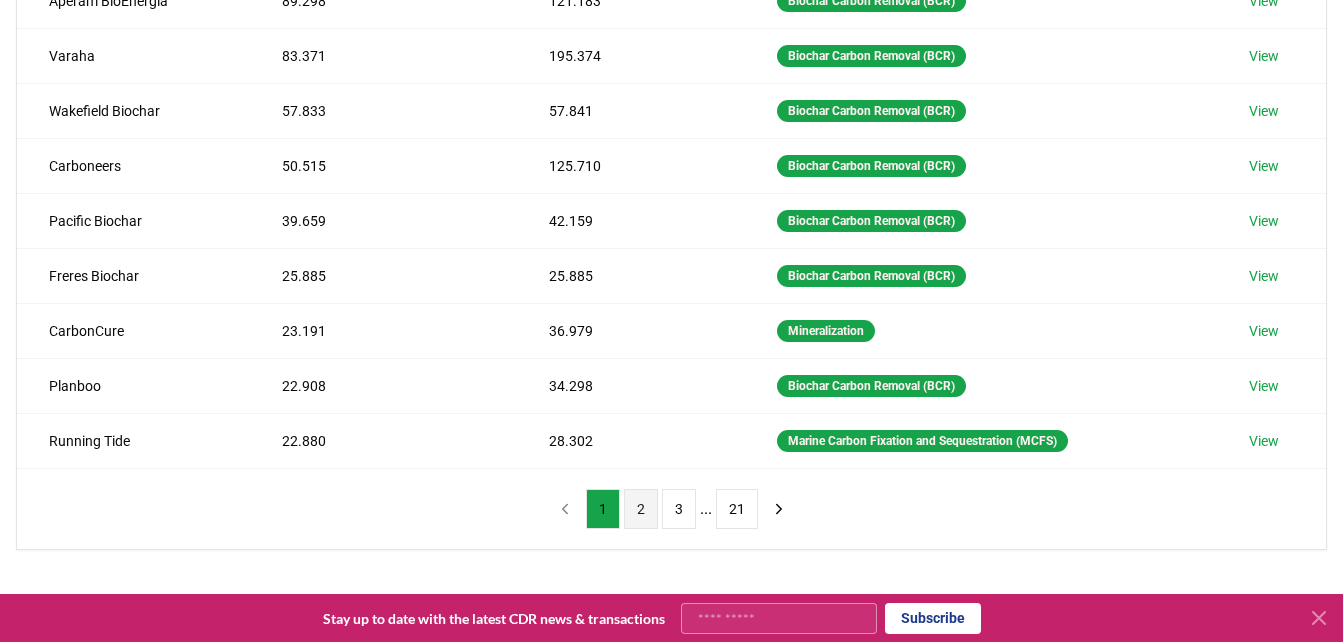 click on "2" at bounding box center (641, 509) 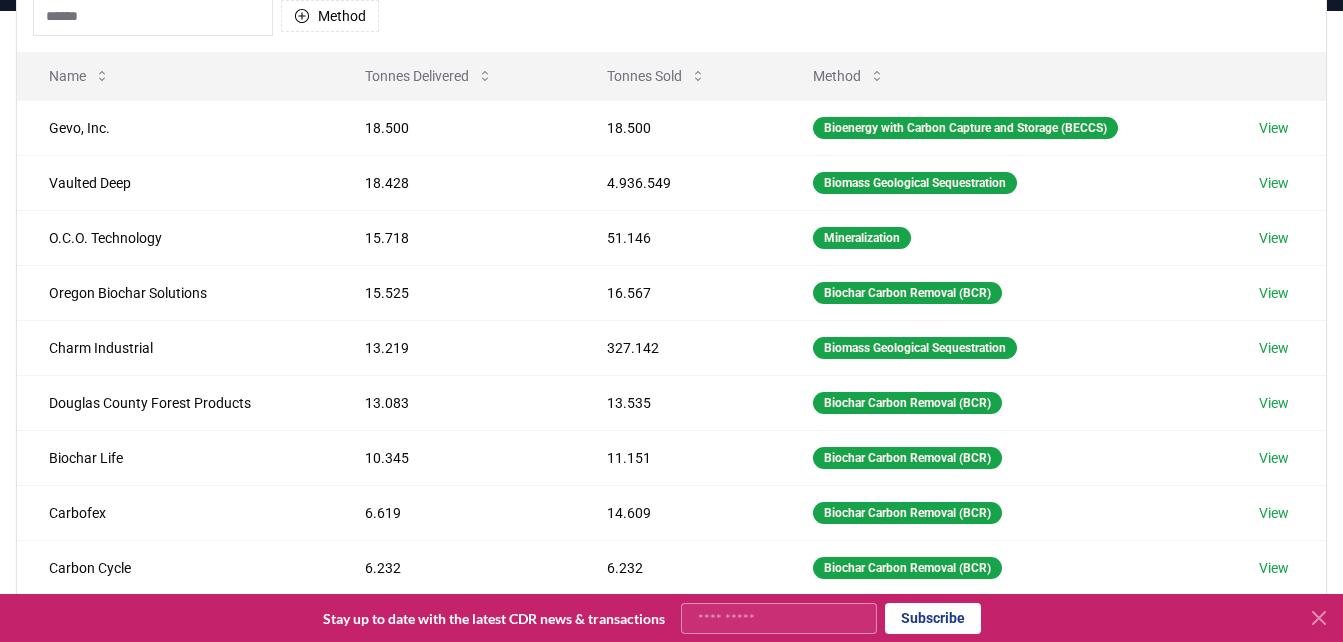 scroll, scrollTop: 203, scrollLeft: 0, axis: vertical 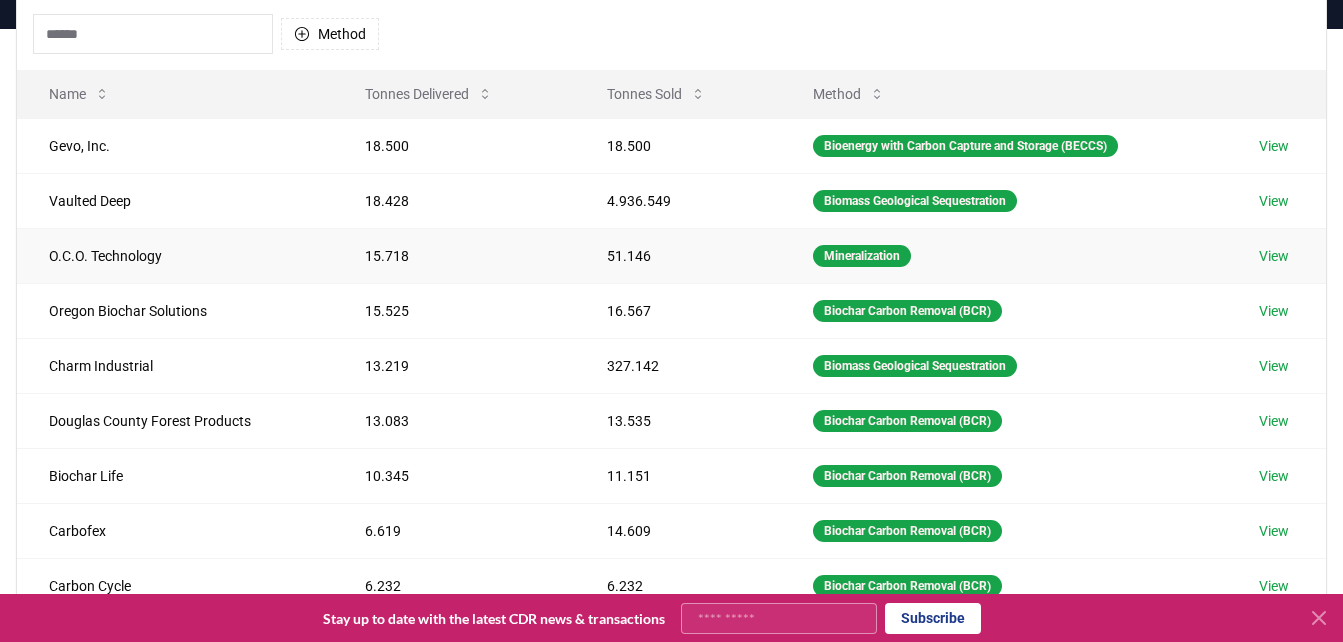 click on "View" at bounding box center [1274, 256] 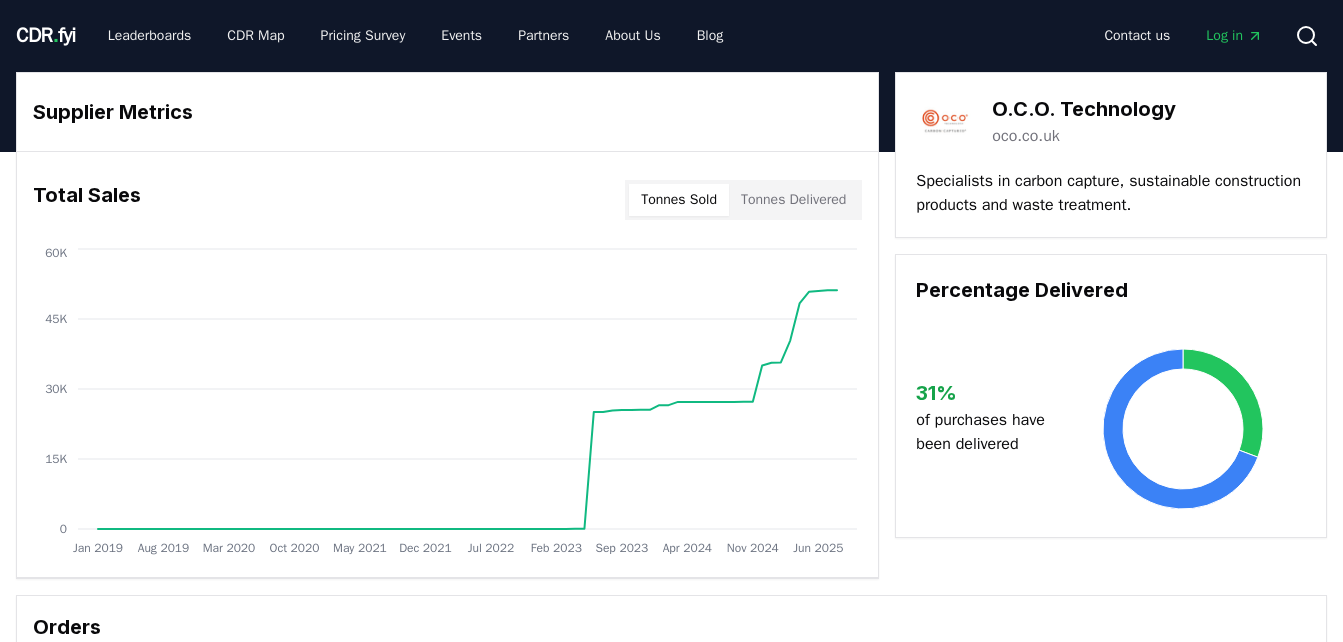 scroll, scrollTop: 0, scrollLeft: 0, axis: both 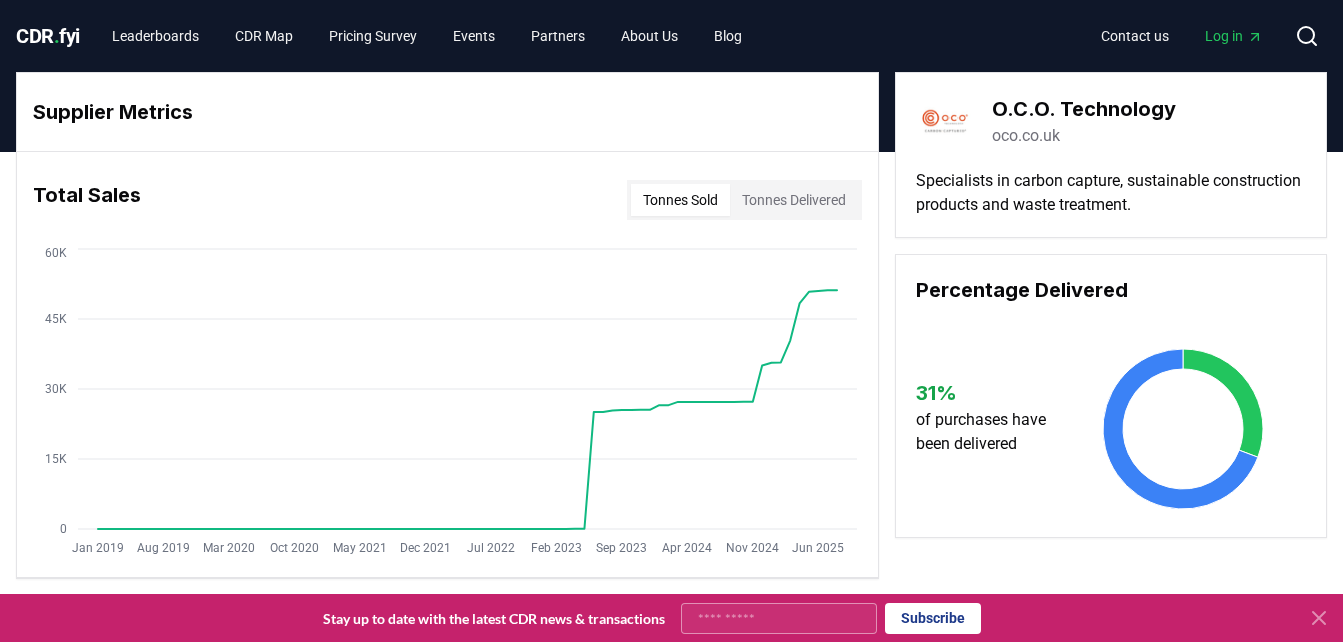 click 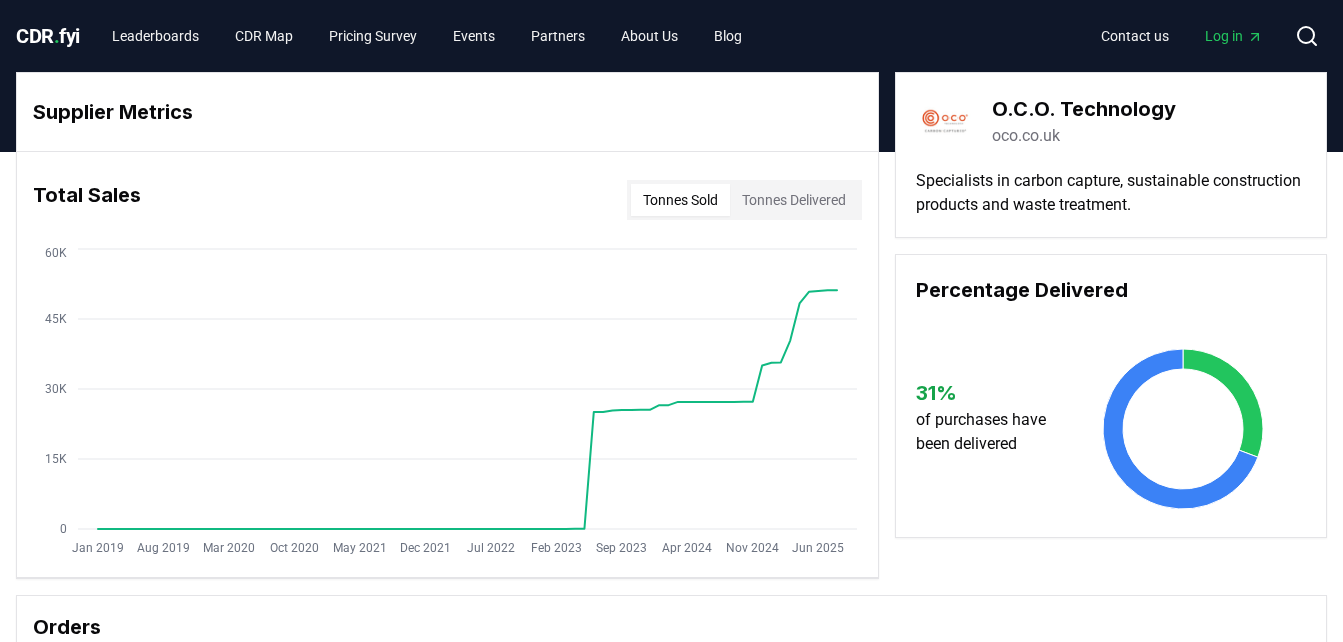 click on "oco.co.uk" at bounding box center (1026, 136) 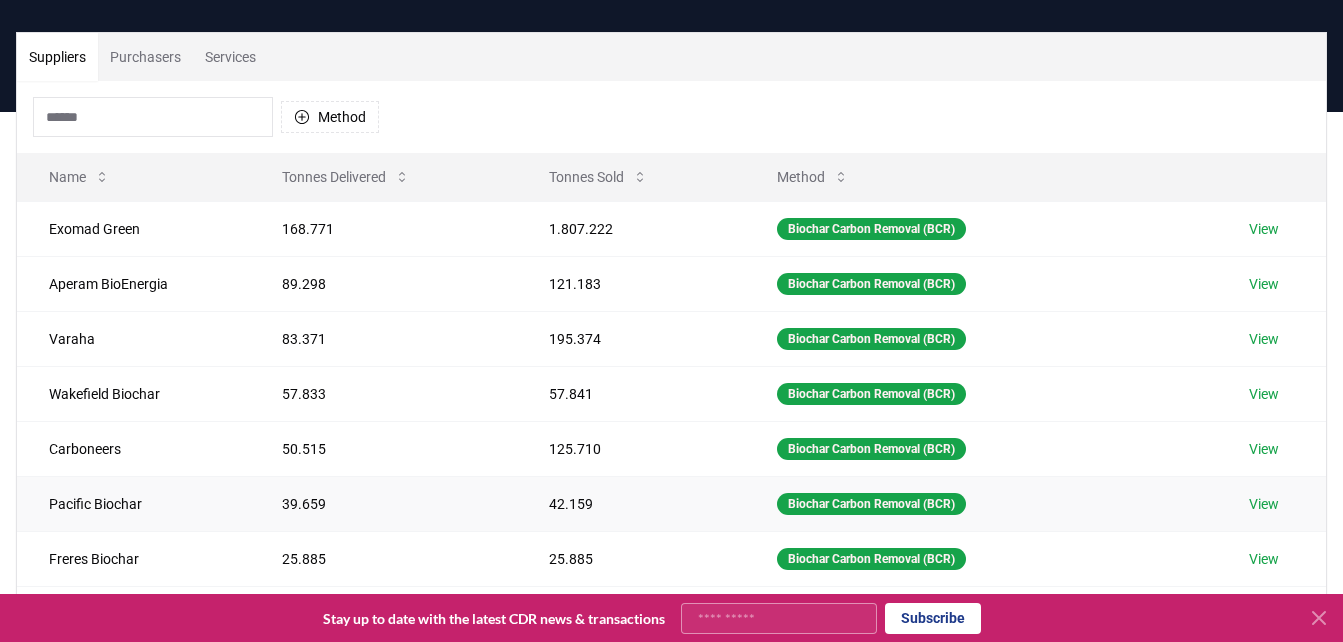 scroll, scrollTop: 0, scrollLeft: 0, axis: both 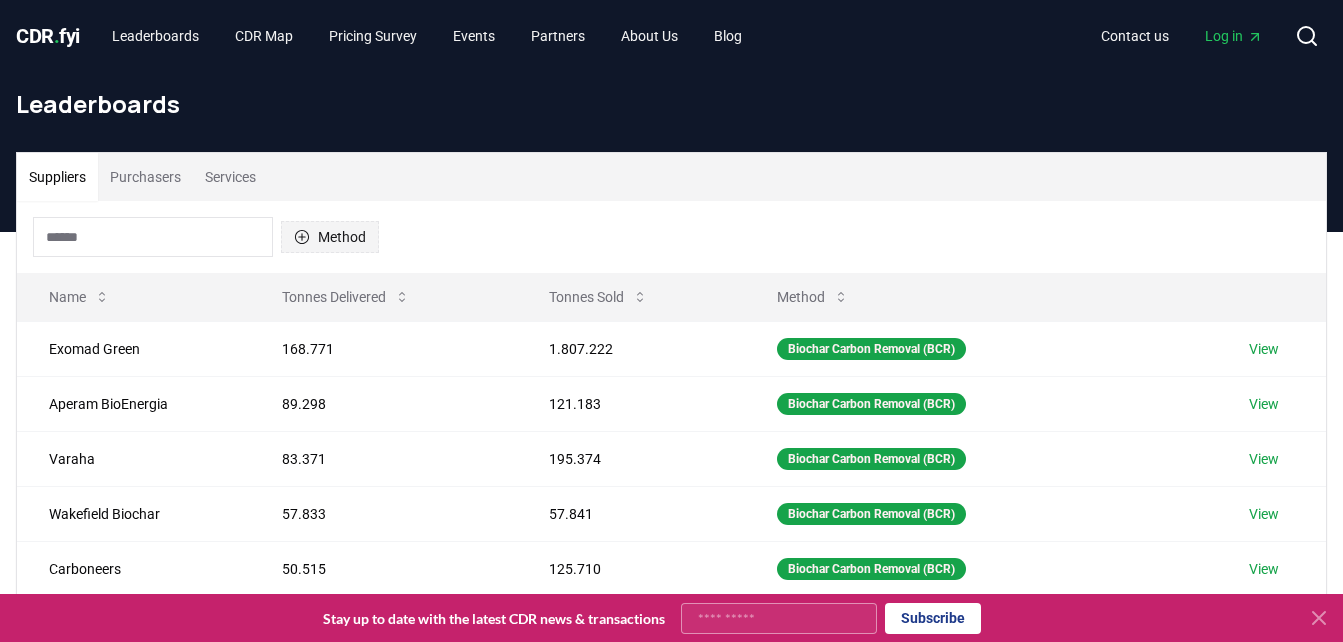 click on "Method" at bounding box center (330, 237) 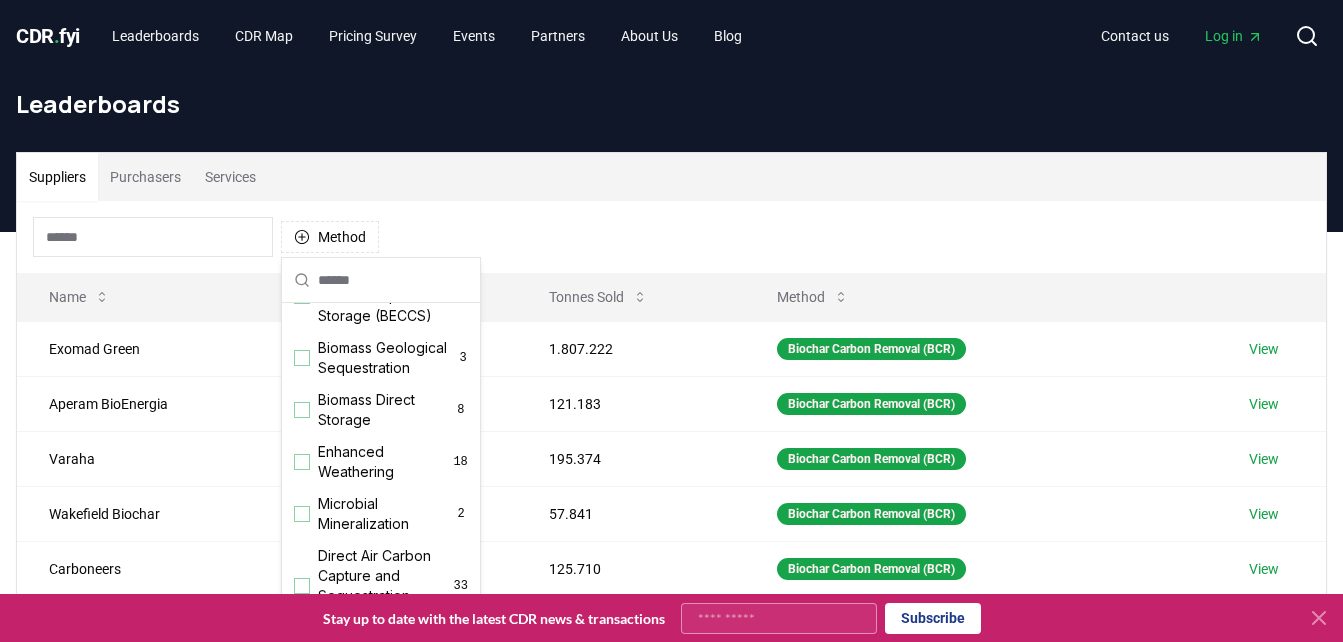 scroll, scrollTop: 246, scrollLeft: 0, axis: vertical 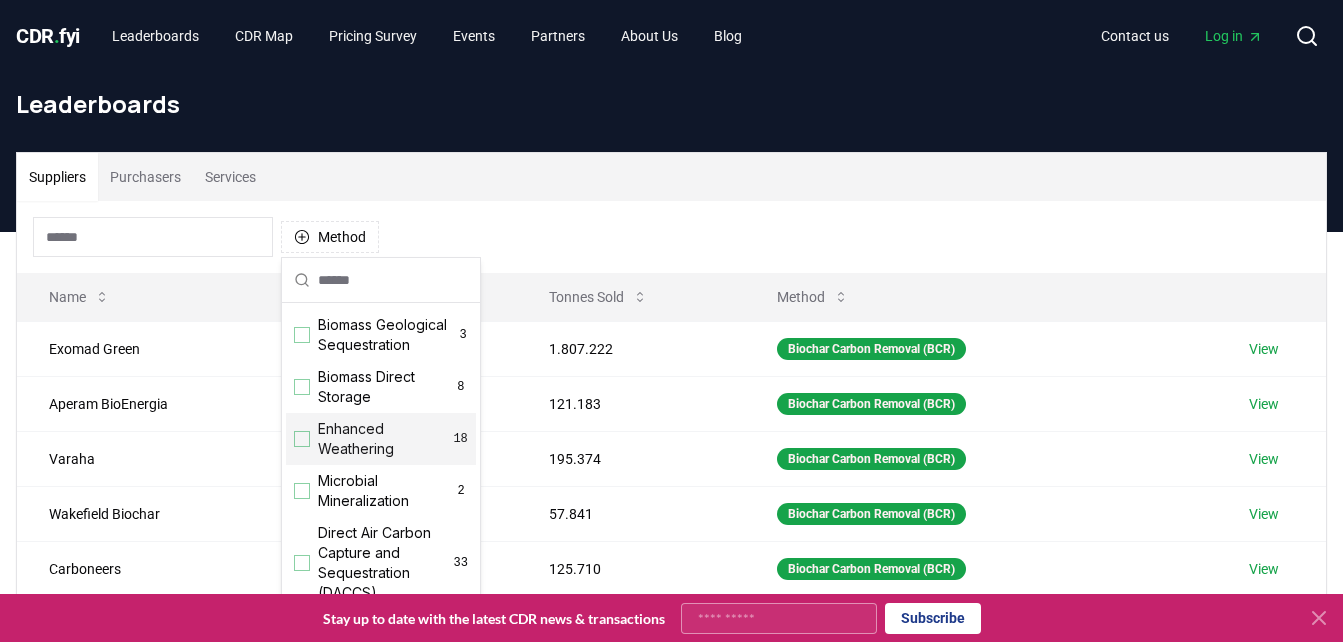 click on "Enhanced Weathering" at bounding box center (385, 439) 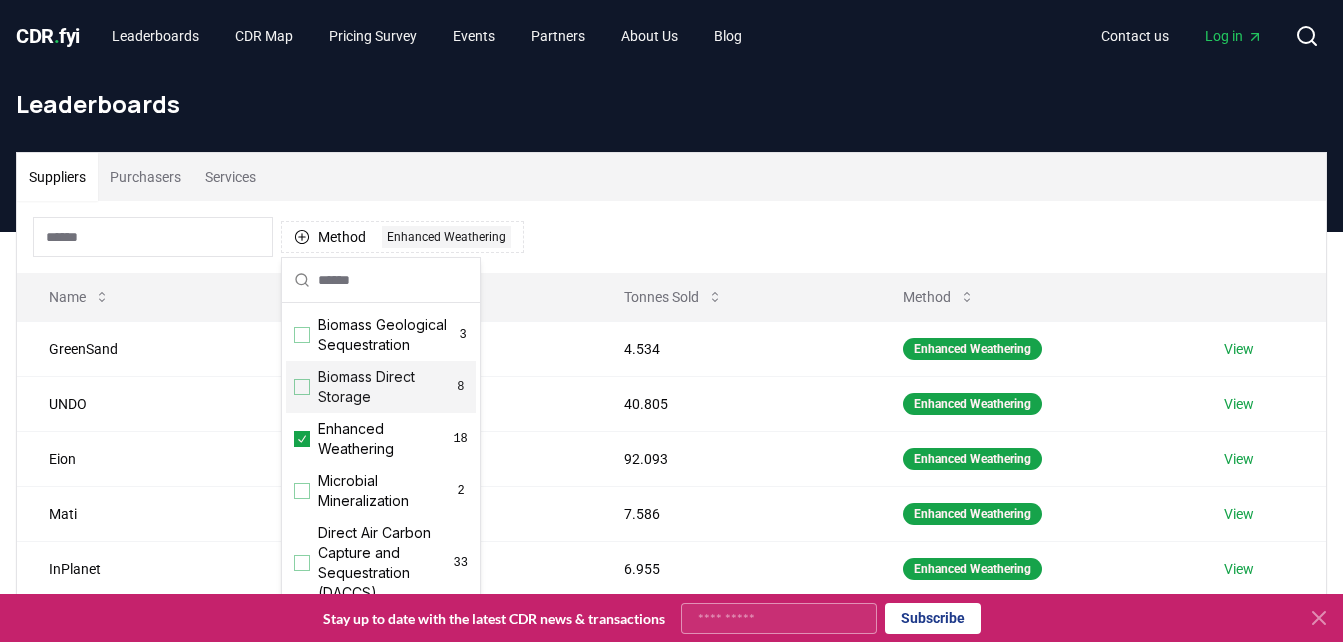 click on "Method 1 Enhanced Weathering" at bounding box center [671, 237] 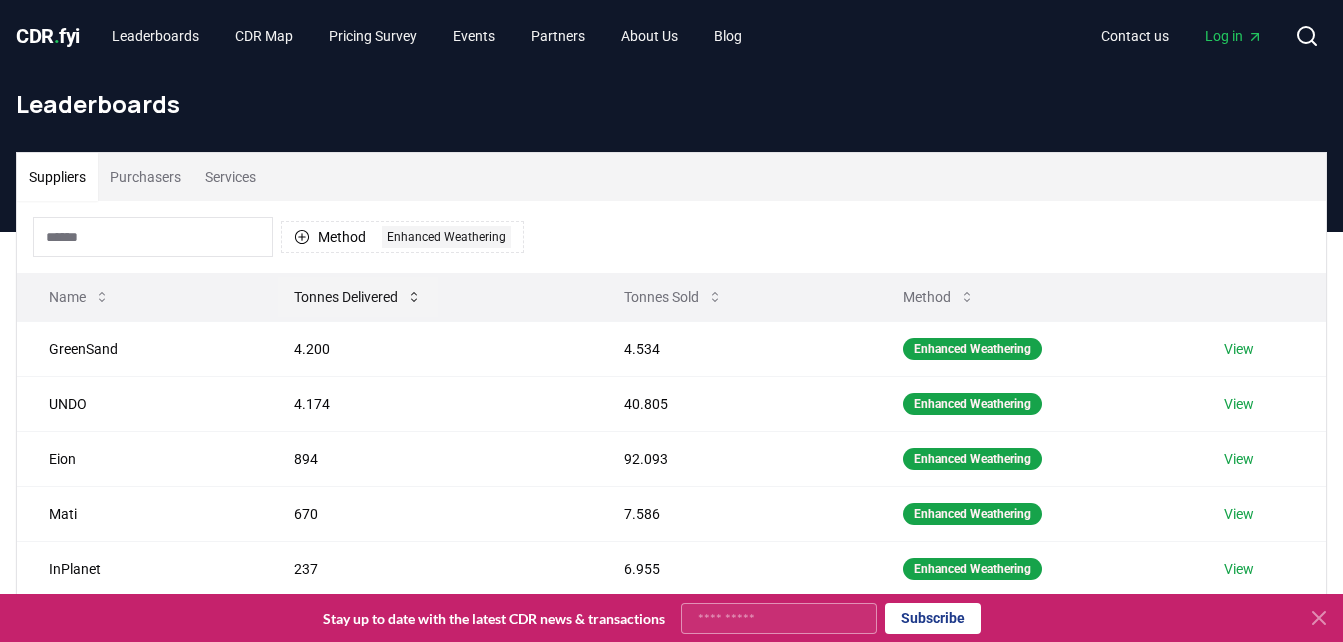 click on "Tonnes Delivered" at bounding box center [358, 297] 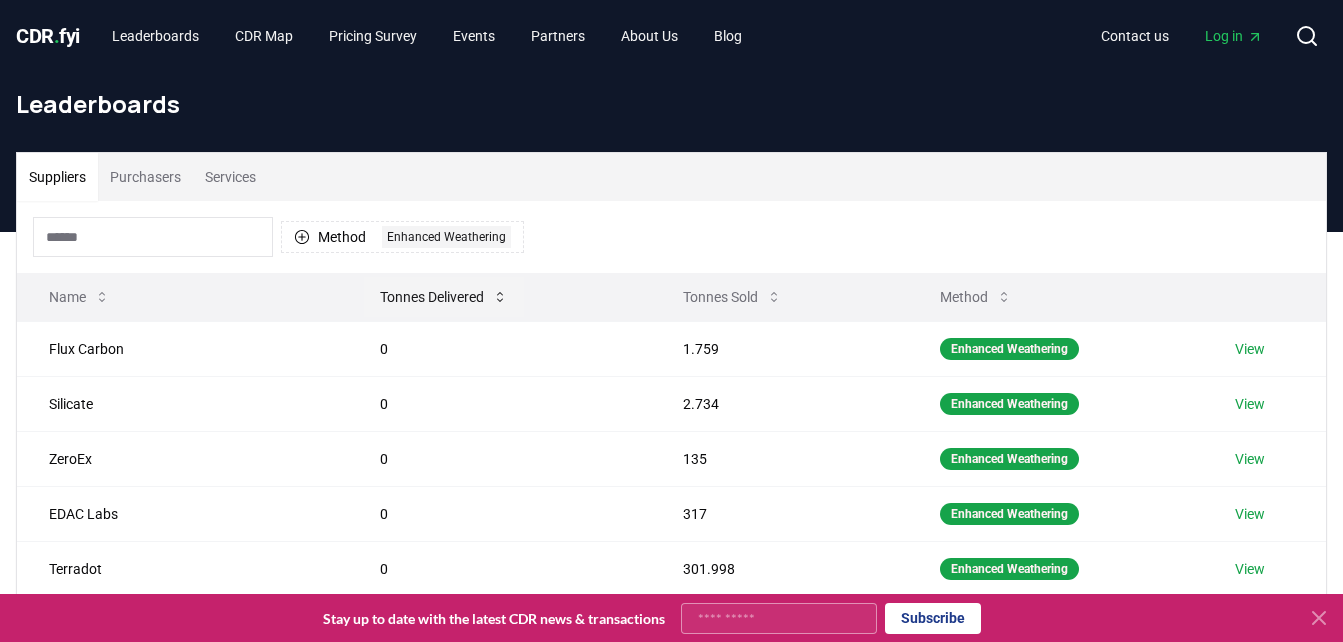 click on "Tonnes Delivered" at bounding box center [444, 297] 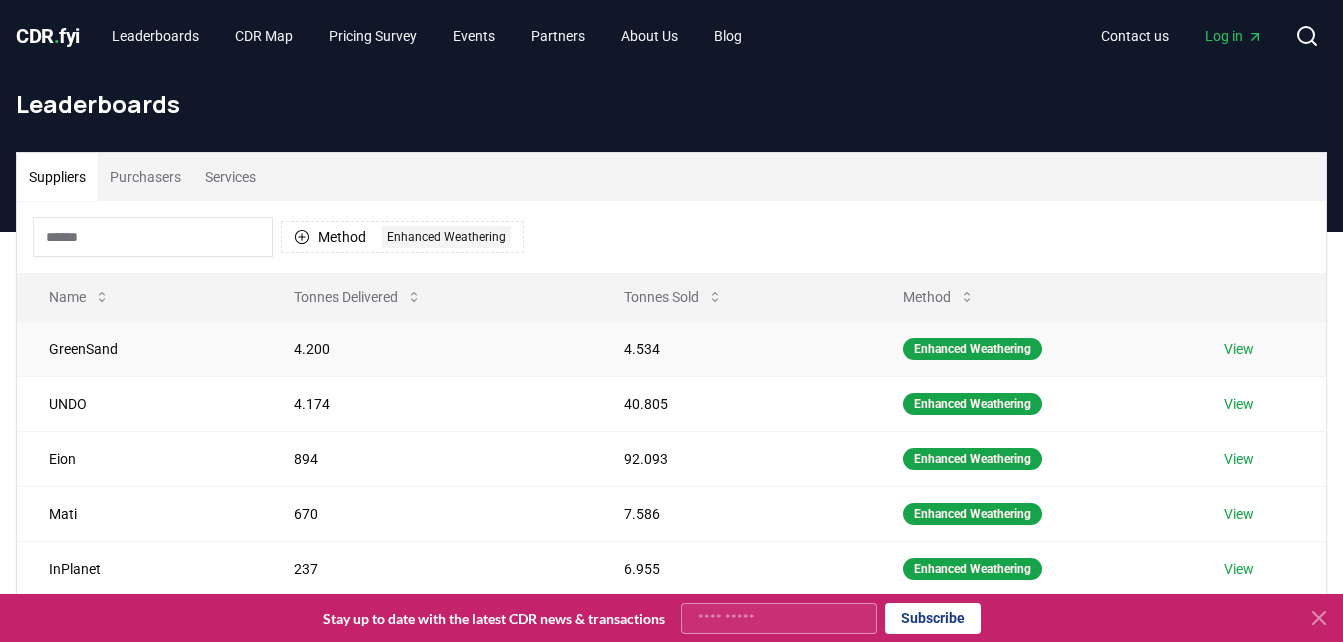click on "View" at bounding box center [1239, 349] 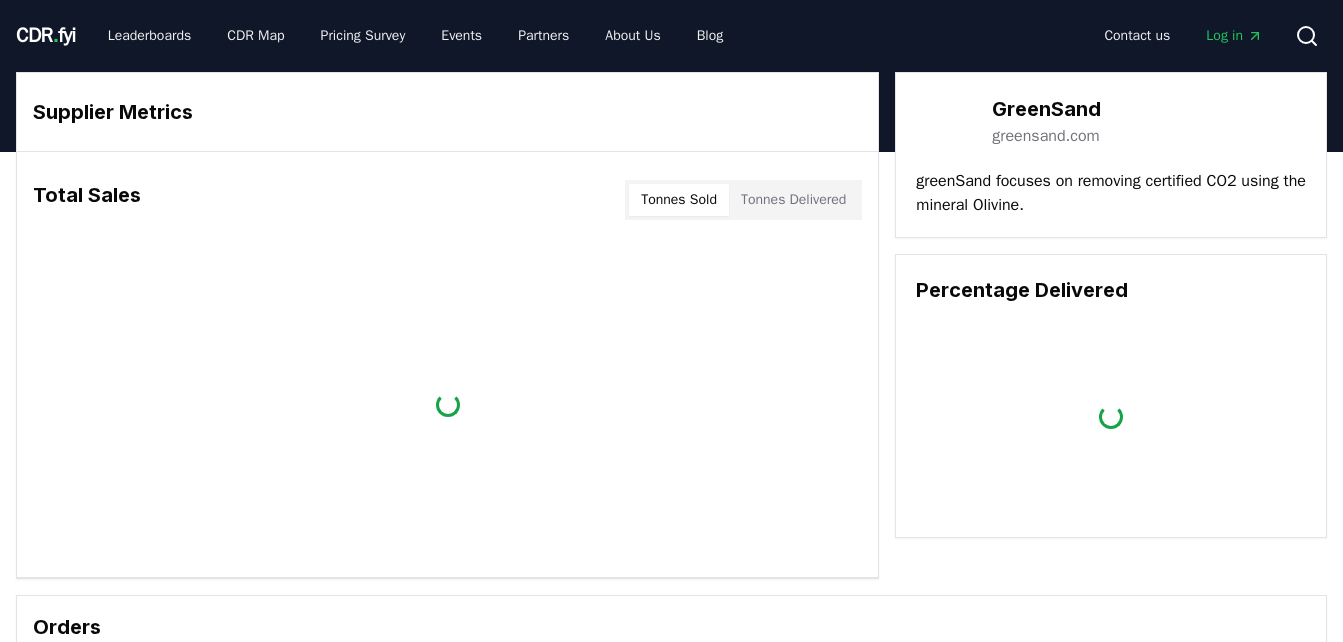 scroll, scrollTop: 0, scrollLeft: 0, axis: both 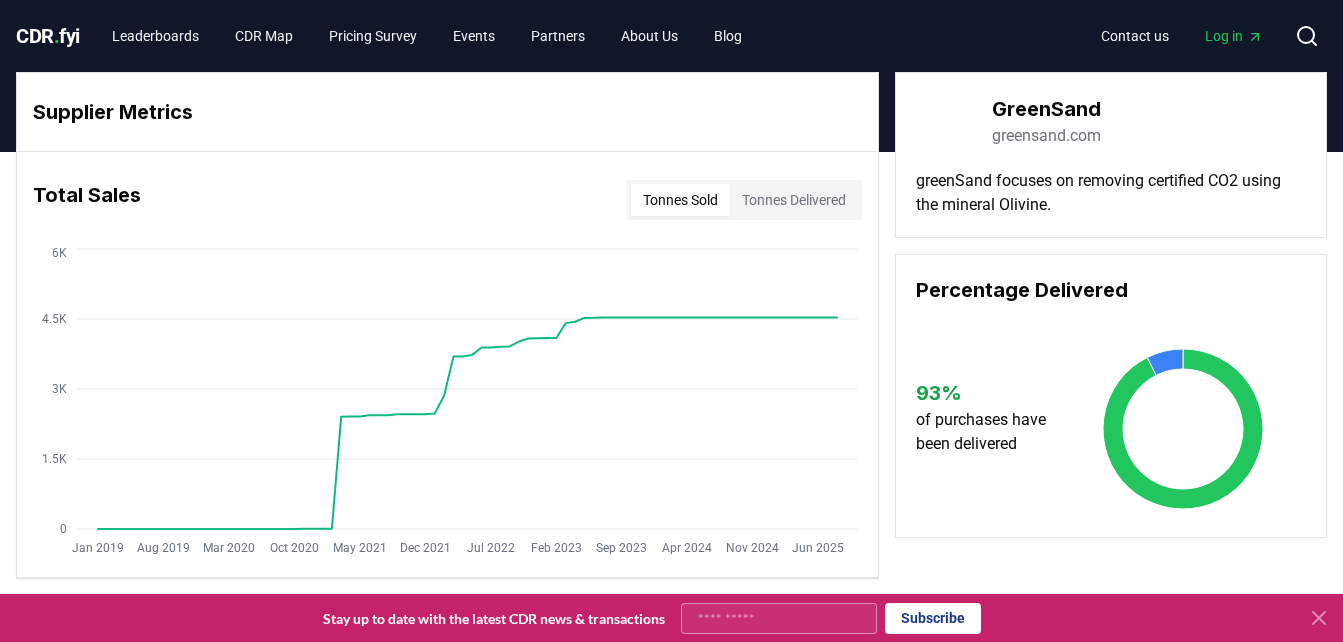 click on "greensand.com" at bounding box center [1046, 136] 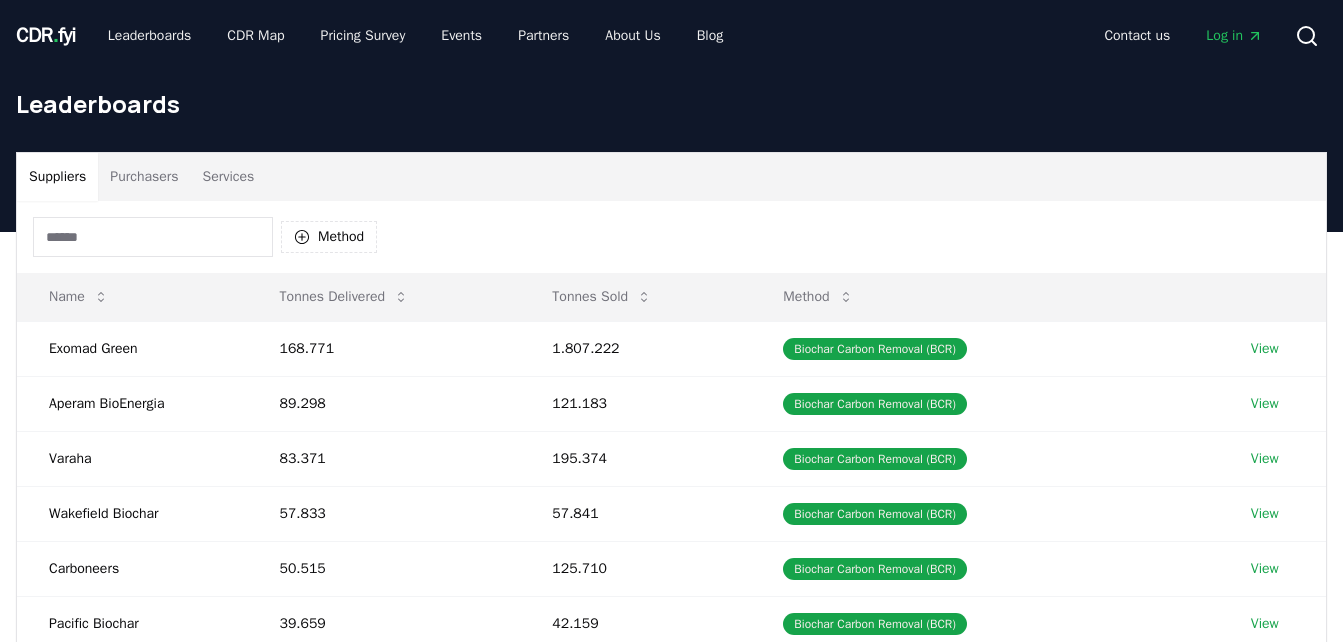 scroll, scrollTop: 0, scrollLeft: 0, axis: both 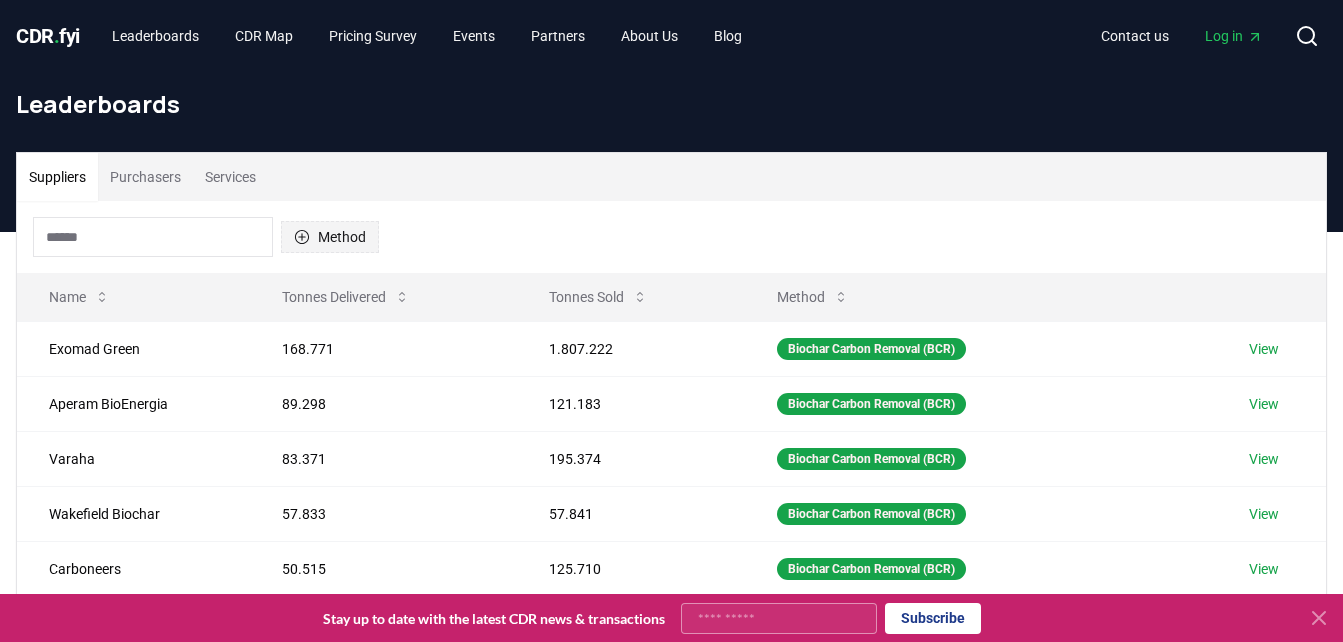 click on "Method" at bounding box center [330, 237] 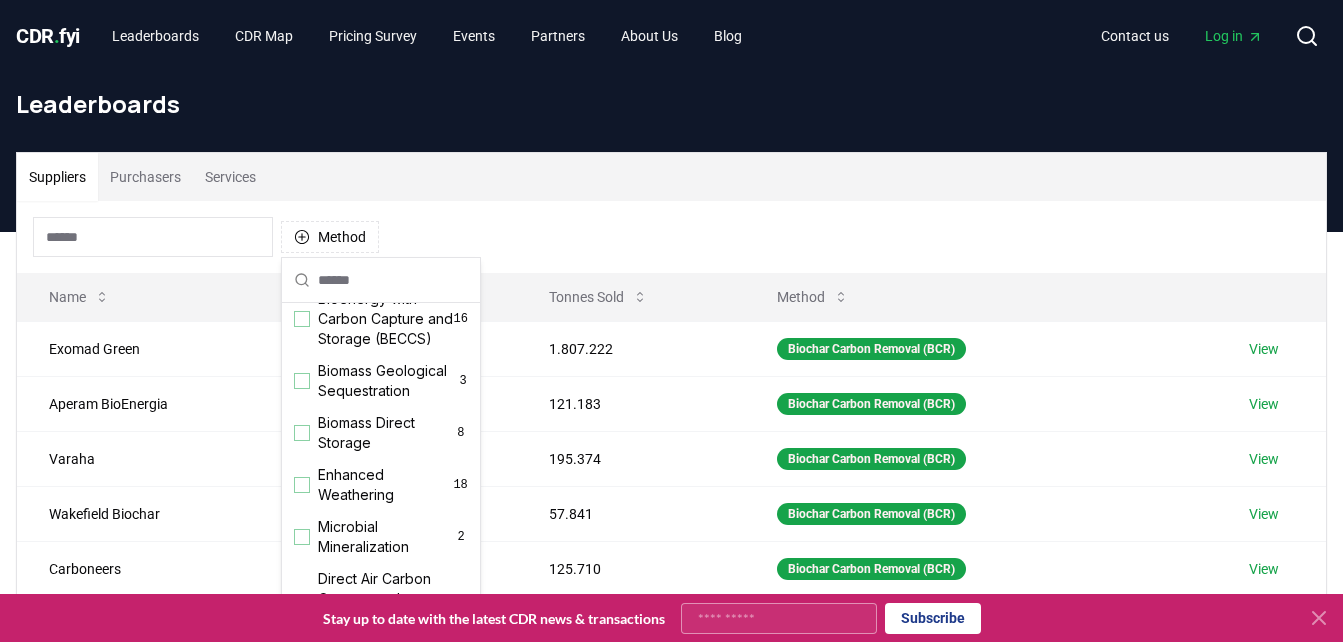 scroll, scrollTop: 300, scrollLeft: 0, axis: vertical 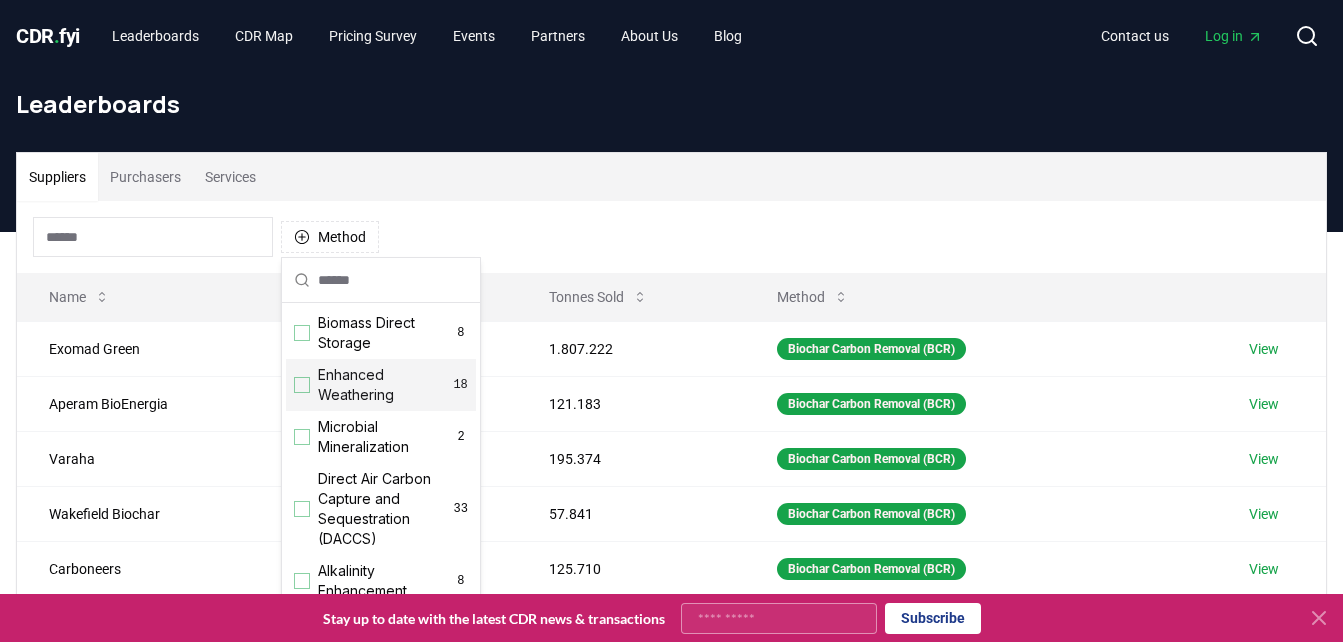 click on "Enhanced Weathering" at bounding box center [385, 385] 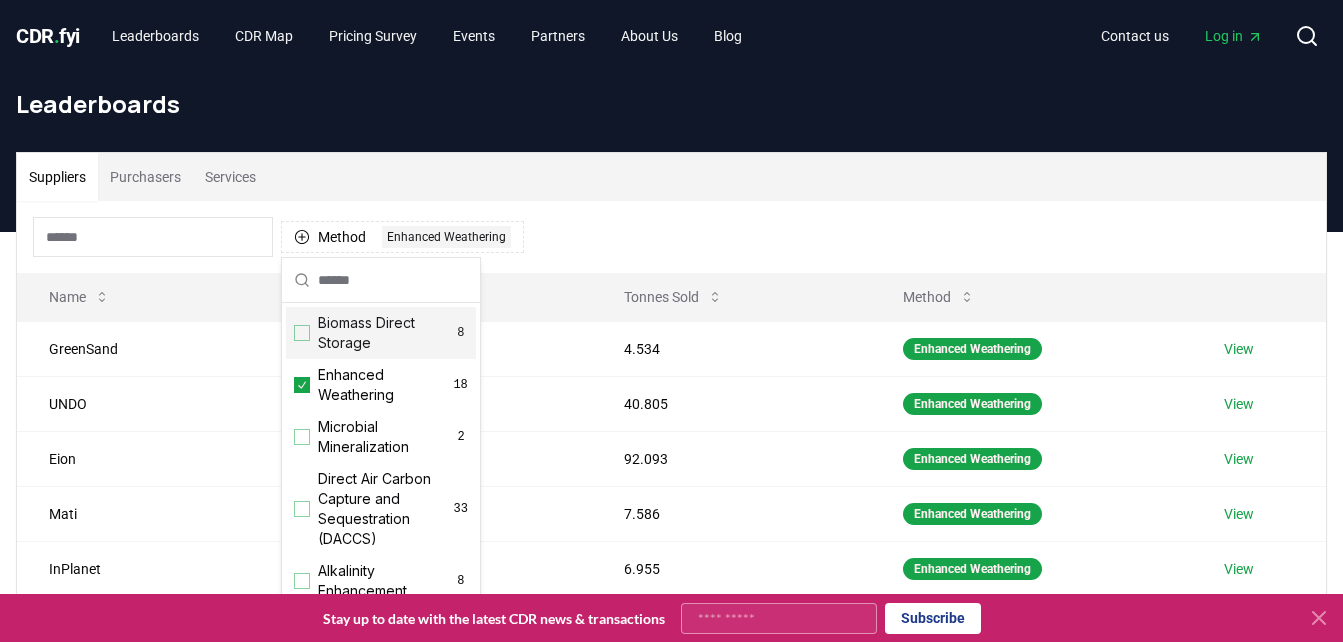click on "Method 1 Enhanced Weathering" at bounding box center [671, 237] 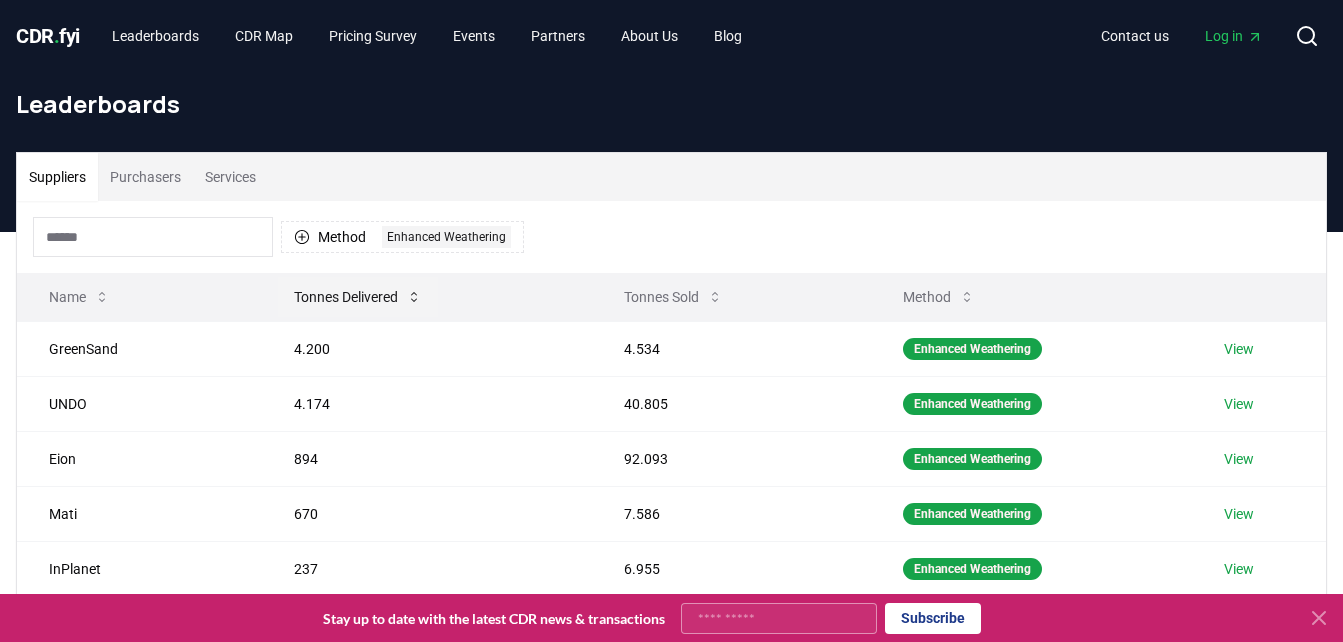 click on "Tonnes Delivered" at bounding box center [358, 297] 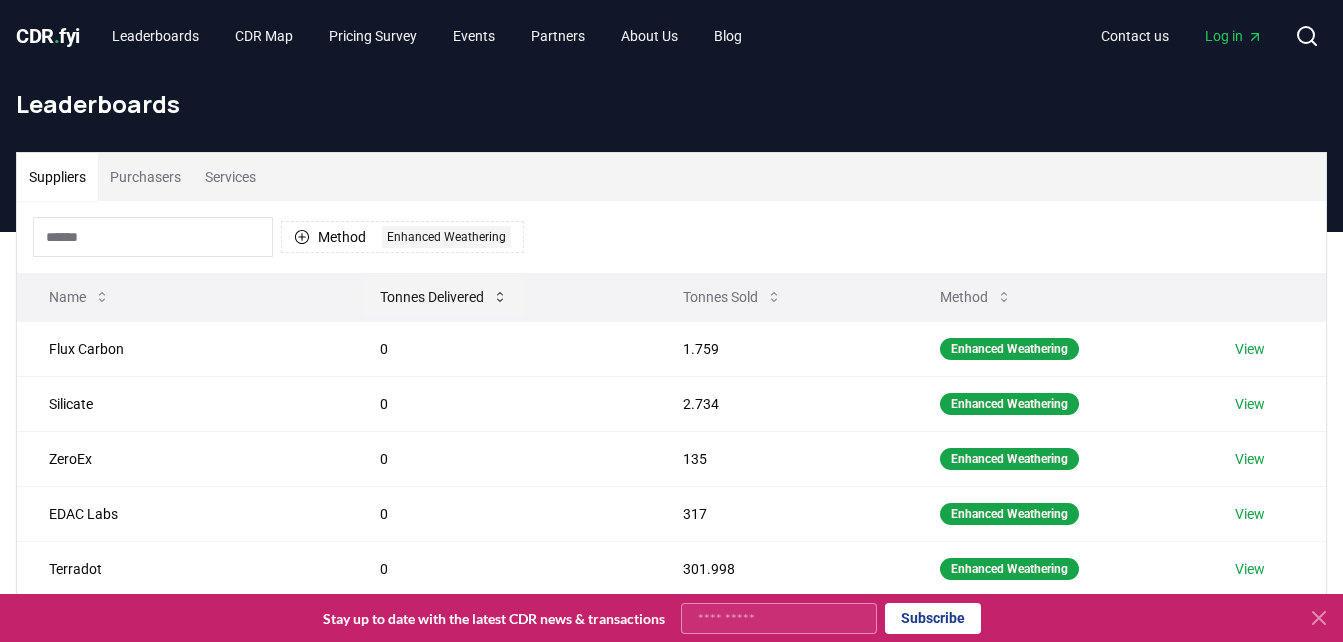 click on "Tonnes Delivered" at bounding box center (444, 297) 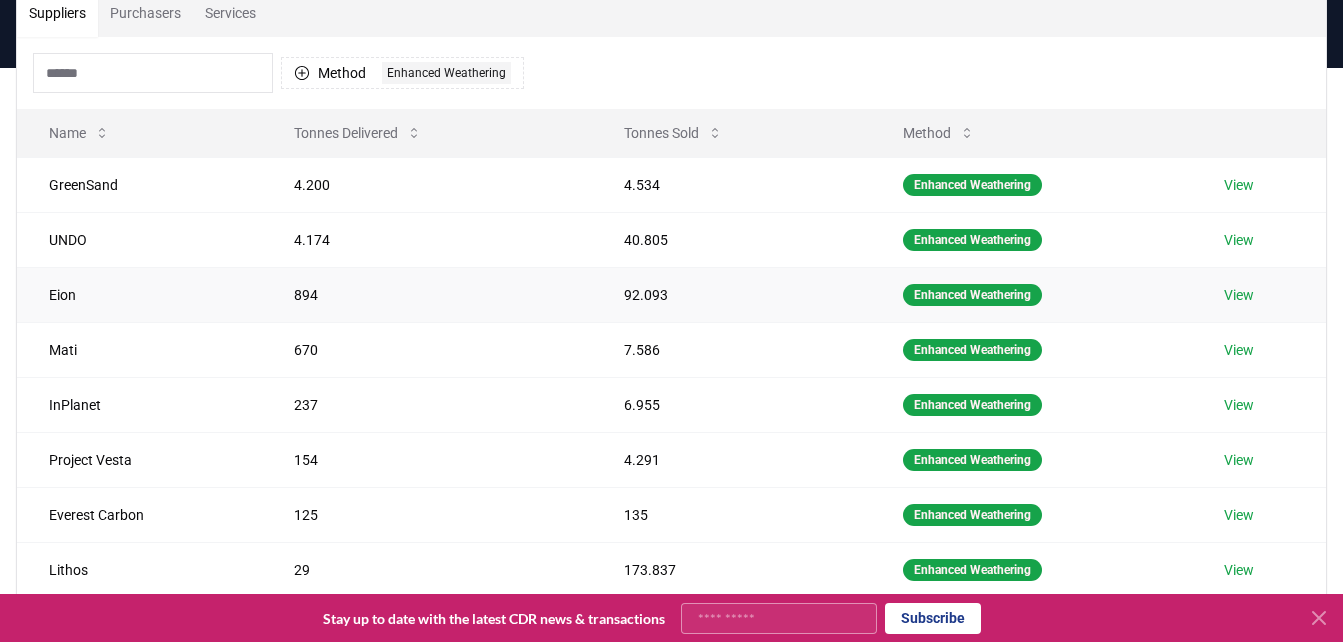 scroll, scrollTop: 200, scrollLeft: 0, axis: vertical 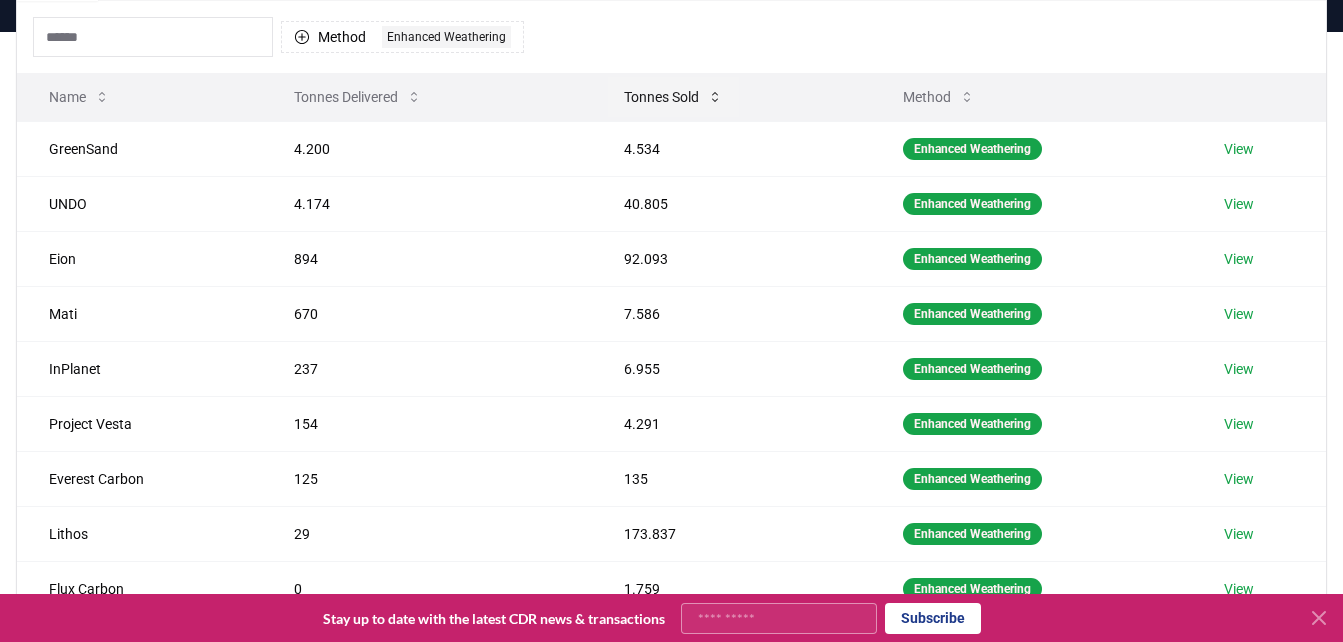 click on "Tonnes Sold" at bounding box center (673, 97) 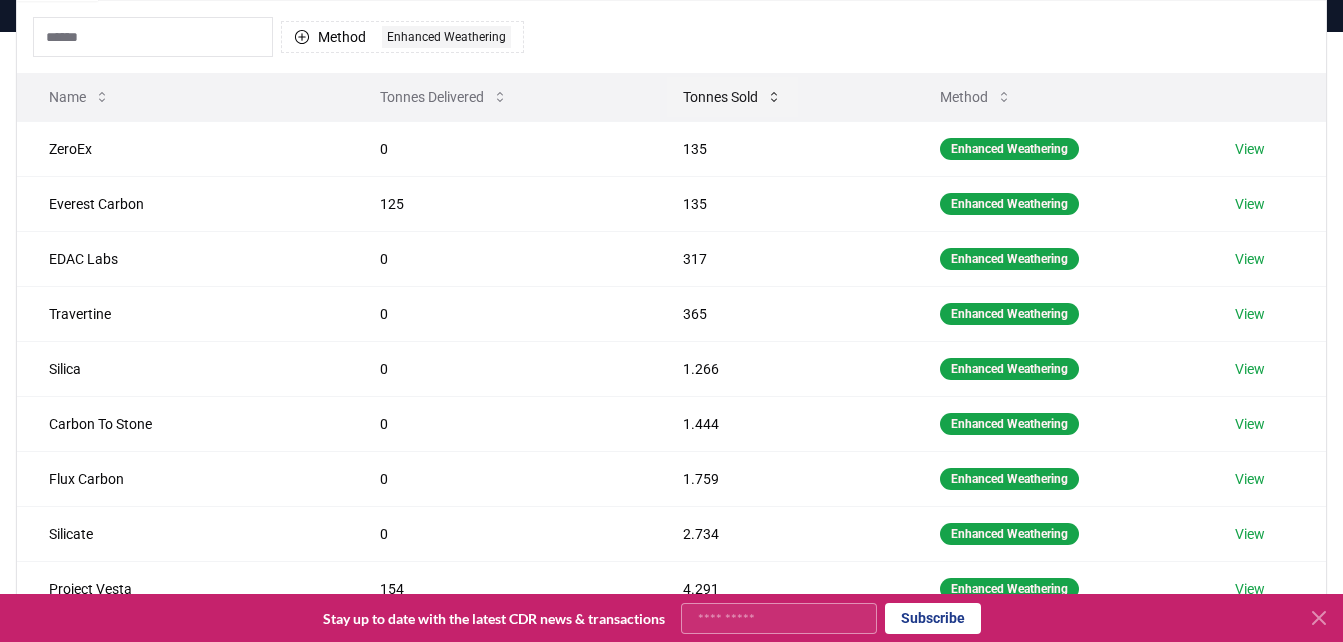 click on "Tonnes Sold" at bounding box center [732, 97] 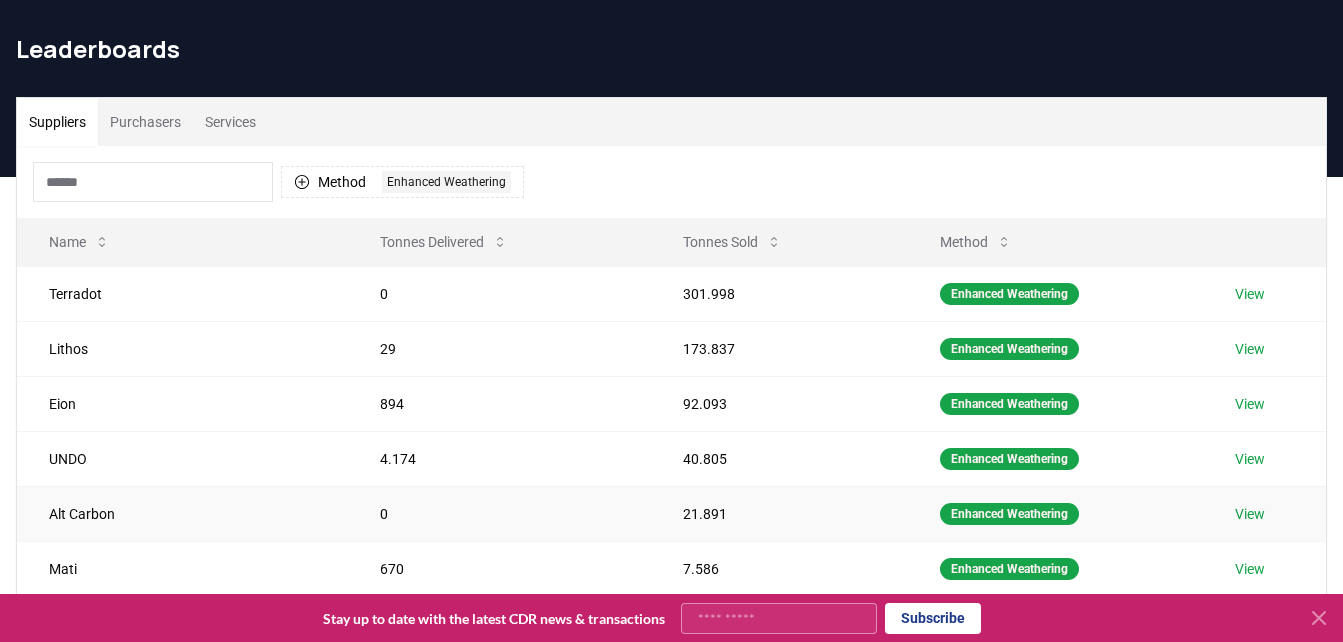 scroll, scrollTop: 100, scrollLeft: 0, axis: vertical 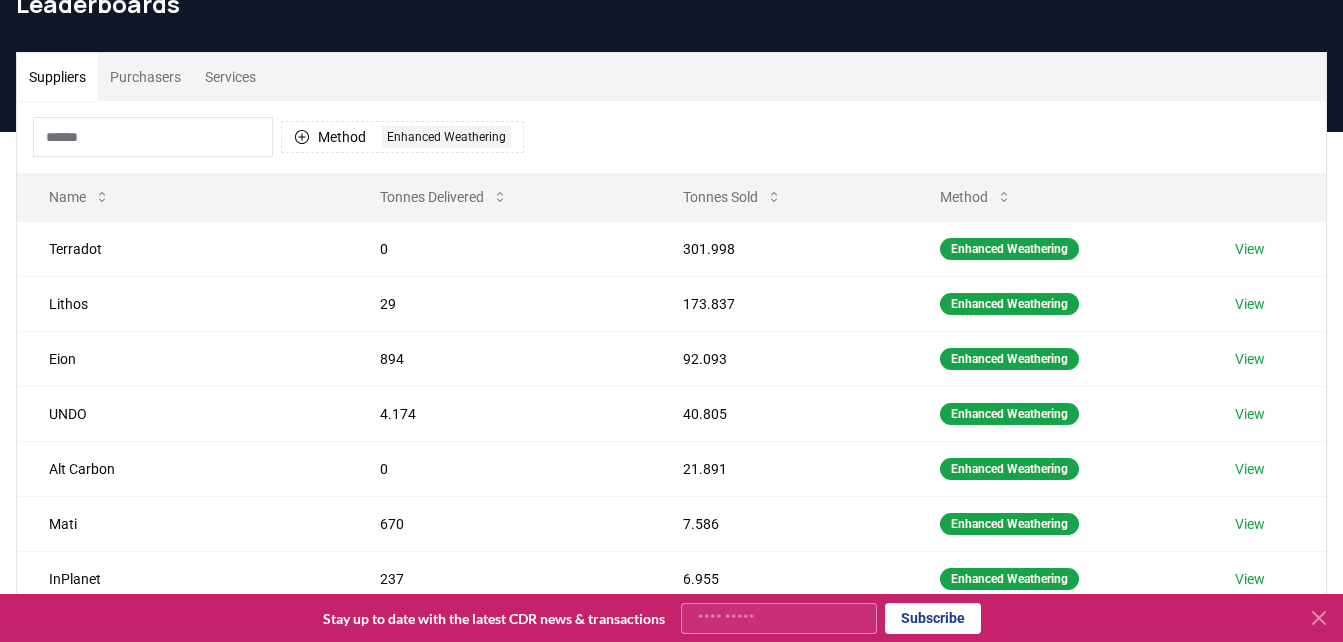click 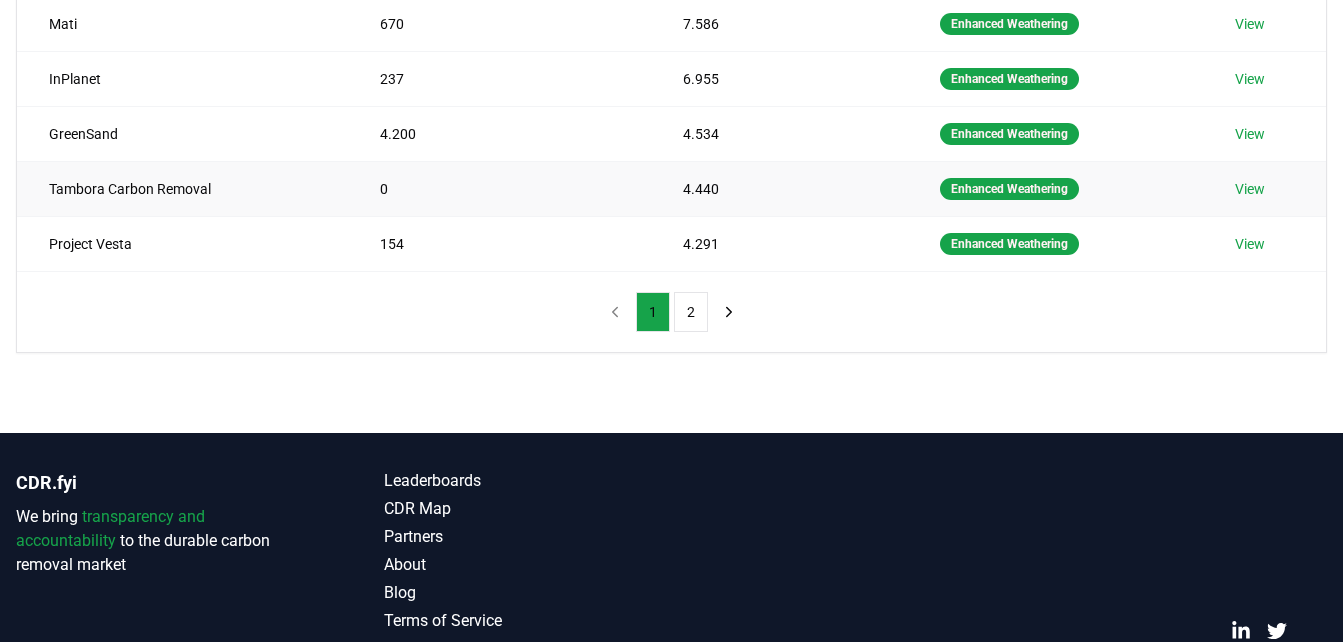 scroll, scrollTop: 500, scrollLeft: 0, axis: vertical 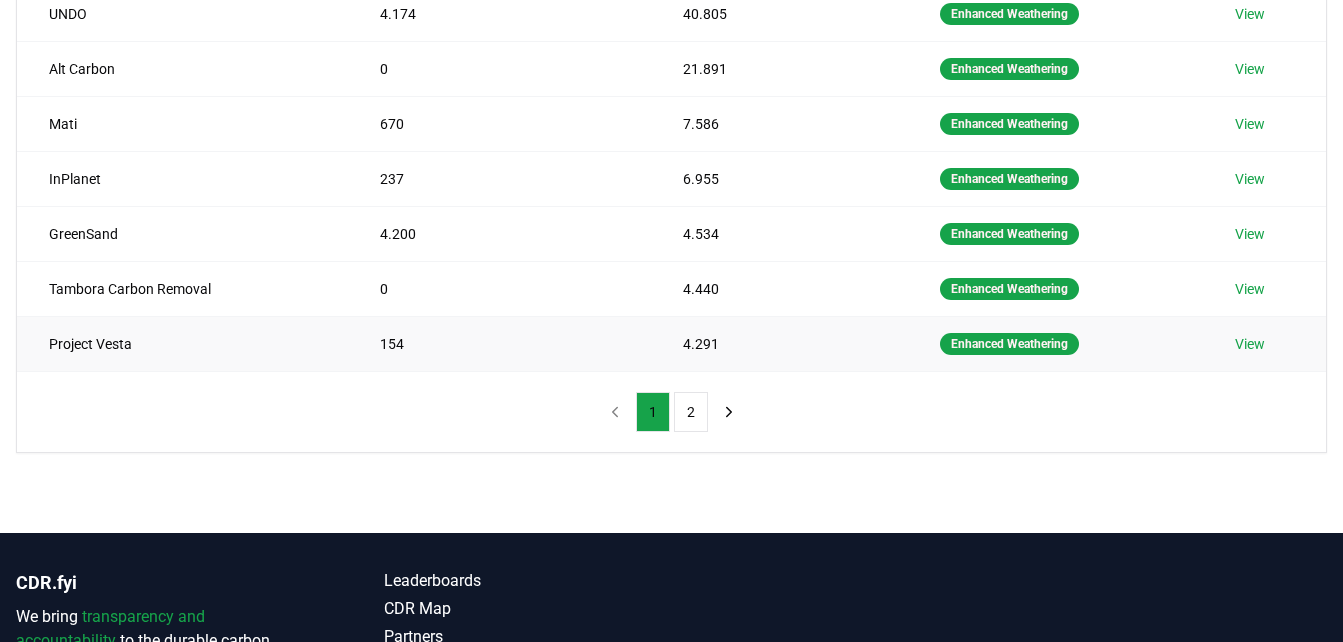 click on "View" at bounding box center (1250, 344) 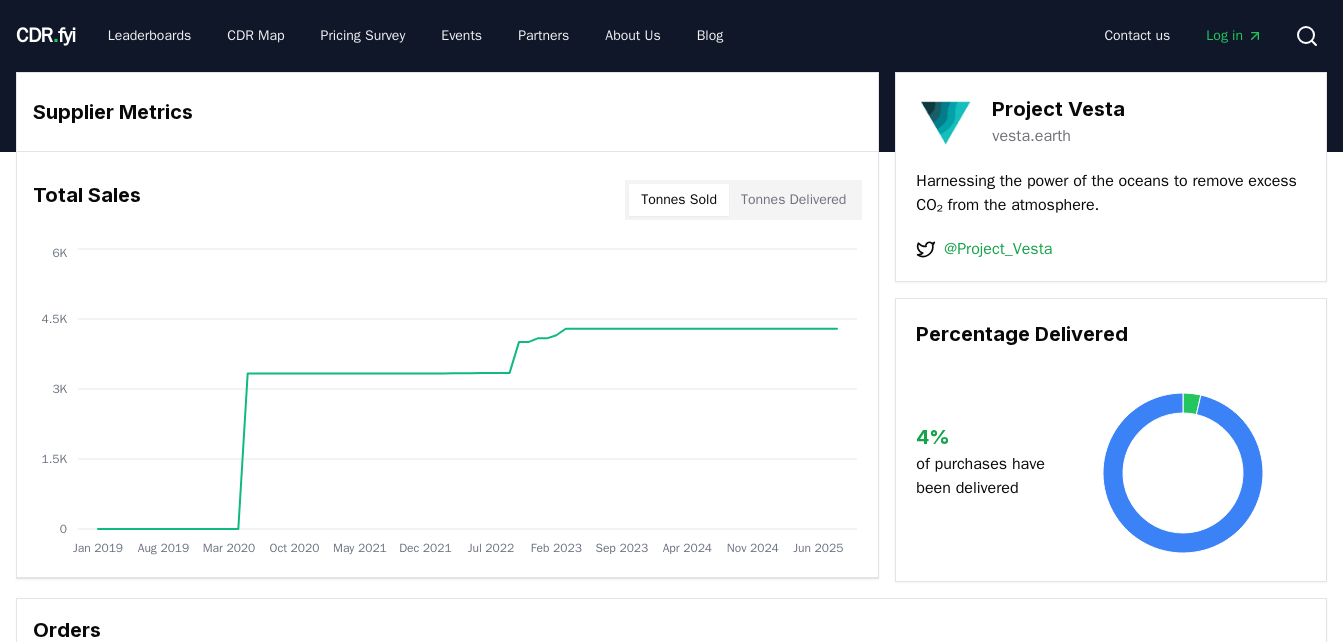 scroll, scrollTop: 0, scrollLeft: 0, axis: both 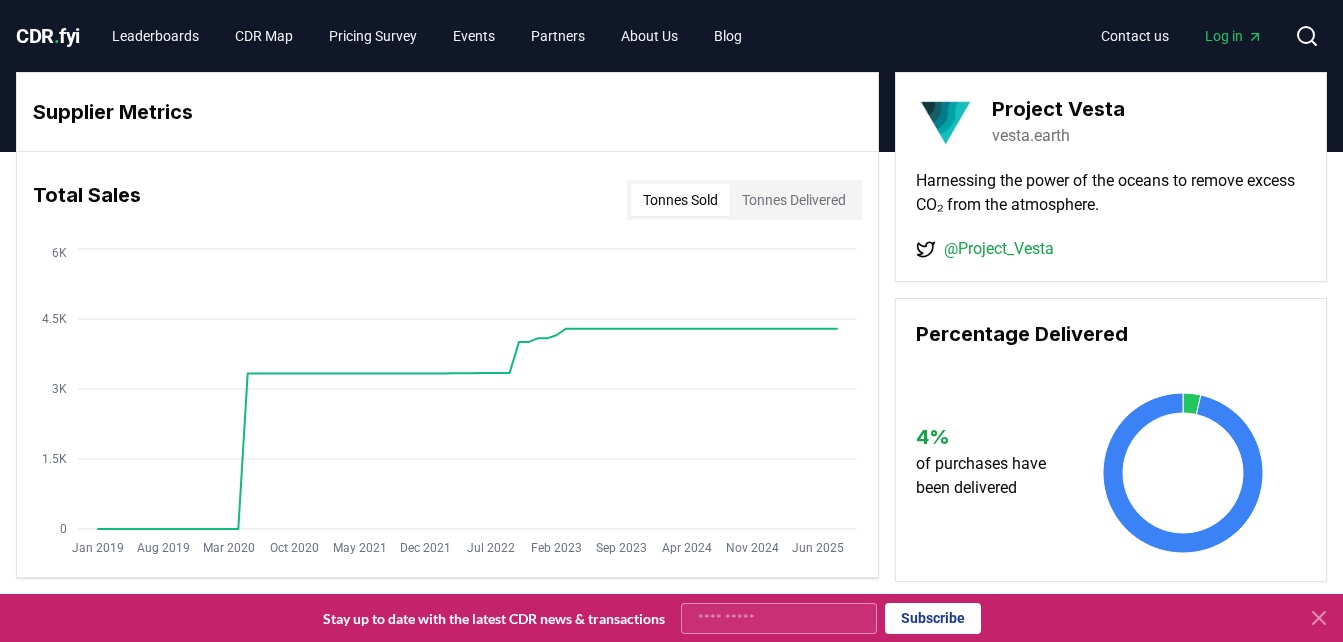 click on "vesta.earth" at bounding box center (1031, 136) 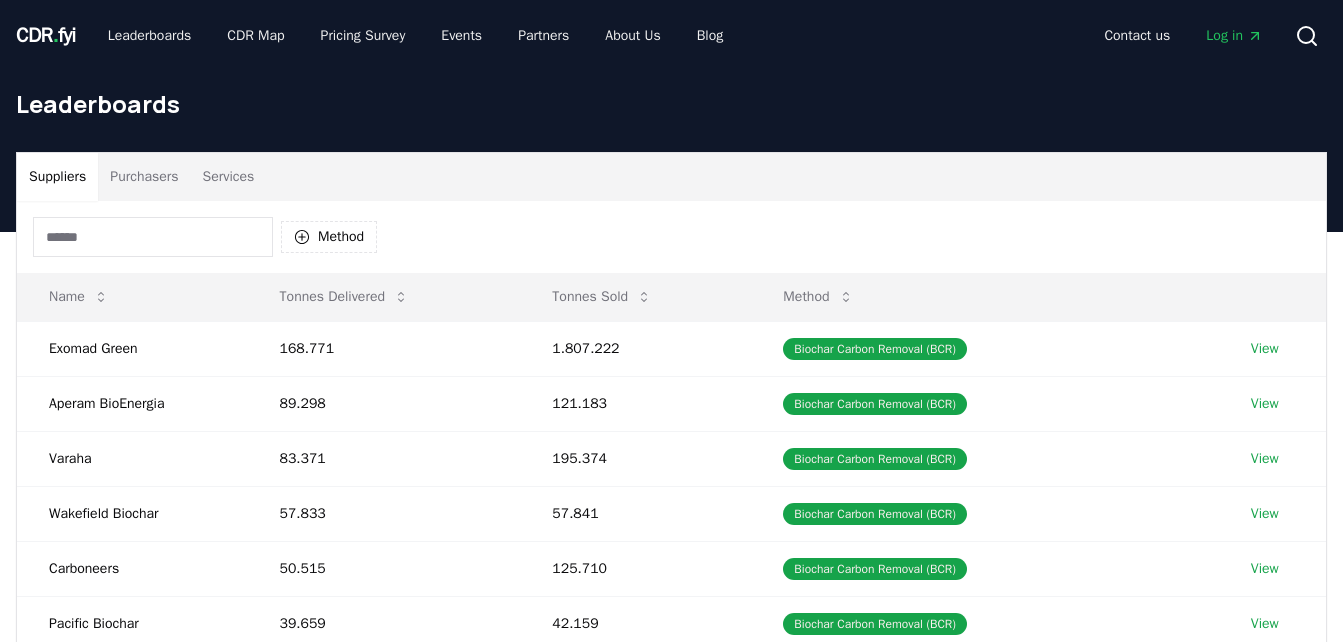 scroll, scrollTop: 500, scrollLeft: 0, axis: vertical 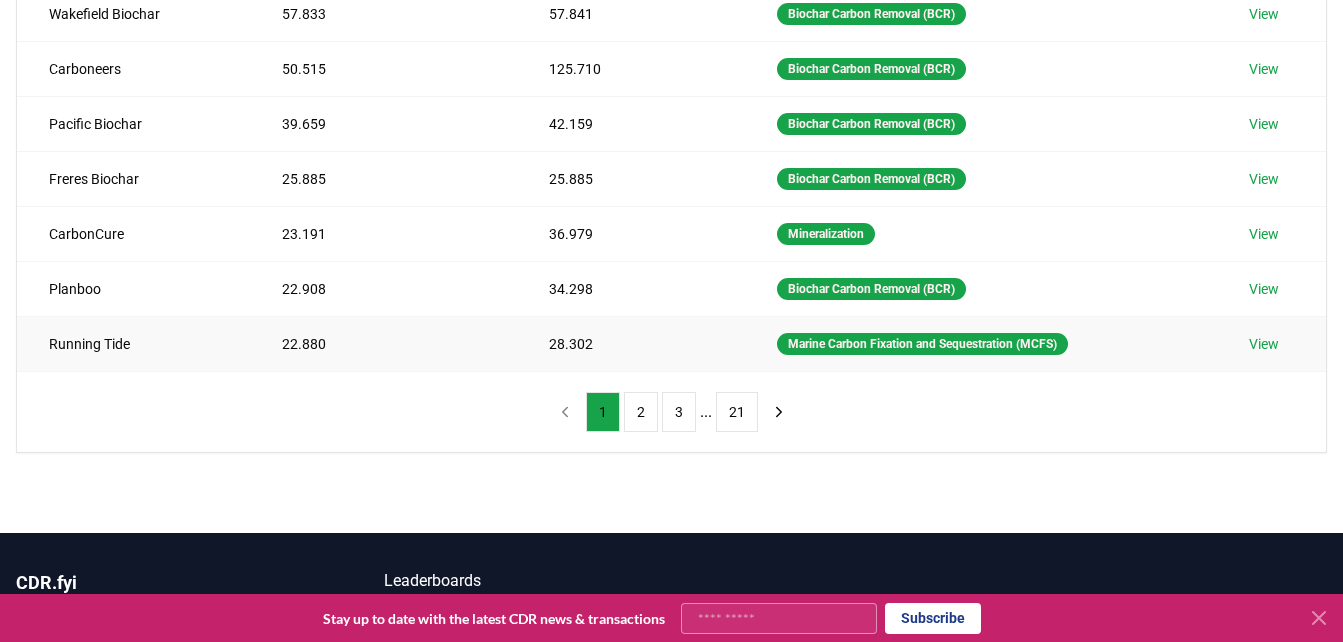click on "View" at bounding box center (1264, 344) 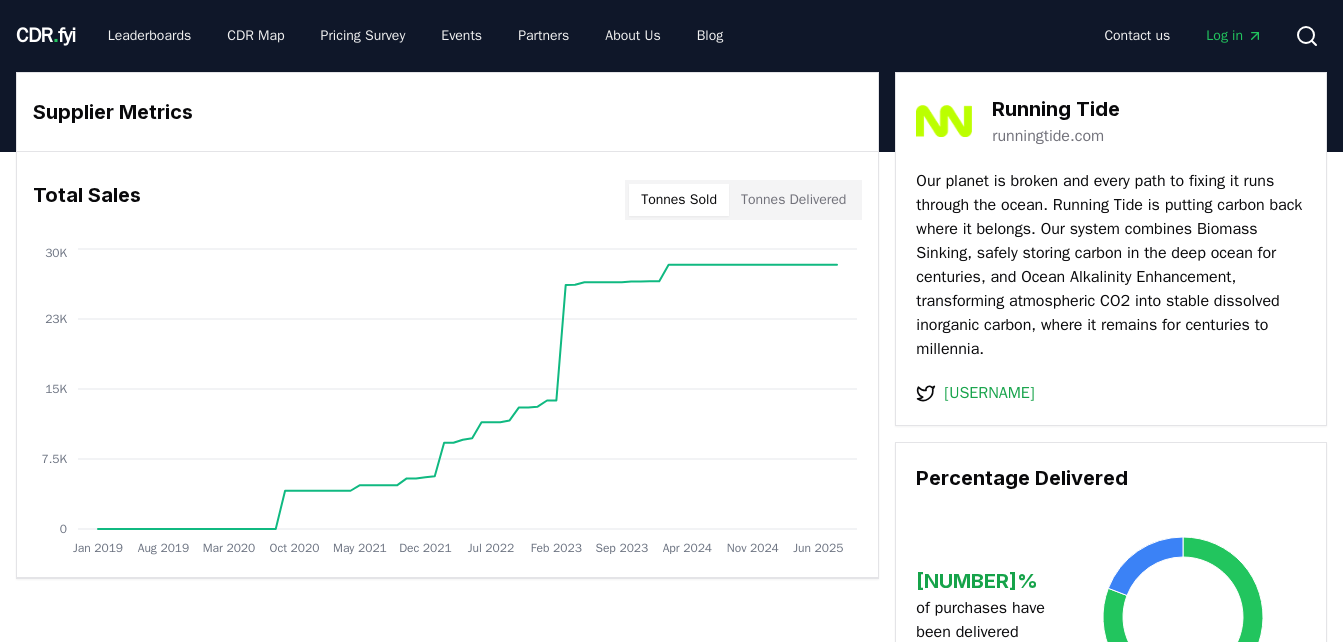 scroll, scrollTop: 0, scrollLeft: 0, axis: both 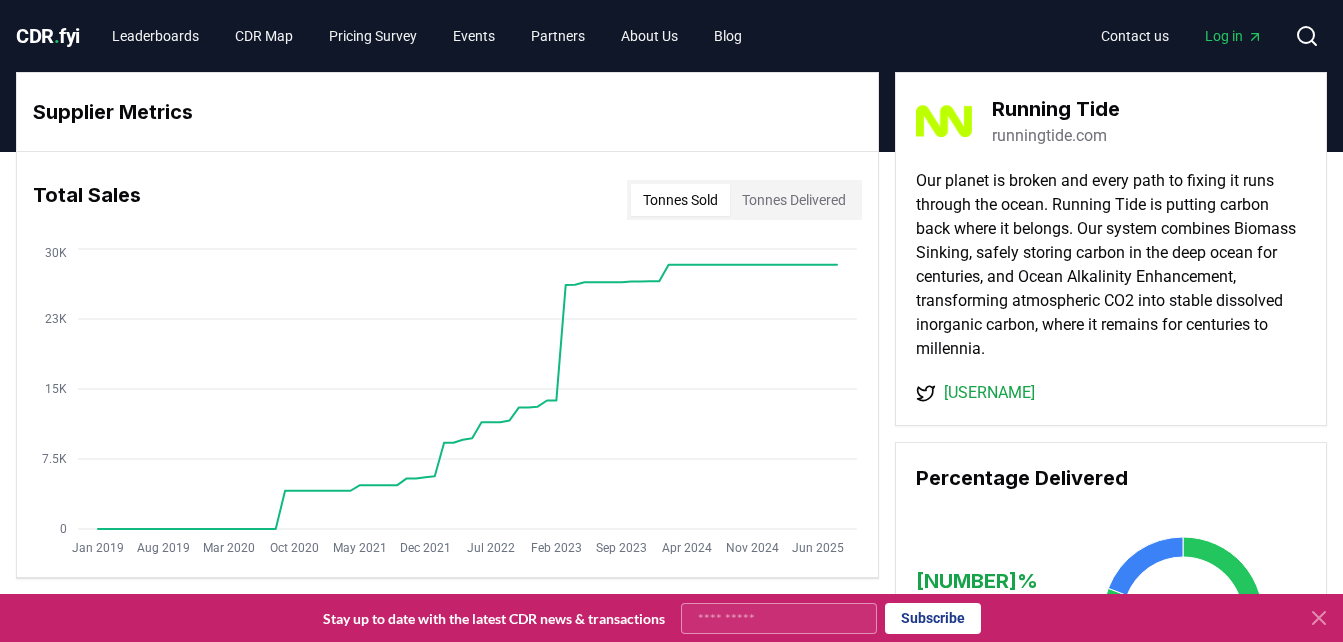 click on "runningtide.com" at bounding box center [1049, 136] 